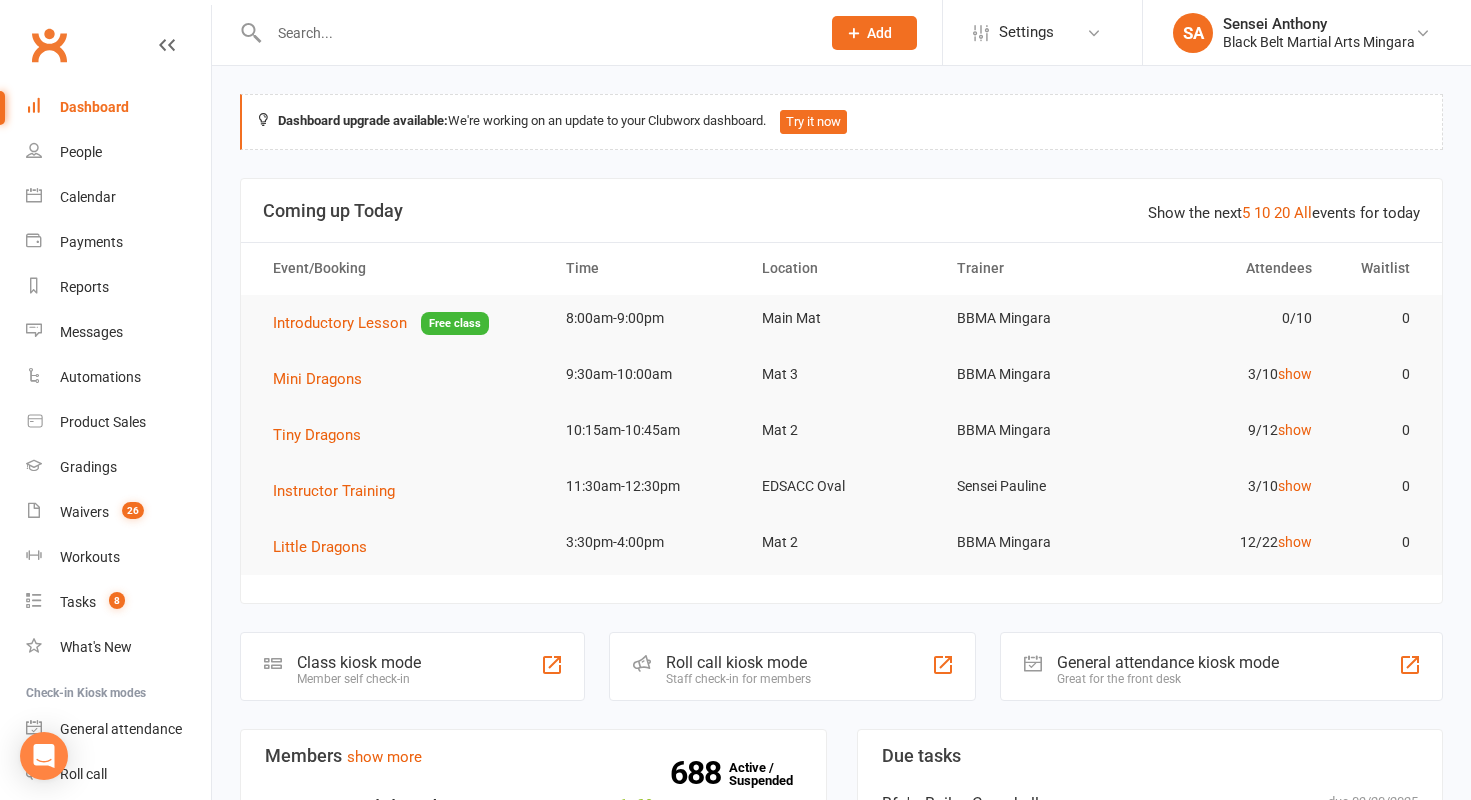 scroll, scrollTop: 0, scrollLeft: 0, axis: both 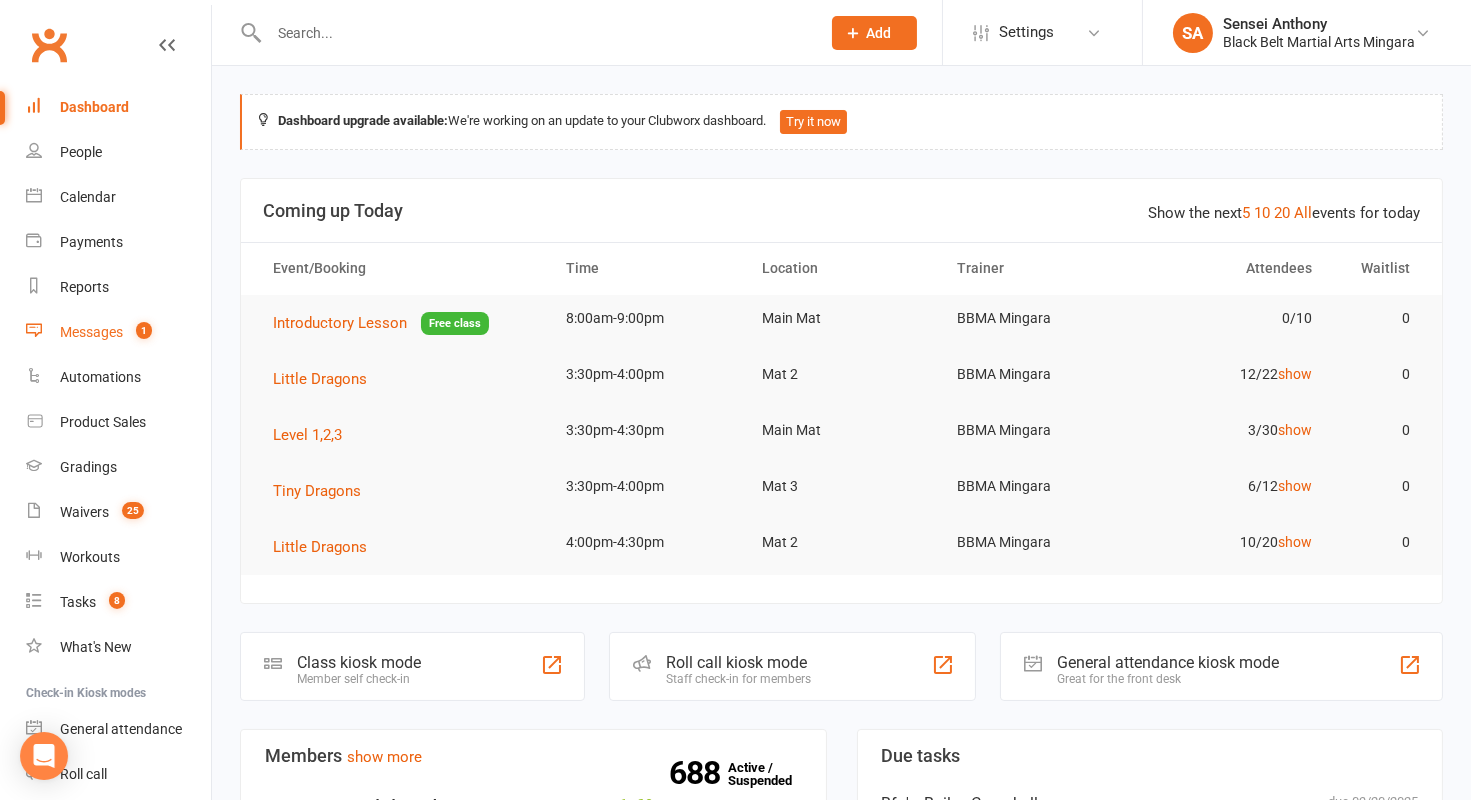 click on "Messages" at bounding box center (91, 332) 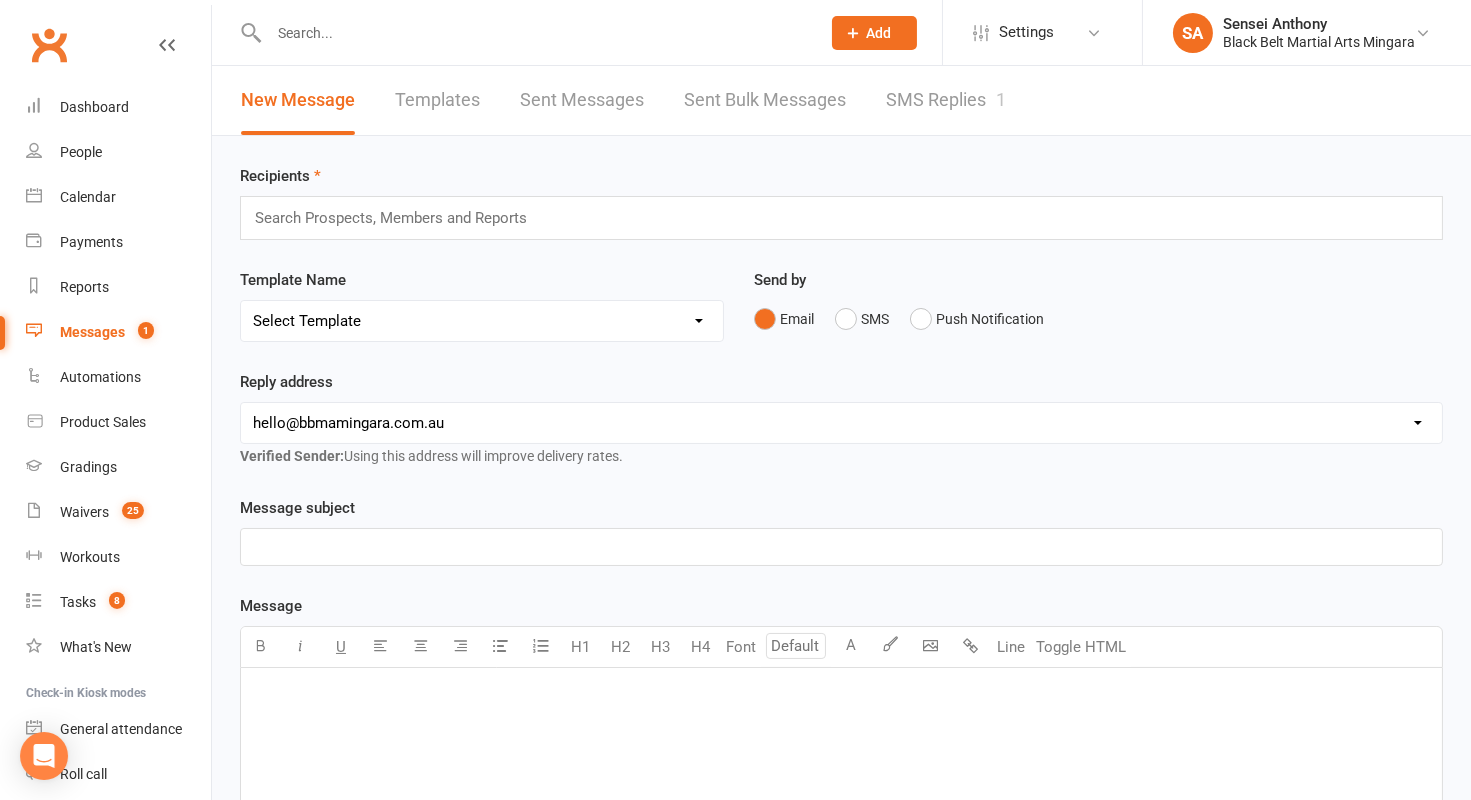 click on "New Message Templates Sent Messages Sent Bulk Messages SMS Replies  1" at bounding box center (623, 100) 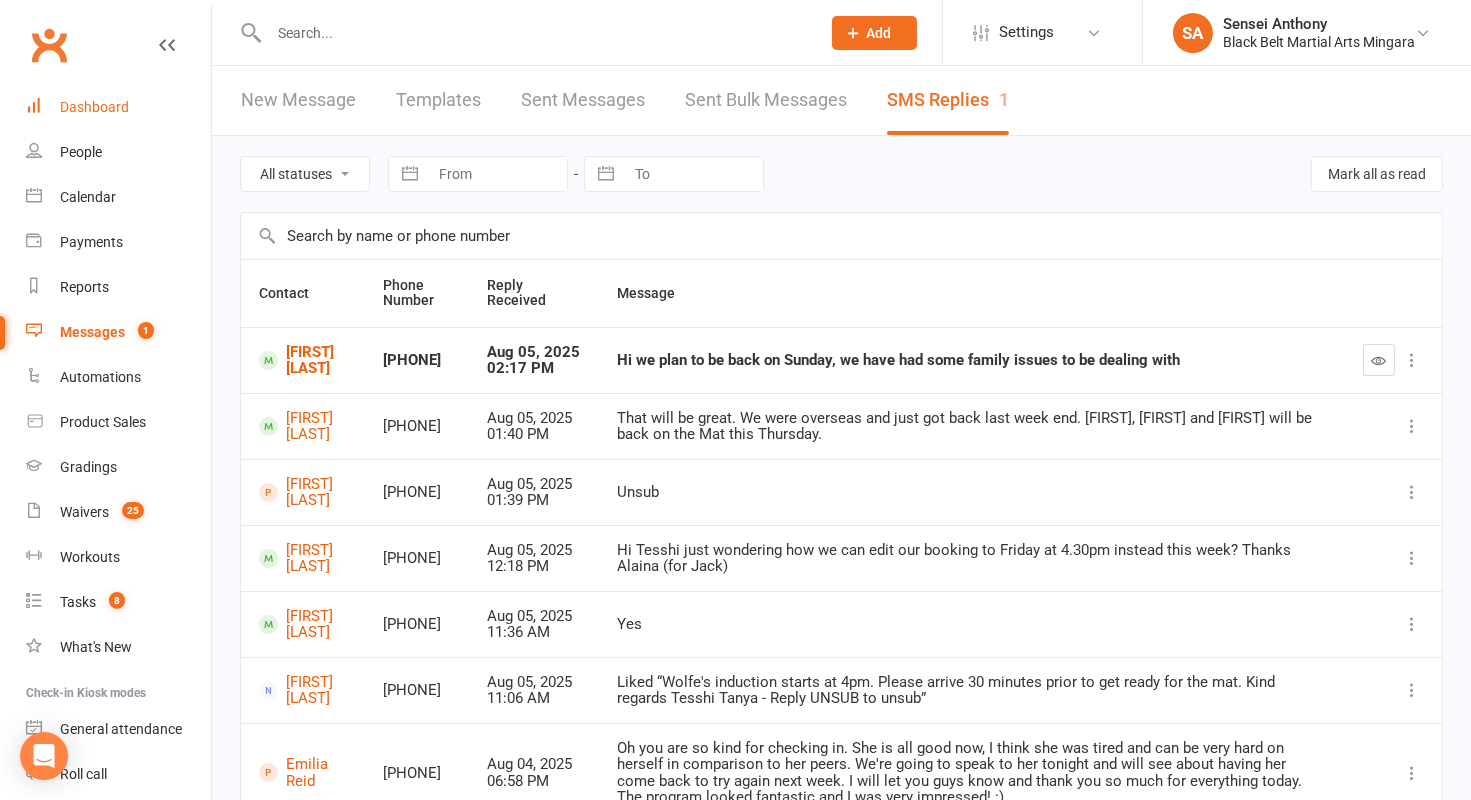 click on "Dashboard" at bounding box center [94, 107] 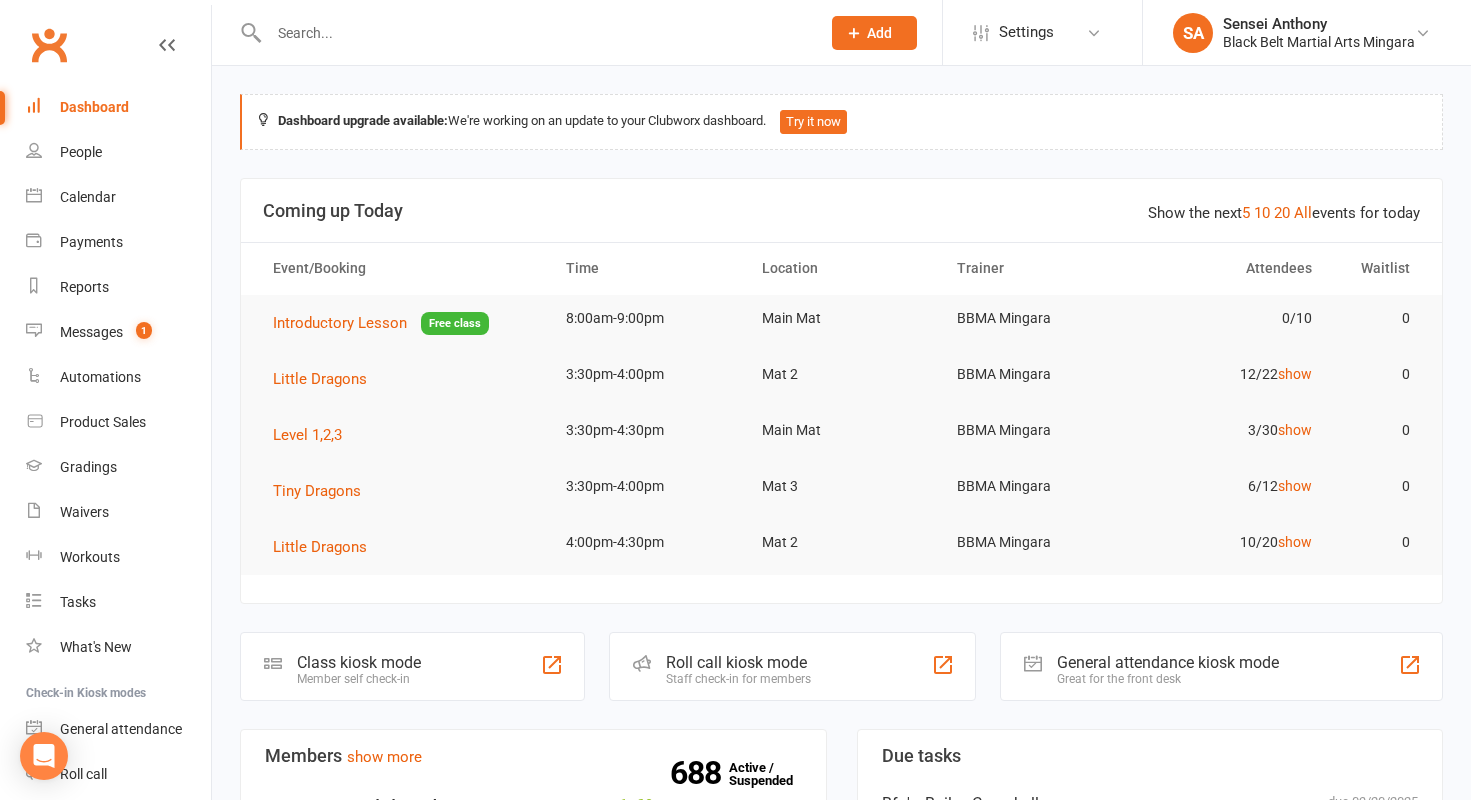 scroll, scrollTop: 0, scrollLeft: 0, axis: both 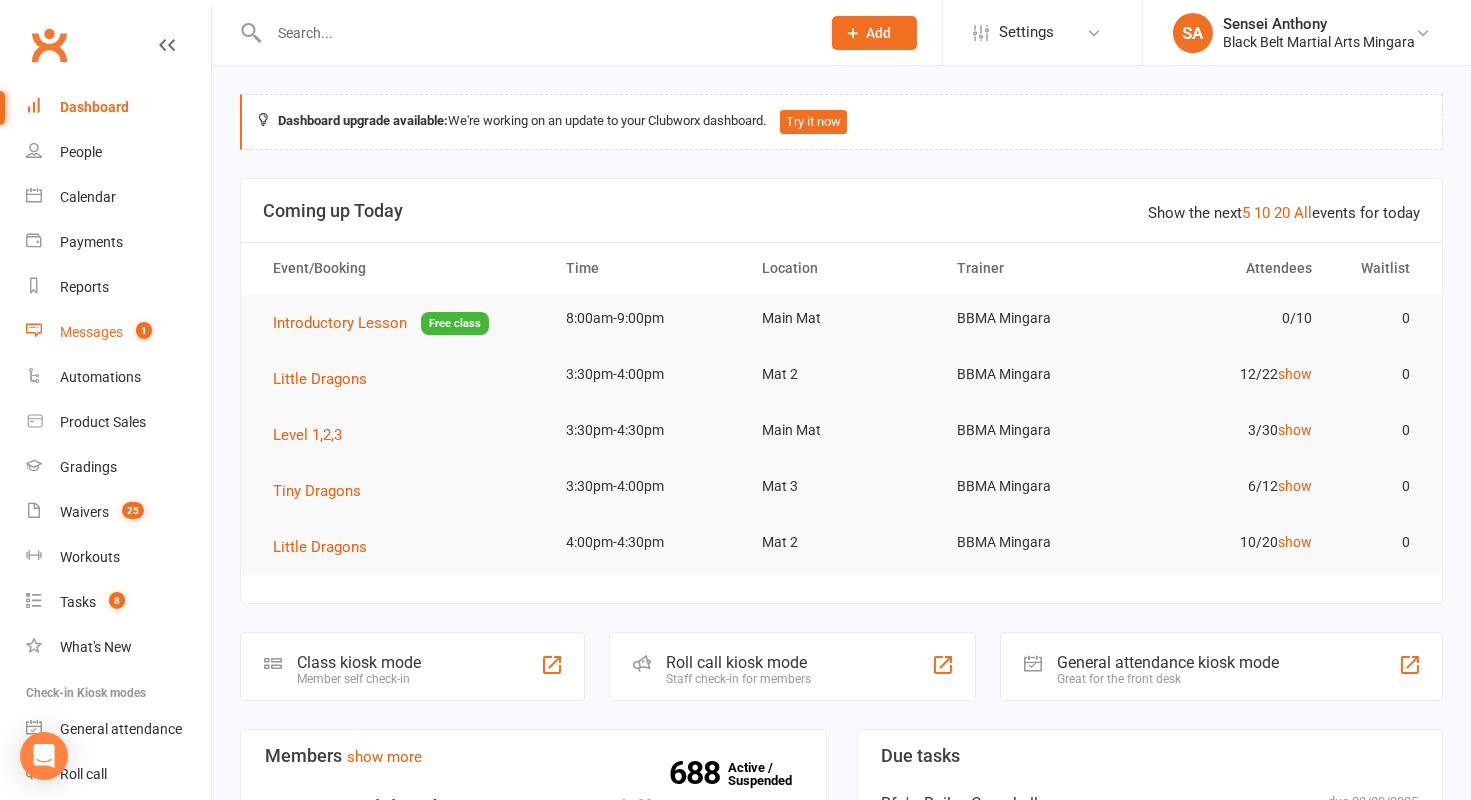 click on "Messages" at bounding box center (91, 332) 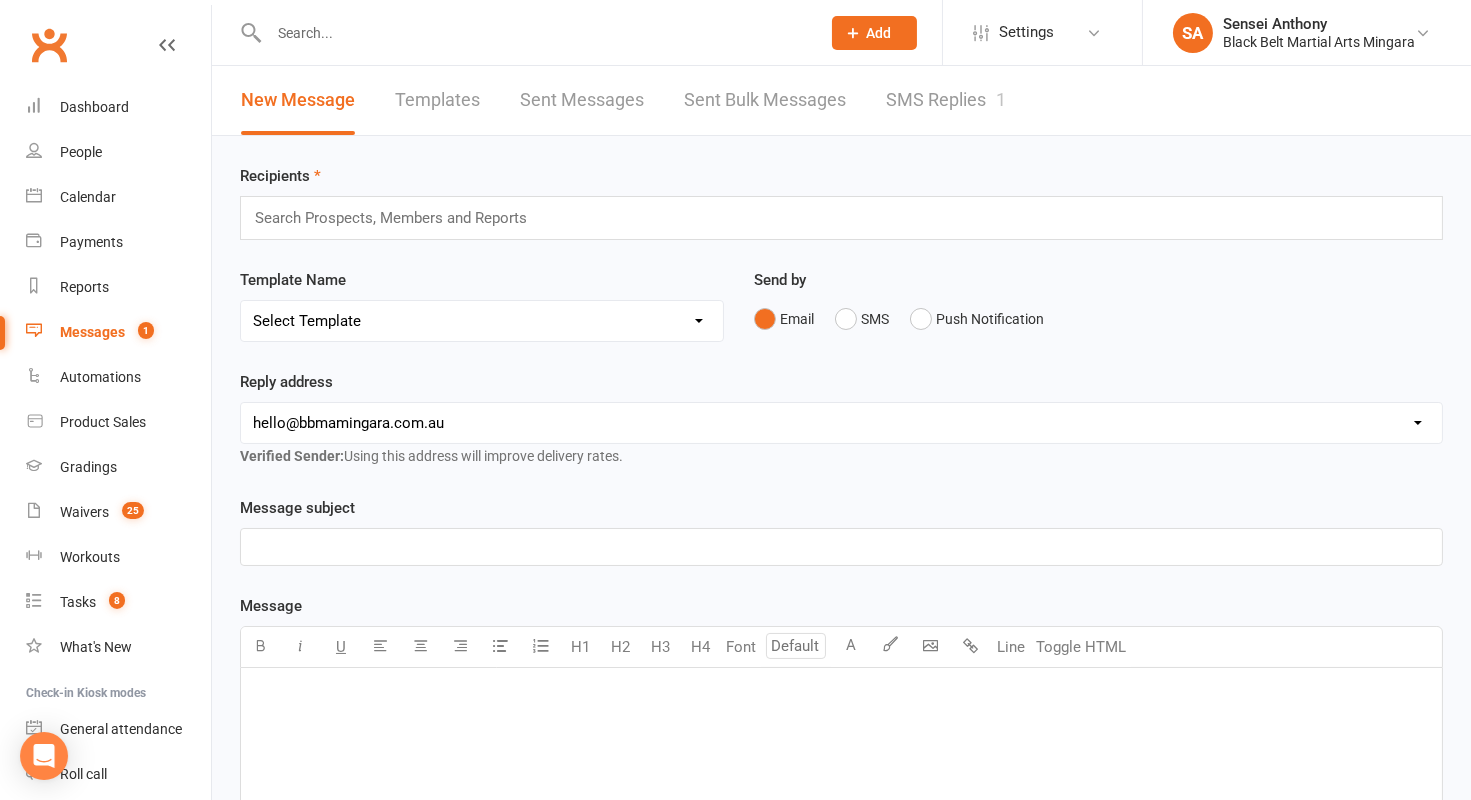 click on "SMS Replies  1" at bounding box center [946, 100] 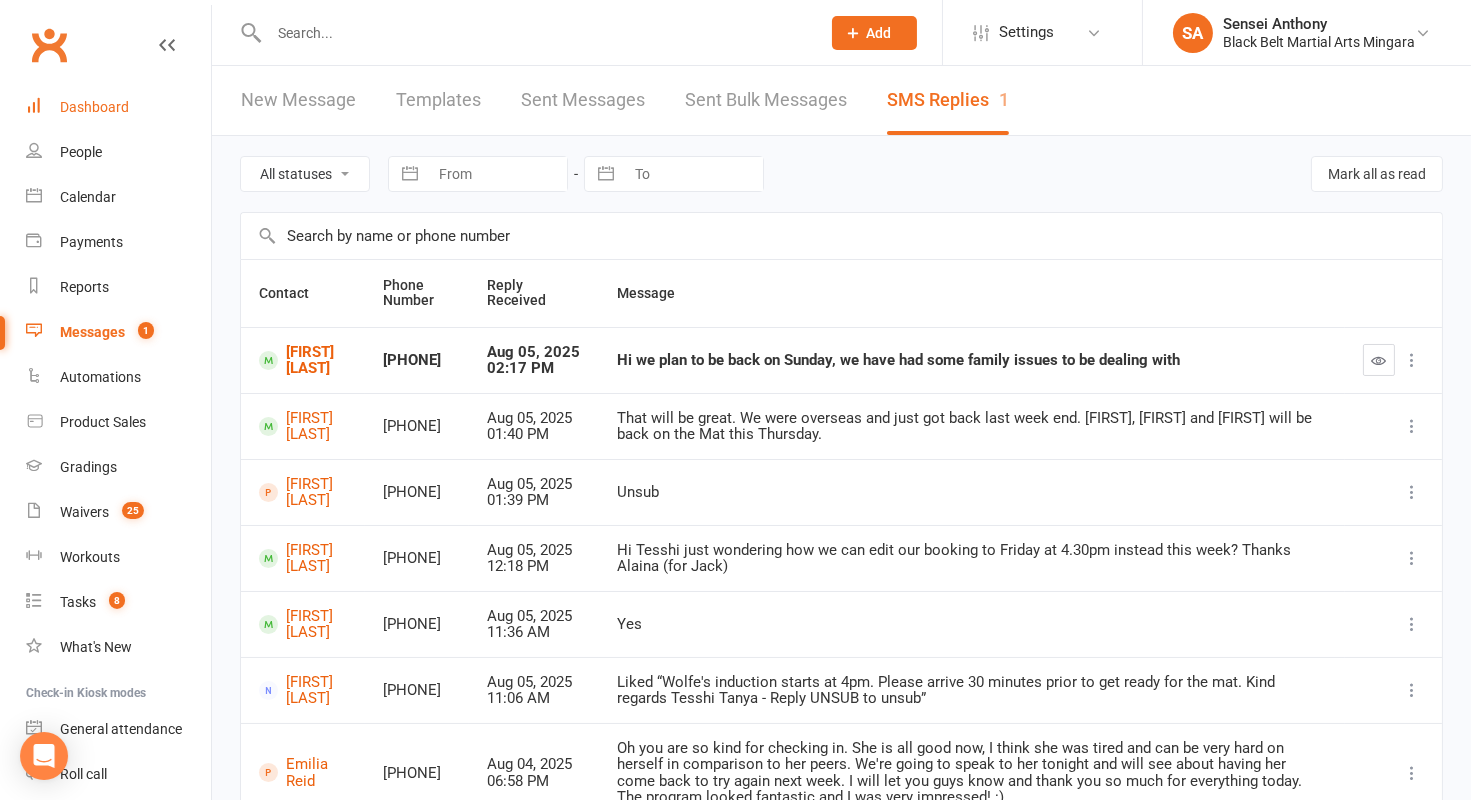 click on "Dashboard" at bounding box center [118, 107] 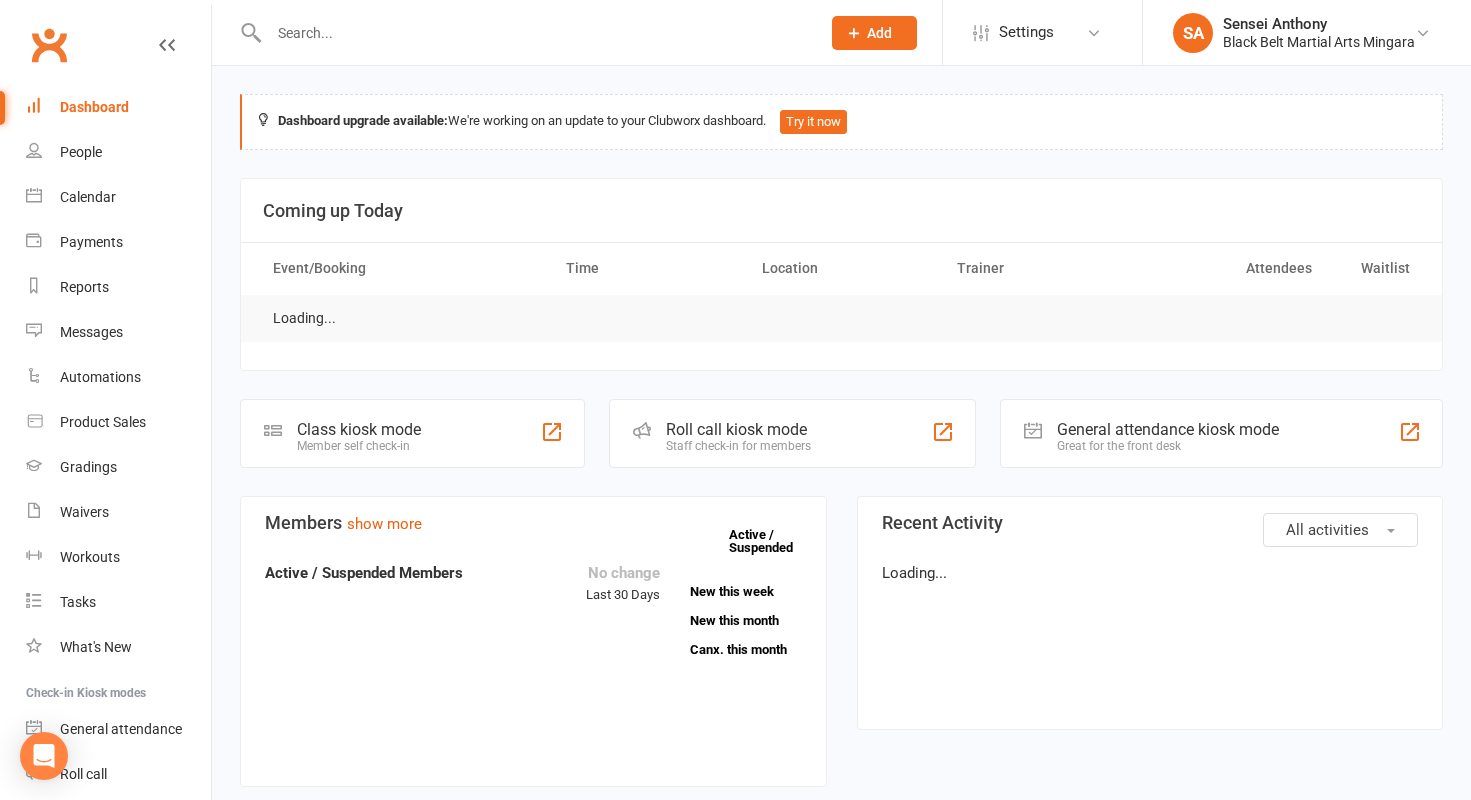 scroll, scrollTop: 0, scrollLeft: 0, axis: both 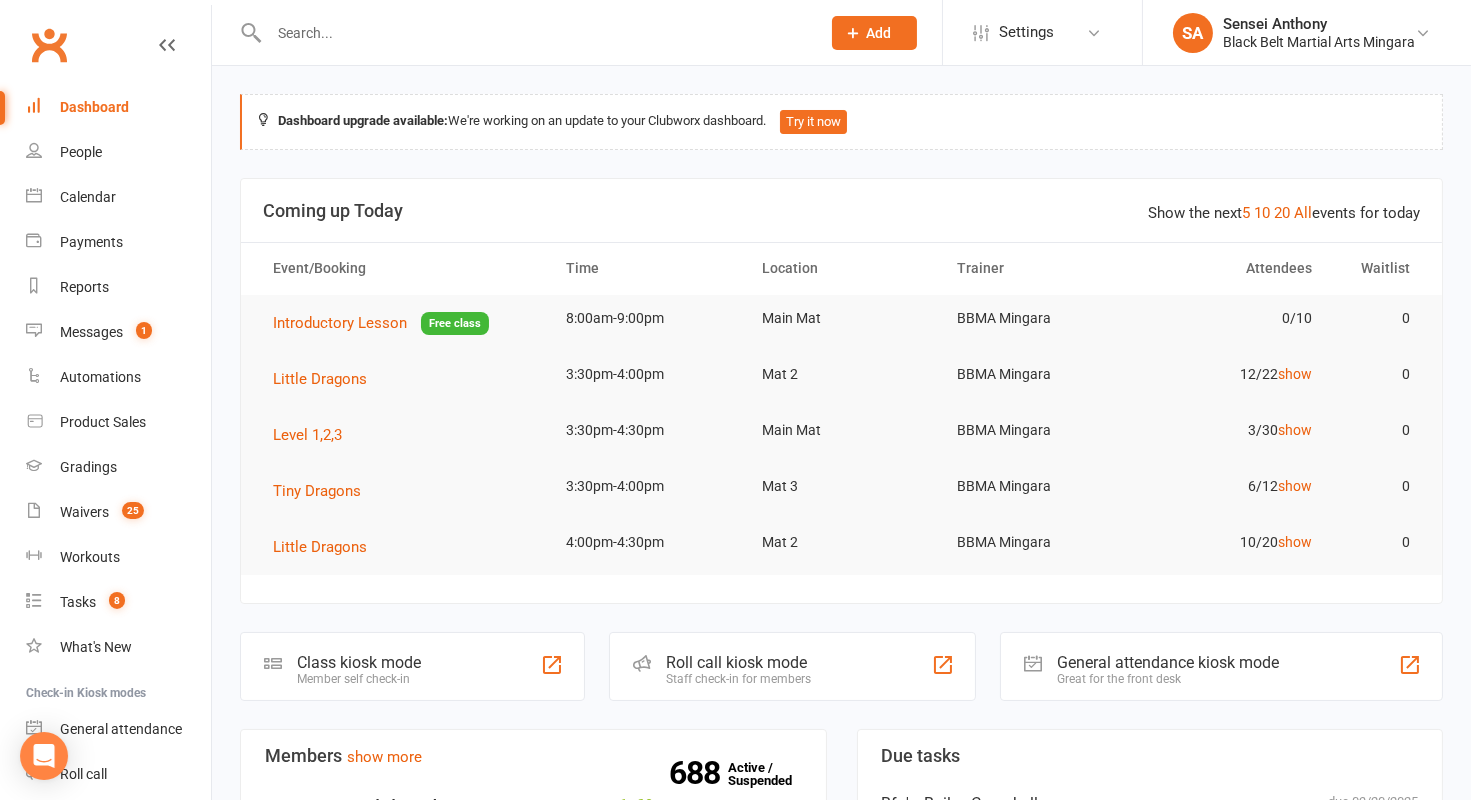 click on "Dashboard" at bounding box center (94, 107) 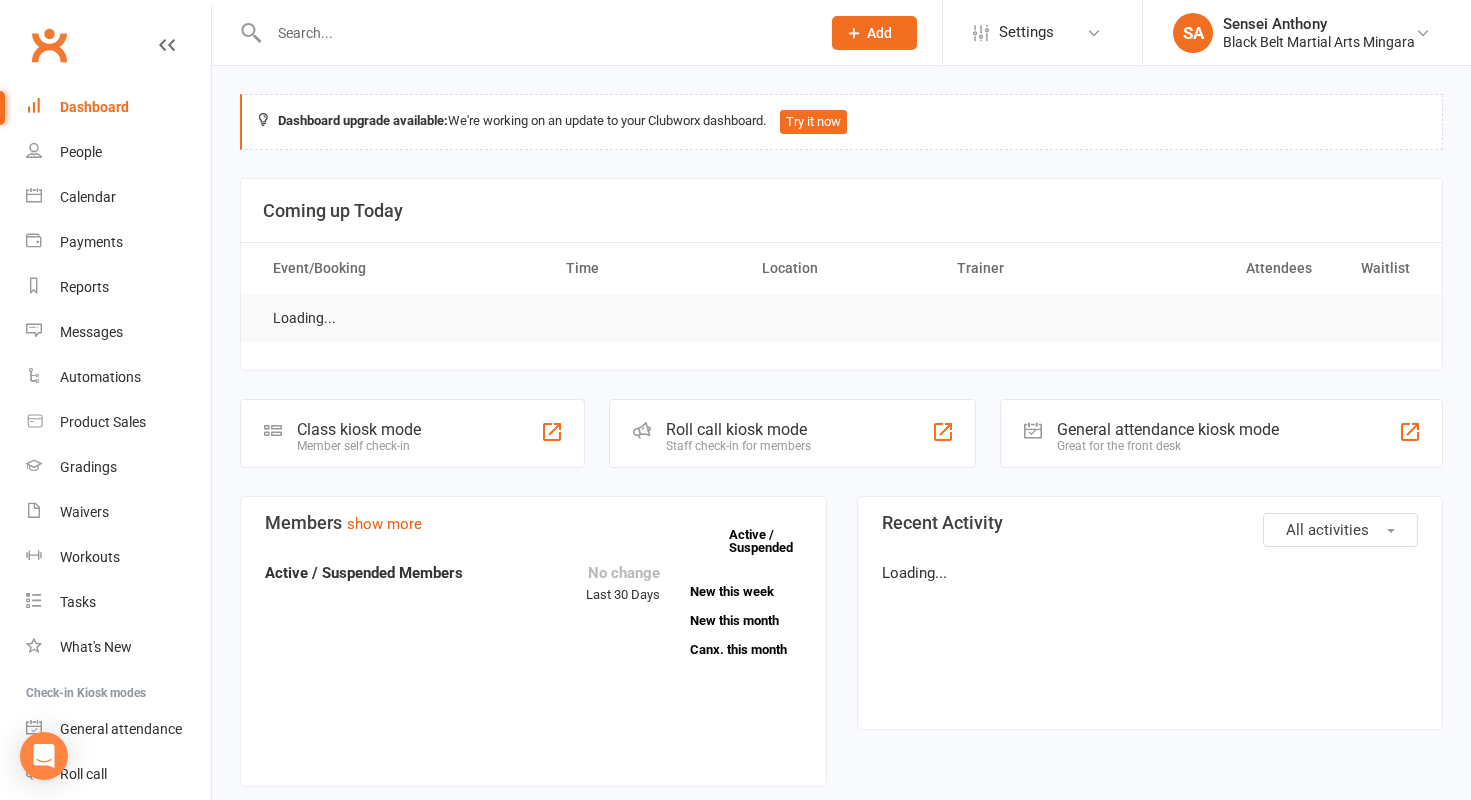 scroll, scrollTop: 0, scrollLeft: 0, axis: both 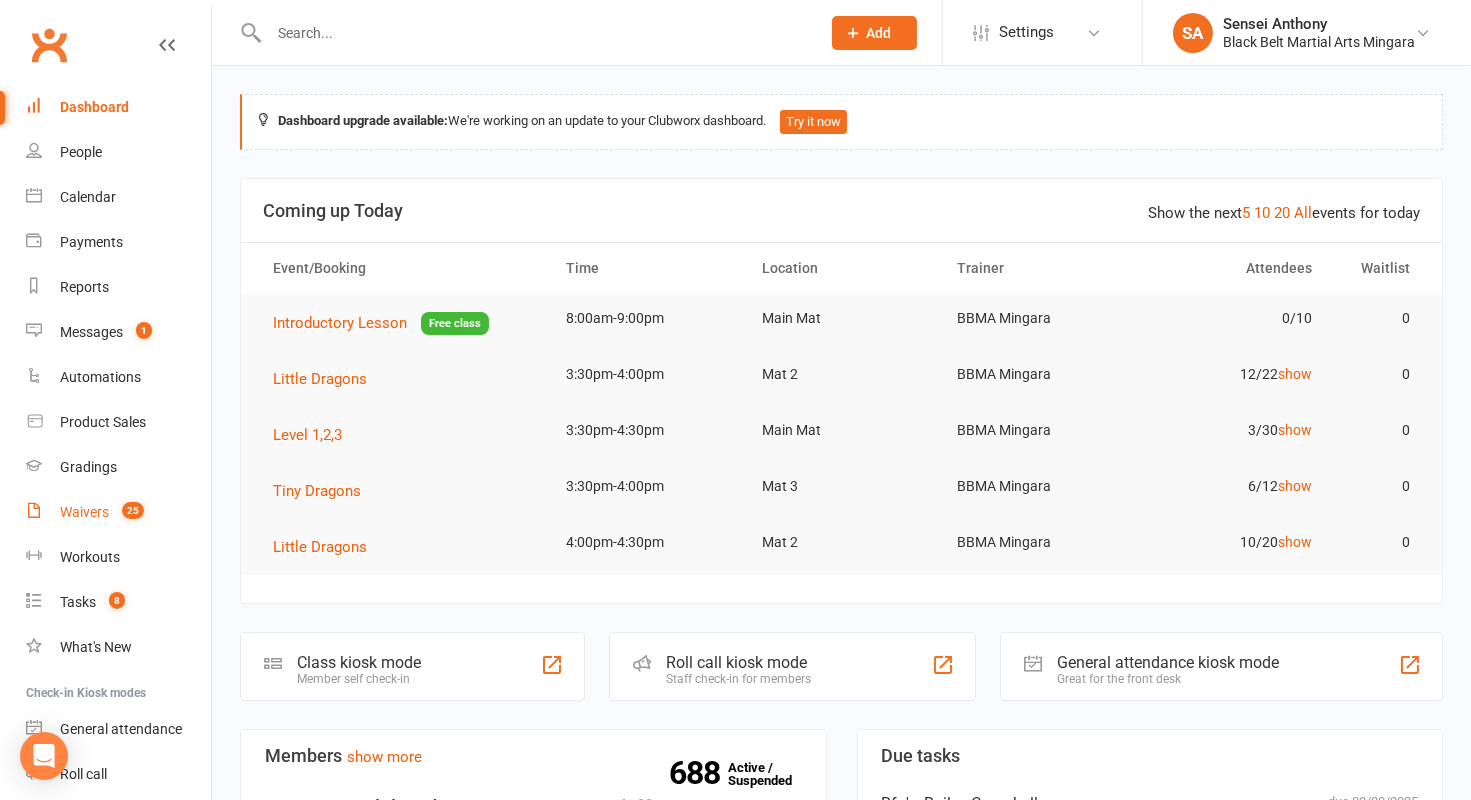 click on "Waivers" at bounding box center (84, 512) 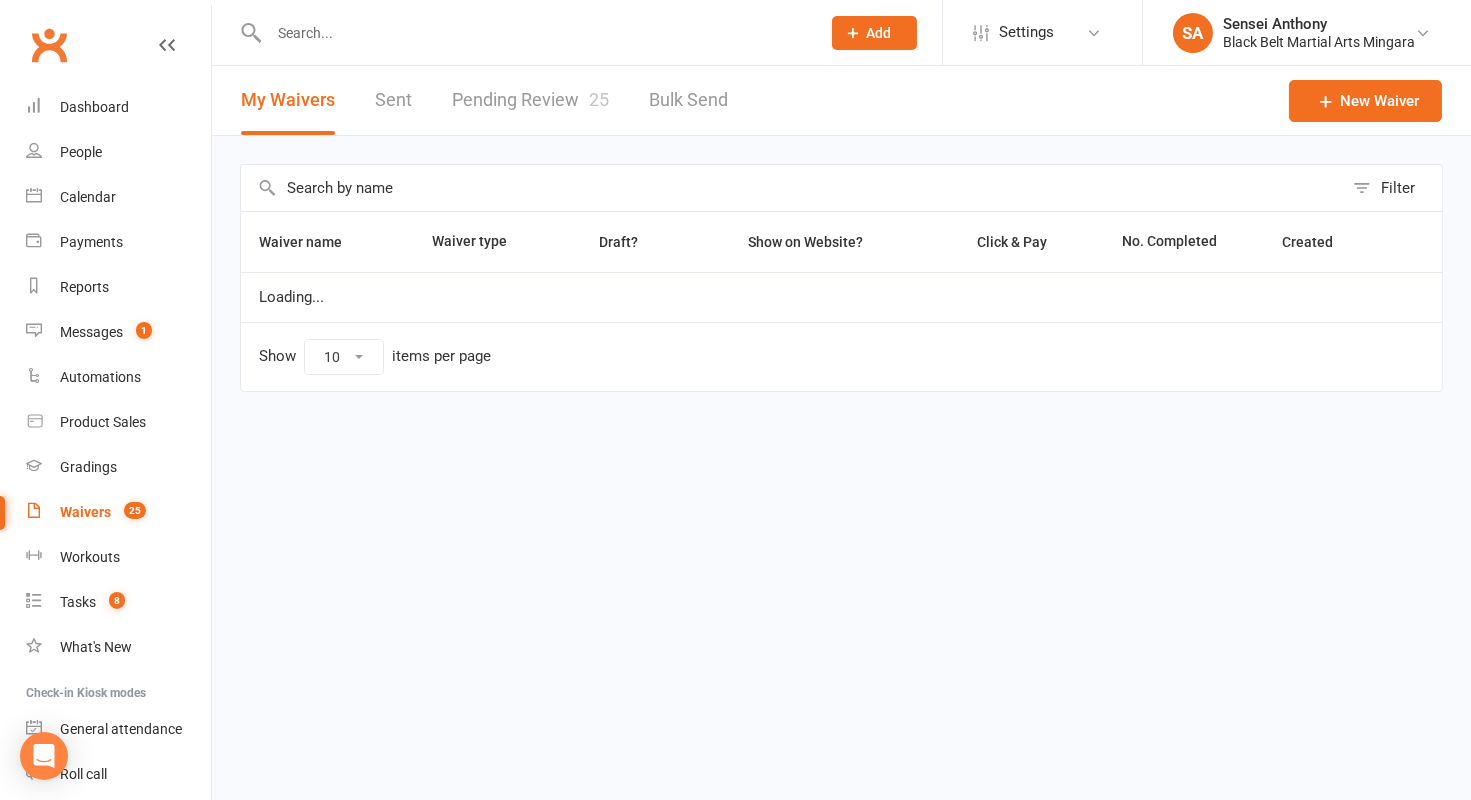 select on "100" 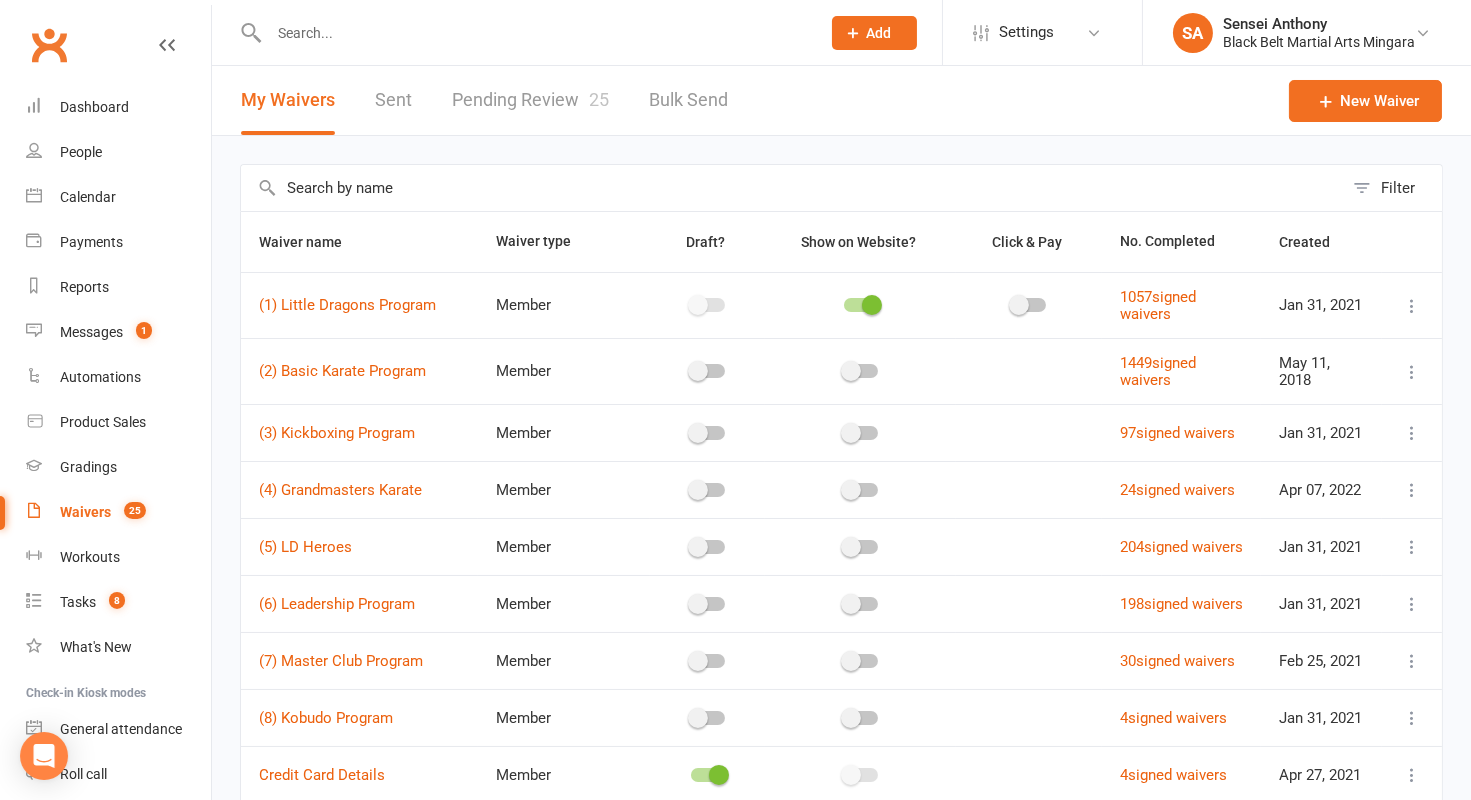 click on "Pending Review 25" at bounding box center [530, 100] 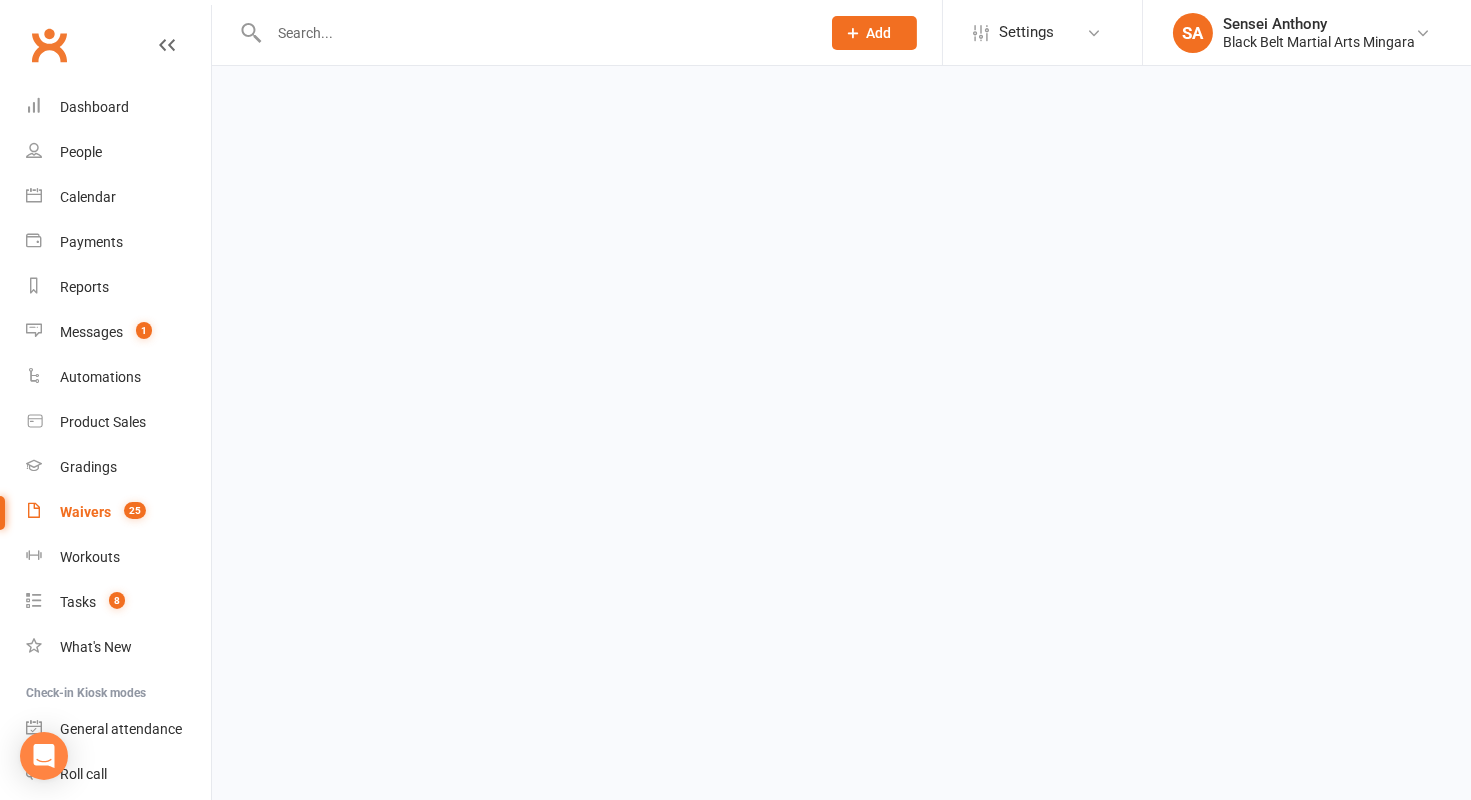 select on "50" 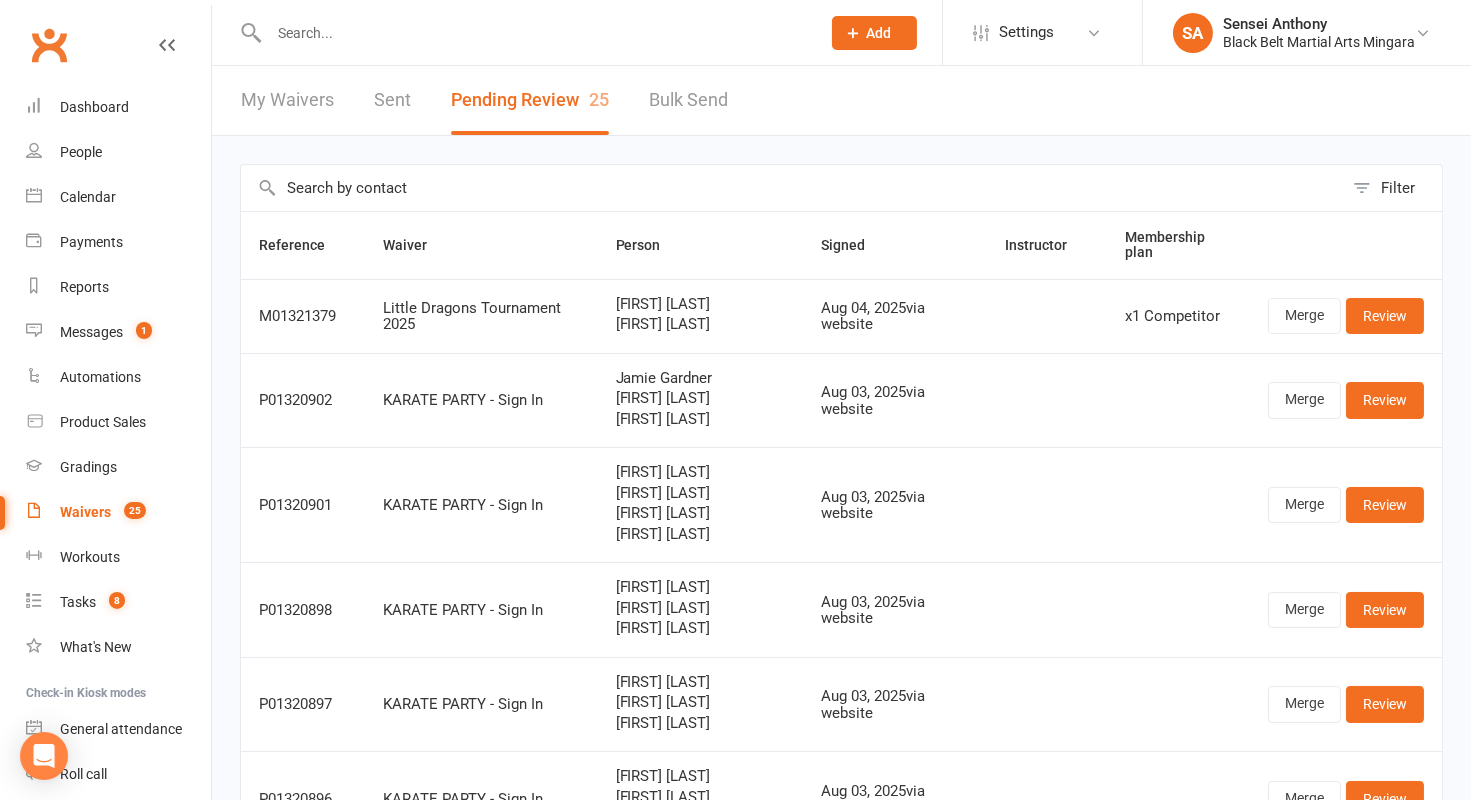 click on "My Waivers" at bounding box center (287, 100) 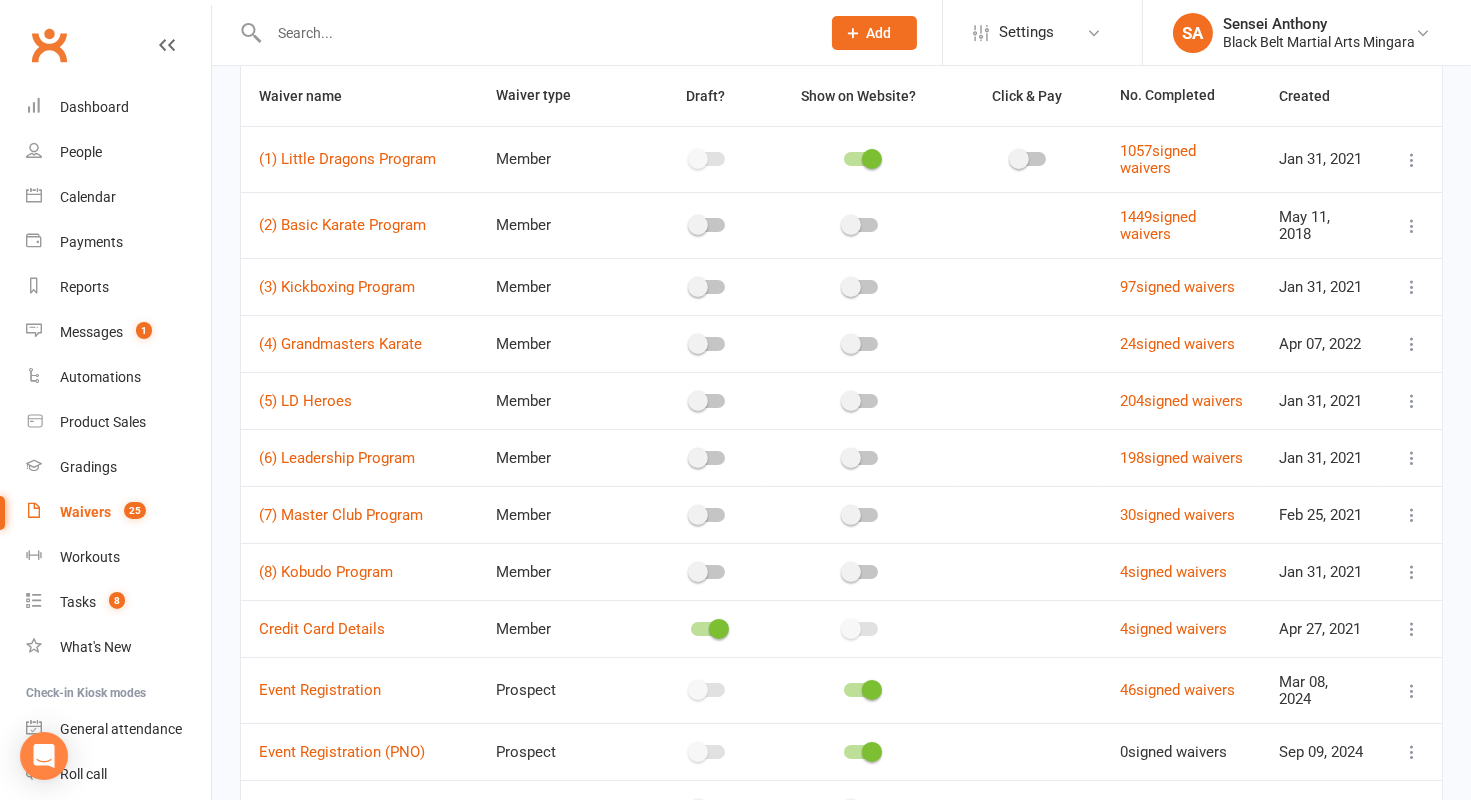 scroll, scrollTop: 0, scrollLeft: 0, axis: both 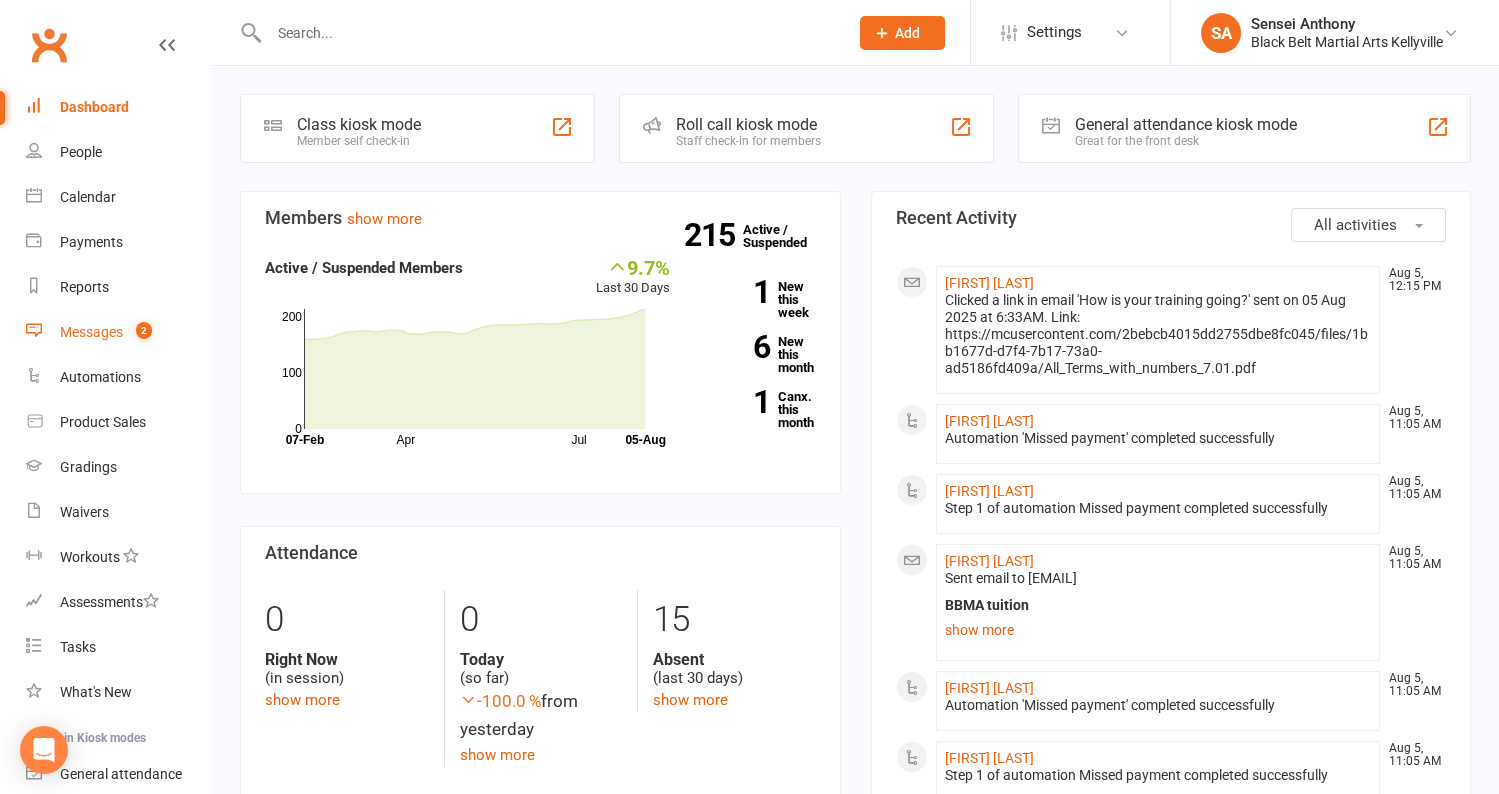 click on "Messages" at bounding box center (91, 332) 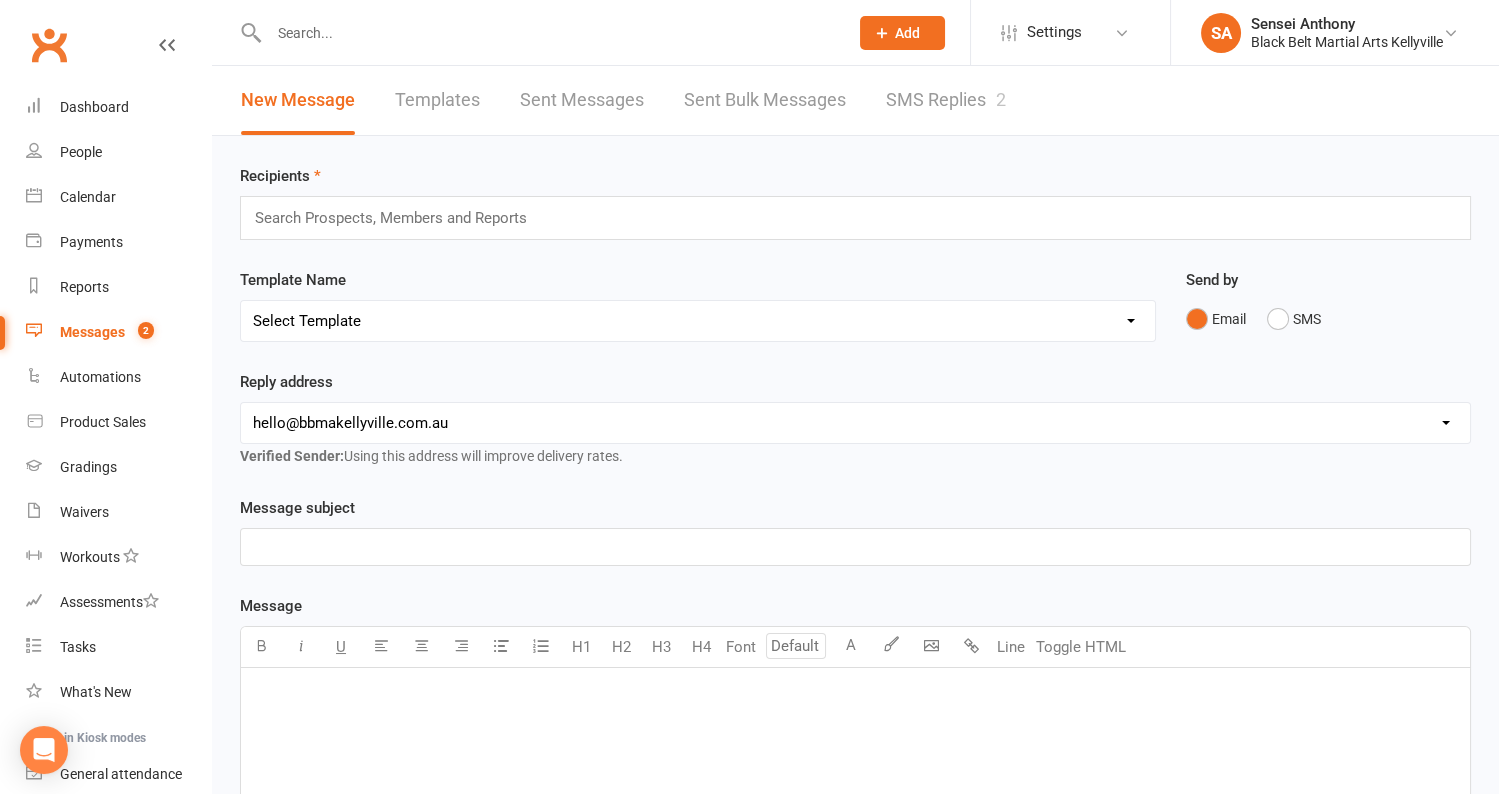 click on "SMS Replies  2" at bounding box center [946, 100] 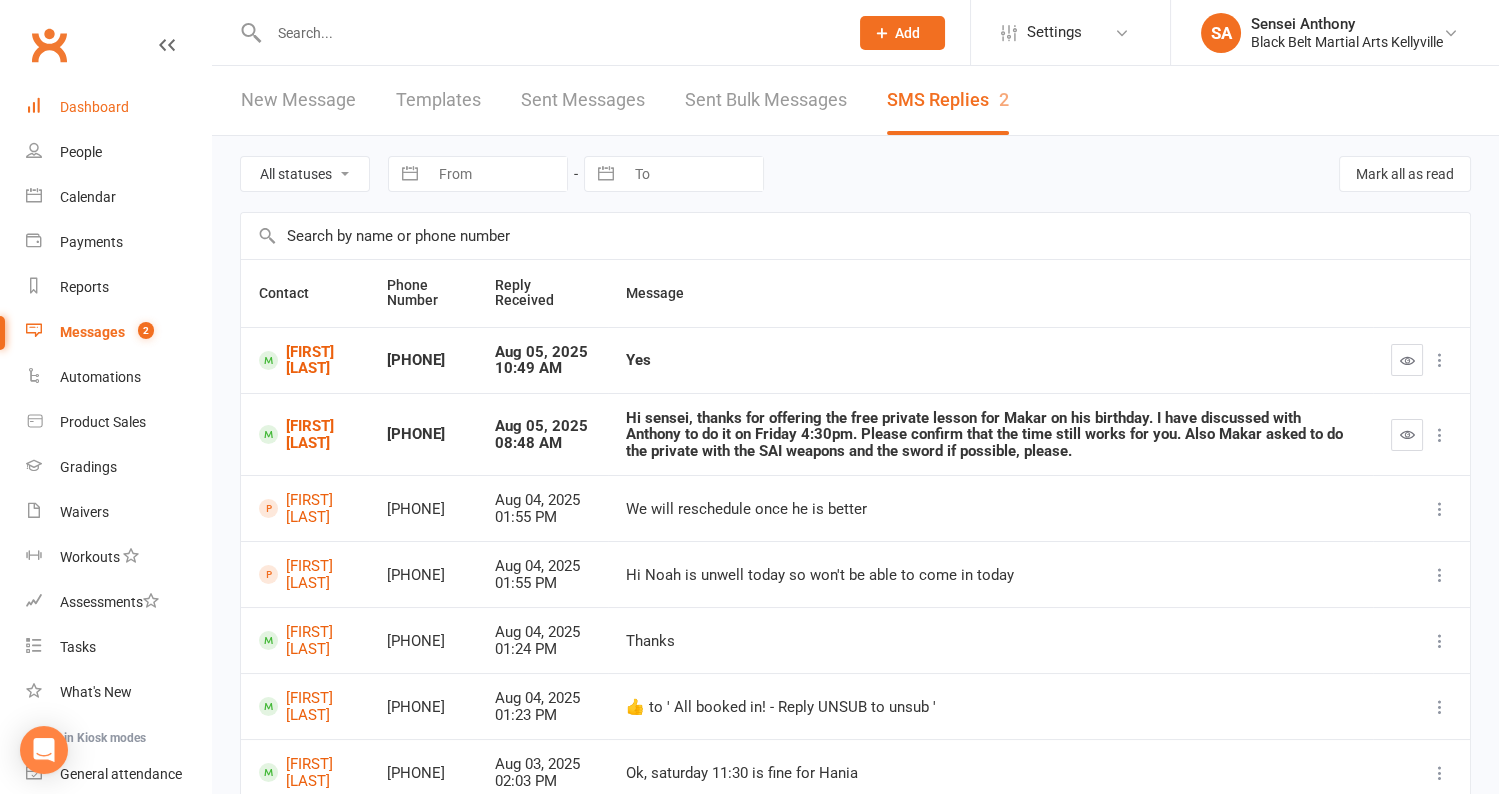 click on "Dashboard" at bounding box center [94, 107] 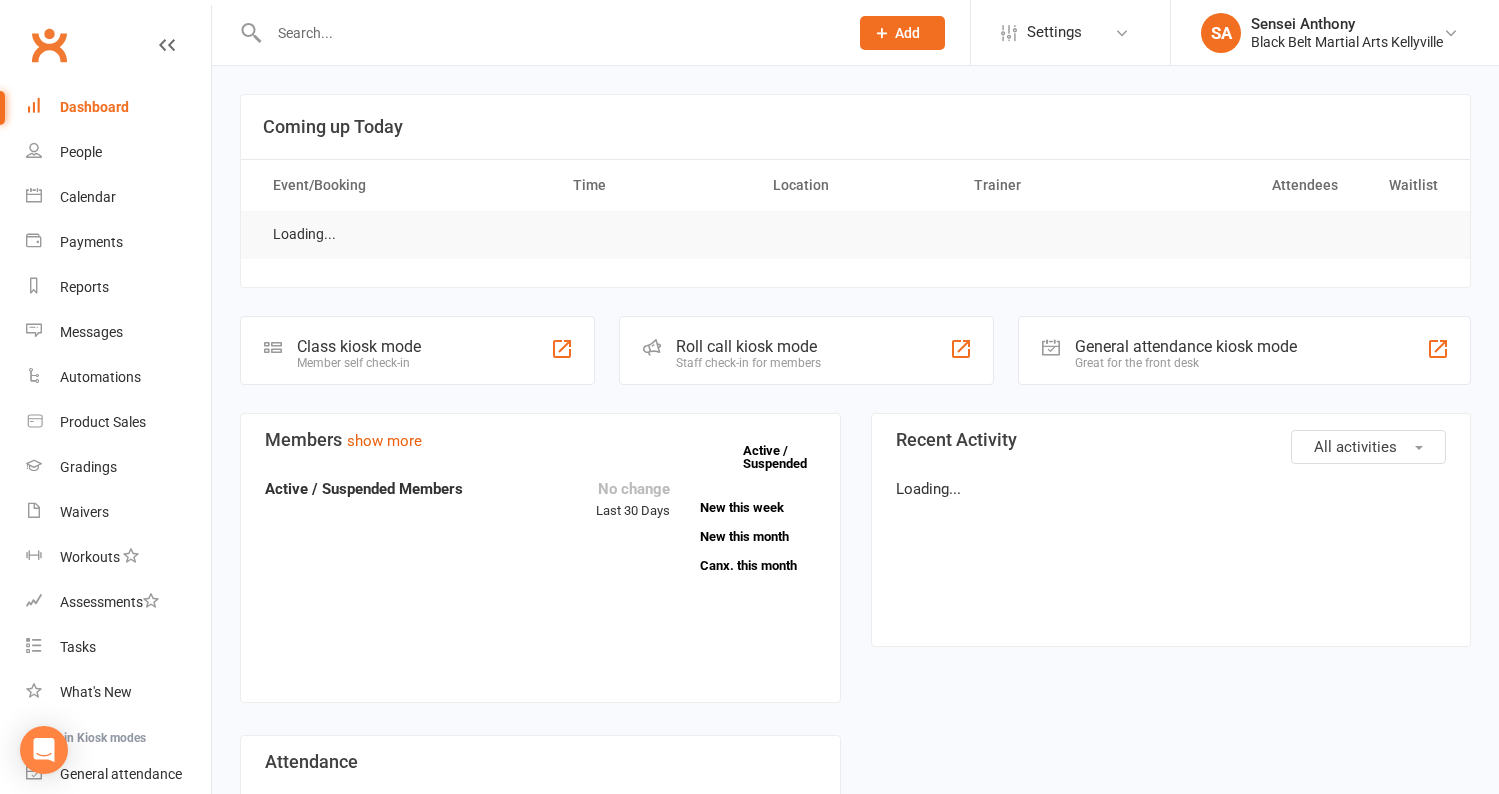 scroll, scrollTop: 0, scrollLeft: 0, axis: both 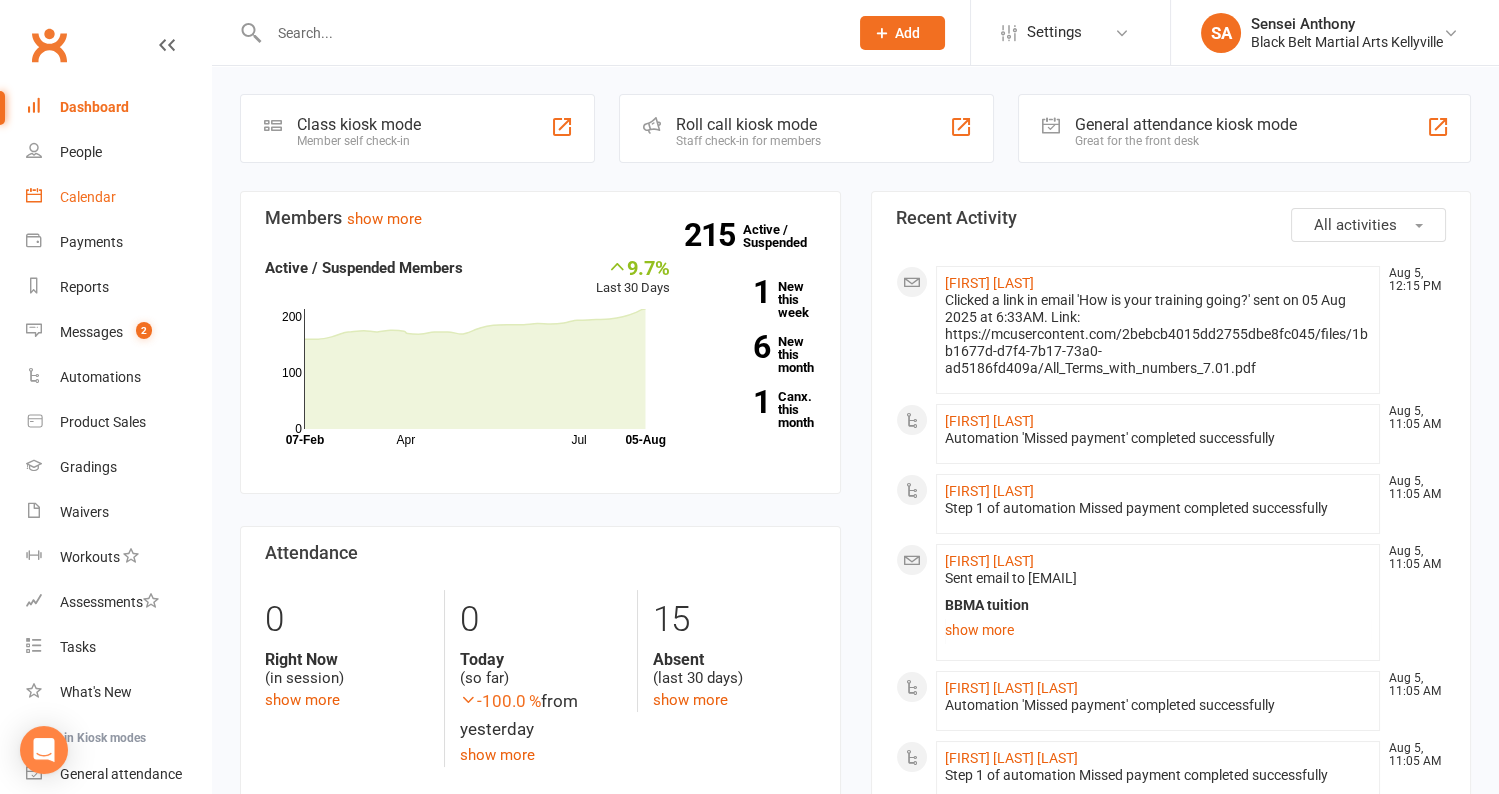 click on "Calendar" at bounding box center [88, 197] 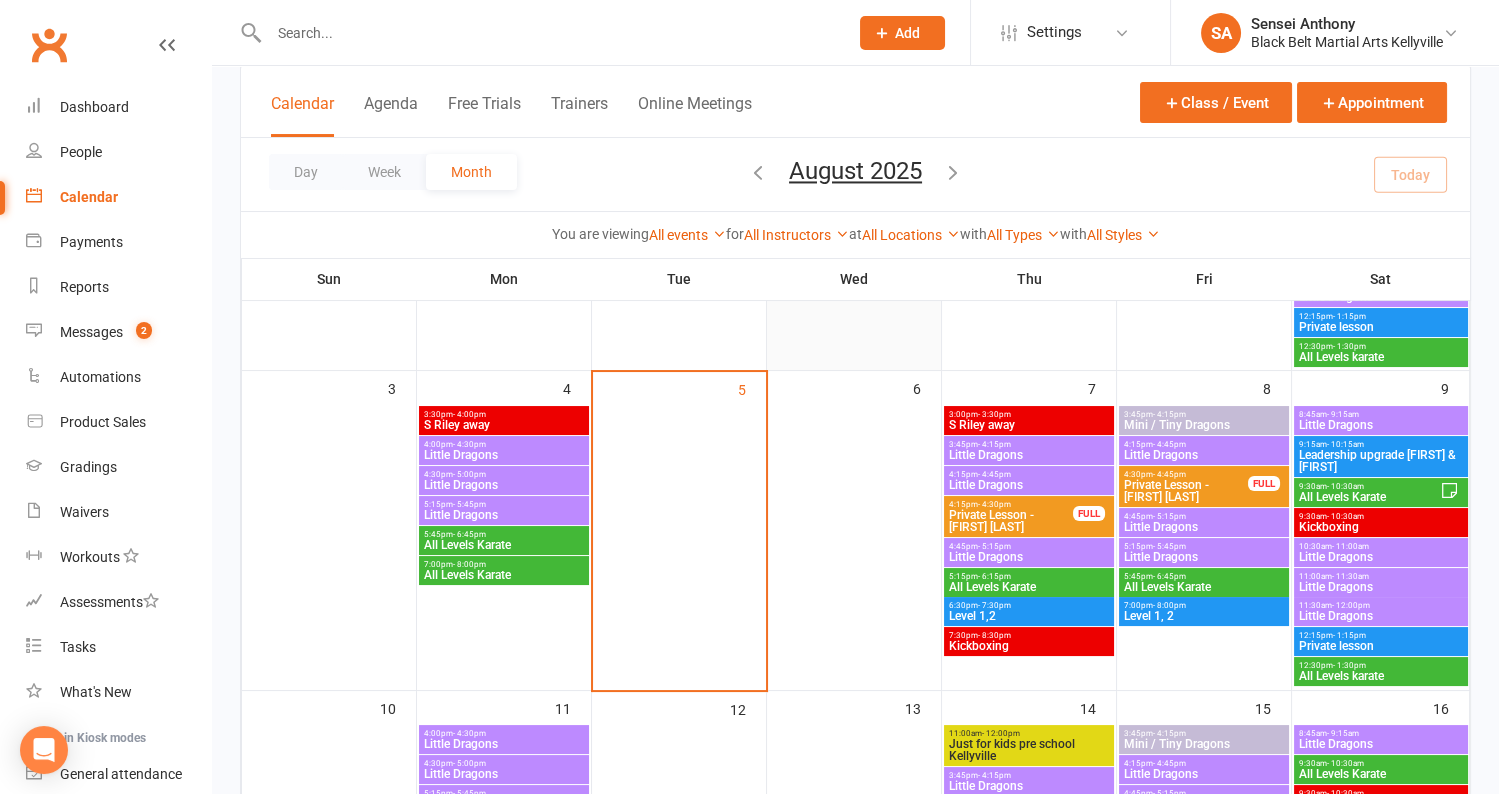 scroll, scrollTop: 424, scrollLeft: 0, axis: vertical 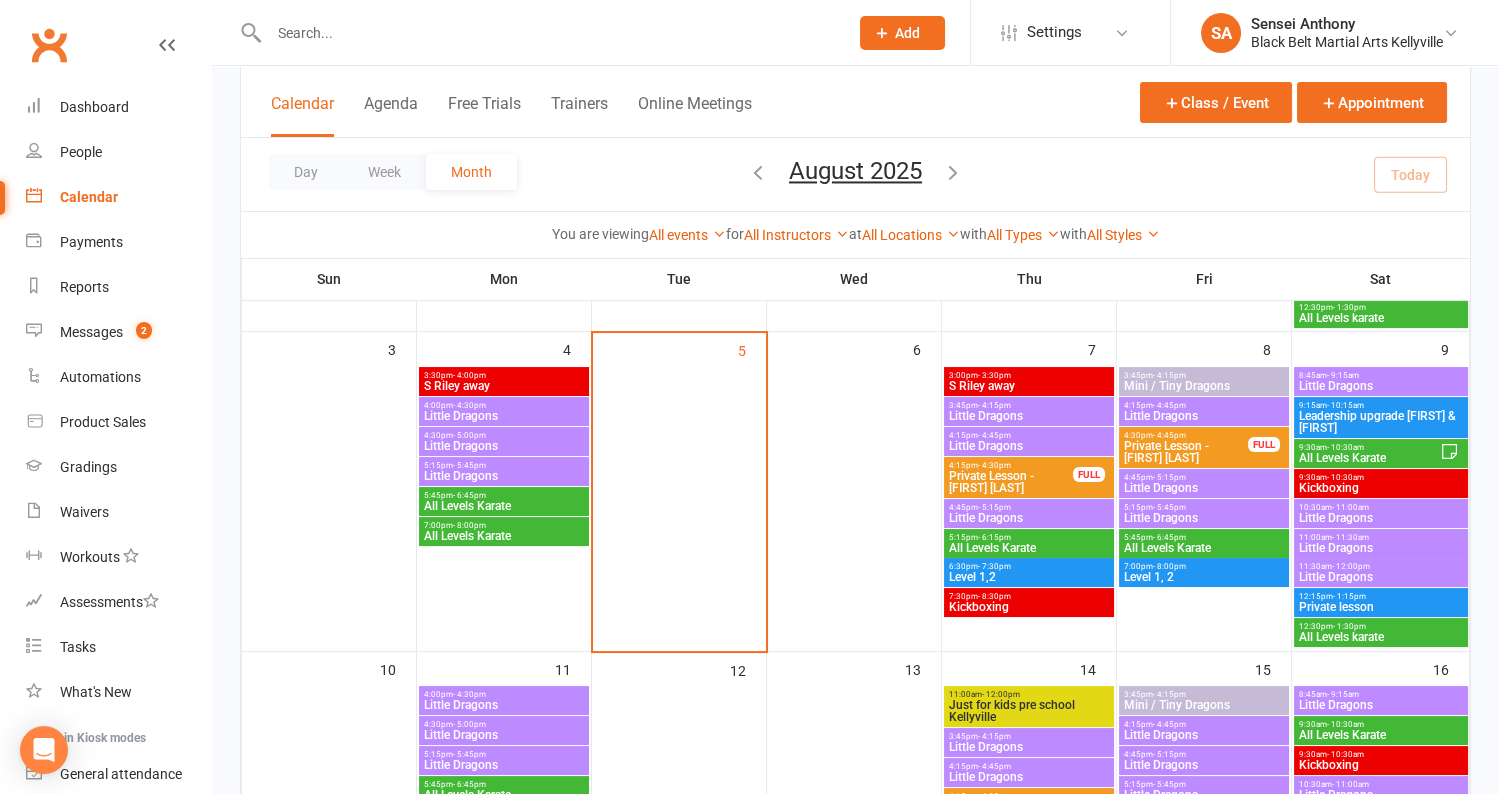 click on "Little Dragons" at bounding box center (504, 416) 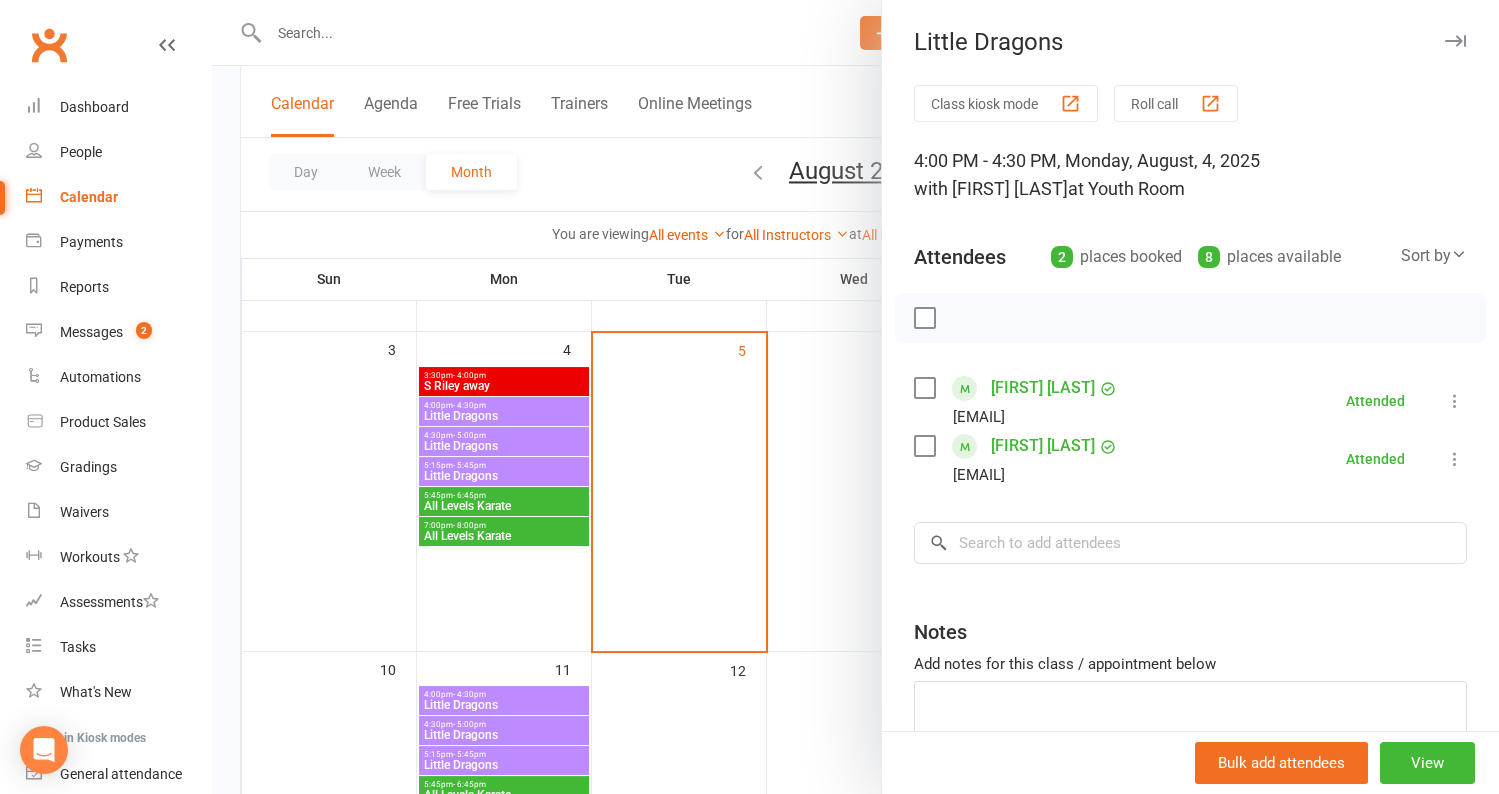 click at bounding box center [855, 397] 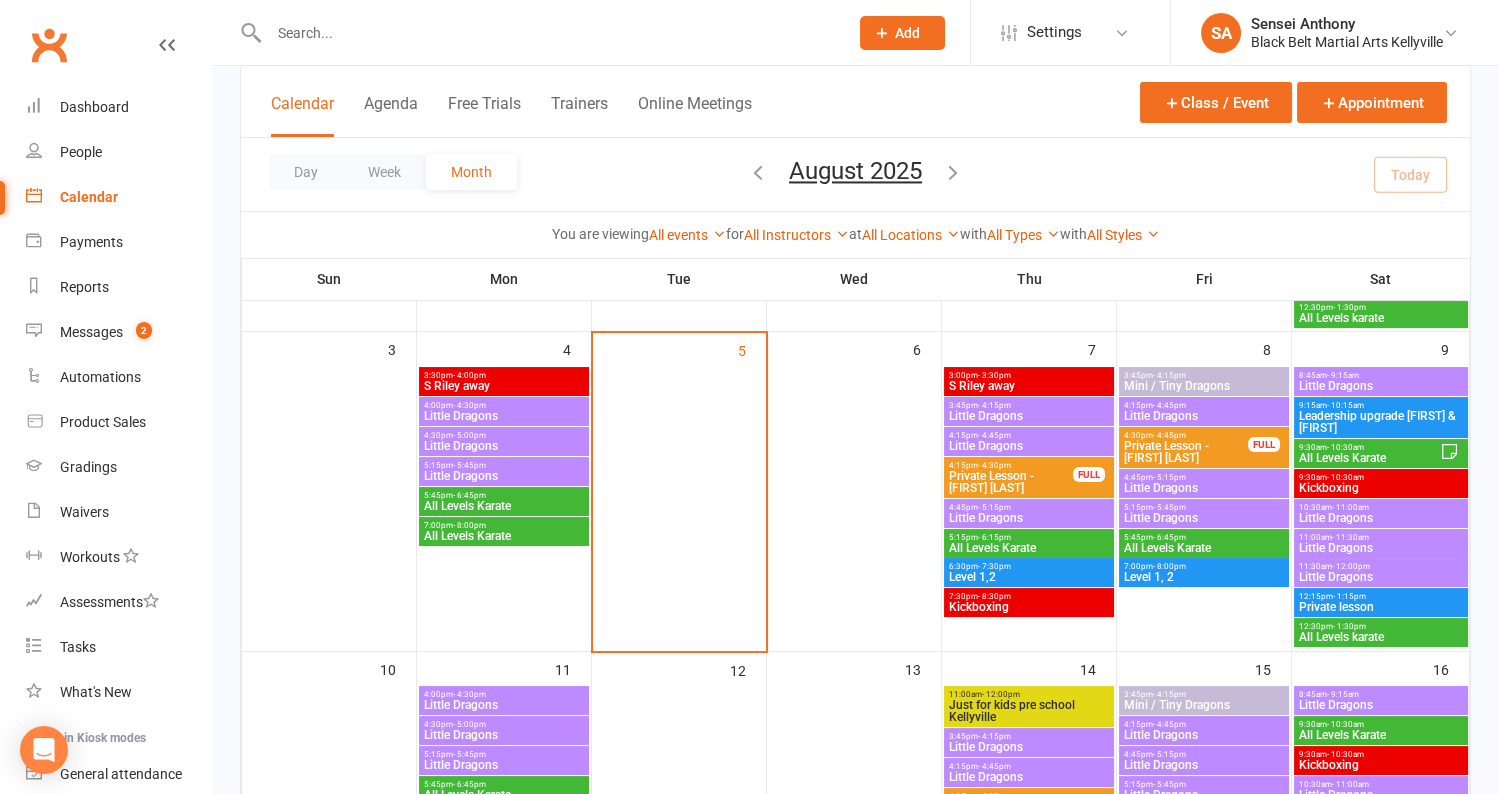 click on "Little Dragons" at bounding box center (1029, 416) 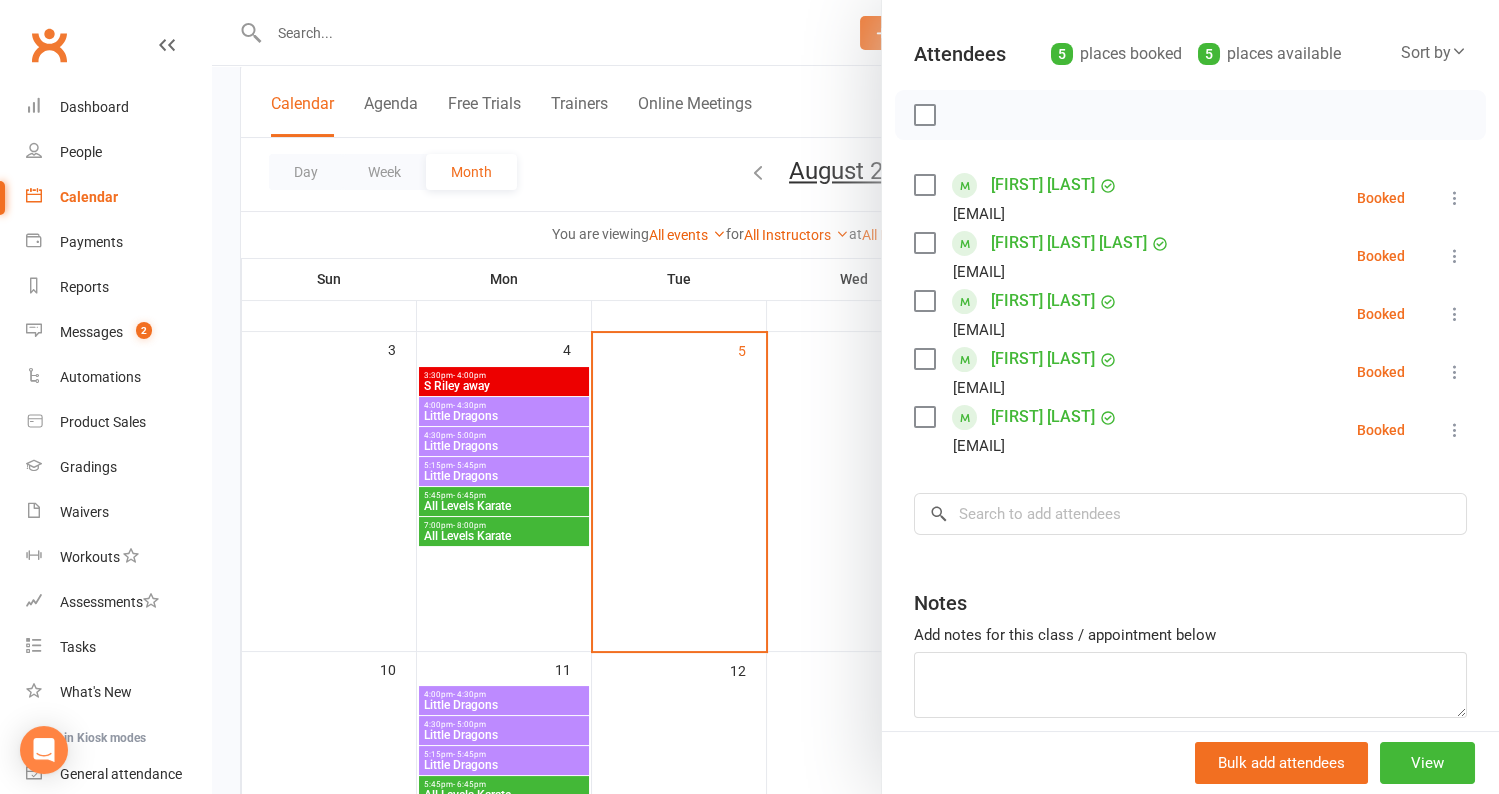 scroll, scrollTop: 285, scrollLeft: 0, axis: vertical 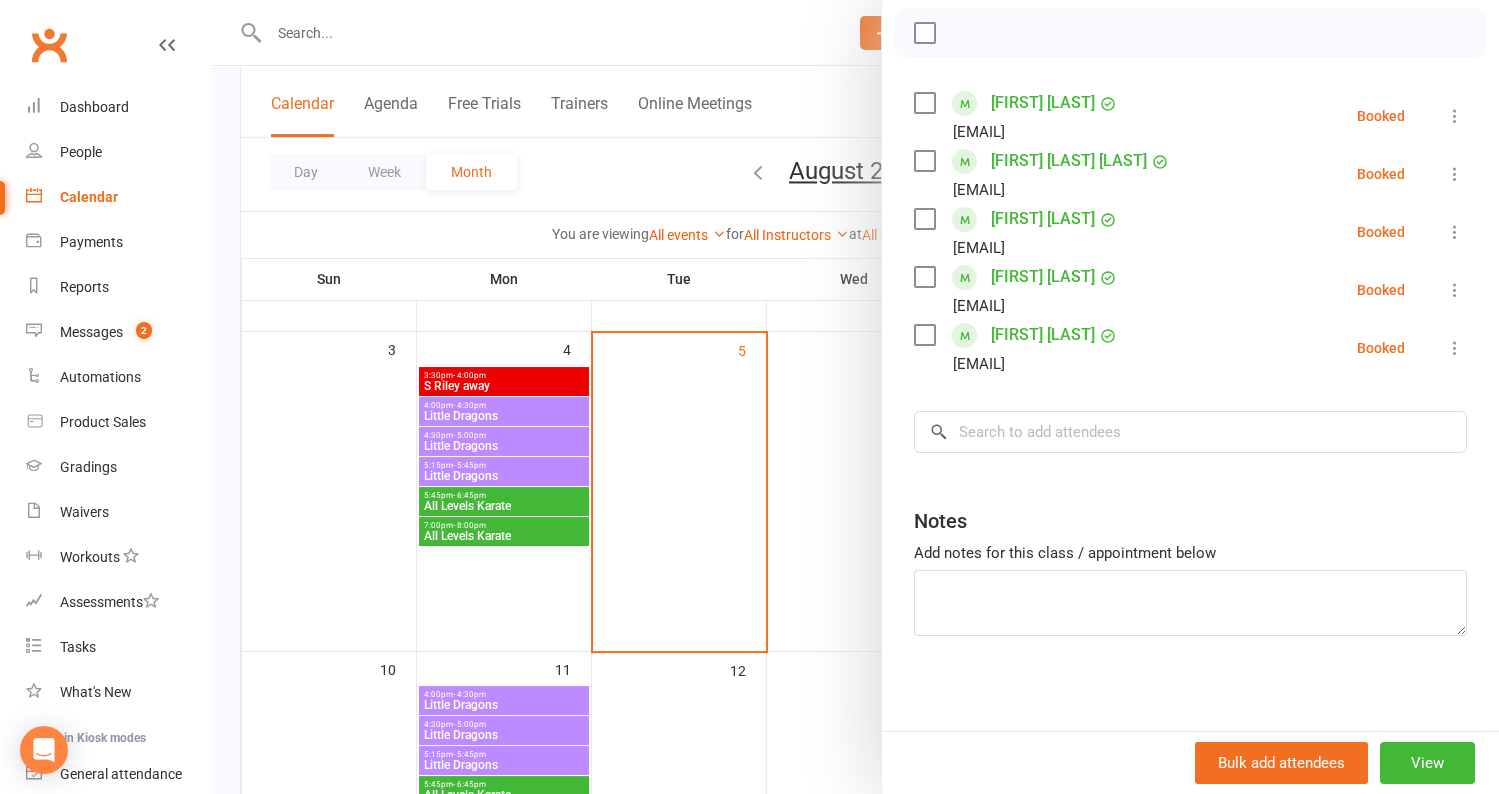 click at bounding box center (855, 397) 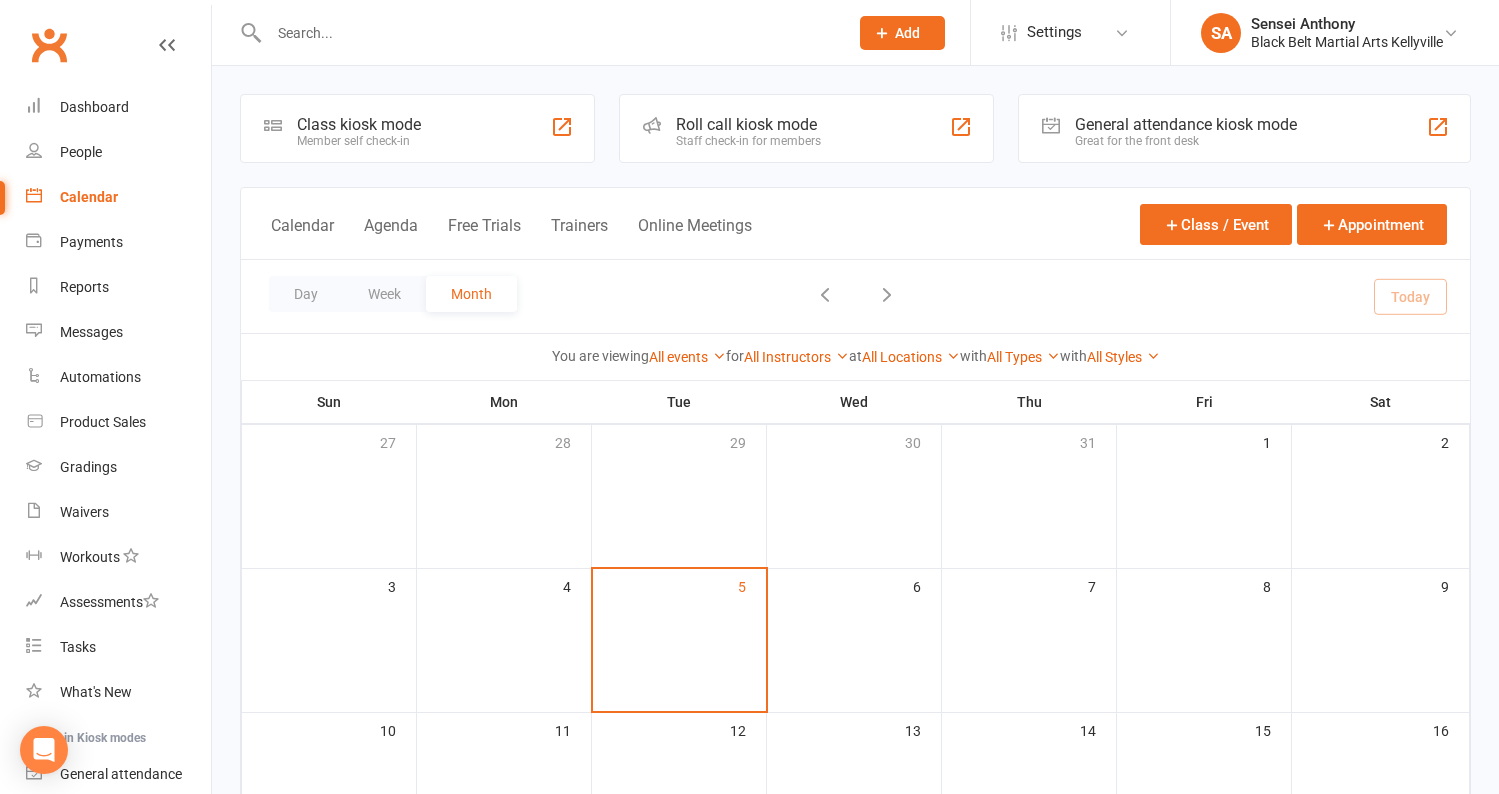 scroll, scrollTop: 0, scrollLeft: 0, axis: both 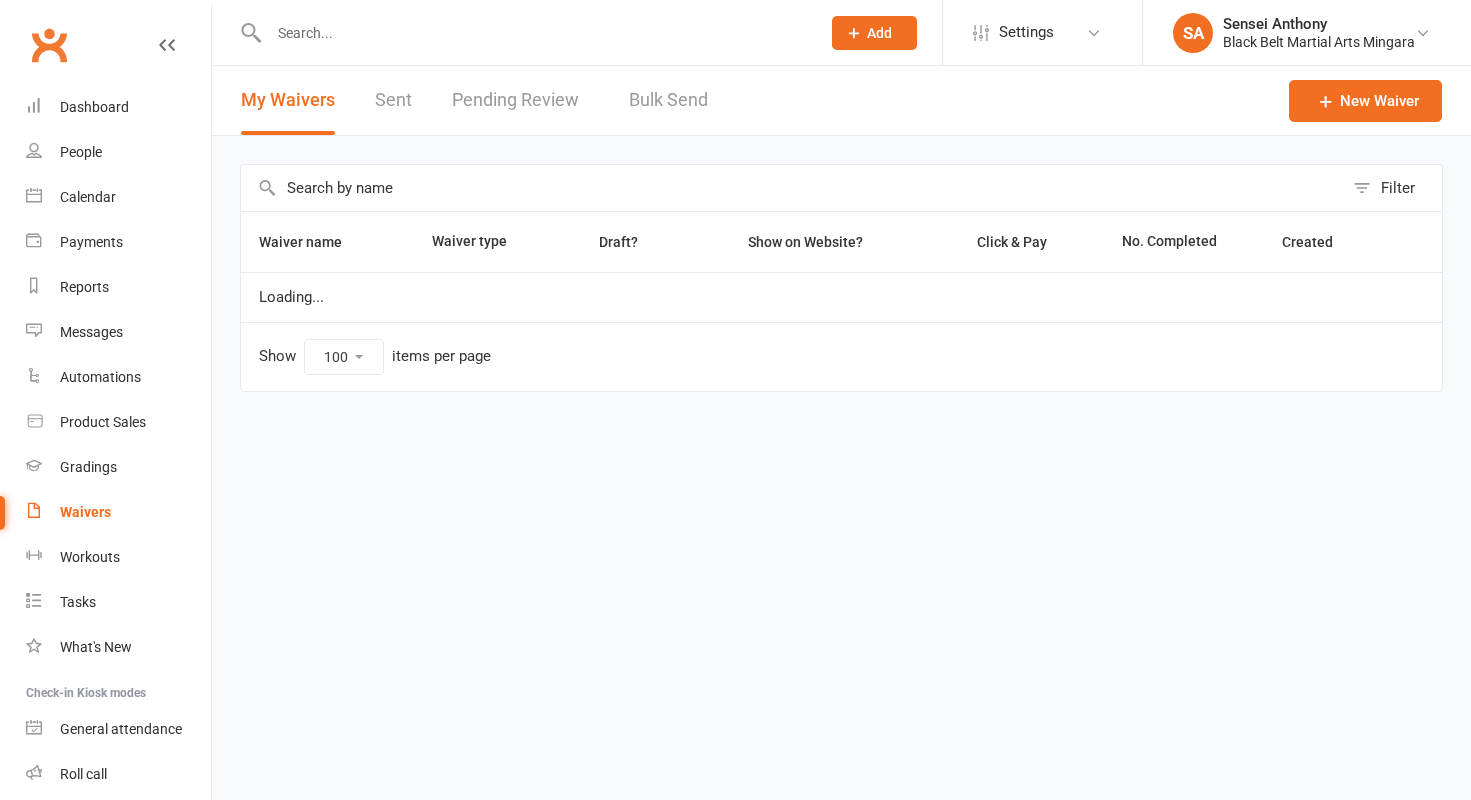 select on "100" 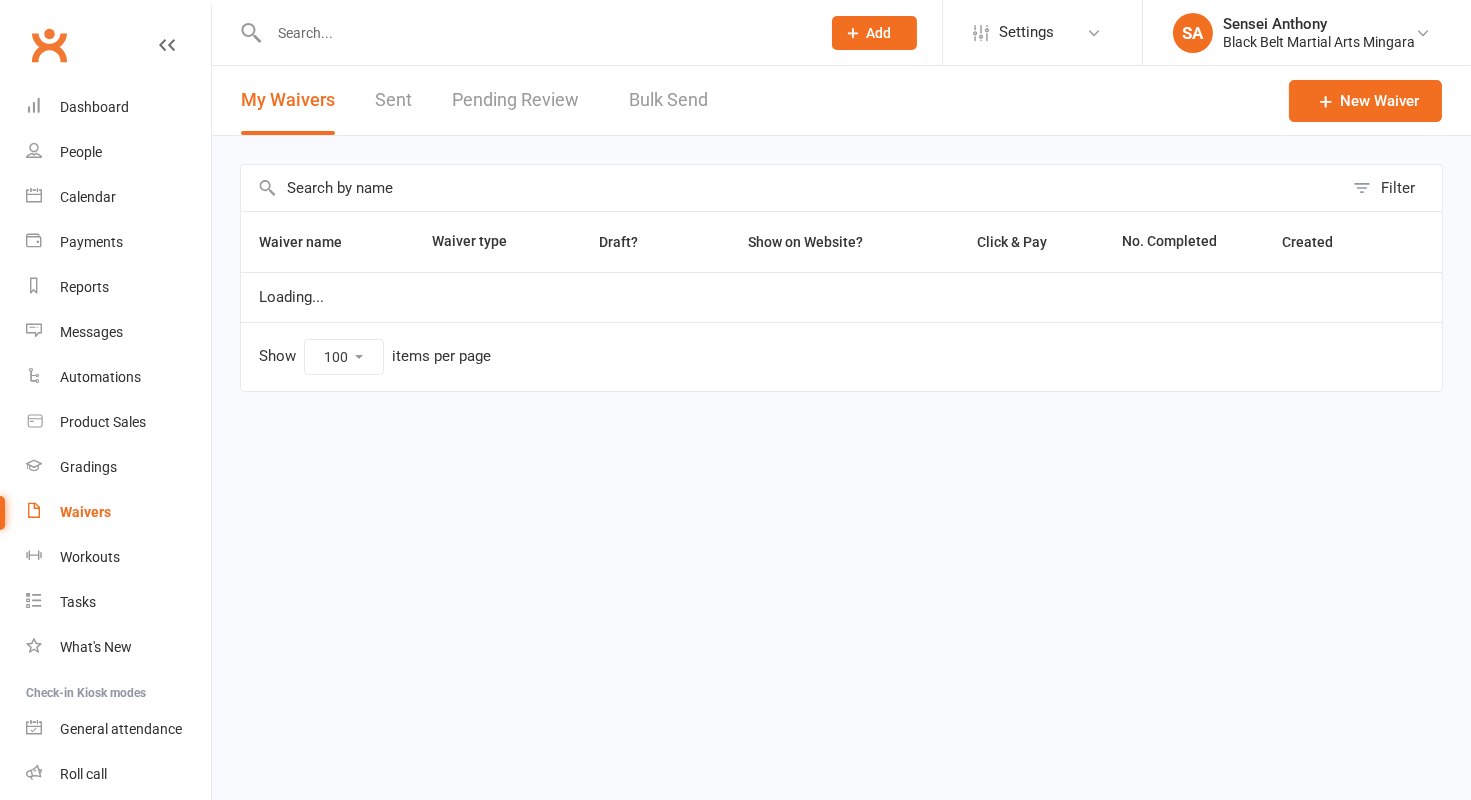 scroll, scrollTop: 0, scrollLeft: 0, axis: both 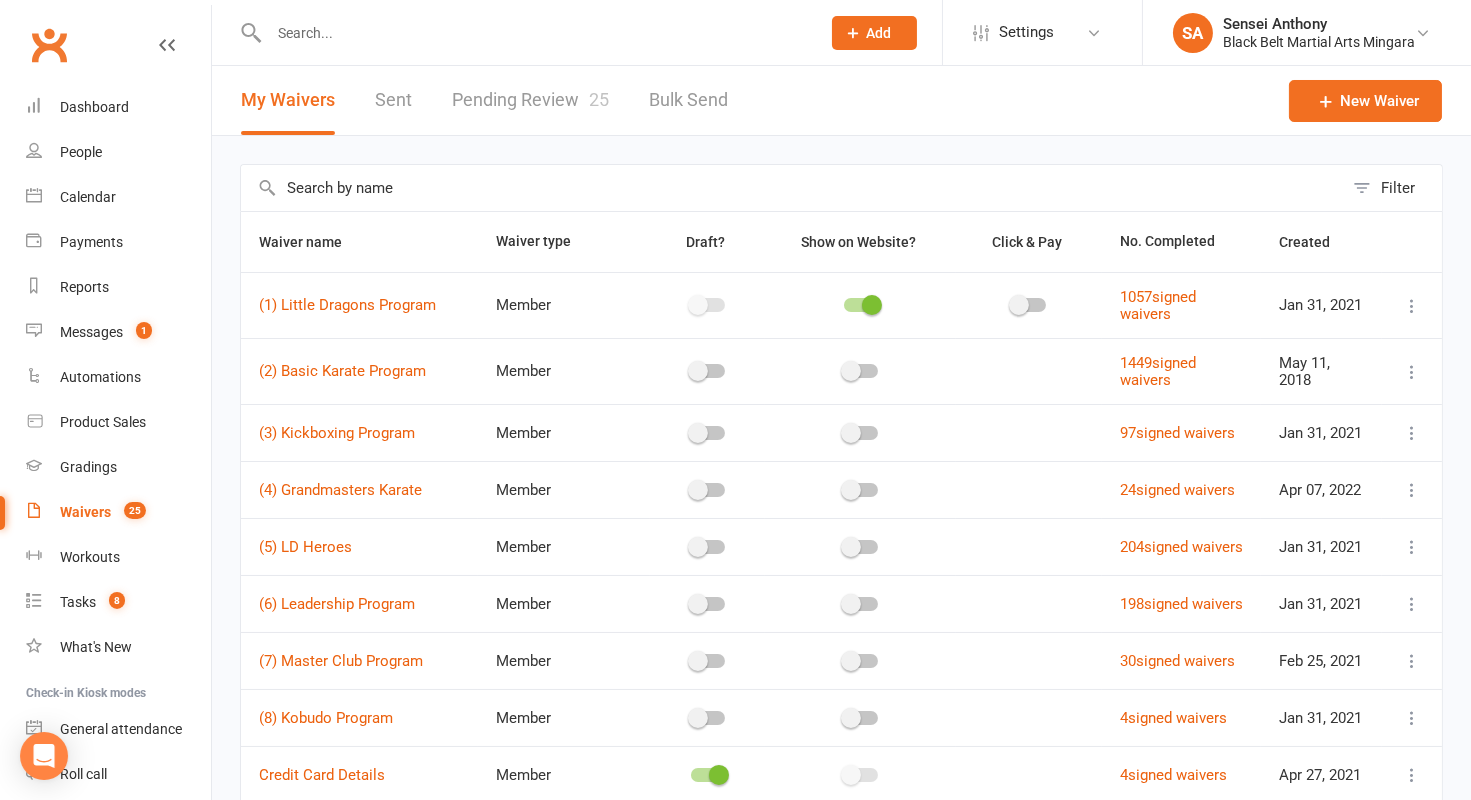 click on "Pending Review 25" at bounding box center [530, 100] 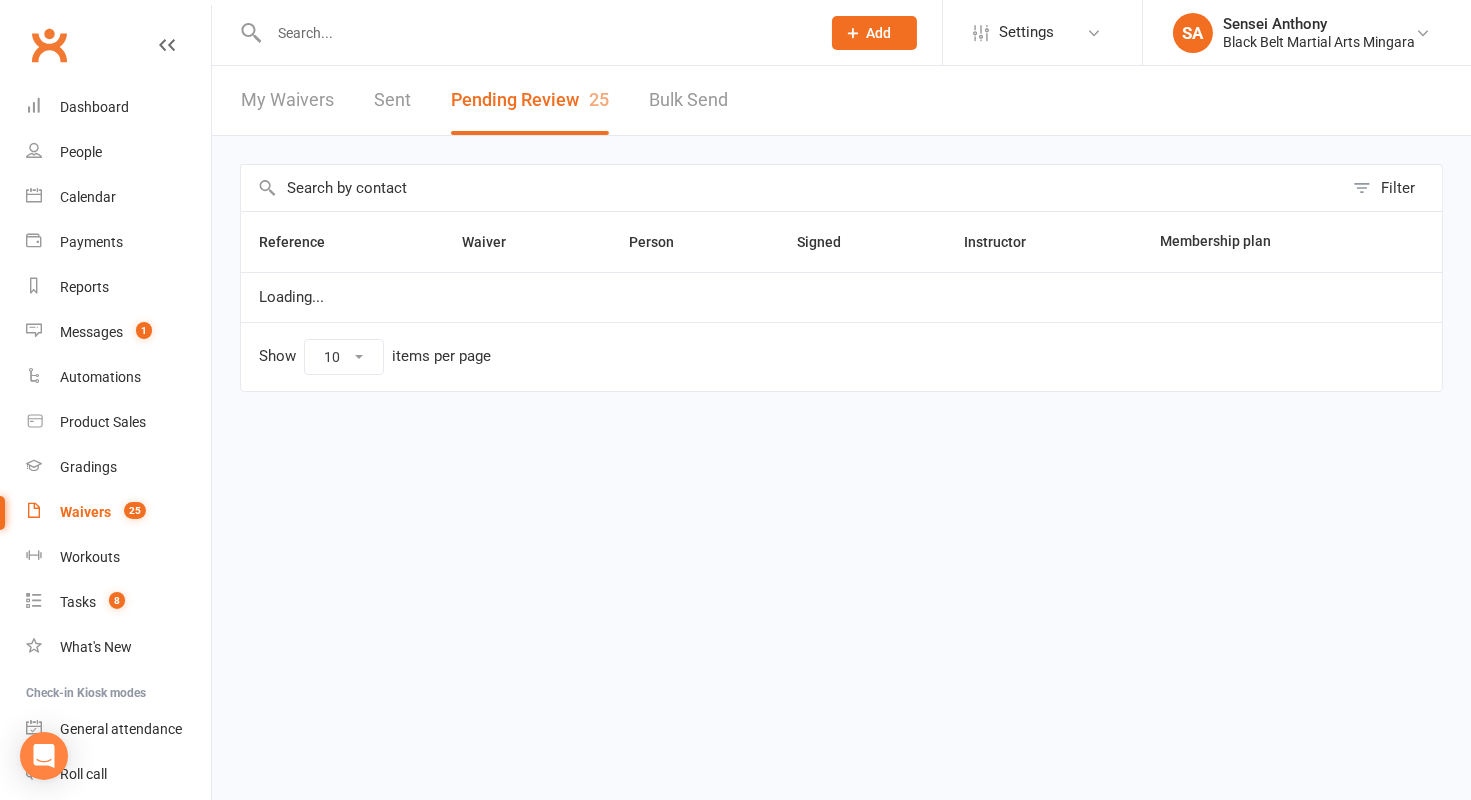 select on "50" 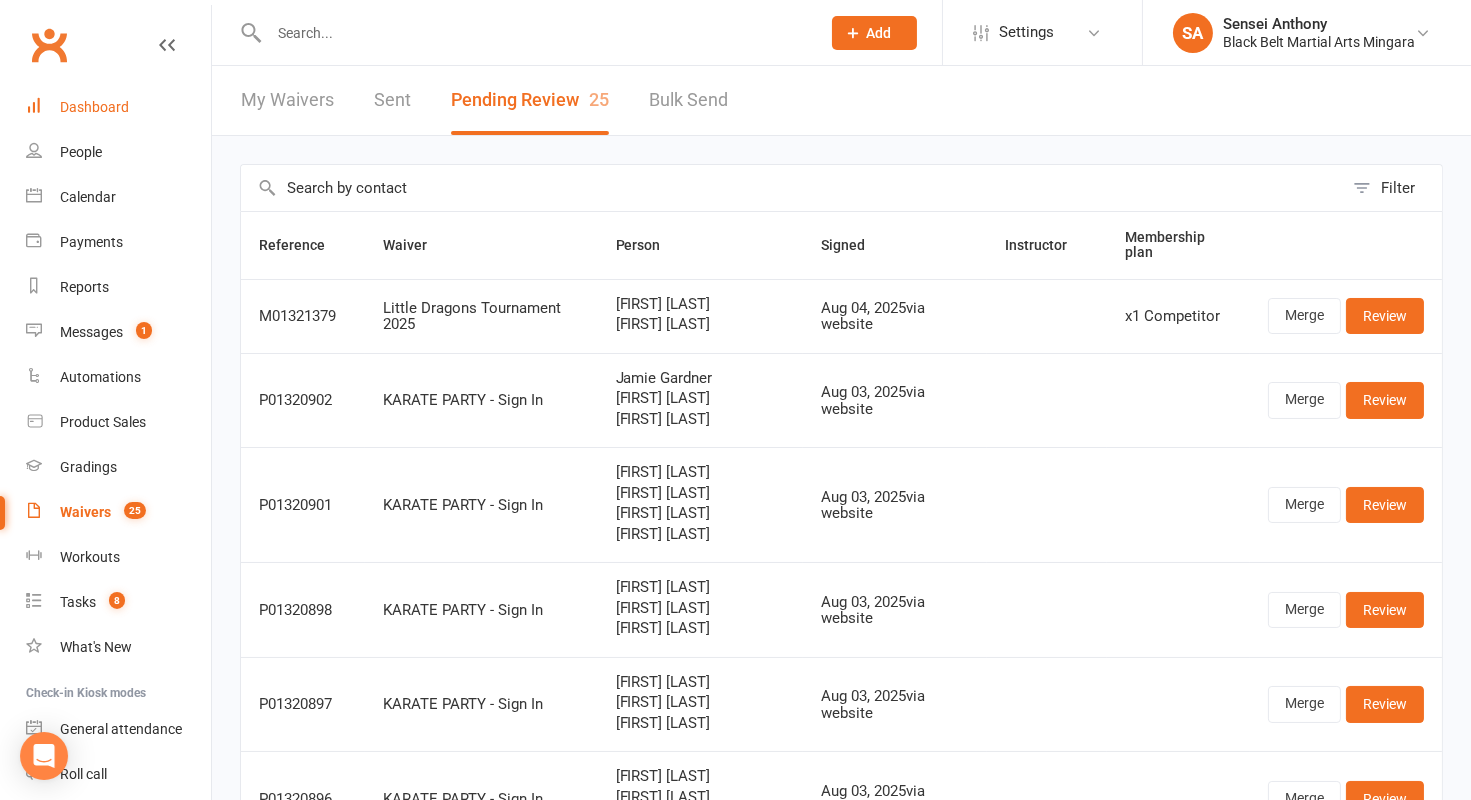 click on "Dashboard" at bounding box center (94, 107) 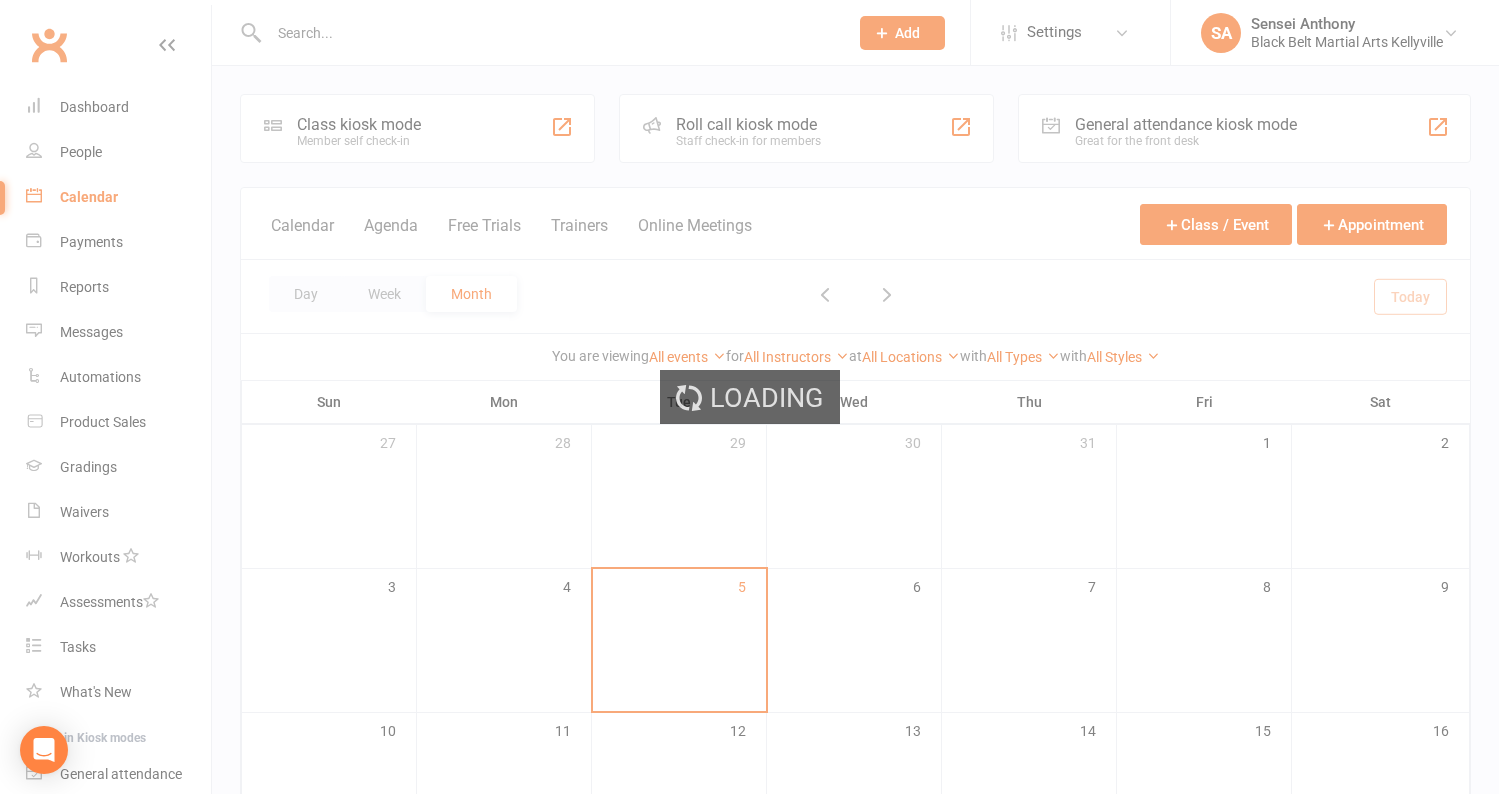 scroll, scrollTop: 0, scrollLeft: 0, axis: both 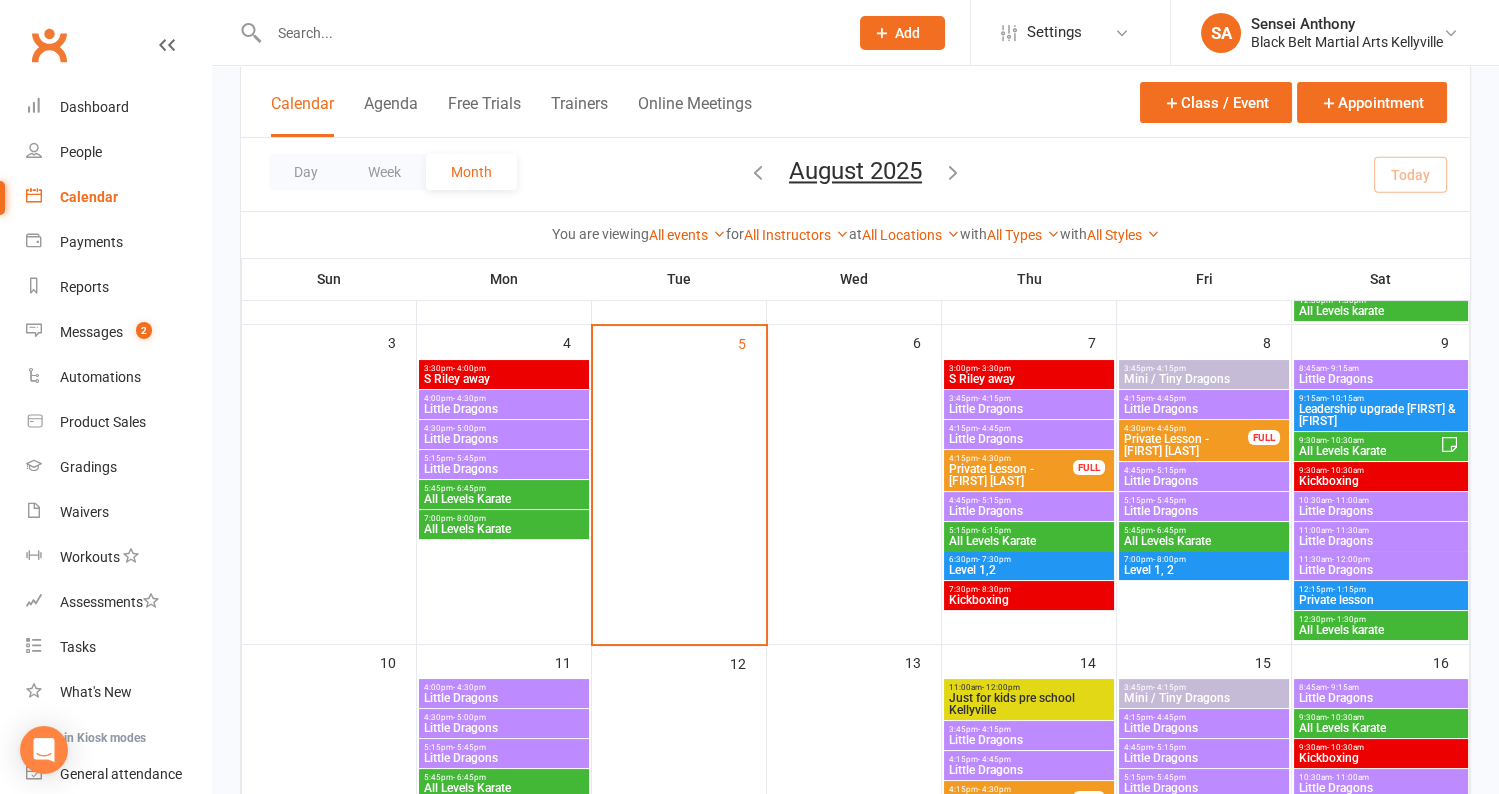 click on "Little Dragons" at bounding box center [1029, 409] 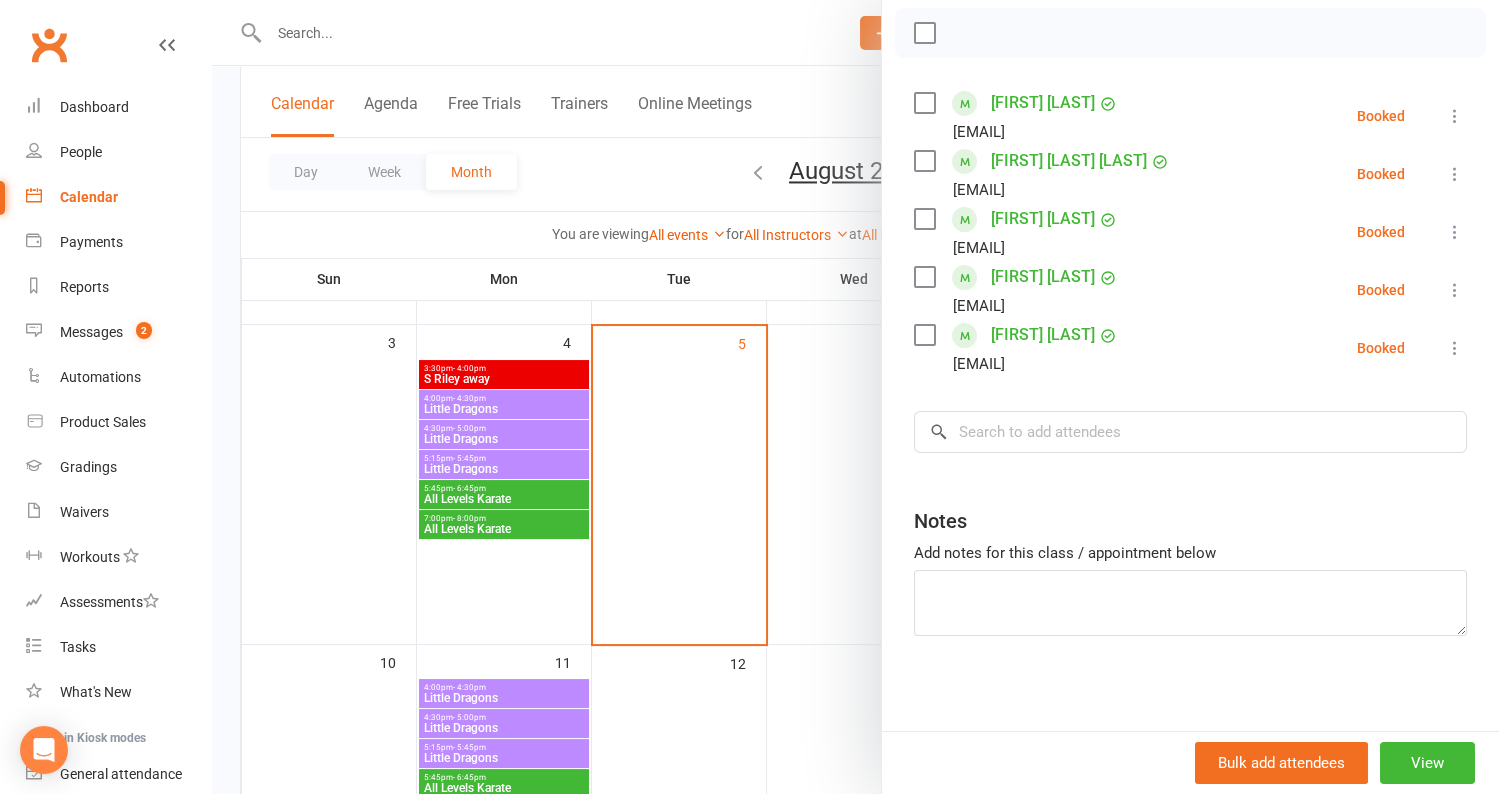 scroll, scrollTop: 221, scrollLeft: 0, axis: vertical 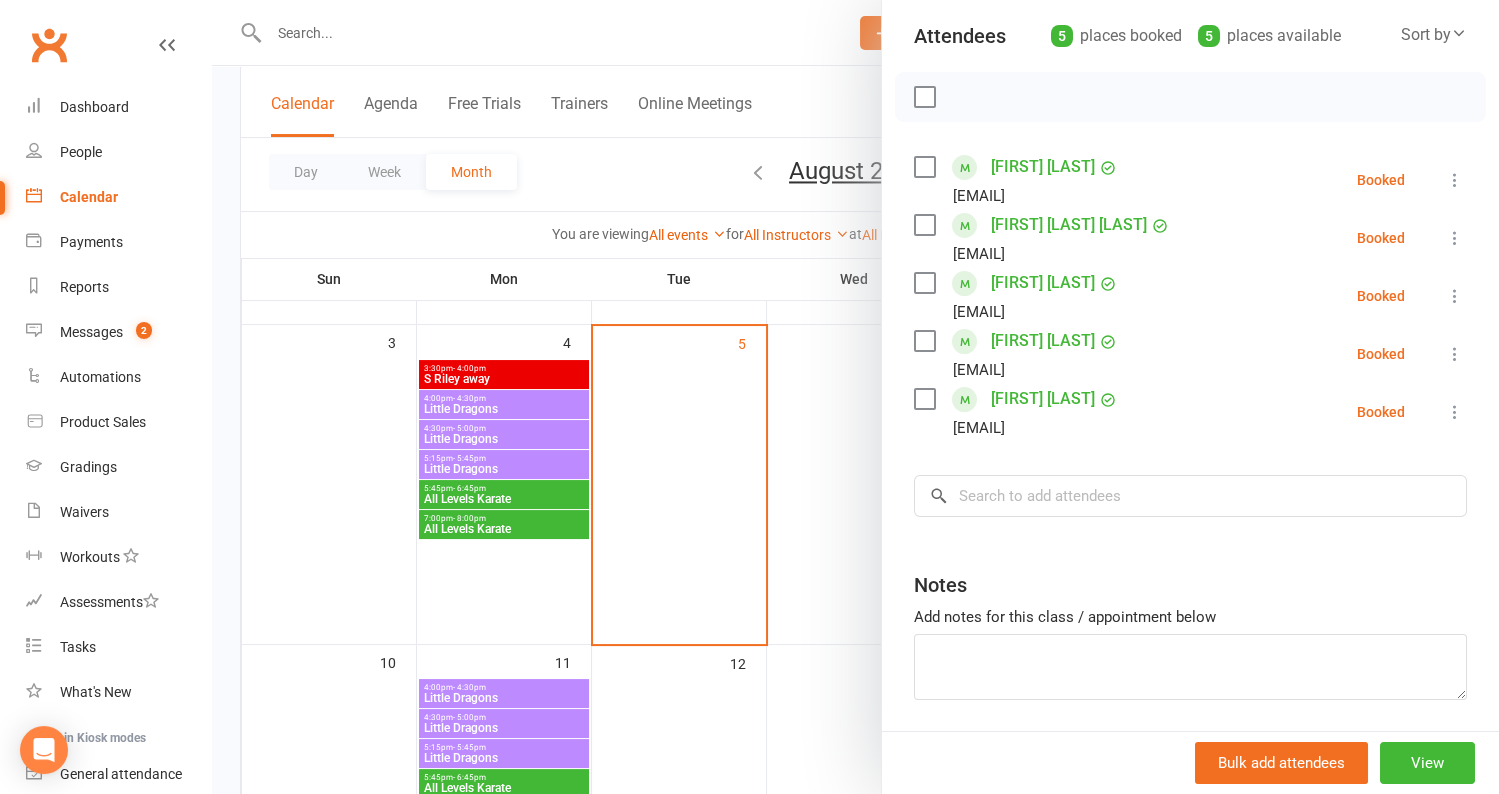 click on "Class kiosk mode  Roll call  3:45 PM - 4:15 PM, Thursday, August, 7, 2025 with Pauline Cornac  at  Youth Room  Attendees  5  places booked 5  places available Sort by  Last name  First name  Booking created    Wanda Fu  dongzhenfu_209@hotmail.com Booked More info  Remove  Check in  Mark absent  Send message  All bookings for series    Zorina Ching Laam FUNG  alvinhalina@outlook.com Booked More info  Remove  Check in  Mark absent  Send message  All bookings for series    Harrison Tesoriero  eloise_101@hotmail.com Booked More info  Remove  Check in  Mark absent  Send message  All bookings for series    Samuel Tesoriero  eloise_101@hotmail.com Booked More info  Remove  Check in  Mark absent  Send message  All bookings for series    Kaia Vecek  silviavecek@gmail.com Booked More info  Remove  Check in  Mark absent  Send message  All bookings for series  × No results
Notes  Add notes for this class / appointment below" at bounding box center (1190, 332) 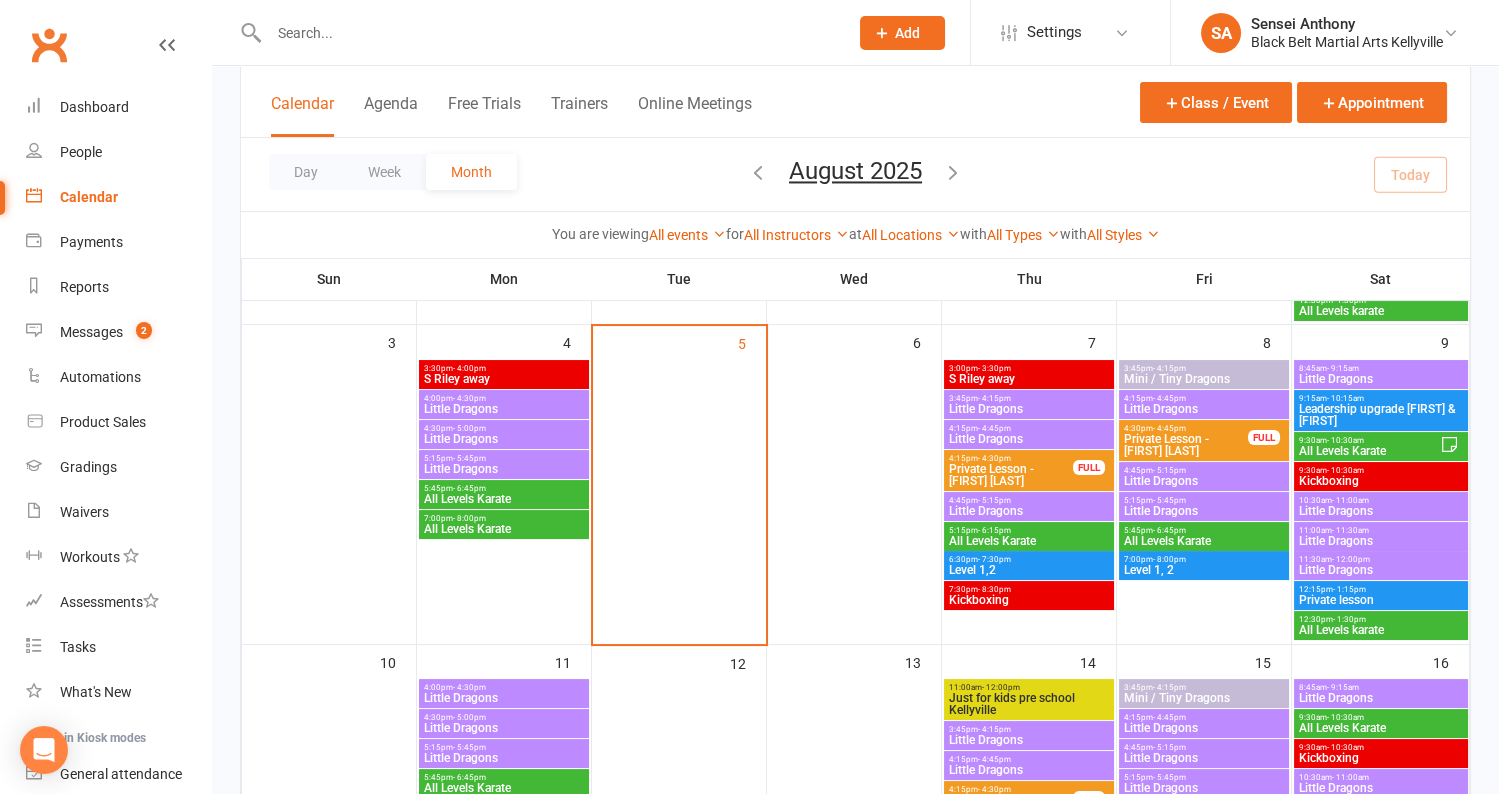 click on "Little Dragons" at bounding box center [1029, 439] 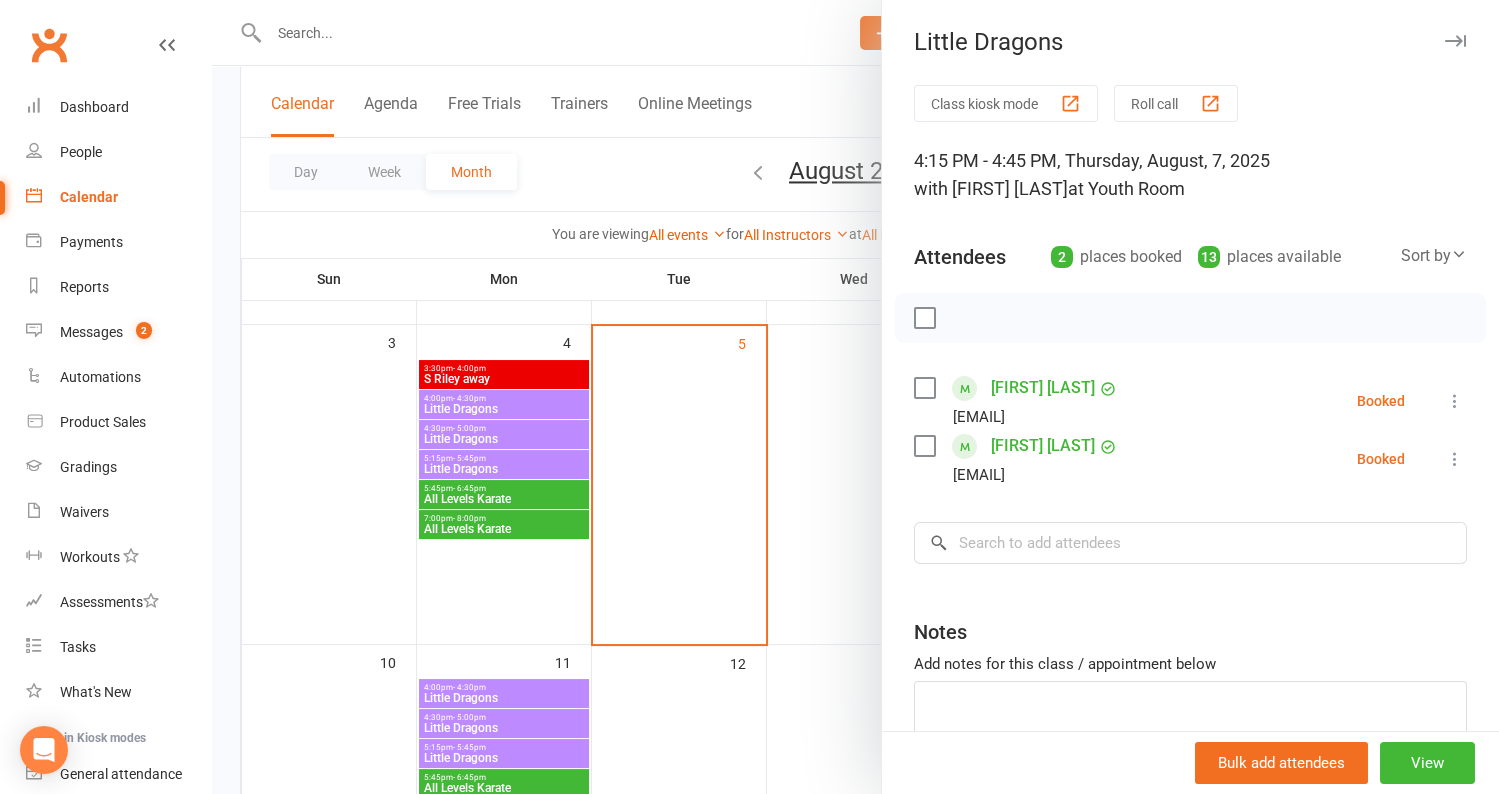 scroll, scrollTop: 111, scrollLeft: 0, axis: vertical 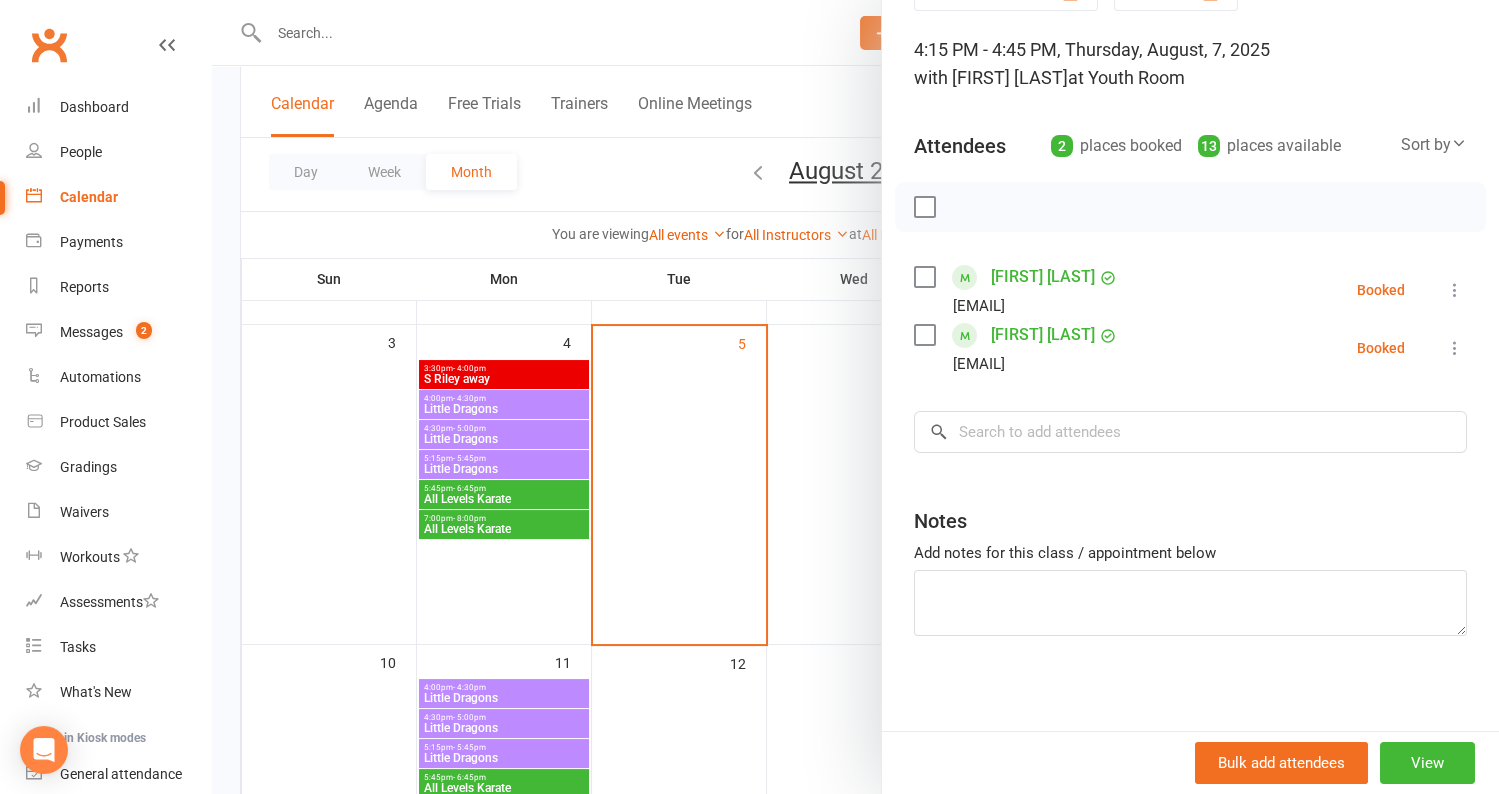 click at bounding box center (855, 397) 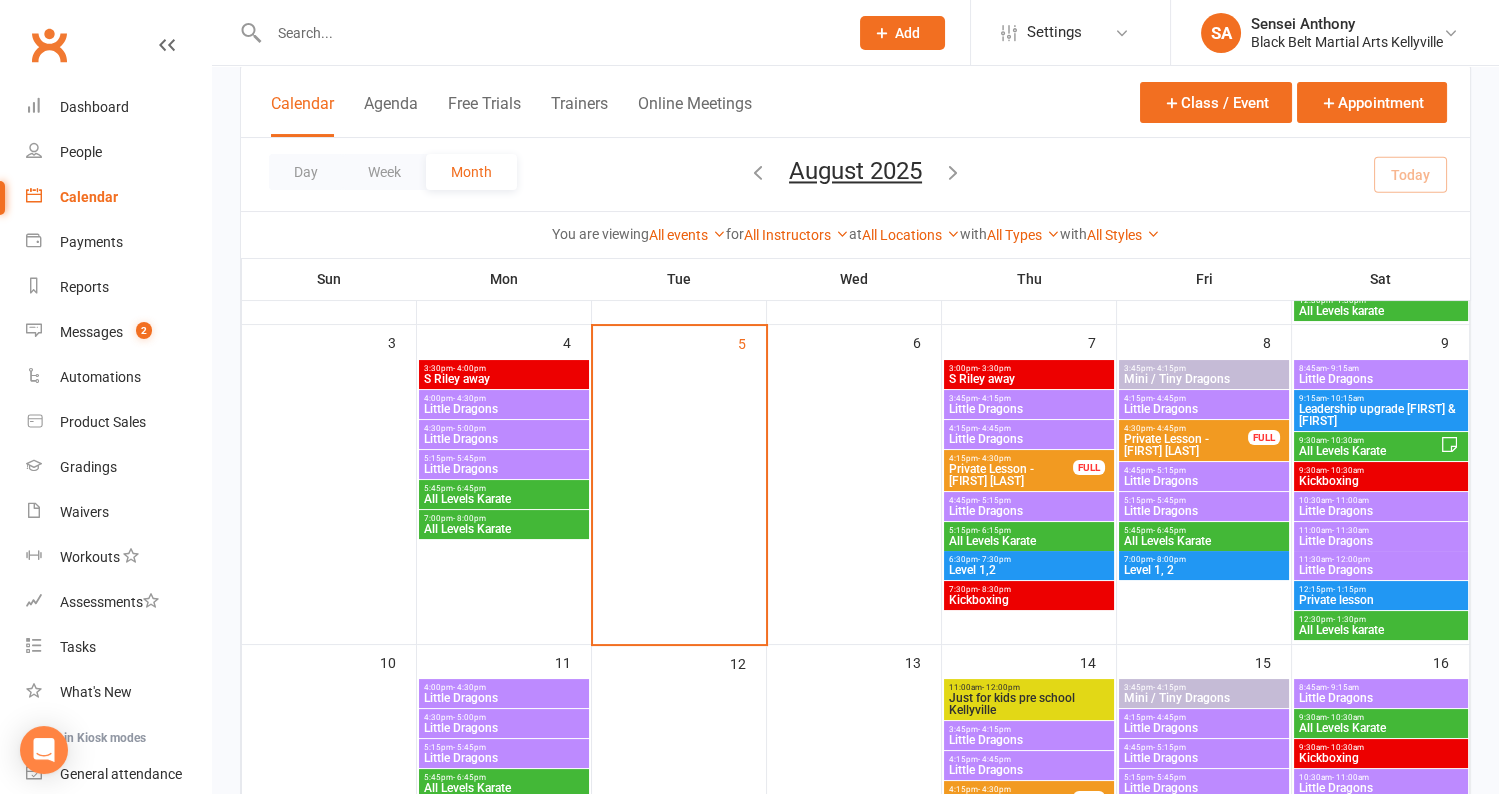 click on "Little Dragons" at bounding box center (1029, 511) 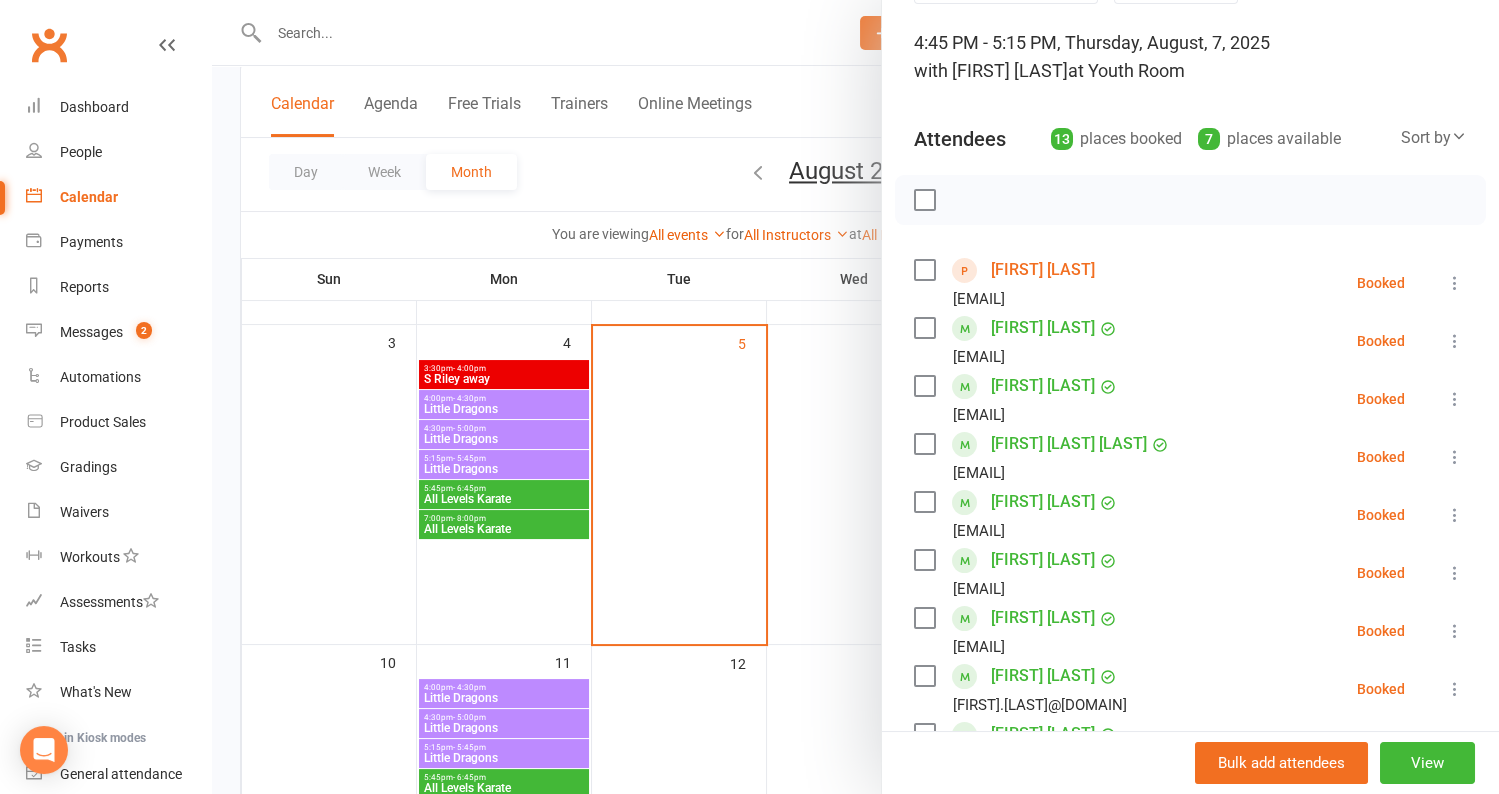 scroll, scrollTop: 111, scrollLeft: 0, axis: vertical 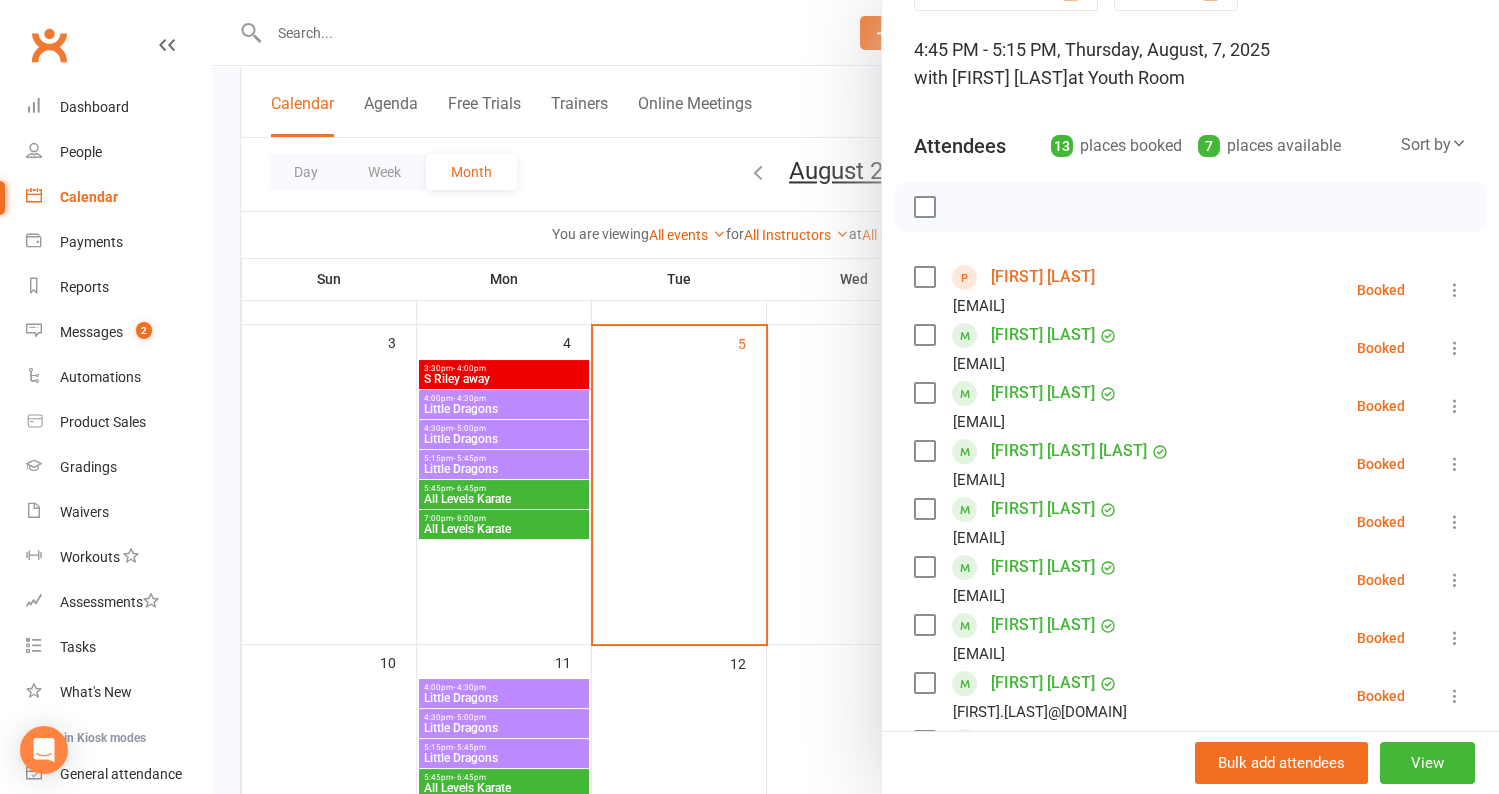 click at bounding box center (855, 397) 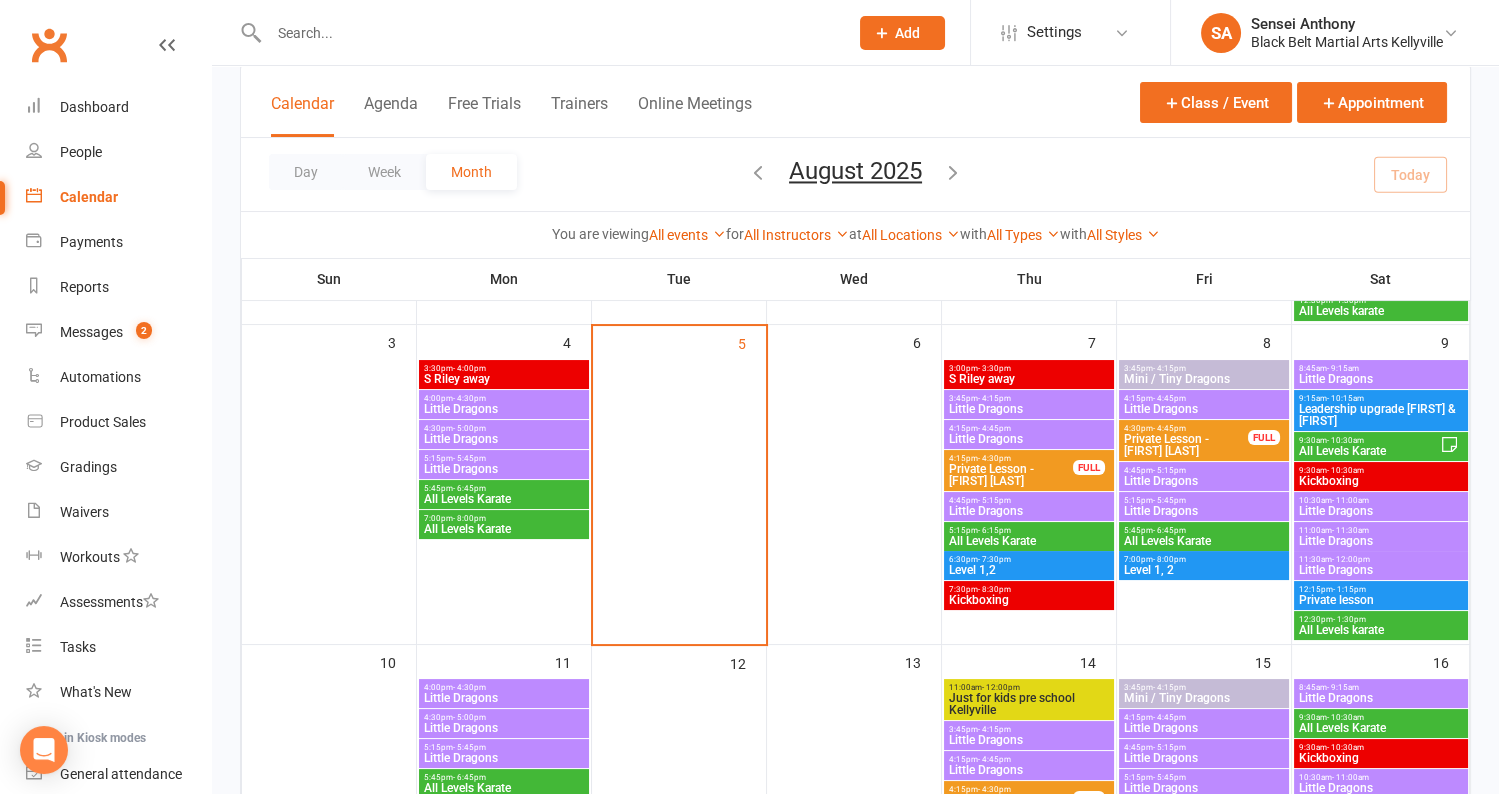 click on "Little Dragons" at bounding box center [1029, 511] 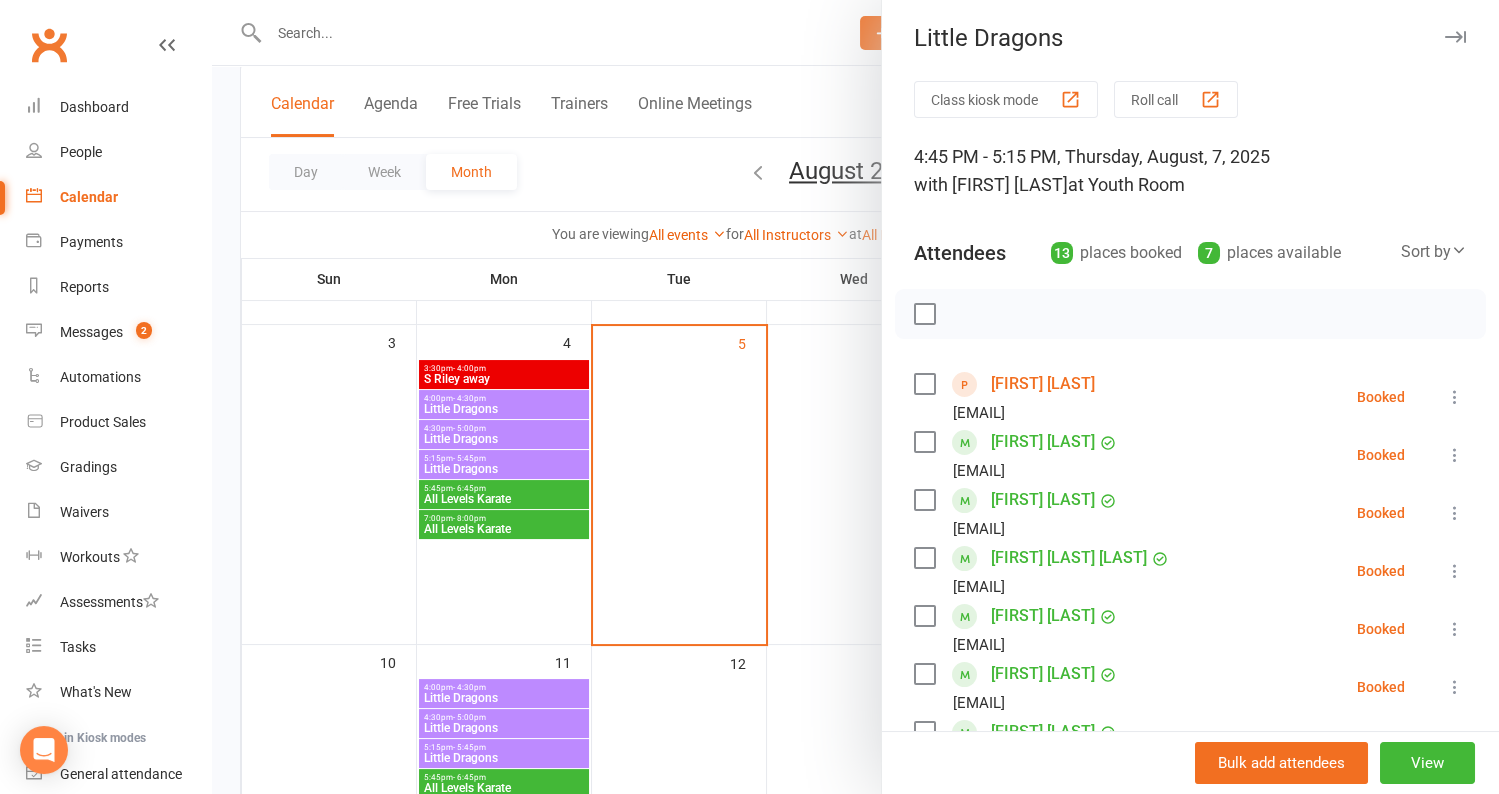 scroll, scrollTop: 0, scrollLeft: 0, axis: both 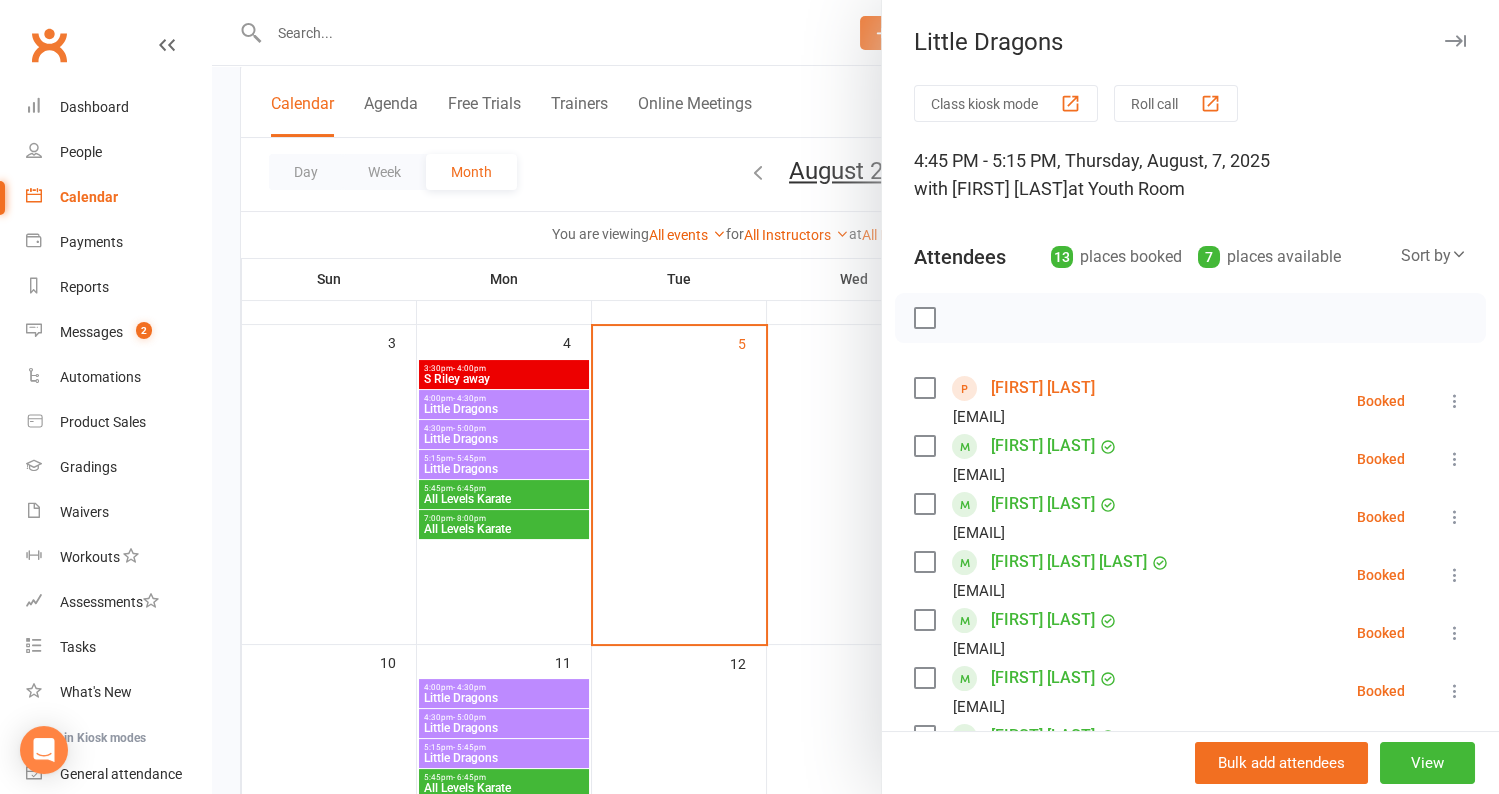 click at bounding box center (855, 397) 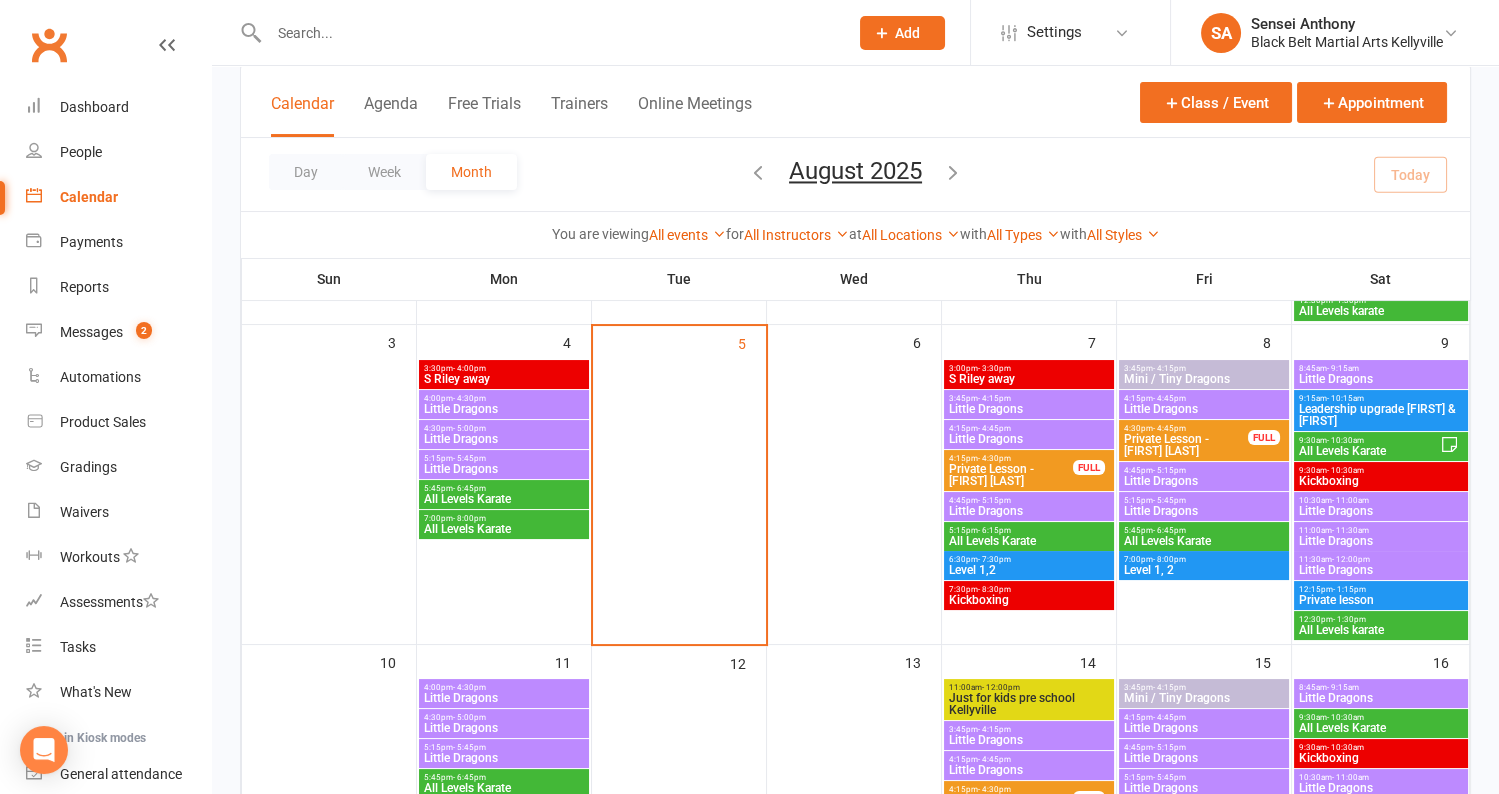 click on "All Levels Karate" at bounding box center (1029, 541) 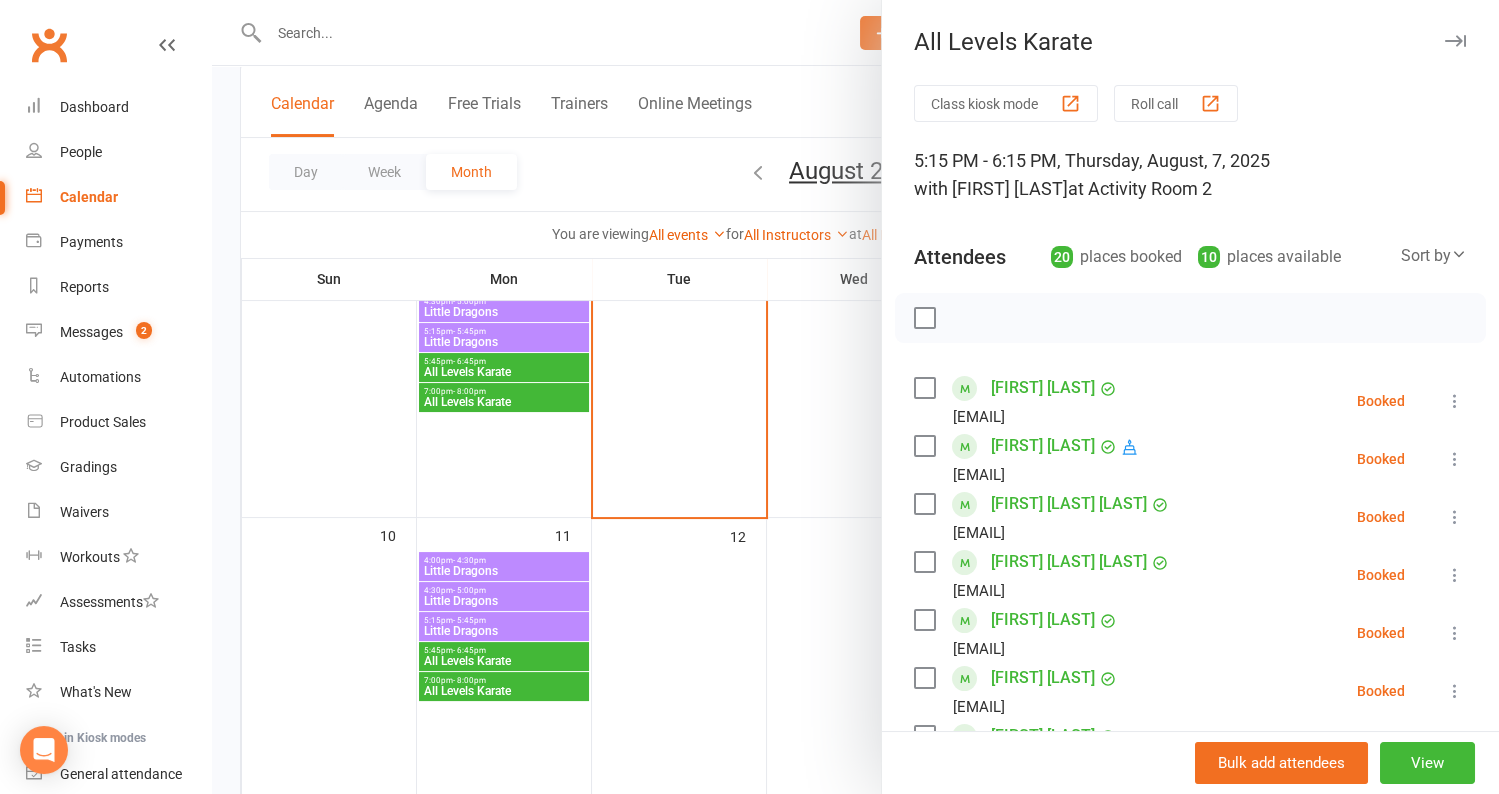 scroll, scrollTop: 815, scrollLeft: 0, axis: vertical 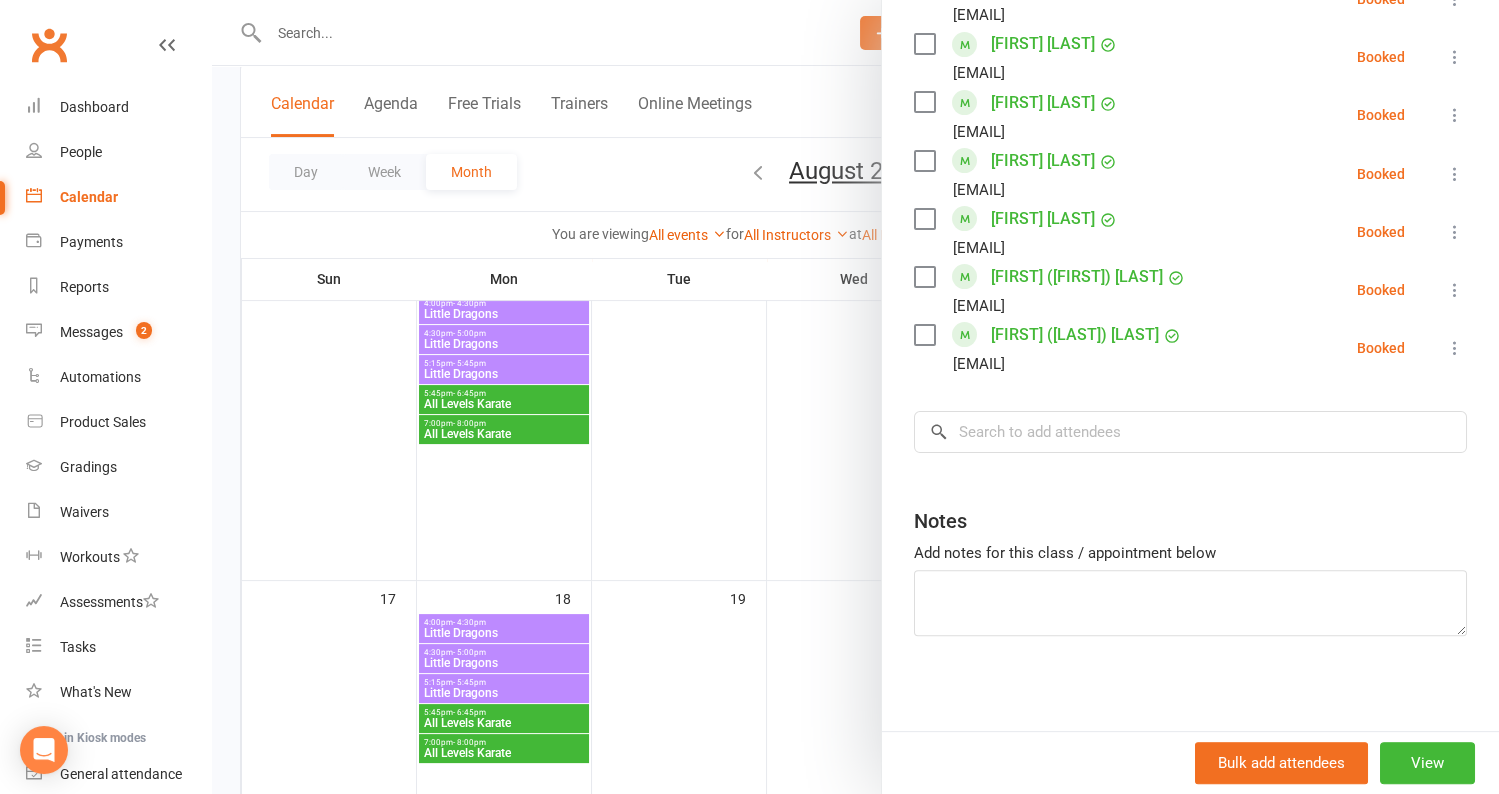 click at bounding box center [855, 397] 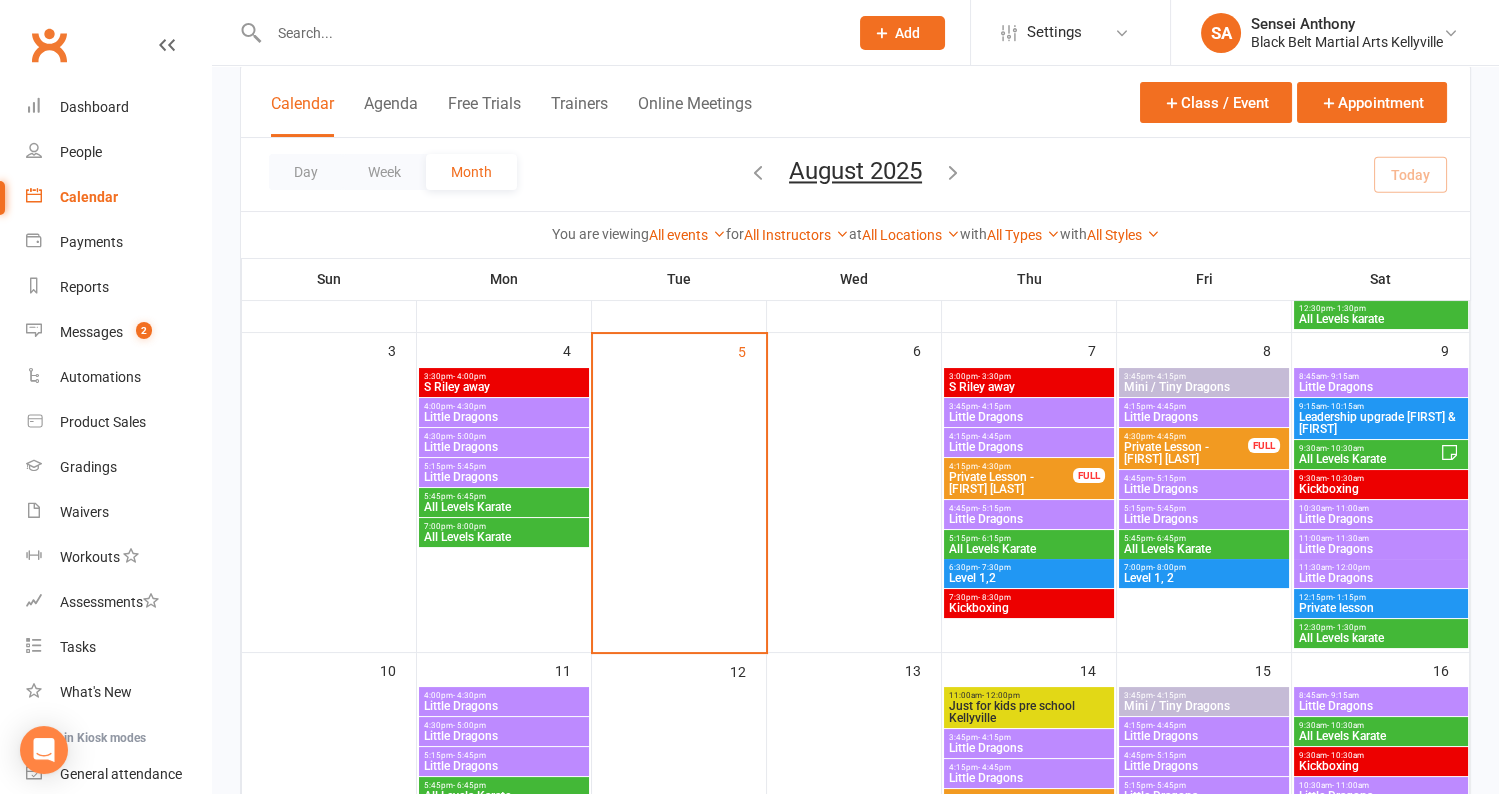 scroll, scrollTop: 421, scrollLeft: 0, axis: vertical 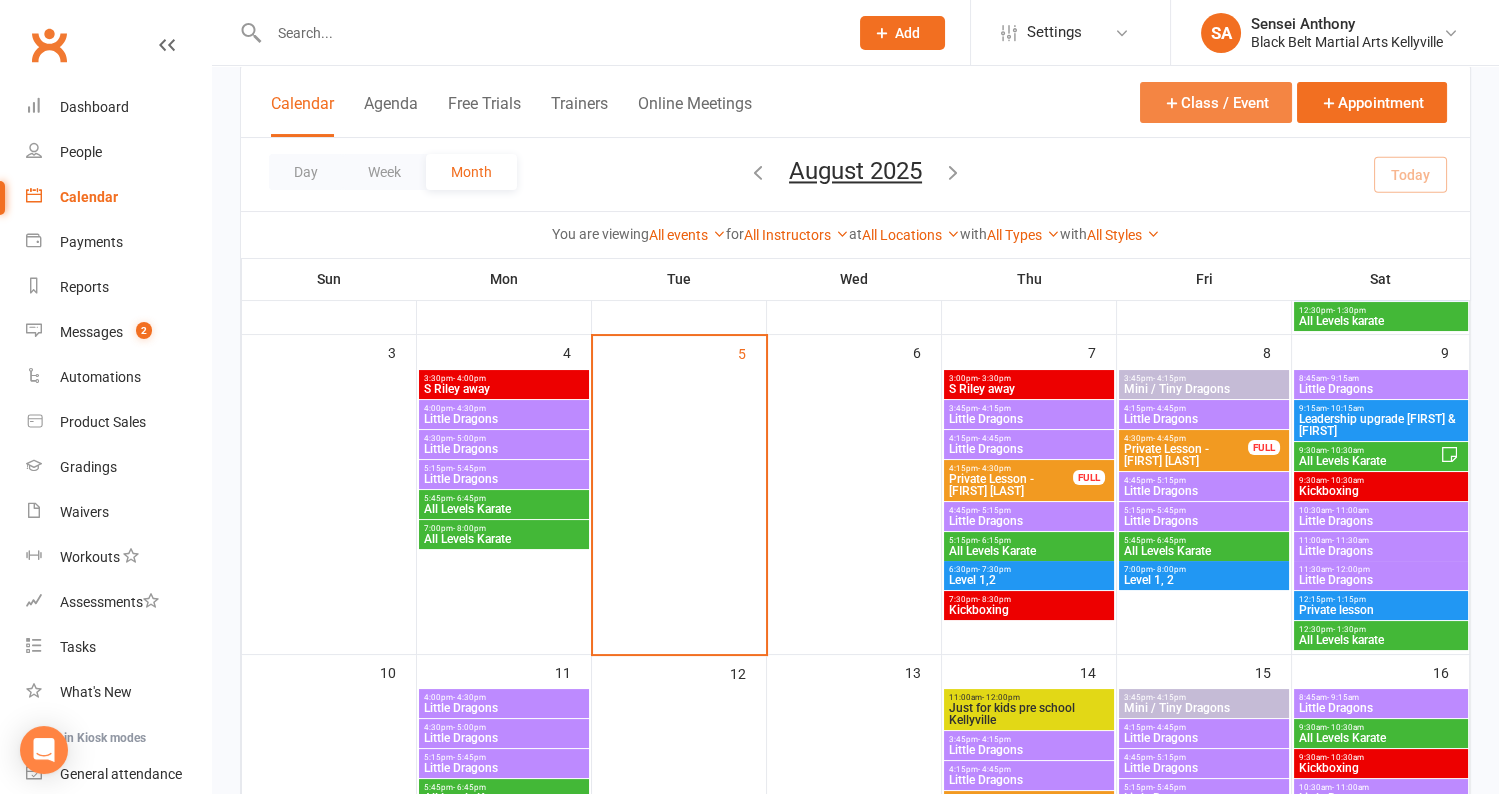click on "Class / Event" at bounding box center [1216, 102] 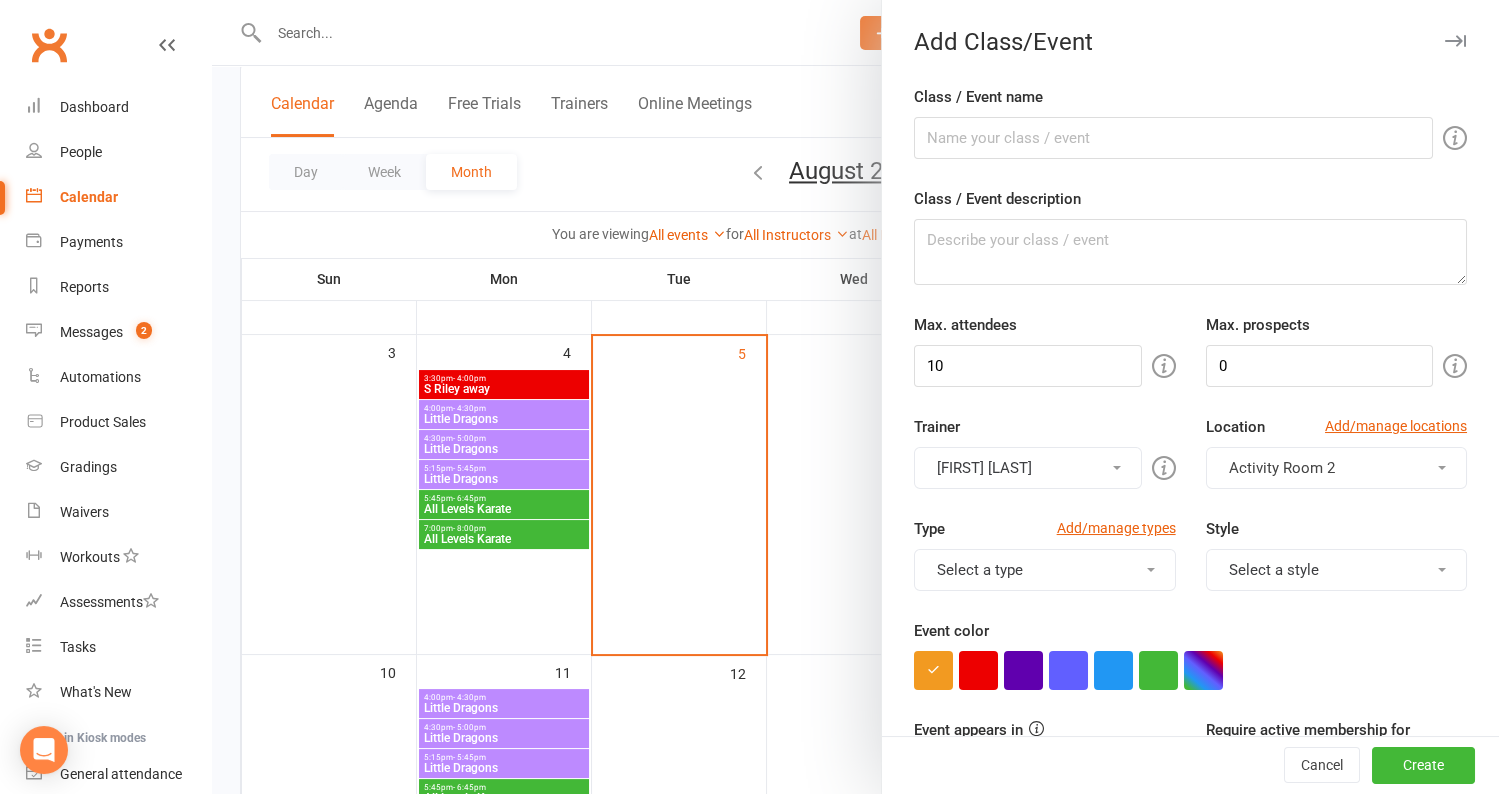 click at bounding box center (855, 397) 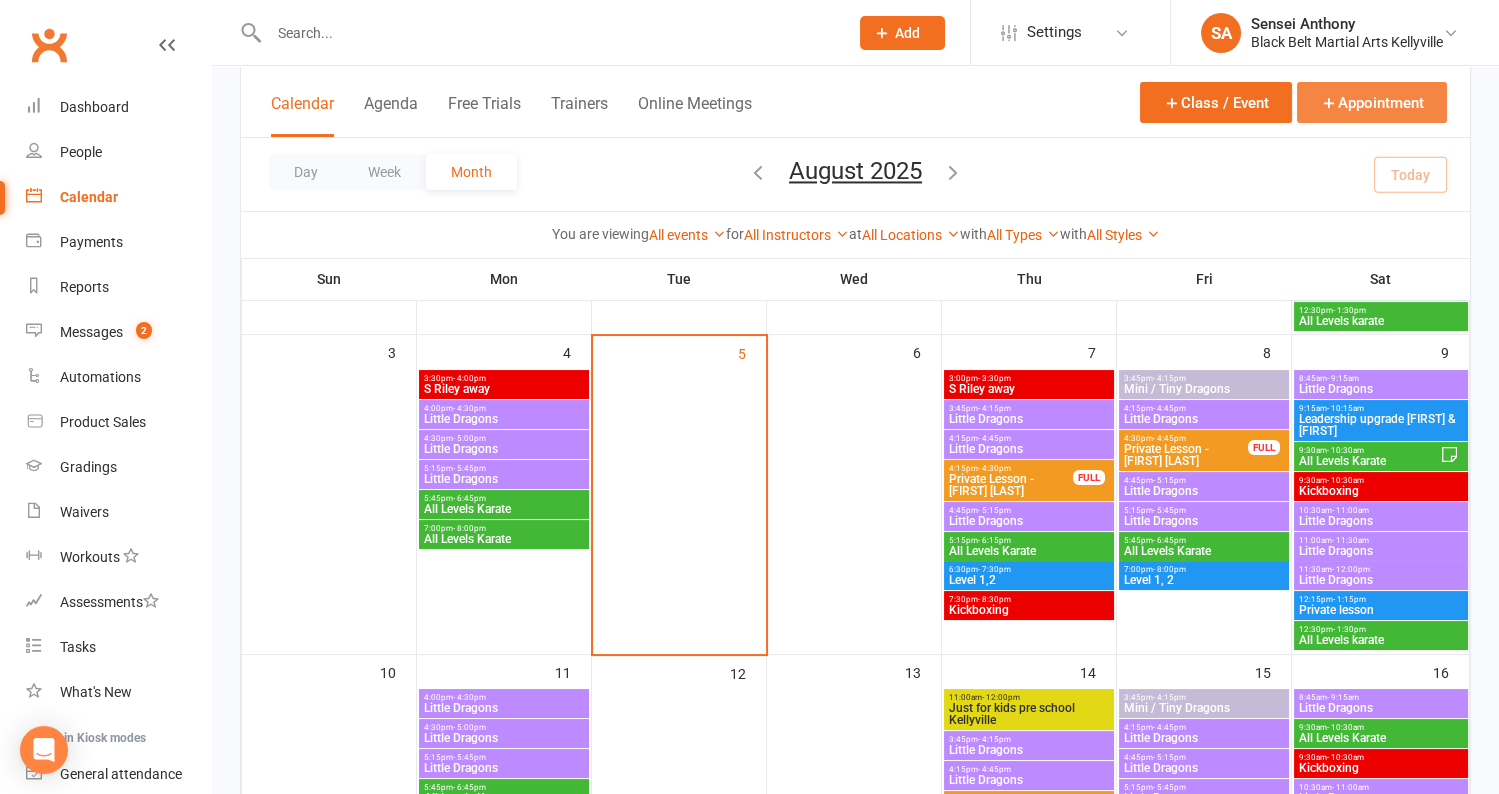 click on "Appointment" at bounding box center (1372, 102) 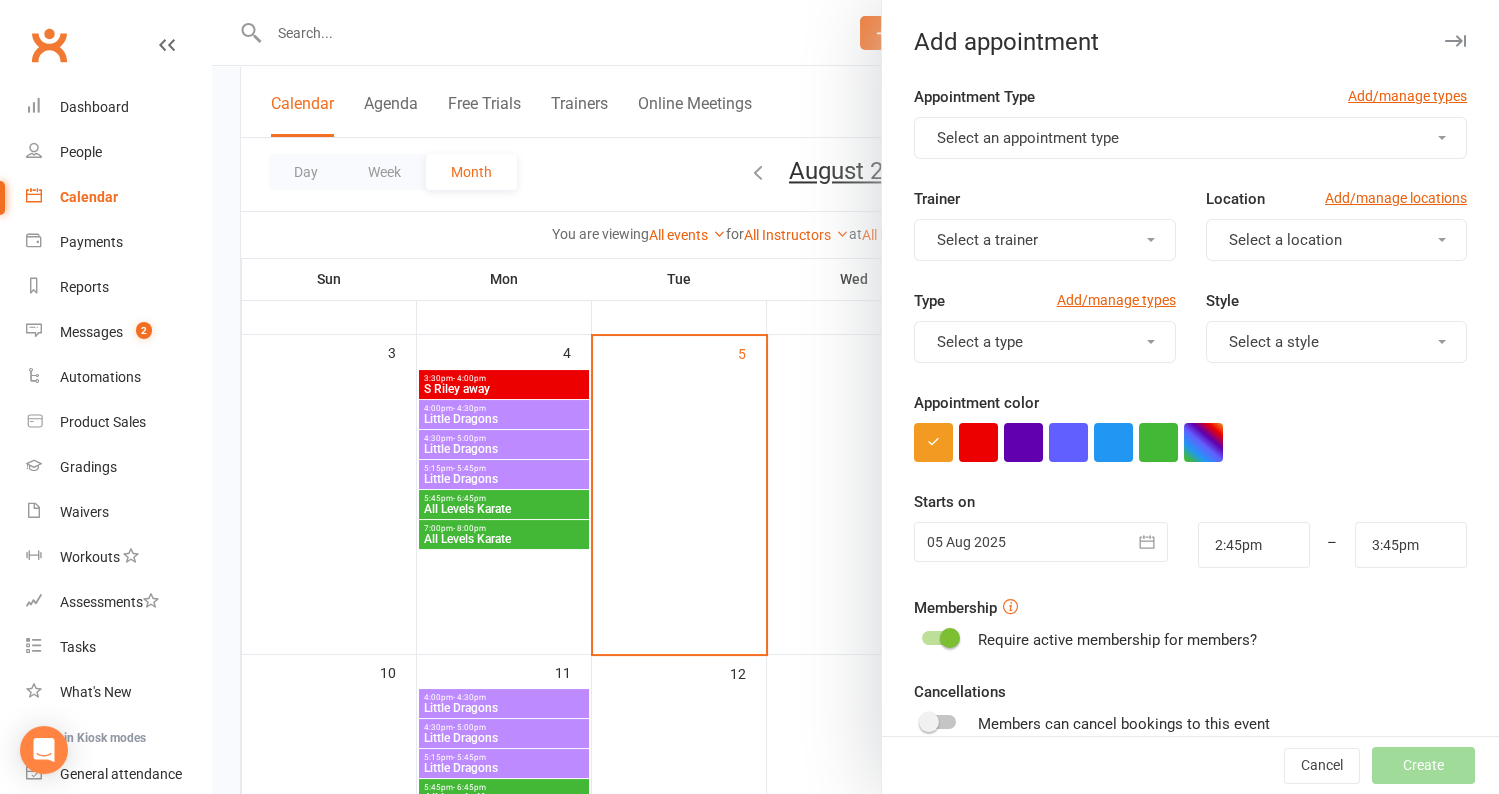click on "Select an appointment type" at bounding box center [1028, 138] 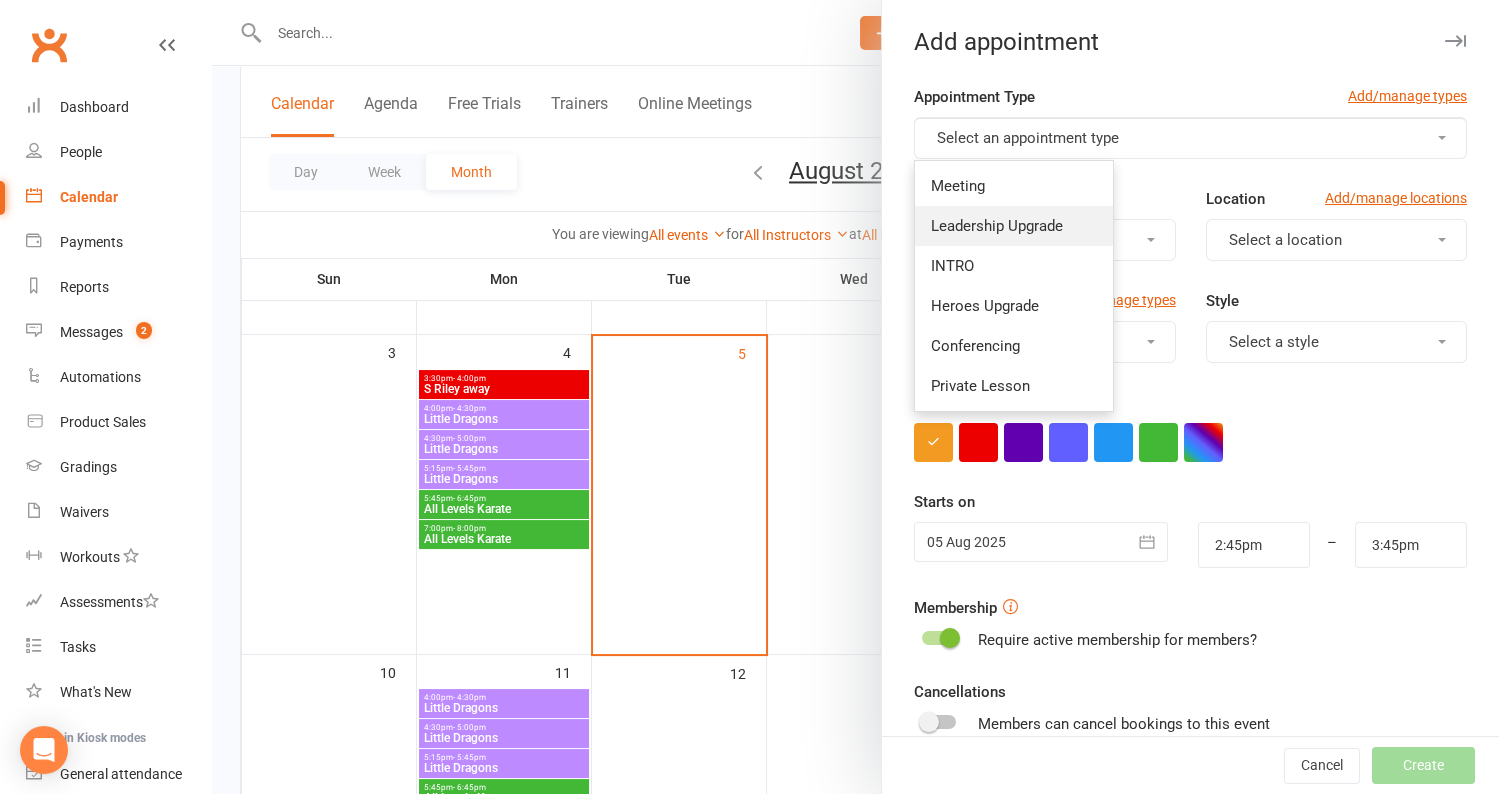 click on "Leadership Upgrade" at bounding box center (1014, 226) 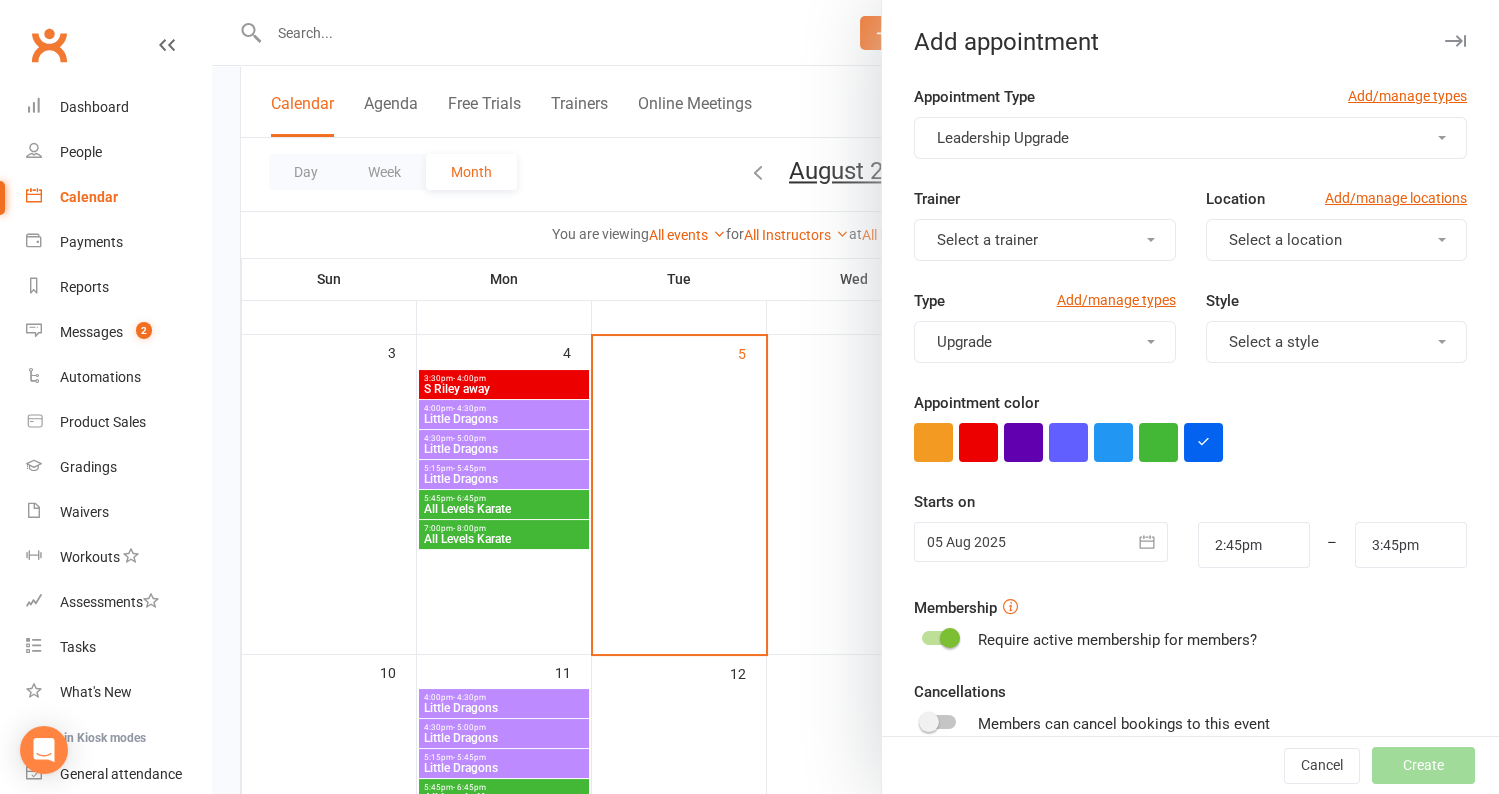 click on "Select a trainer" at bounding box center (1044, 240) 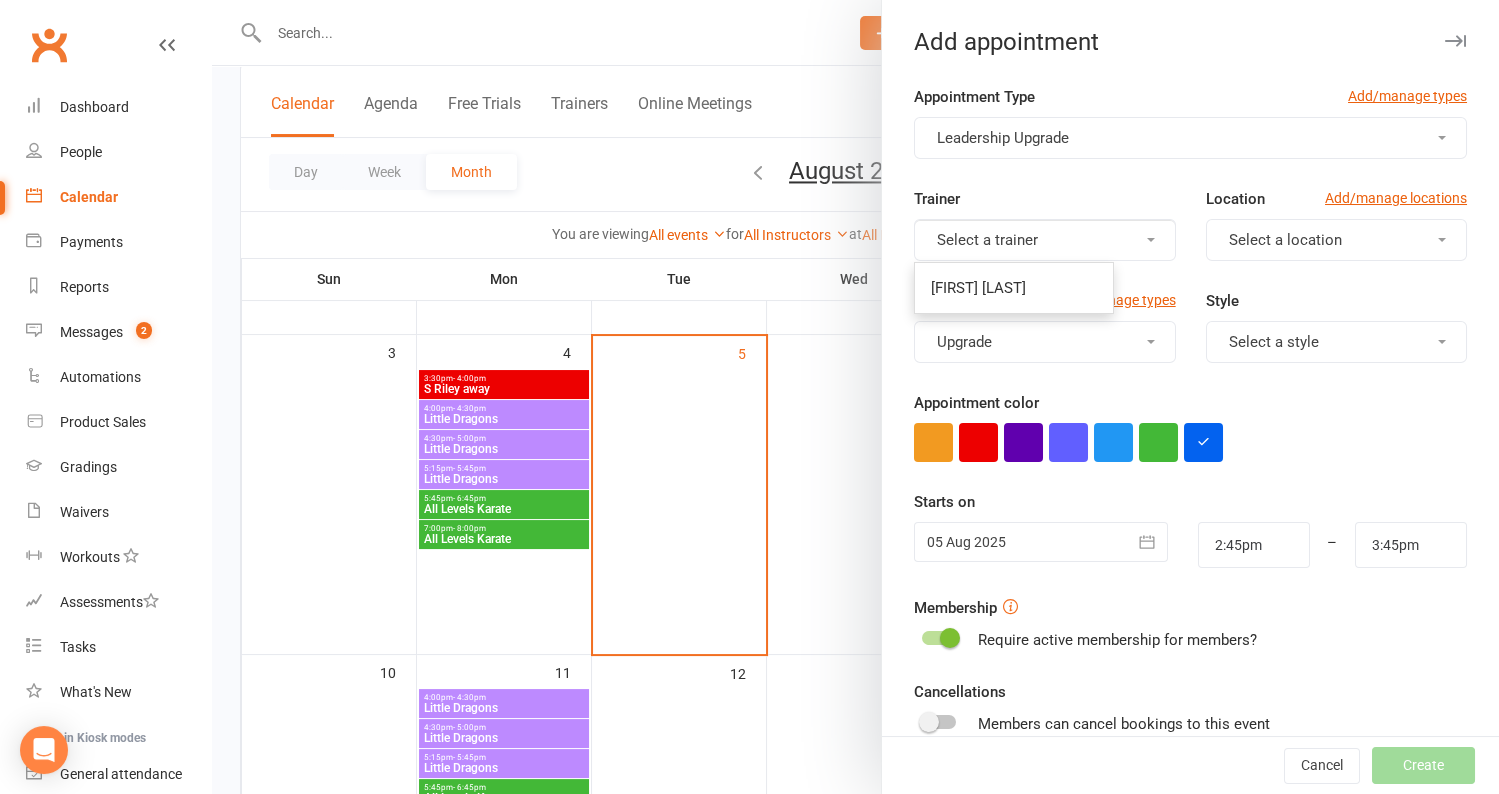 click on "Appointment Type Add/manage types
Leadership Upgrade
Trainer
Select a trainer
Pauline Cornac
Location Add/manage locations
Select a location
Type Add/manage types
Upgrade
Style
Select a style
Appointment color Time 2:45pm – 3:45pm Starts on 05 Aug 2025
August 2025
Sun Mon Tue Wed Thu Fri Sat
31
27
28
29
30
31
01
02
32
03
04
05 06" at bounding box center (1190, 519) 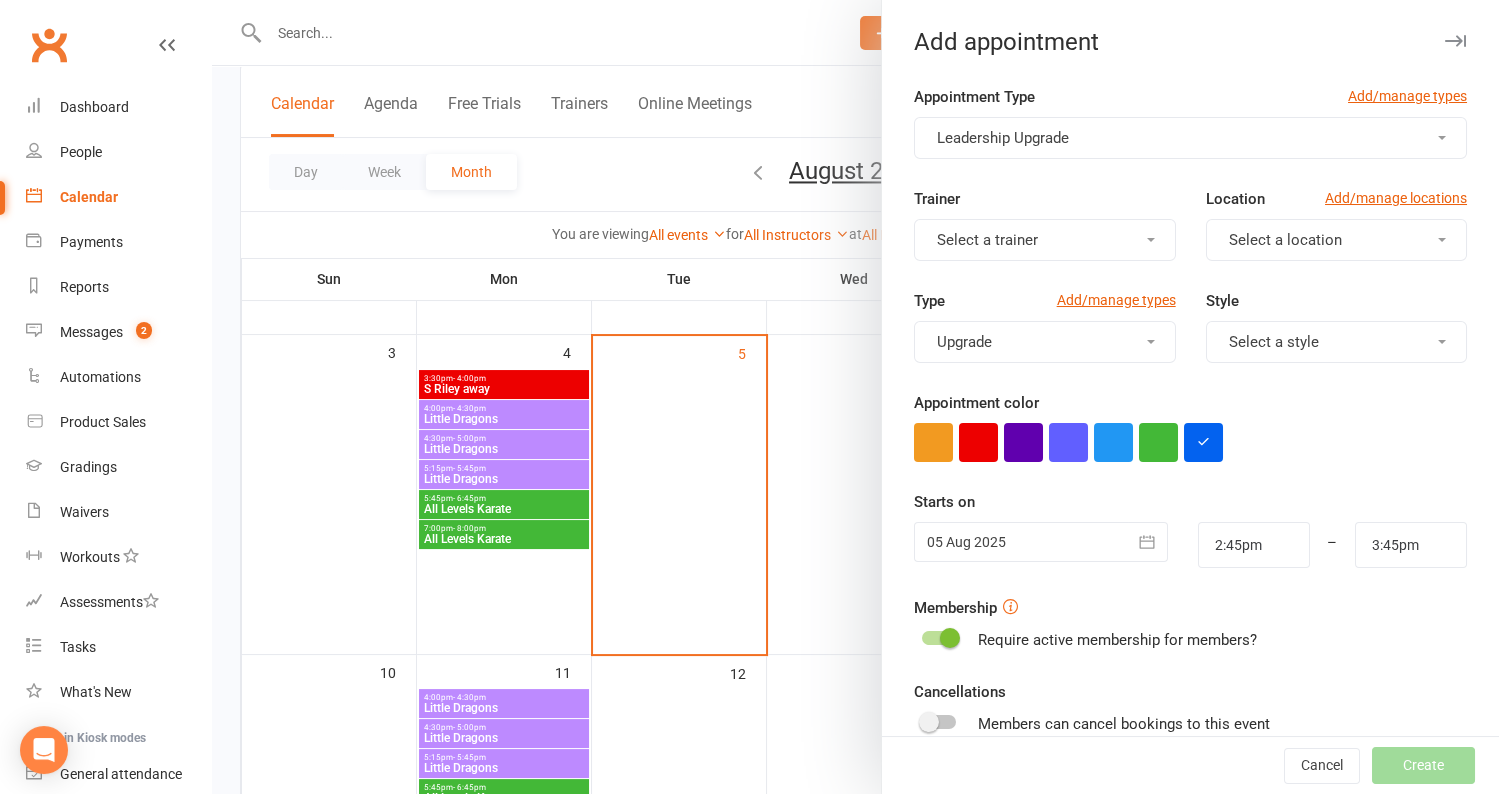 click on "Select a location" at bounding box center (1285, 240) 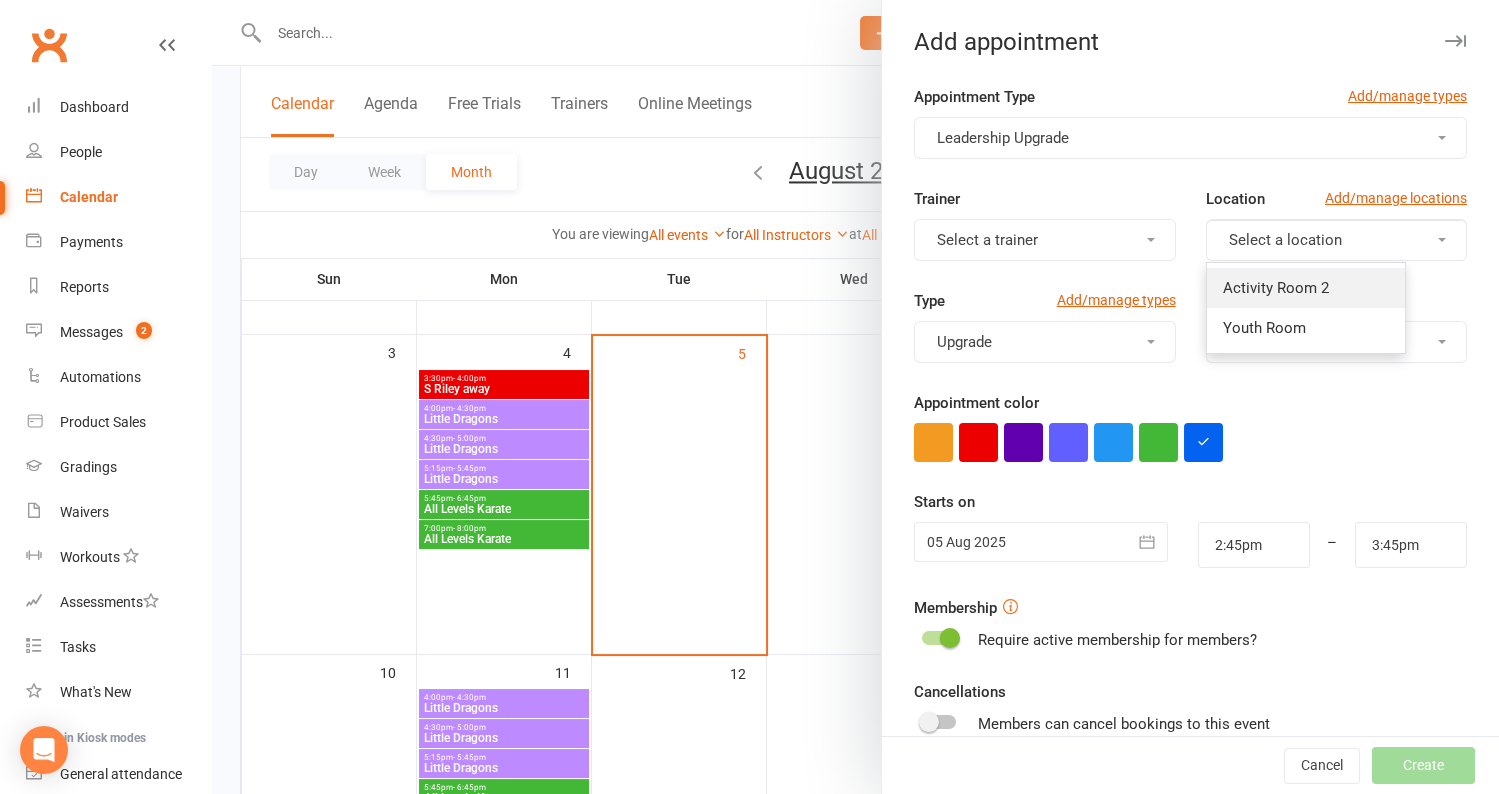 click on "Activity Room 2" at bounding box center [1306, 288] 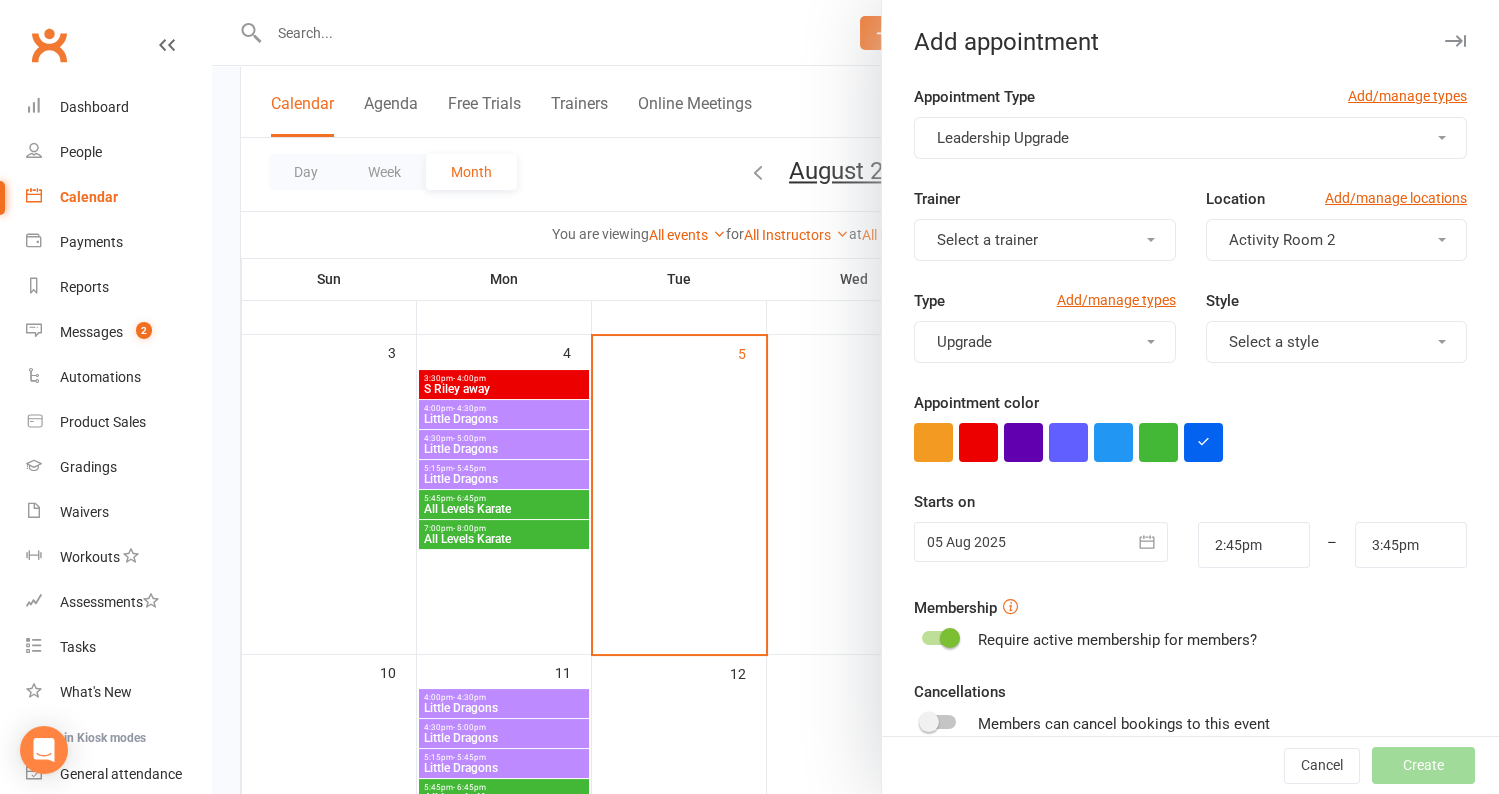 click on "Trainer
Select a trainer
Location Add/manage locations
Activity Room 2" at bounding box center [1190, 238] 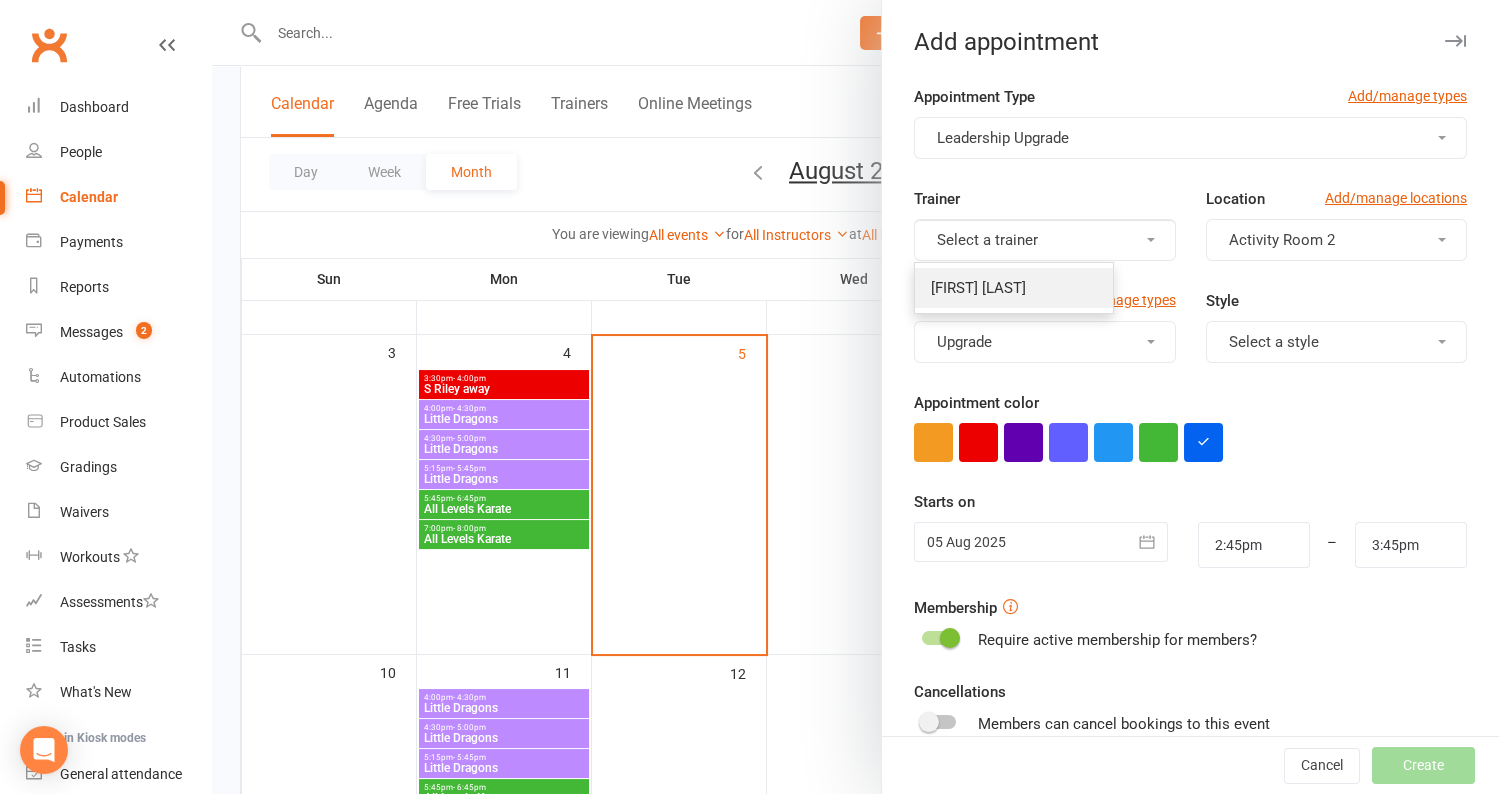 click on "Pauline Cornac" at bounding box center [1014, 288] 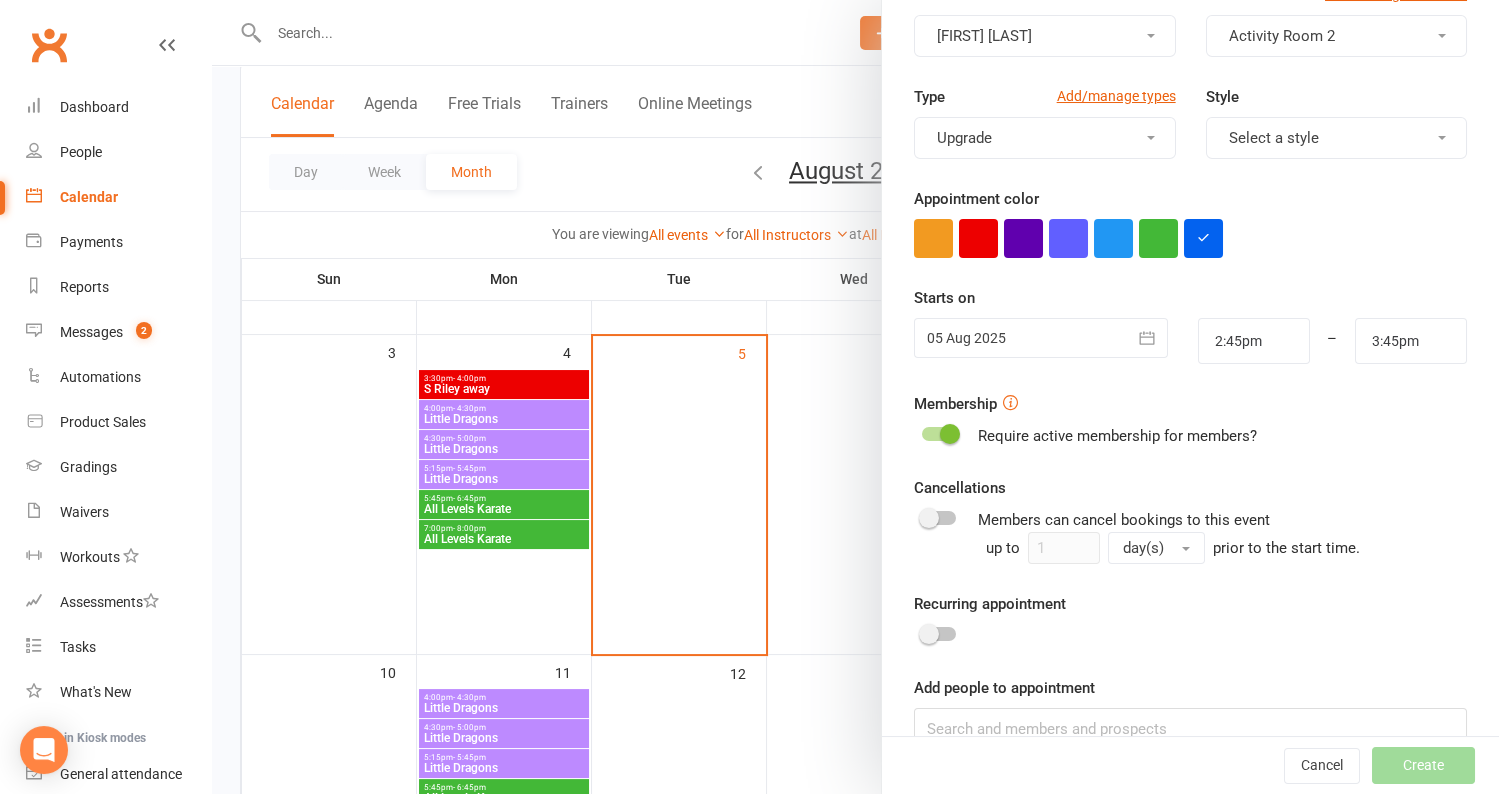scroll, scrollTop: 240, scrollLeft: 0, axis: vertical 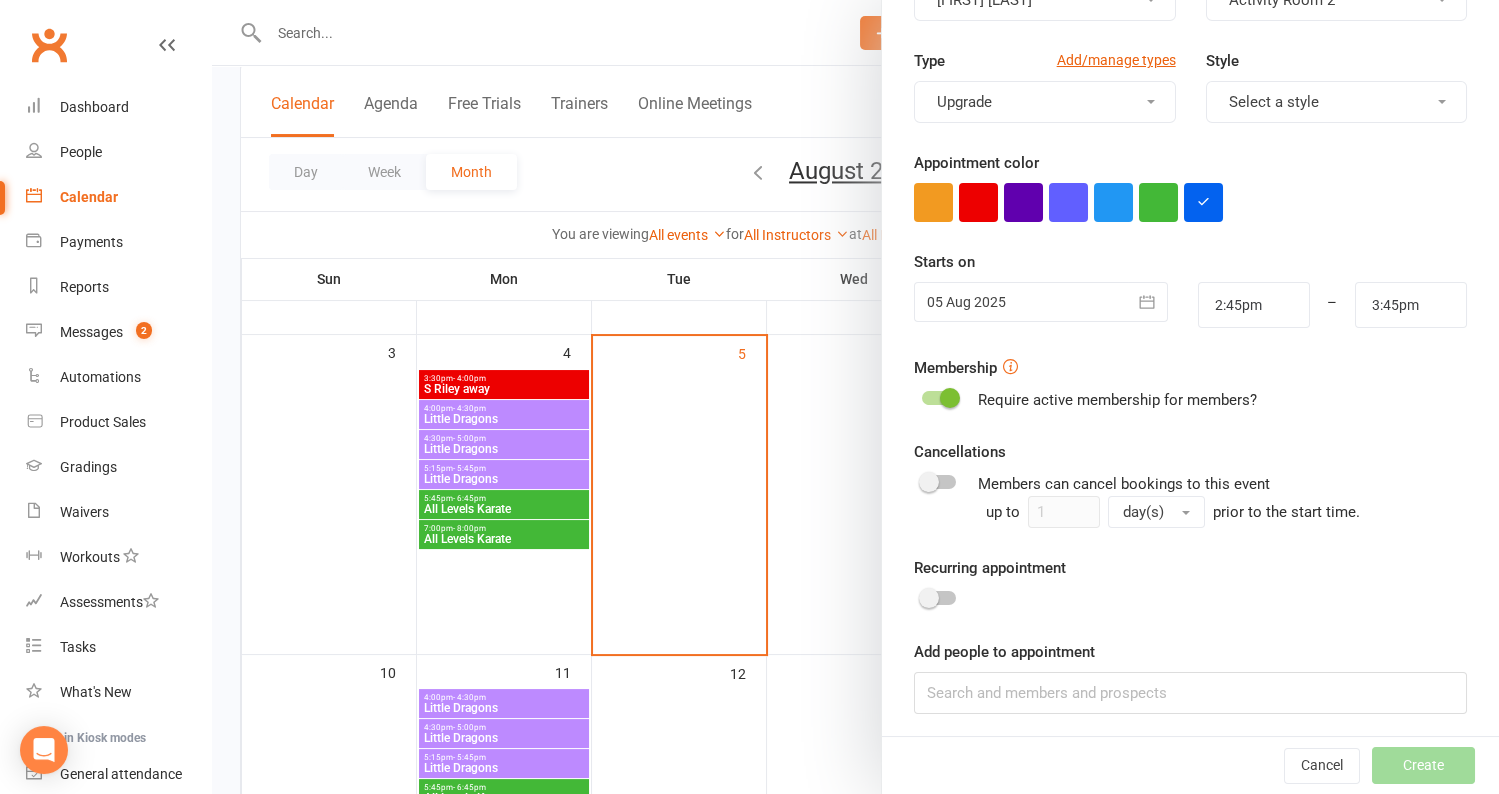 click at bounding box center (1040, 302) 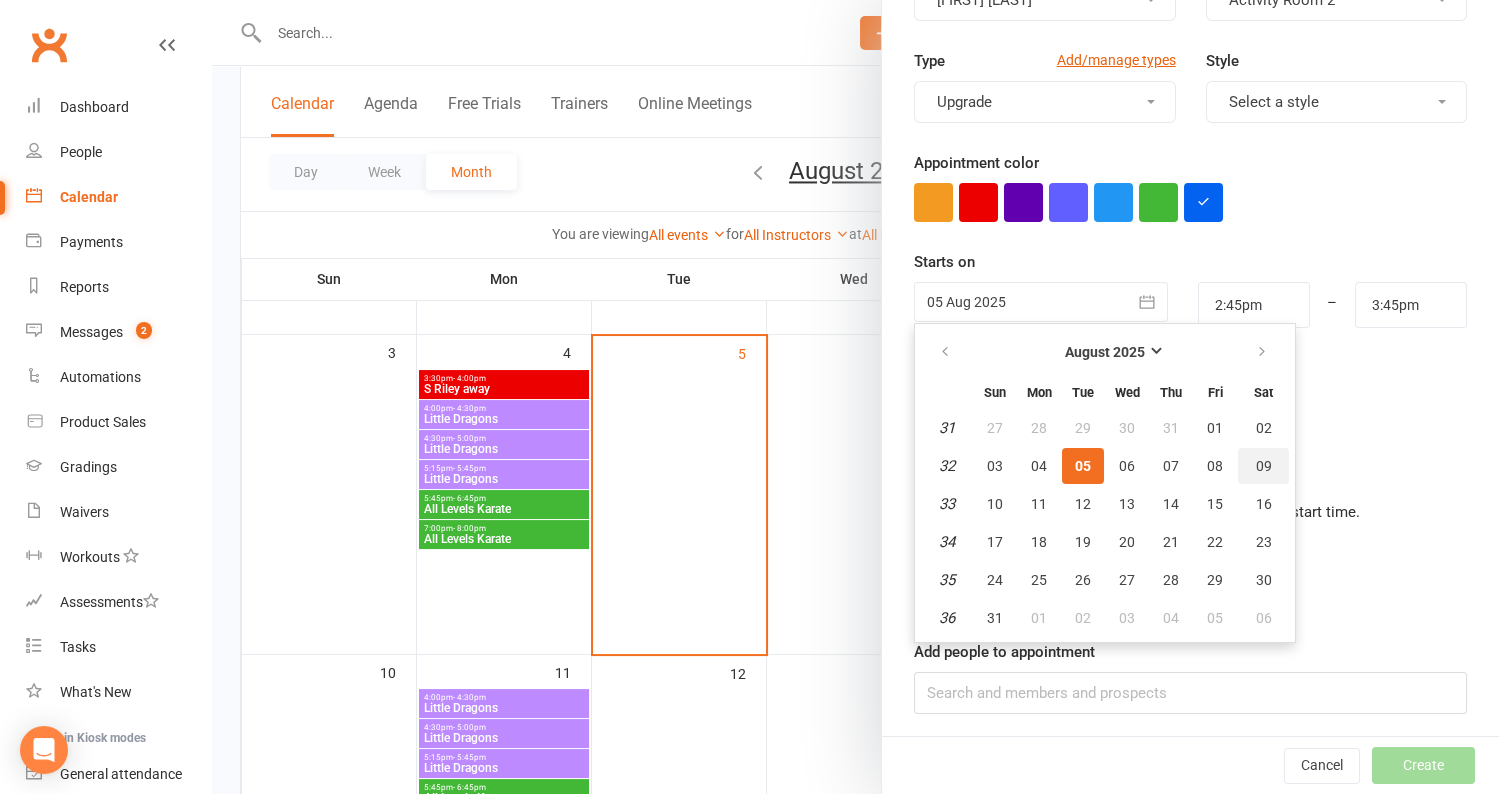 click on "09" at bounding box center [1264, 466] 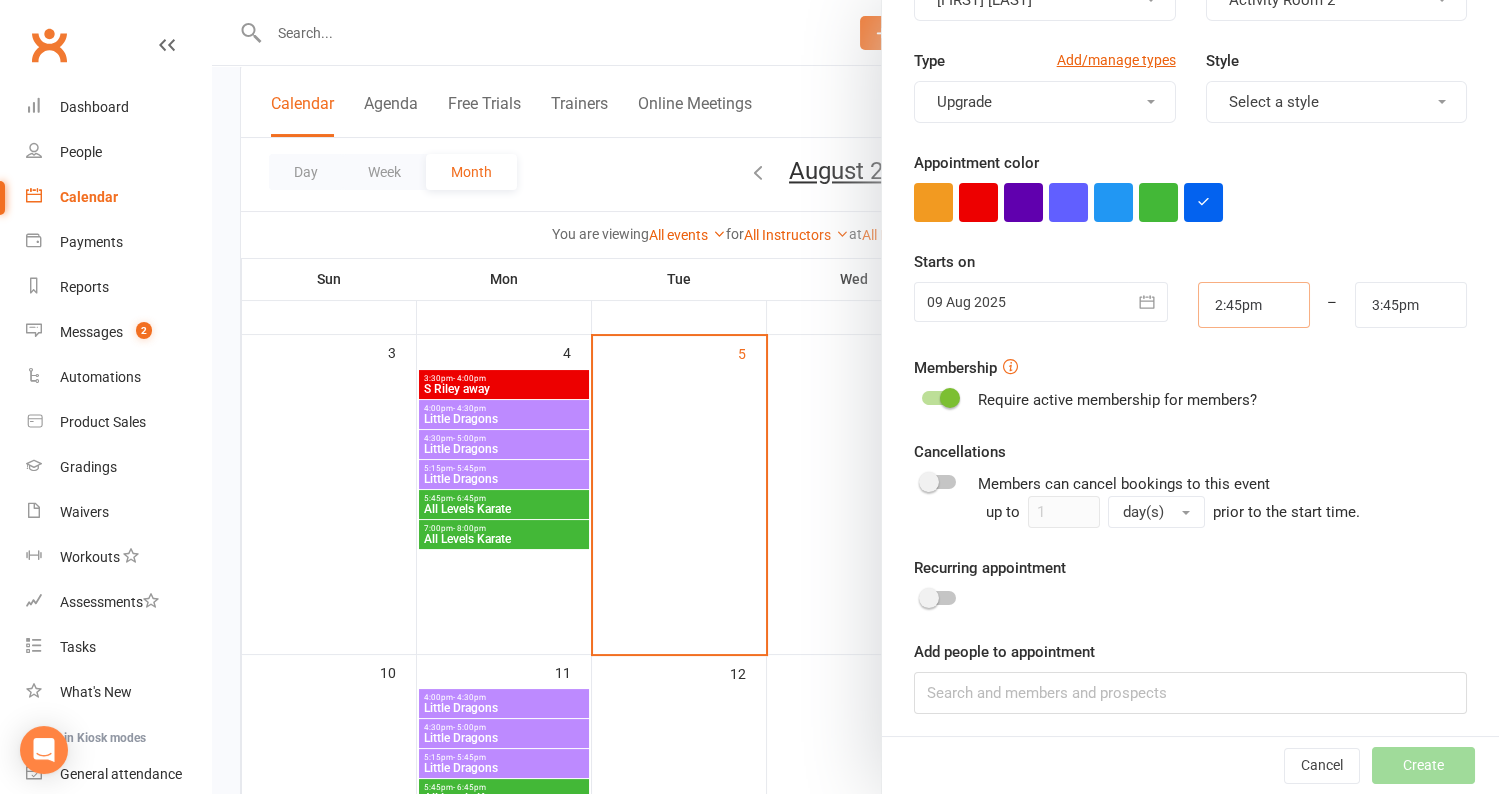 click on "2:45pm" at bounding box center [1254, 305] 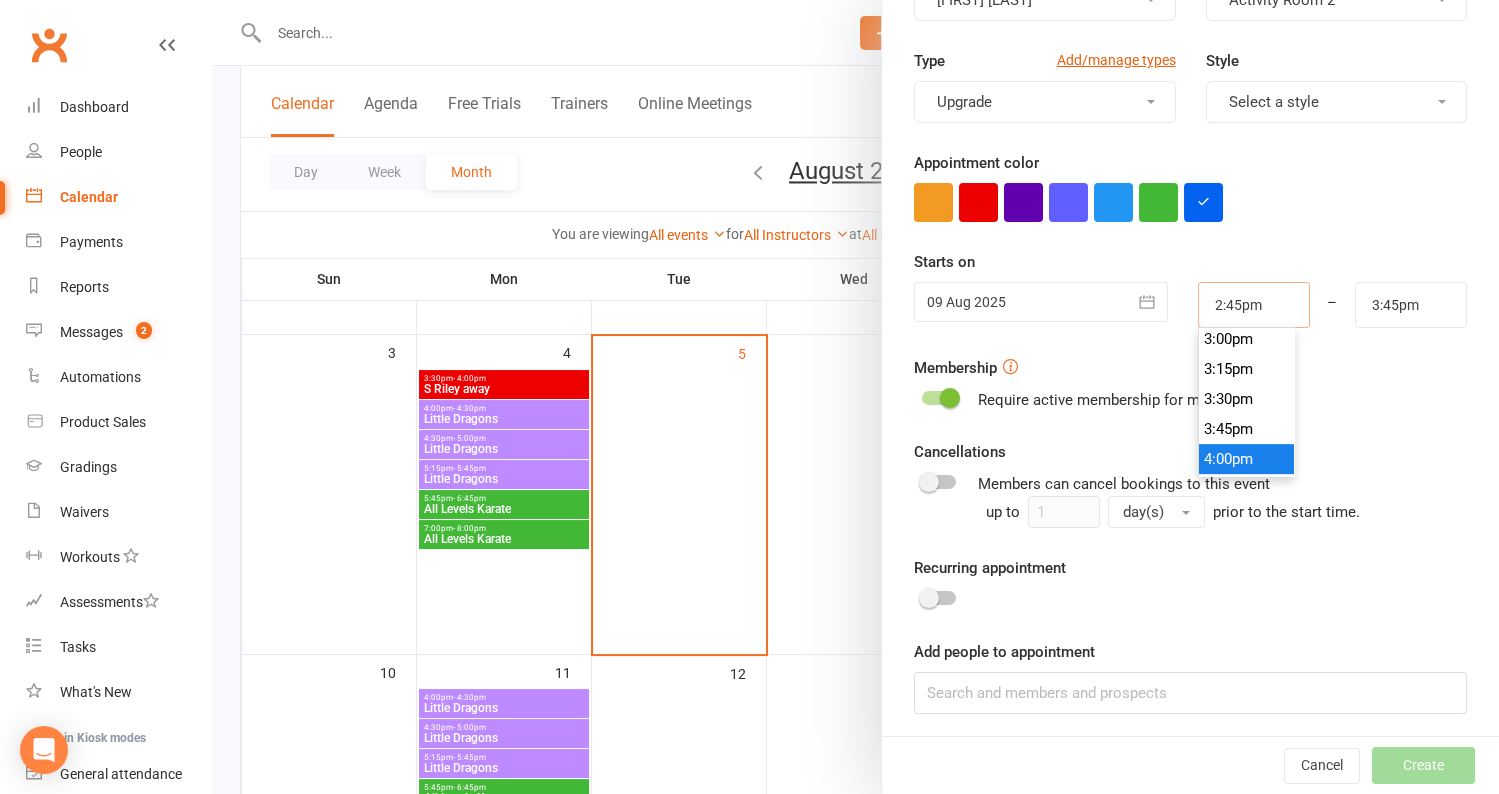 scroll, scrollTop: 1803, scrollLeft: 0, axis: vertical 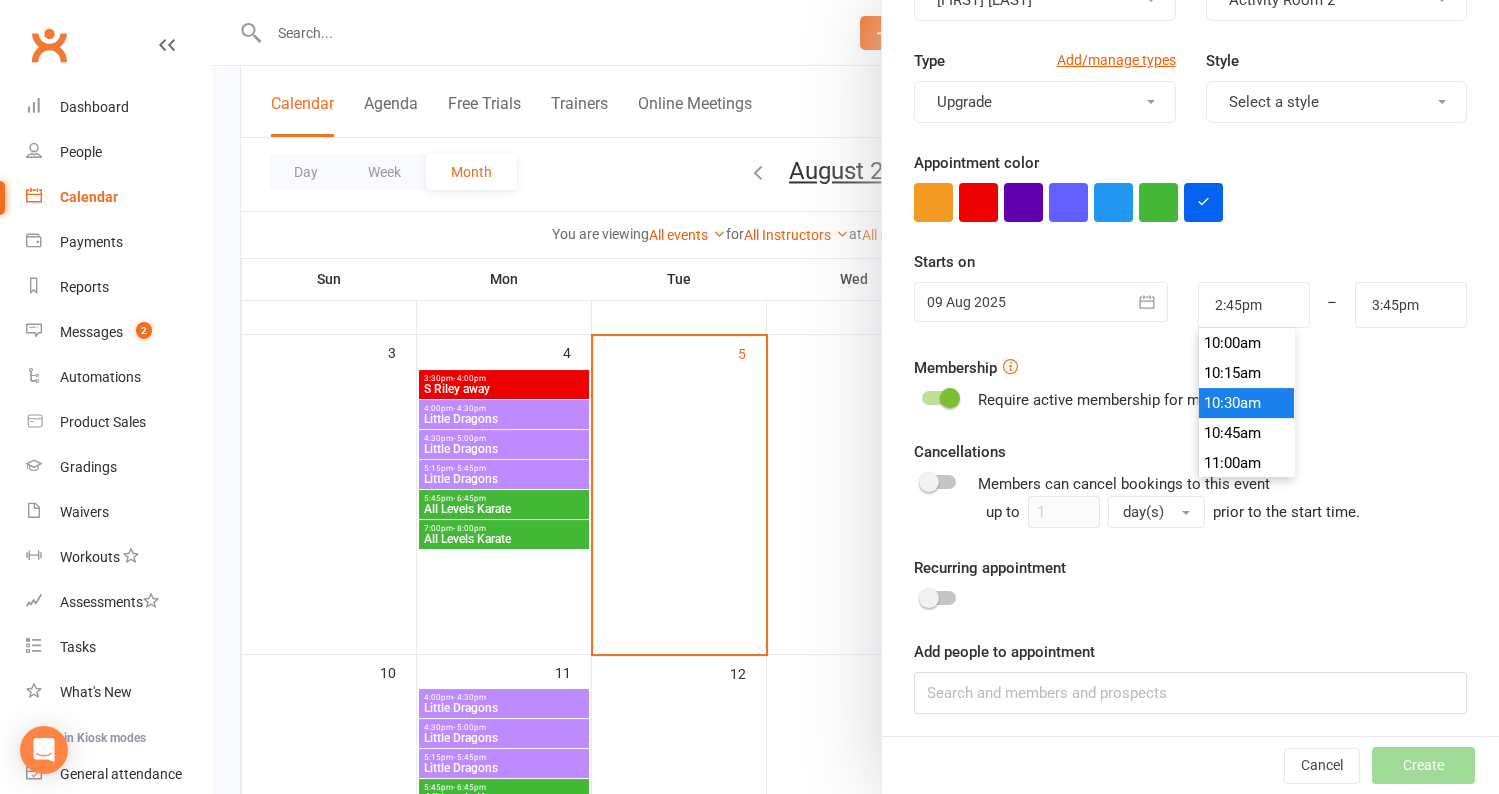 type on "10:30am" 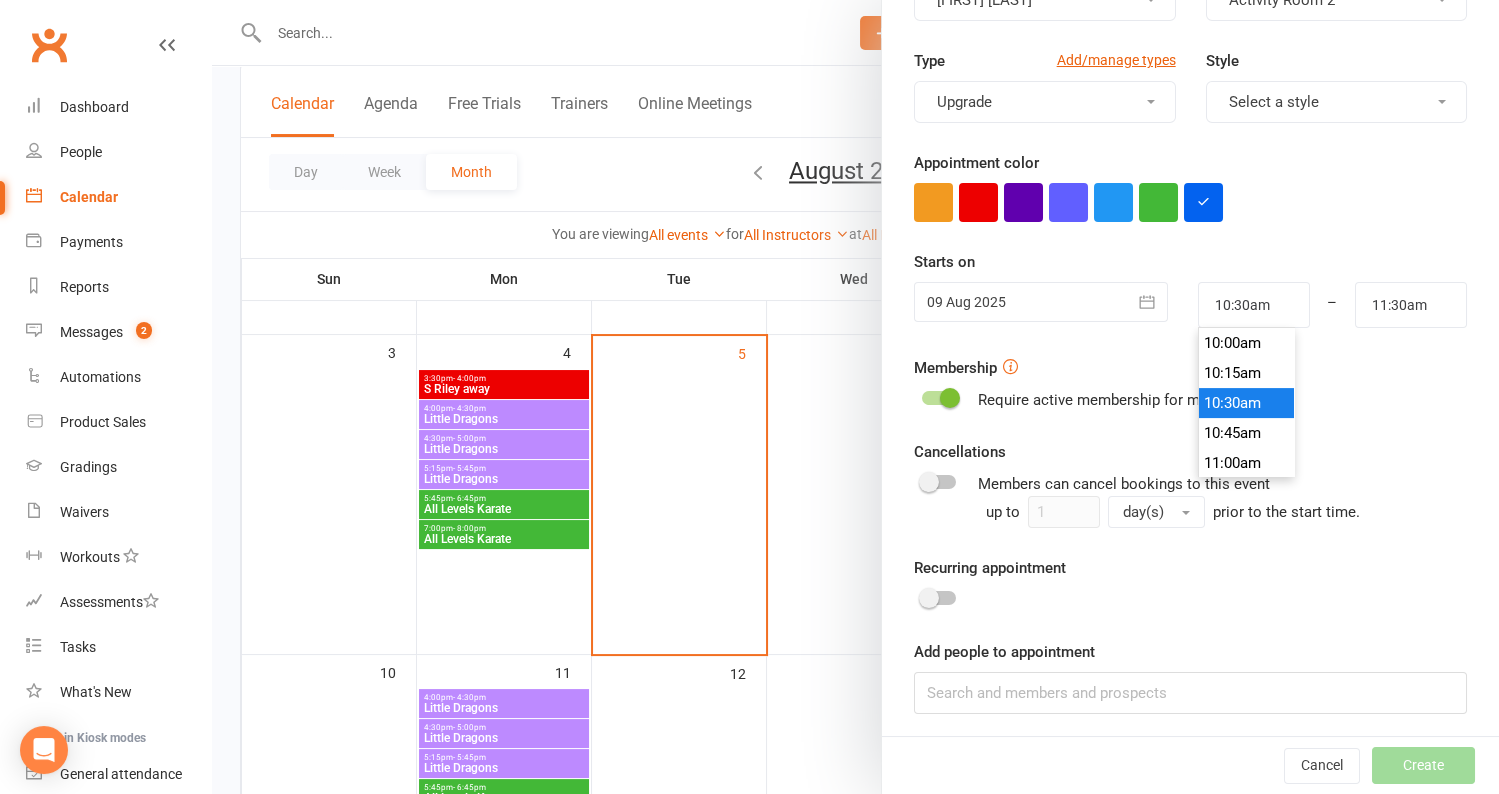 click on "10:30am" at bounding box center (1247, 403) 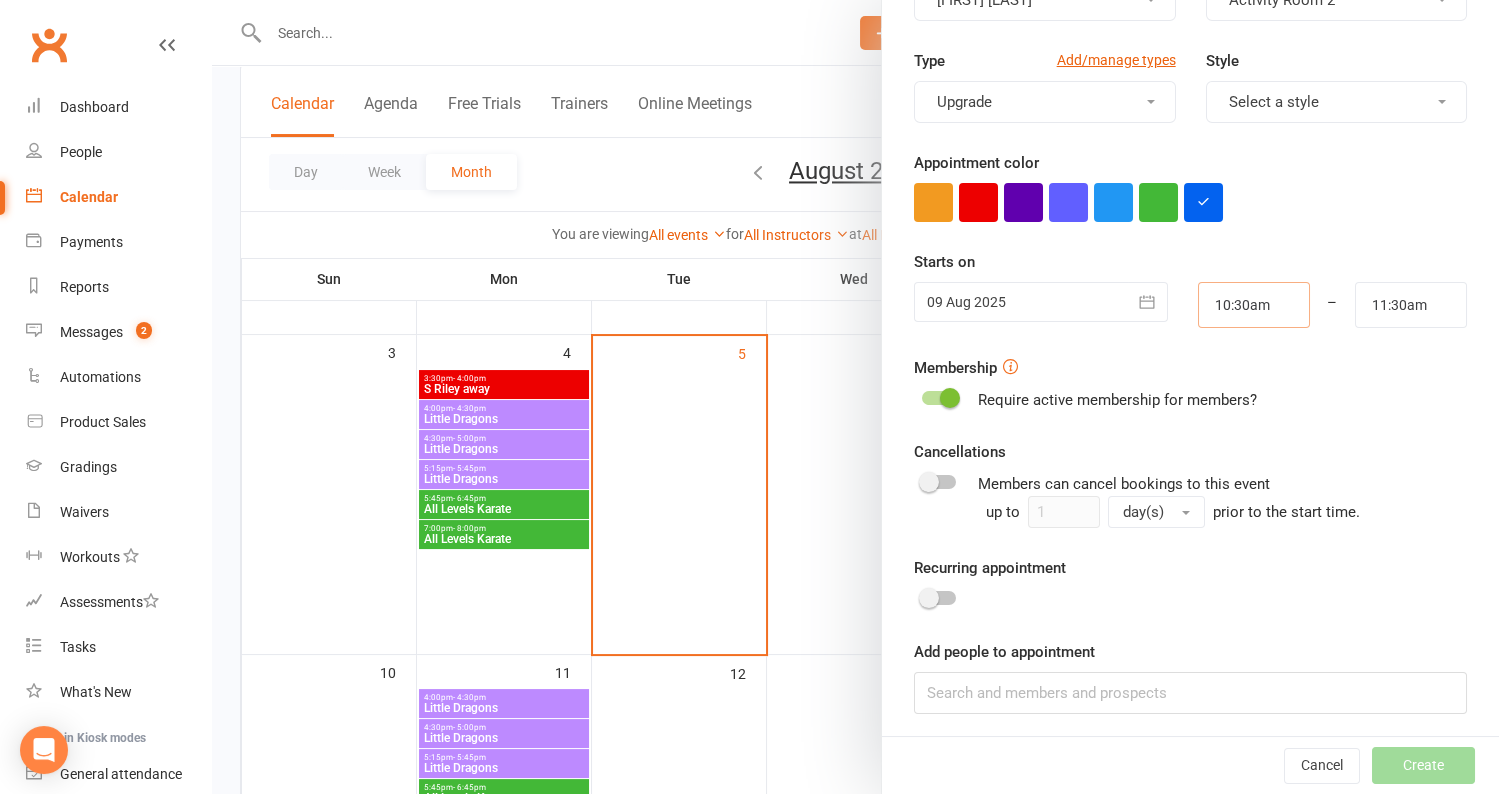 click on "10:30am" at bounding box center [1254, 305] 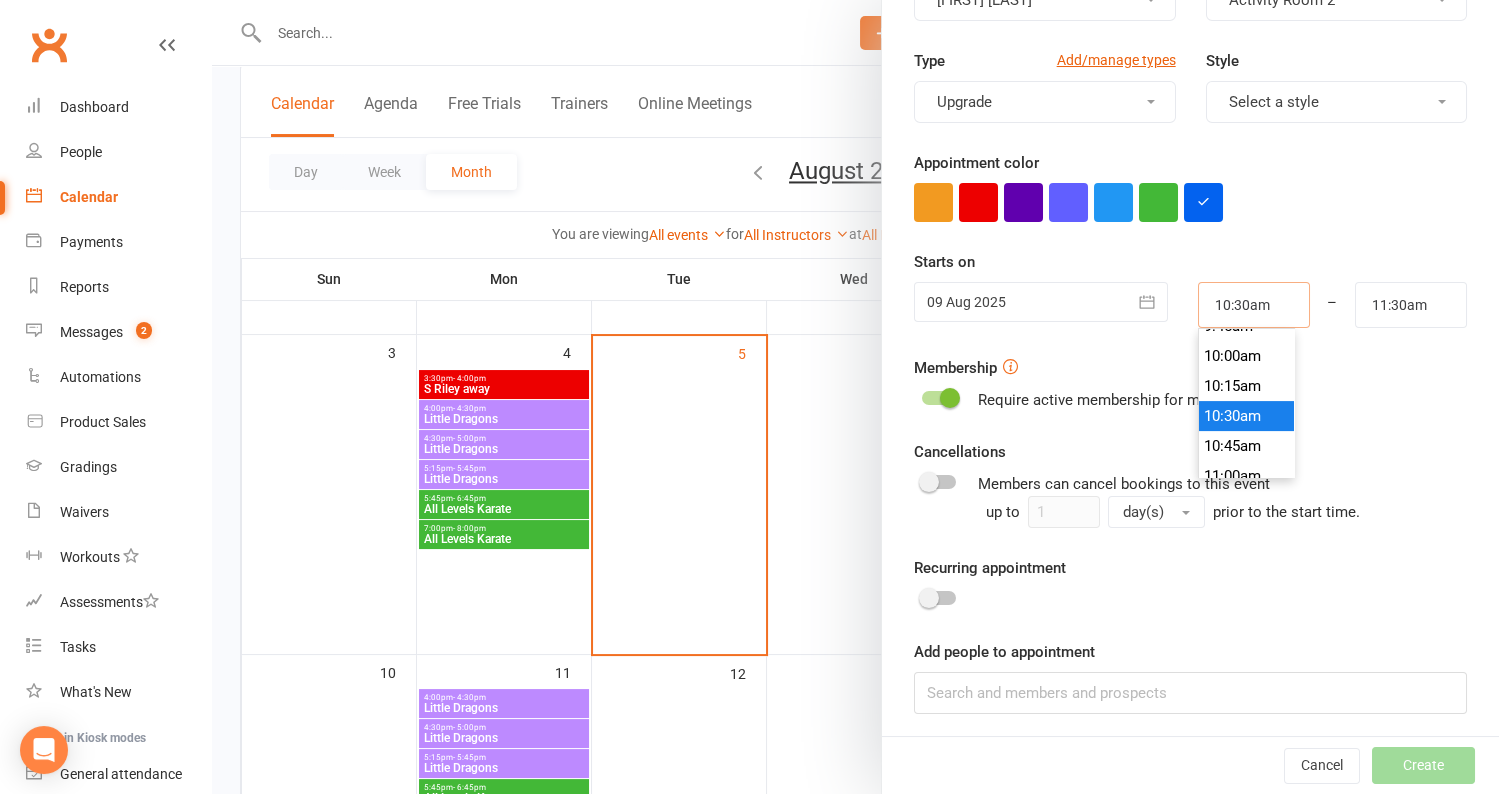 scroll, scrollTop: 1197, scrollLeft: 0, axis: vertical 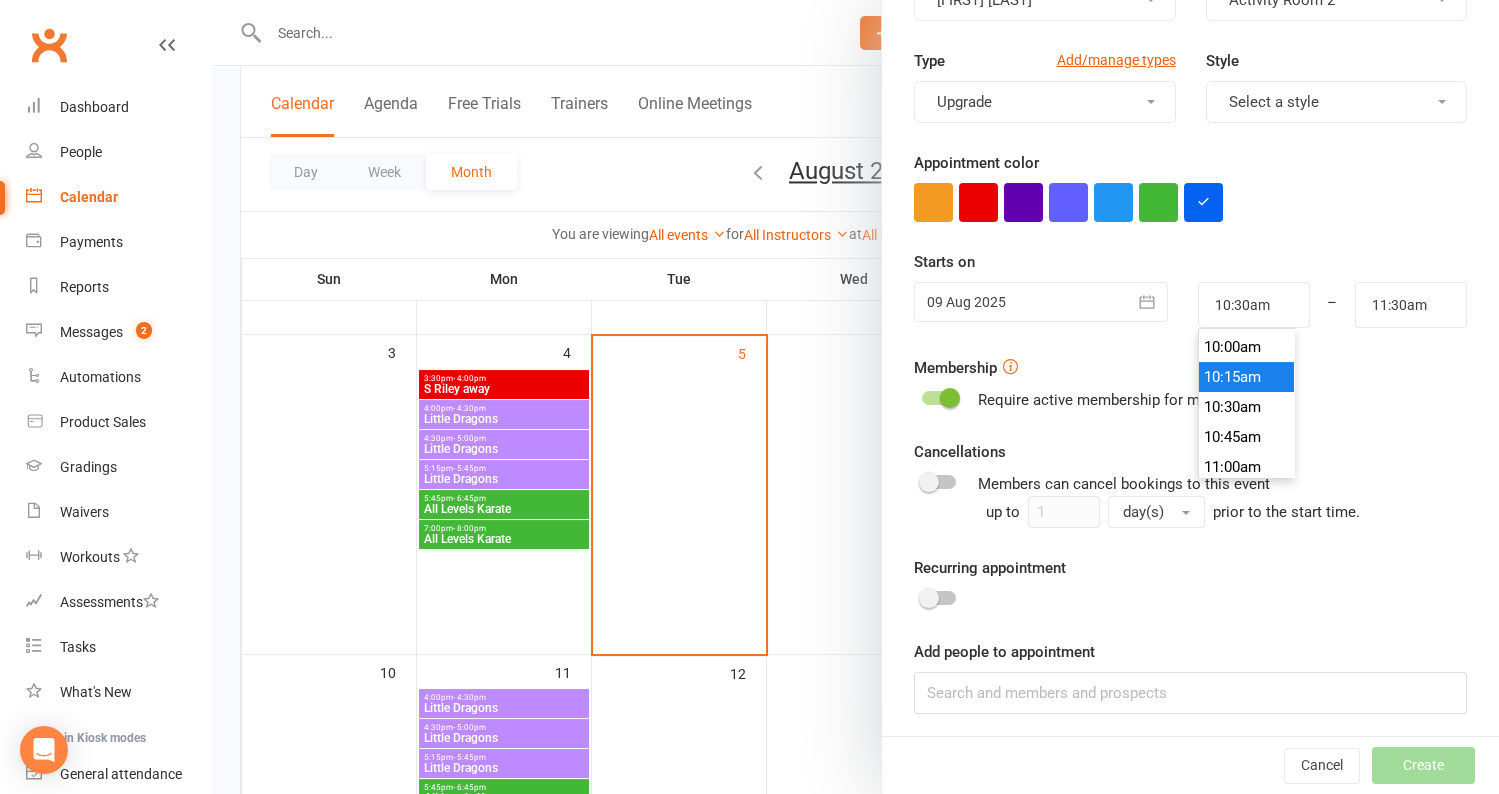 type on "10:15am" 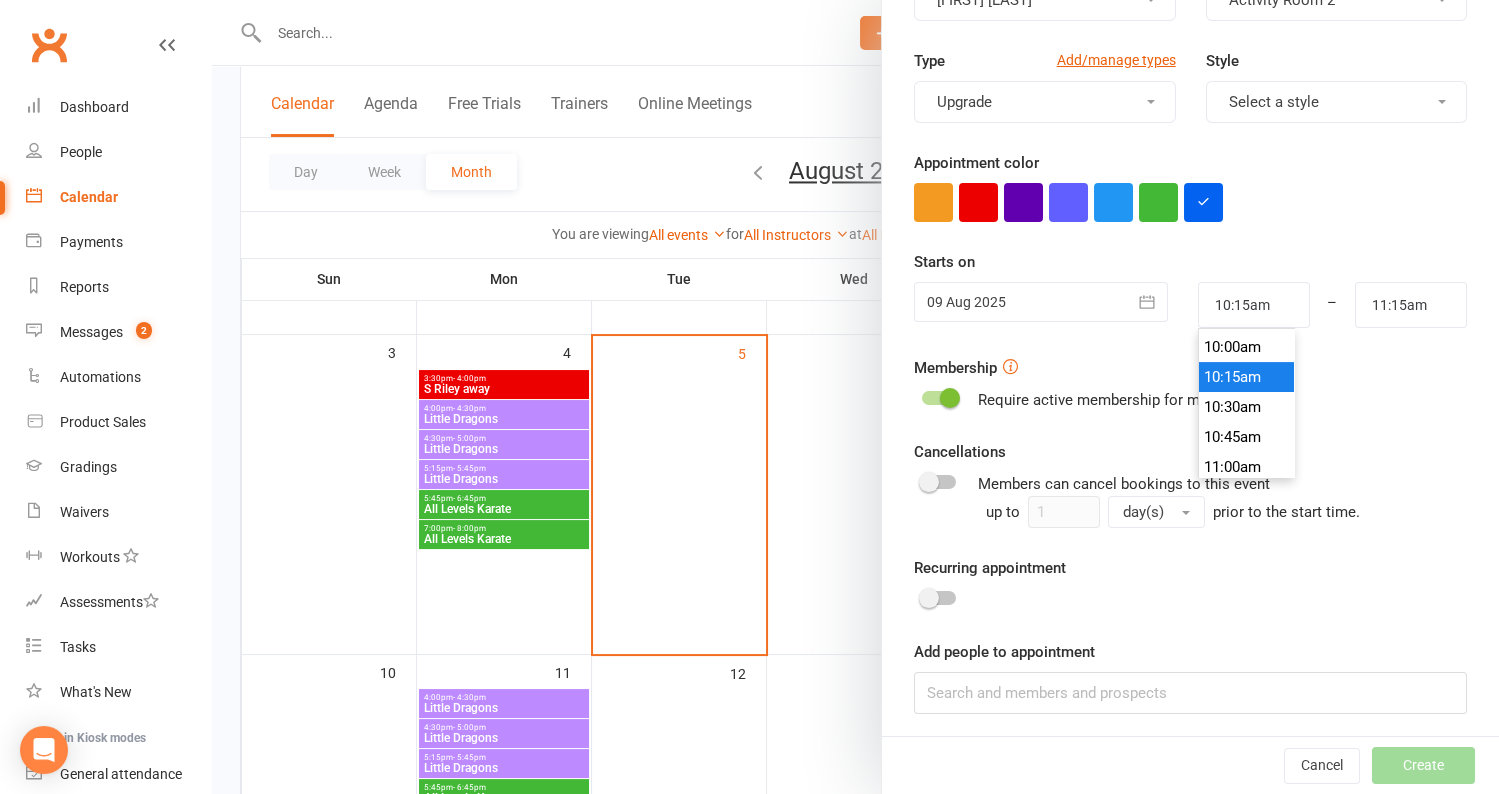 click on "10:15am" at bounding box center [1247, 377] 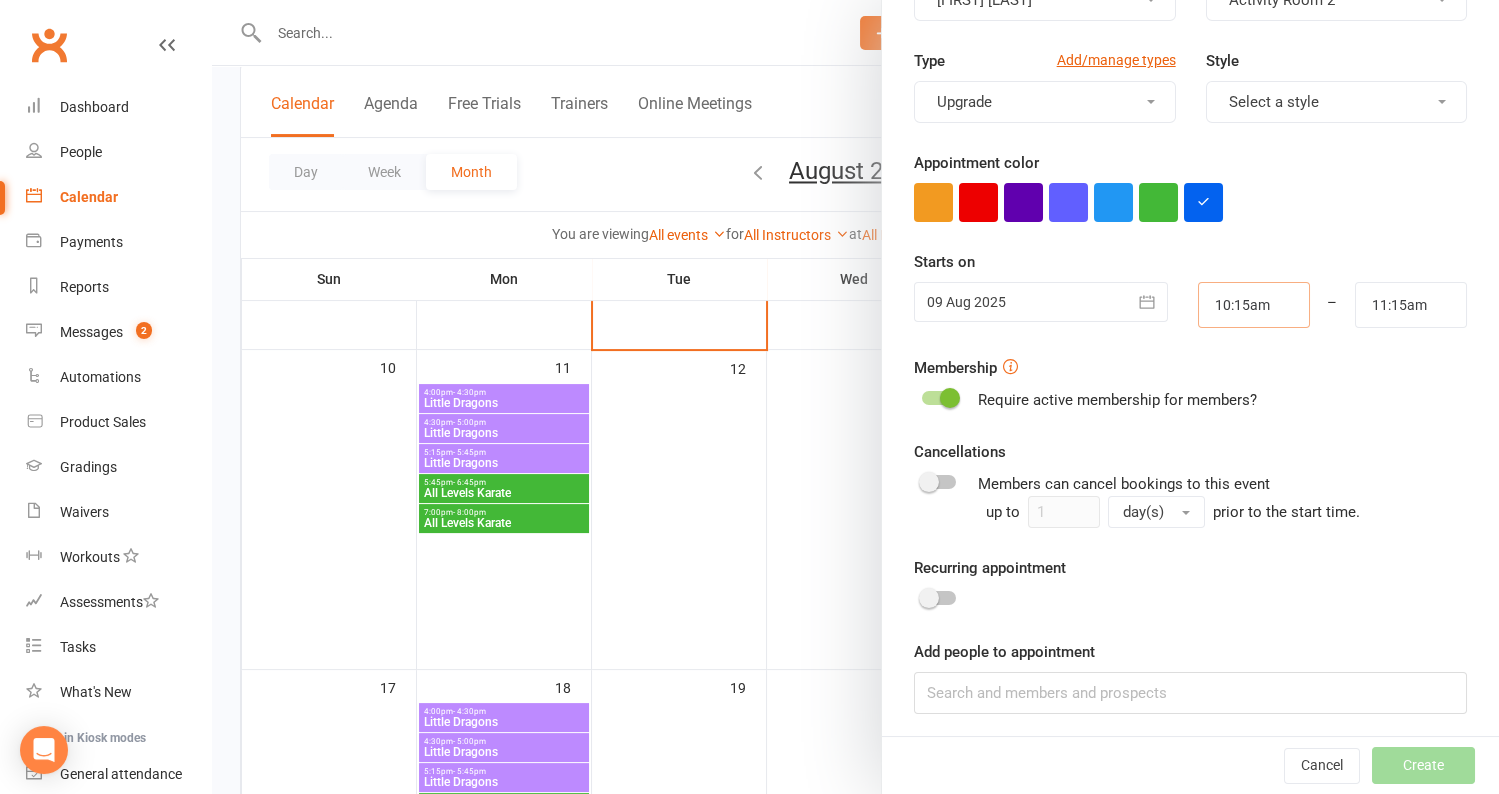 scroll, scrollTop: 816, scrollLeft: 0, axis: vertical 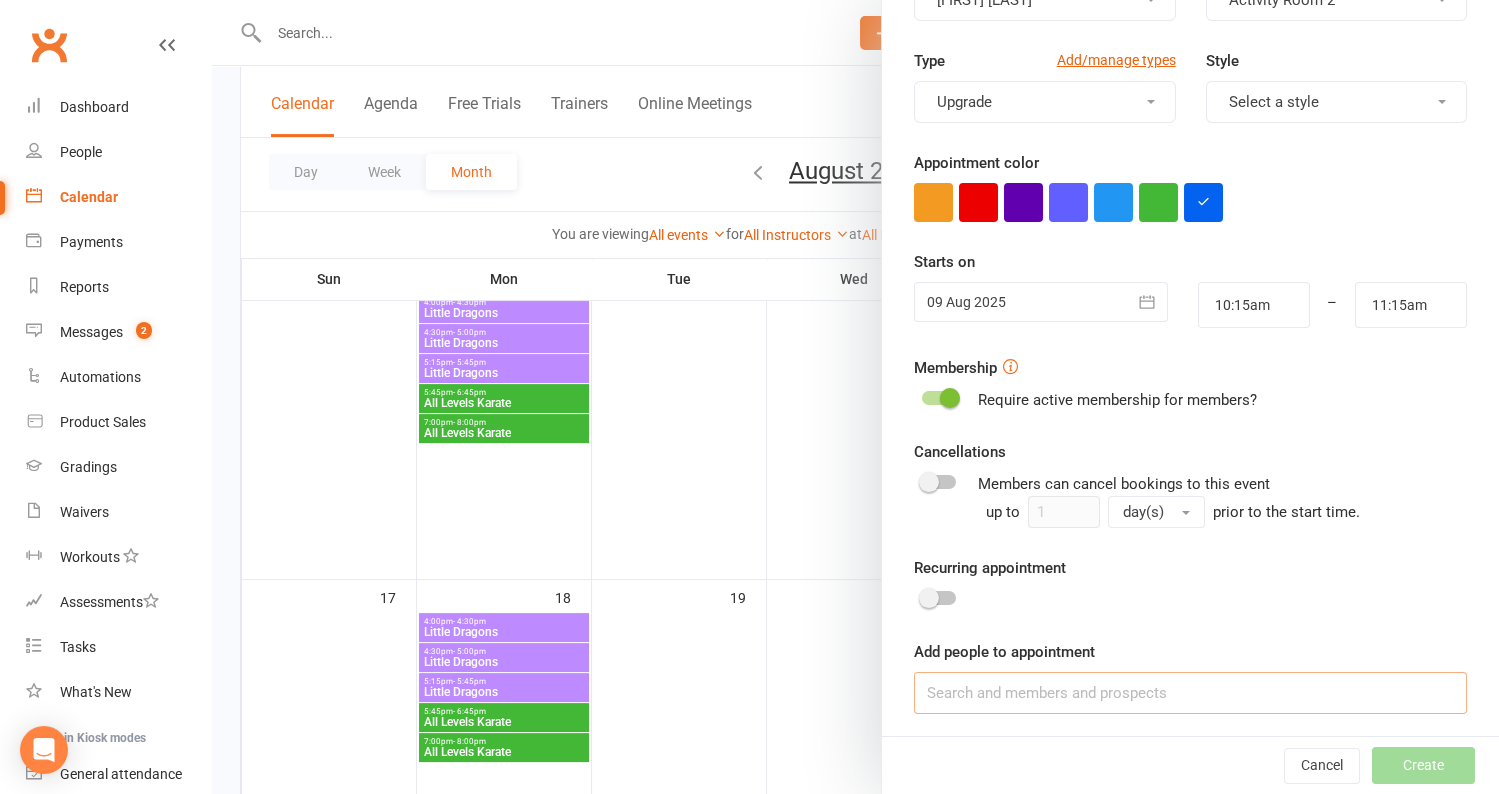 click at bounding box center [1190, 693] 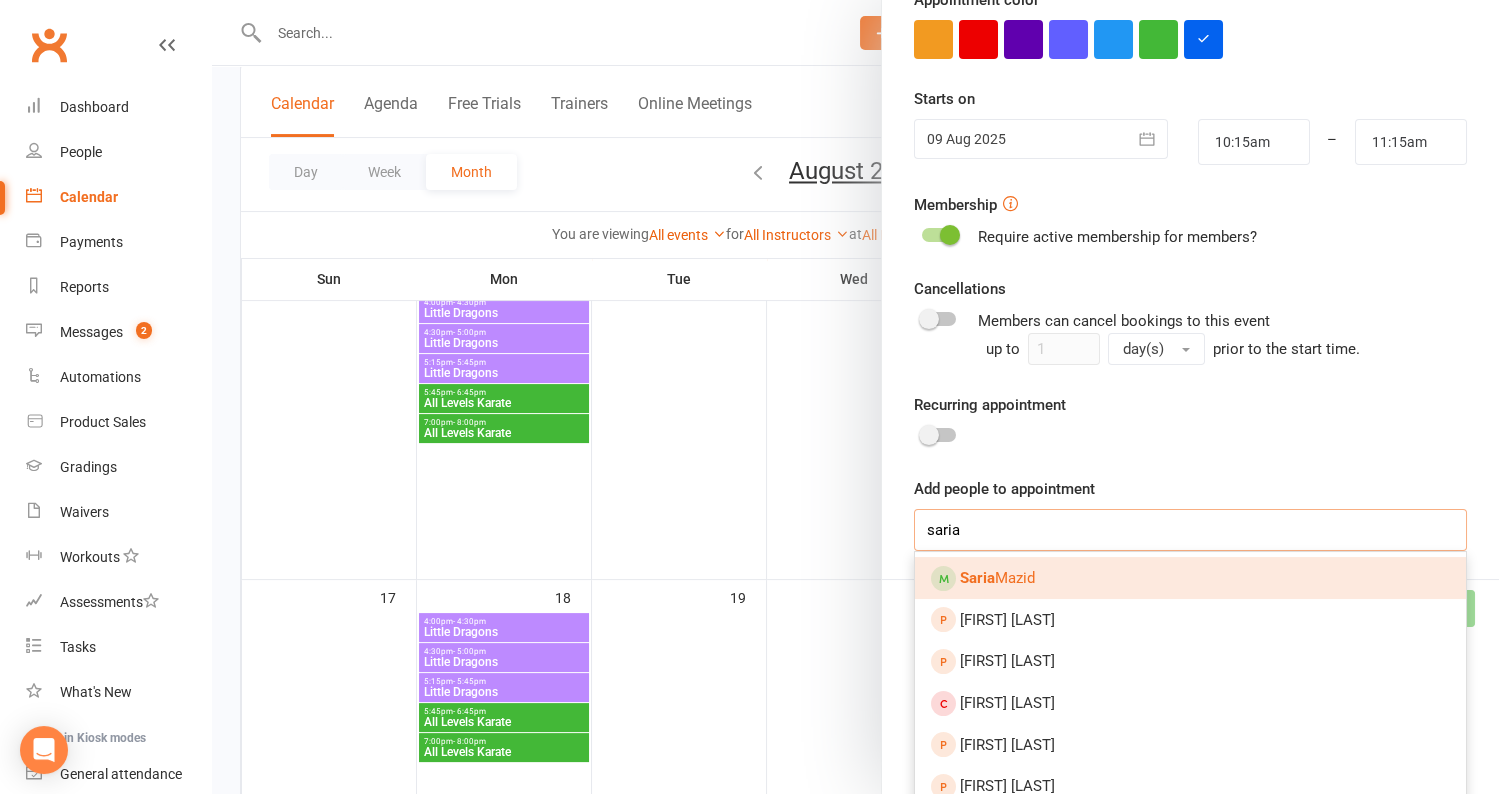 scroll, scrollTop: 415, scrollLeft: 0, axis: vertical 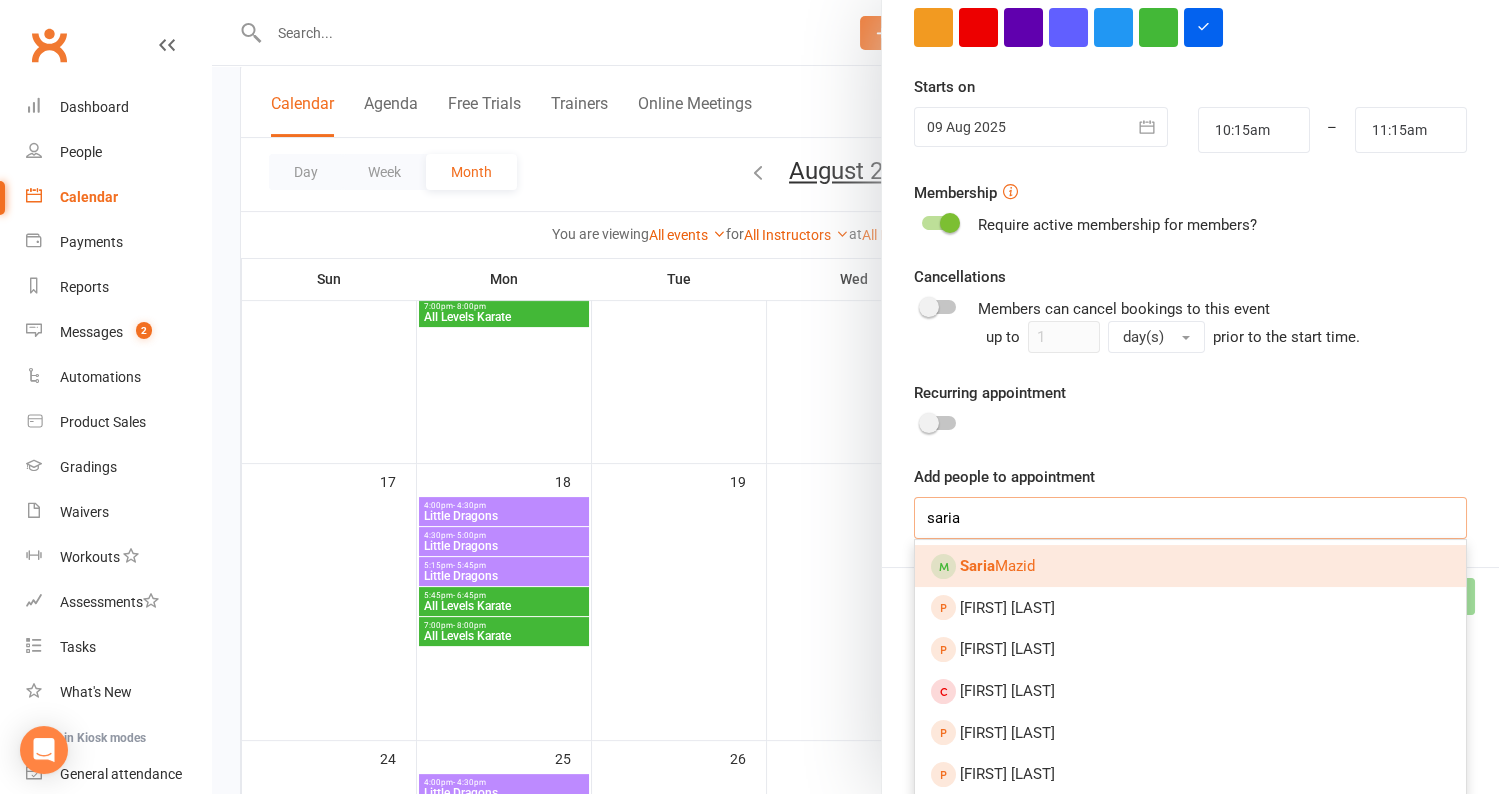 drag, startPoint x: 1009, startPoint y: 519, endPoint x: 864, endPoint y: 519, distance: 145 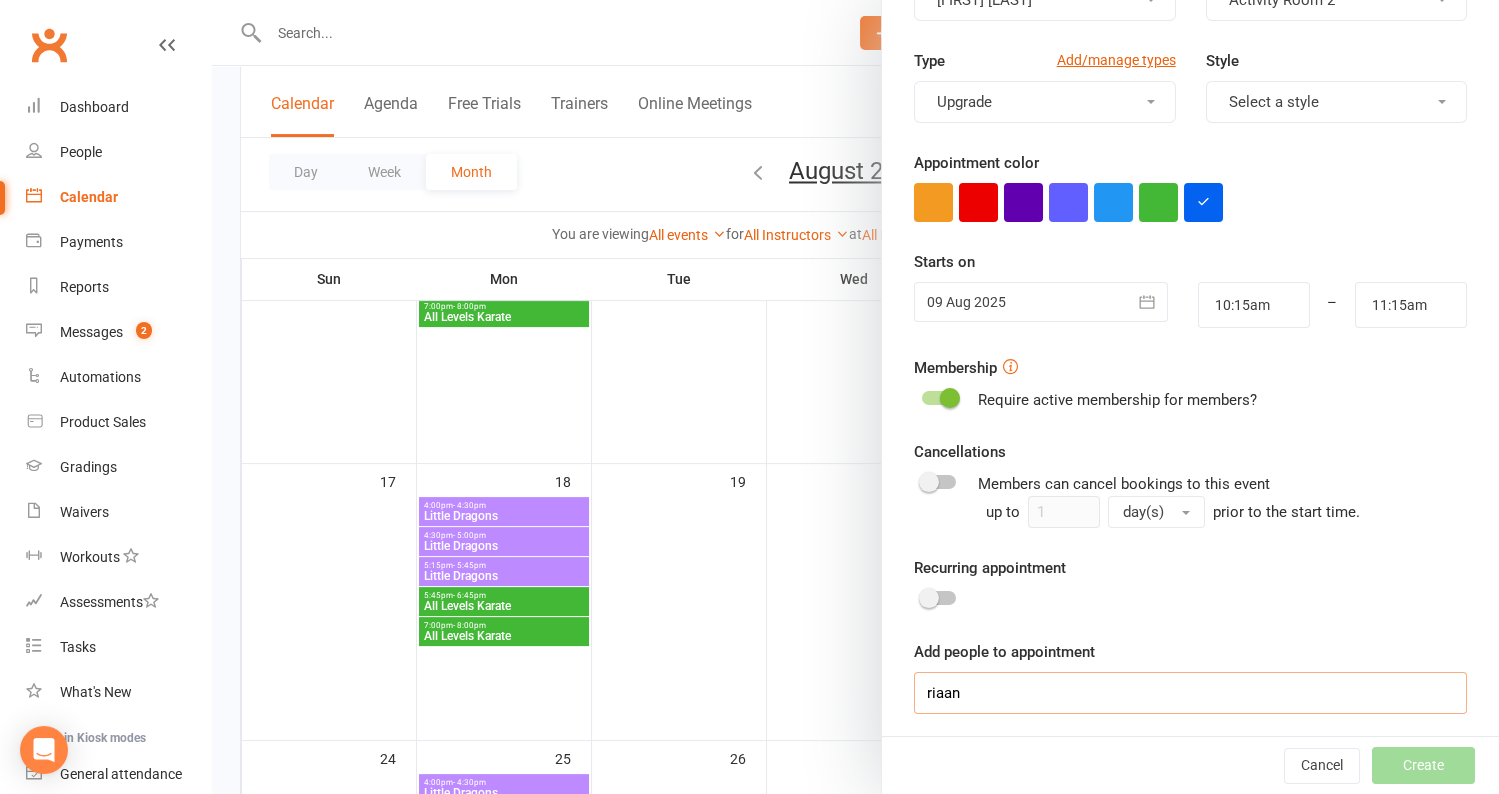 scroll, scrollTop: 291, scrollLeft: 0, axis: vertical 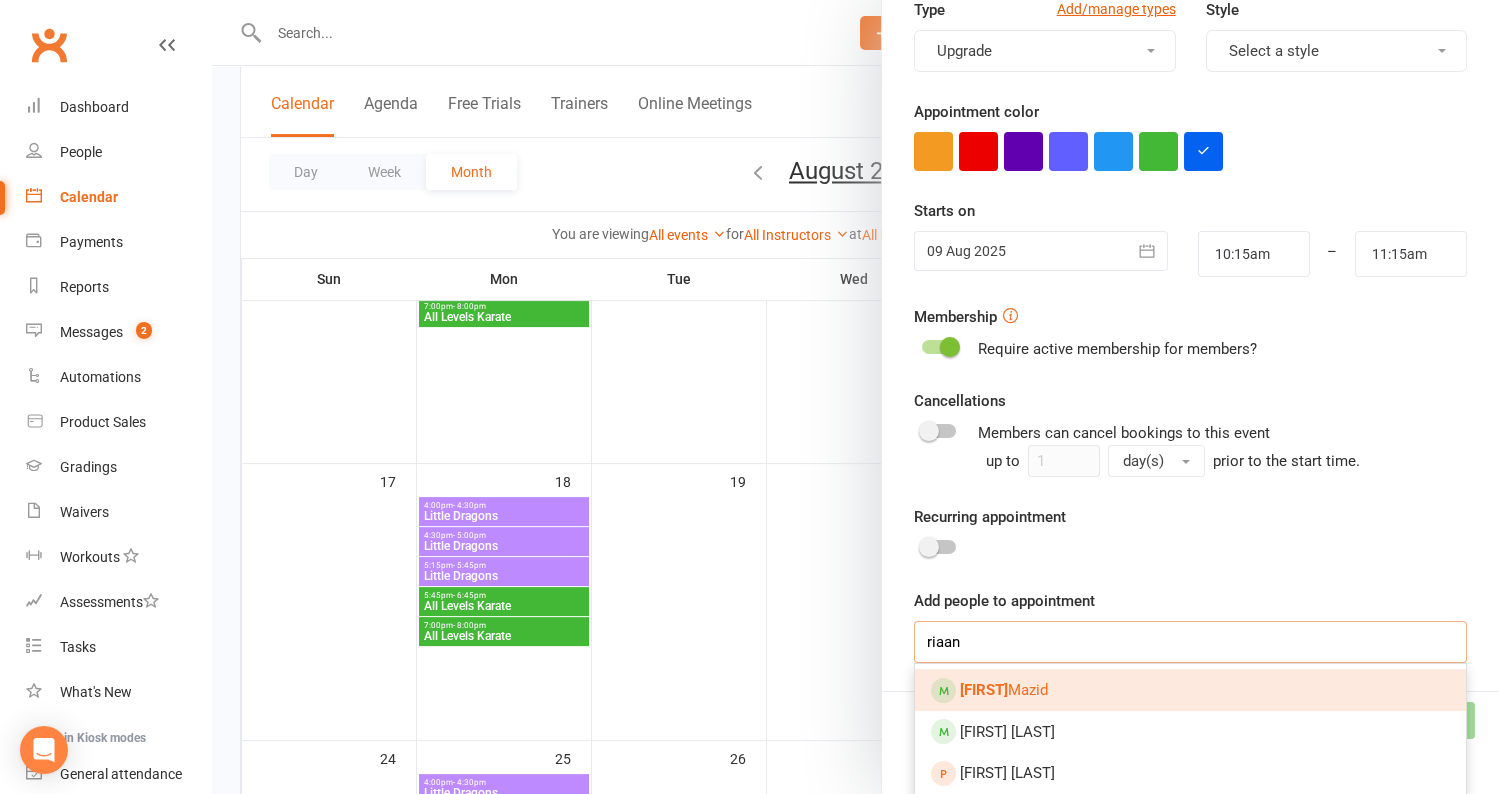 drag, startPoint x: 1028, startPoint y: 641, endPoint x: 879, endPoint y: 640, distance: 149.00336 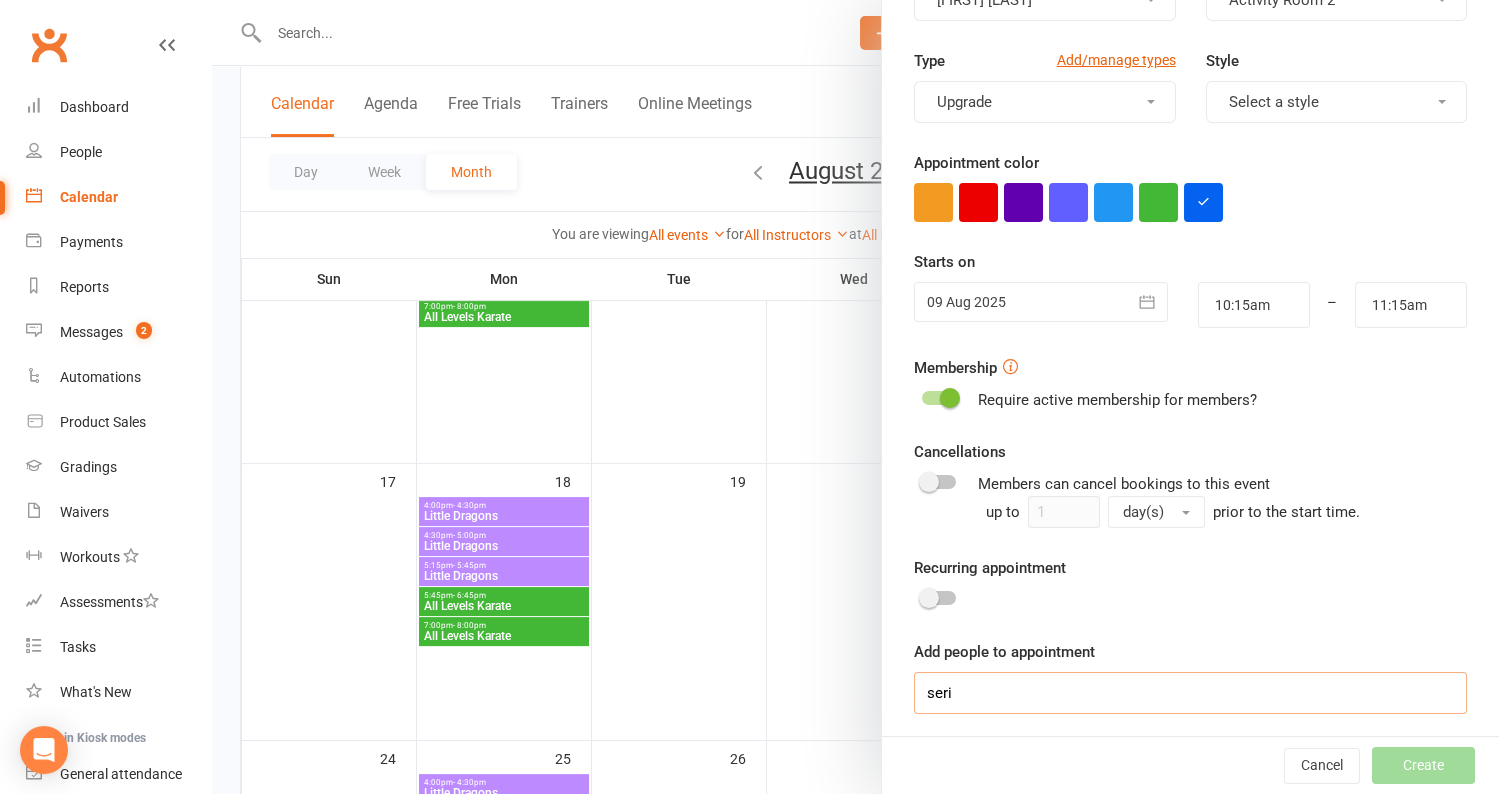 type on "seria" 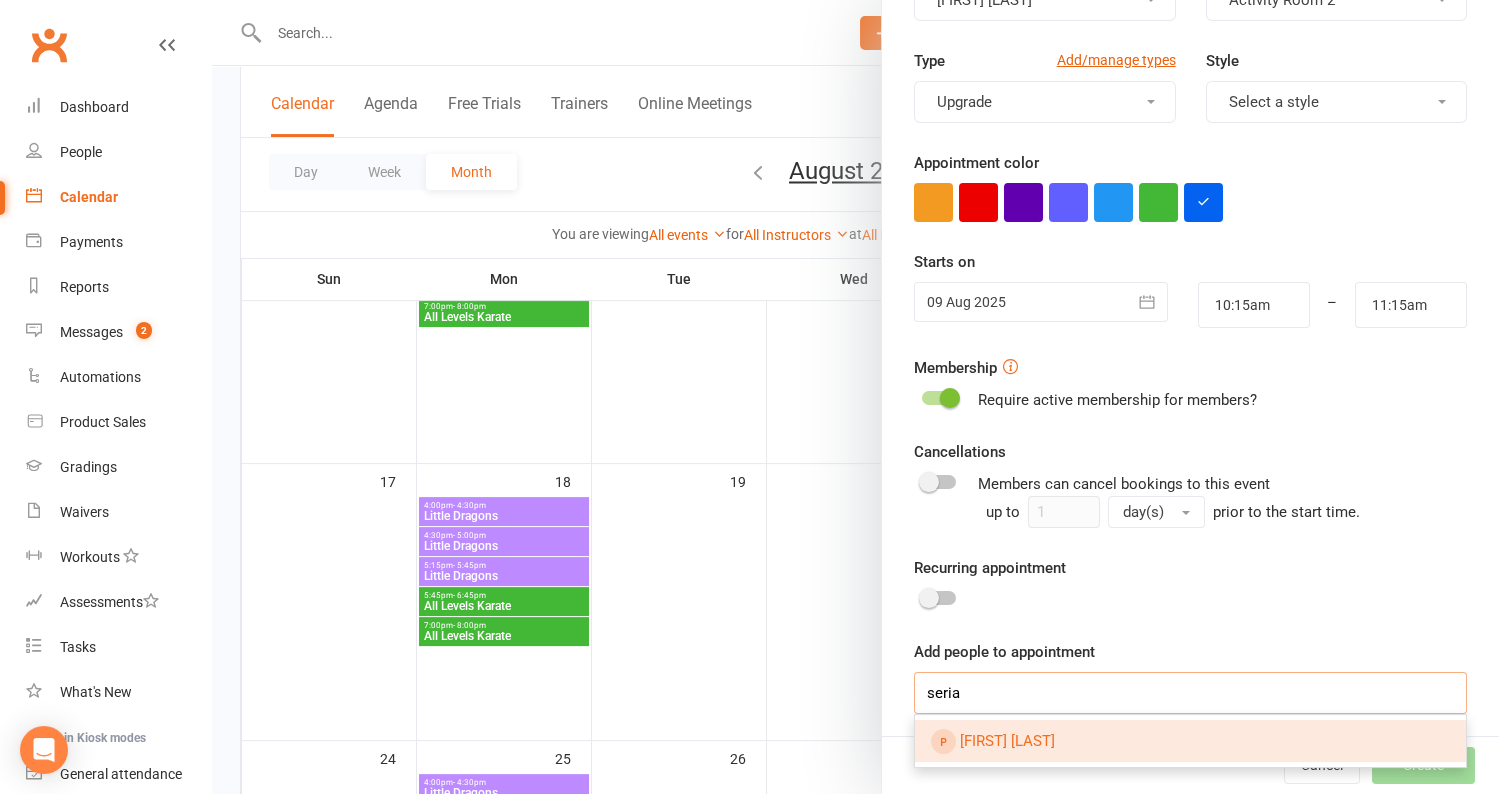 drag, startPoint x: 983, startPoint y: 698, endPoint x: 913, endPoint y: 696, distance: 70.028564 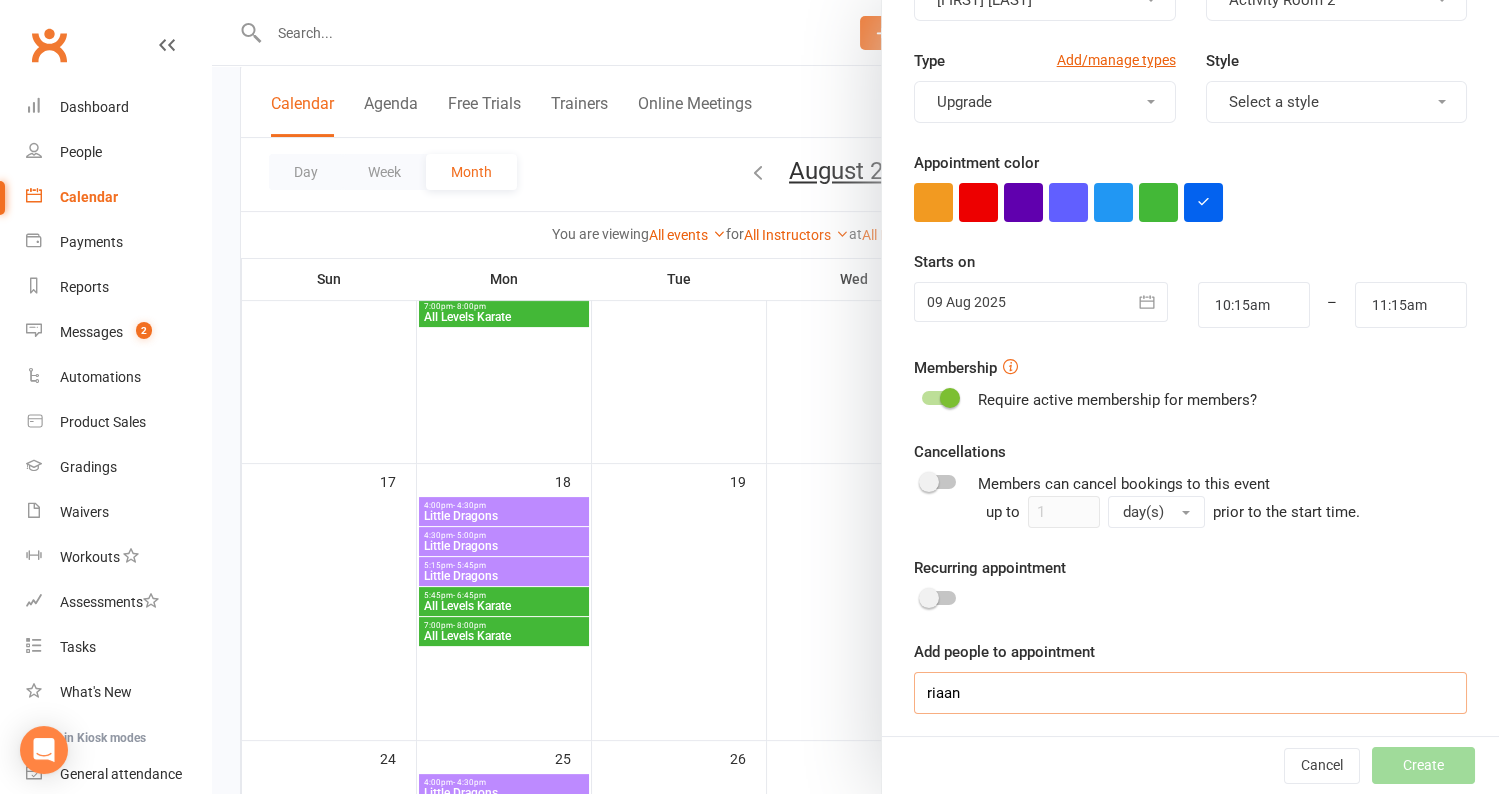 scroll, scrollTop: 291, scrollLeft: 0, axis: vertical 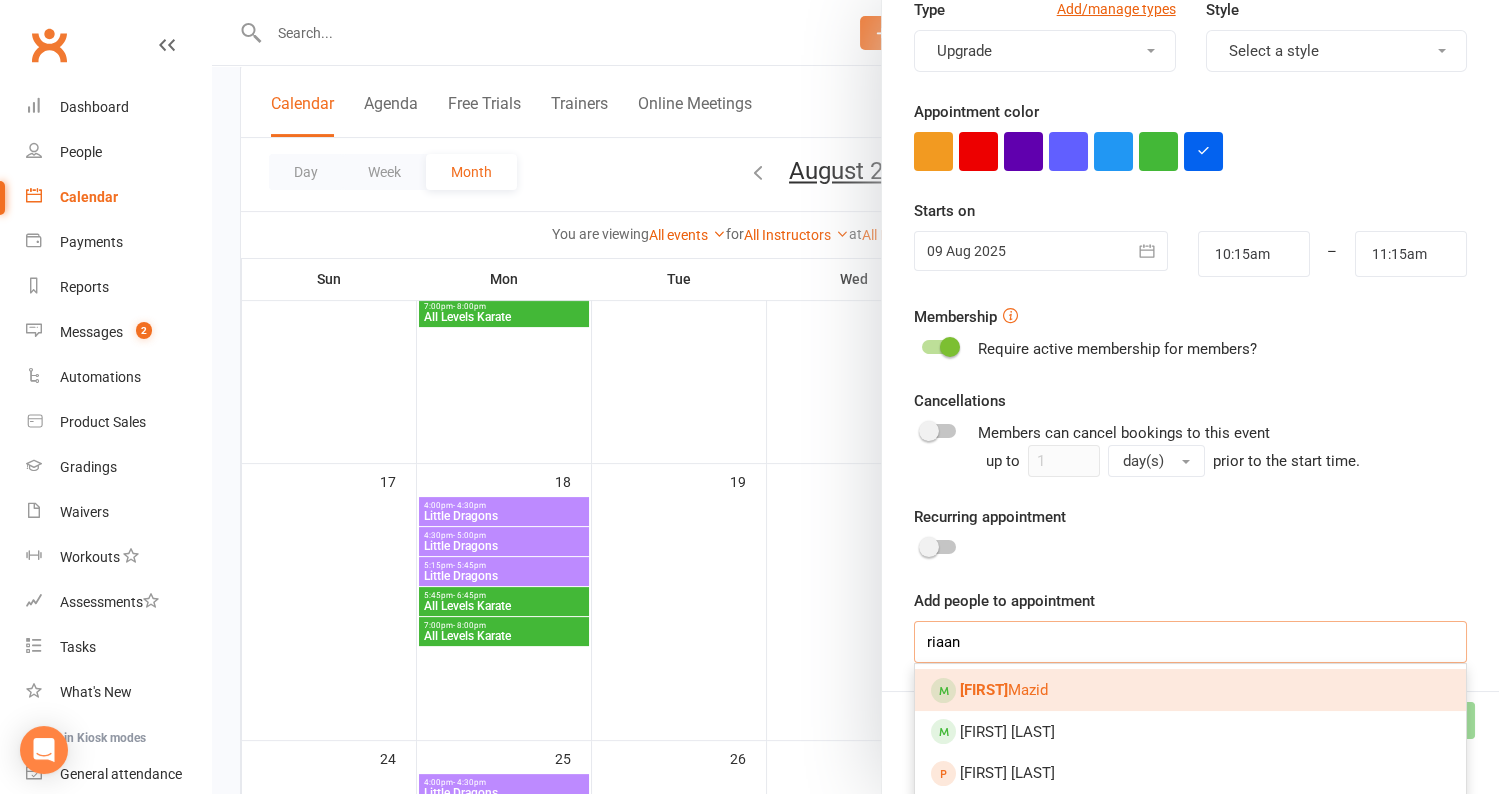 drag, startPoint x: 1000, startPoint y: 639, endPoint x: 872, endPoint y: 639, distance: 128 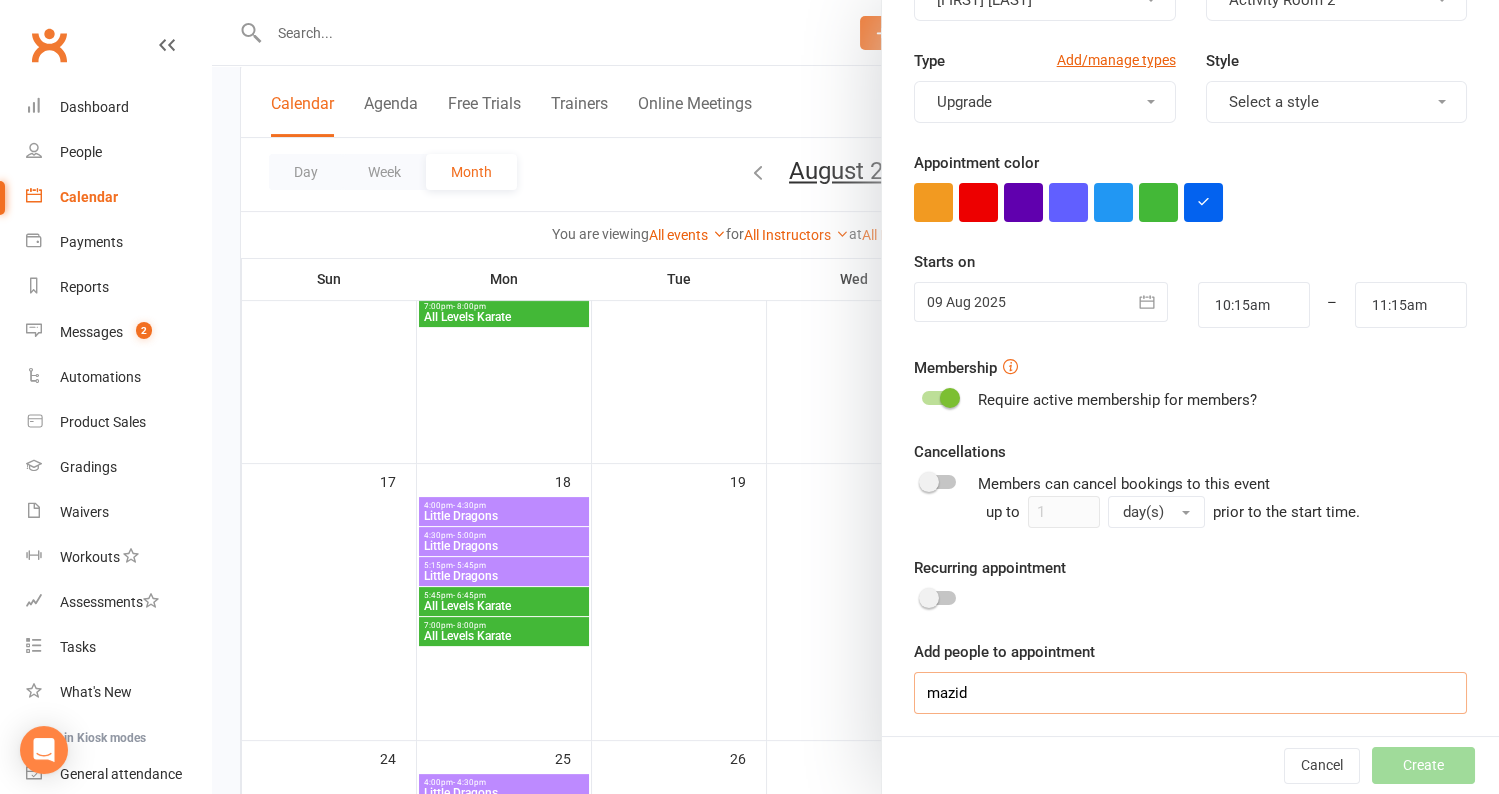 scroll, scrollTop: 250, scrollLeft: 0, axis: vertical 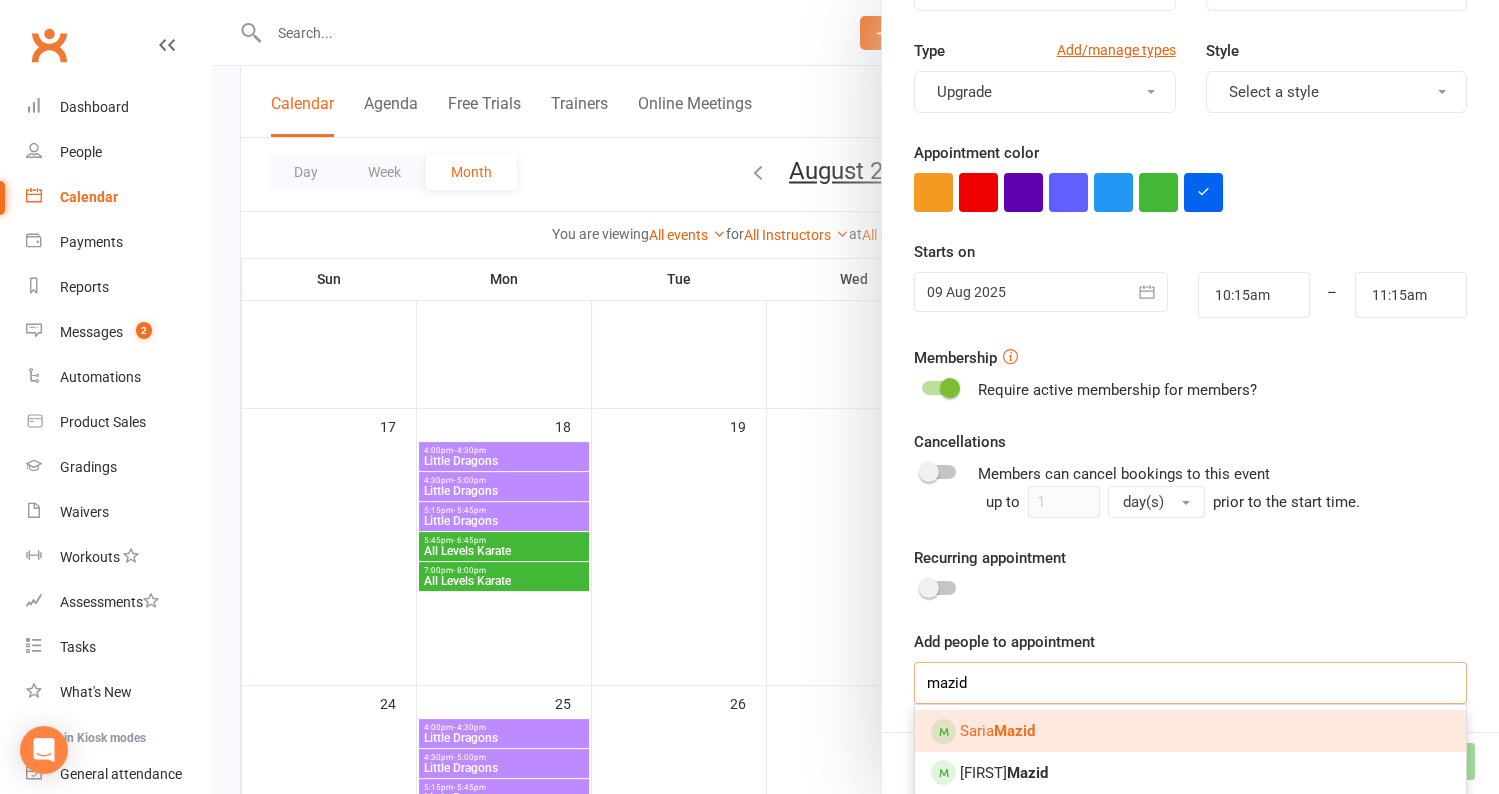 type on "mazid" 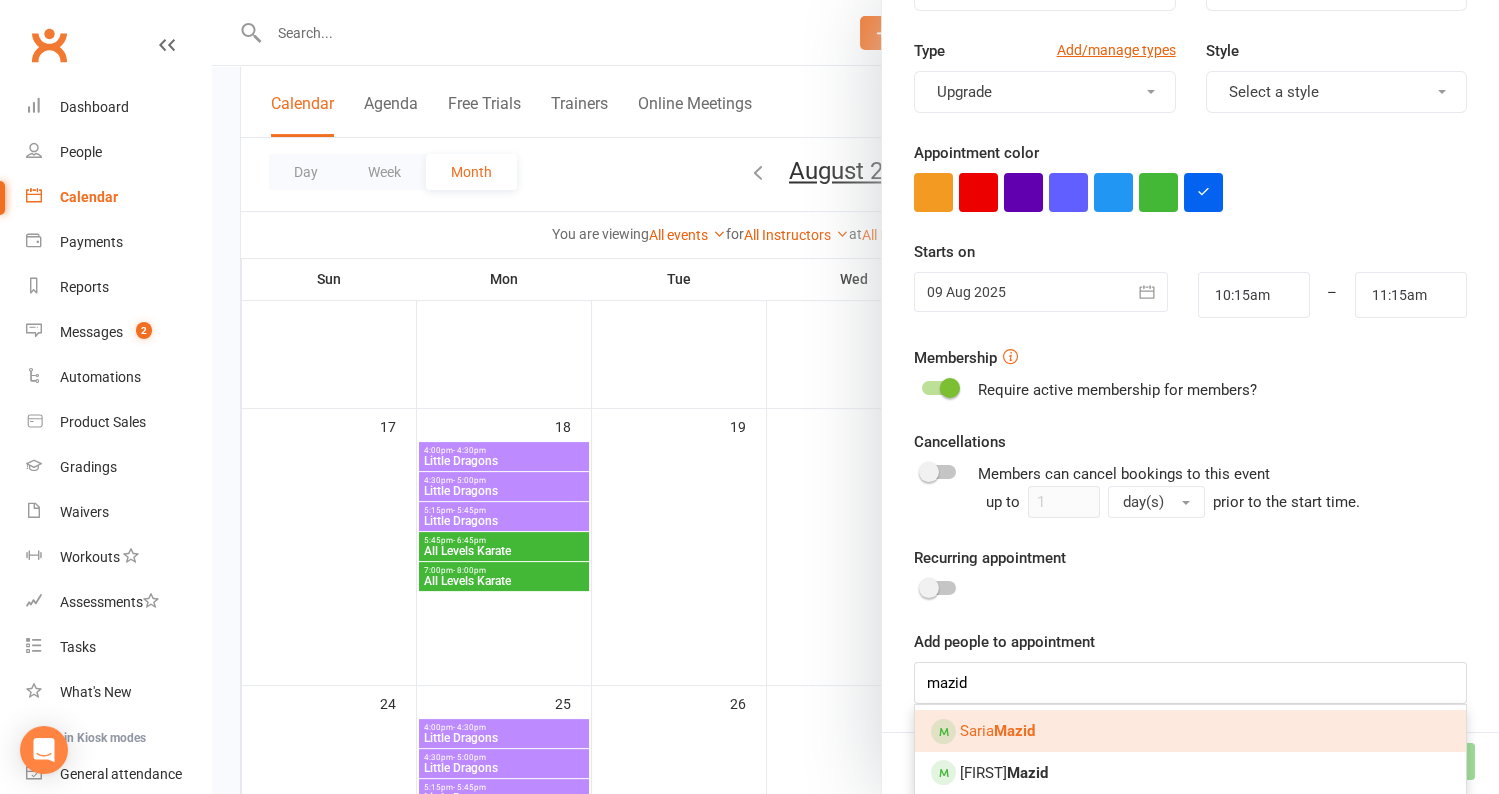 click on "Mazid" at bounding box center [1014, 731] 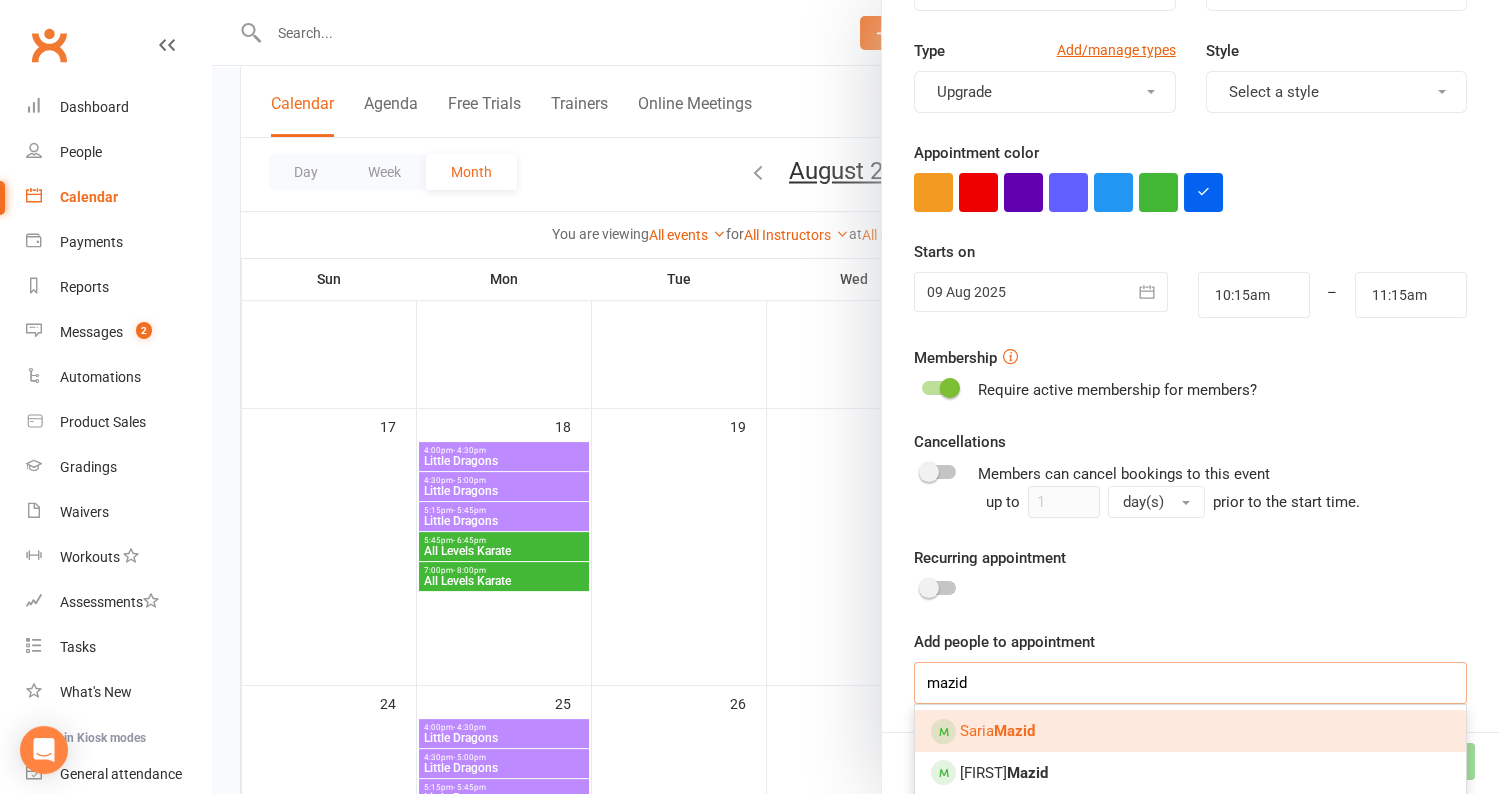 type 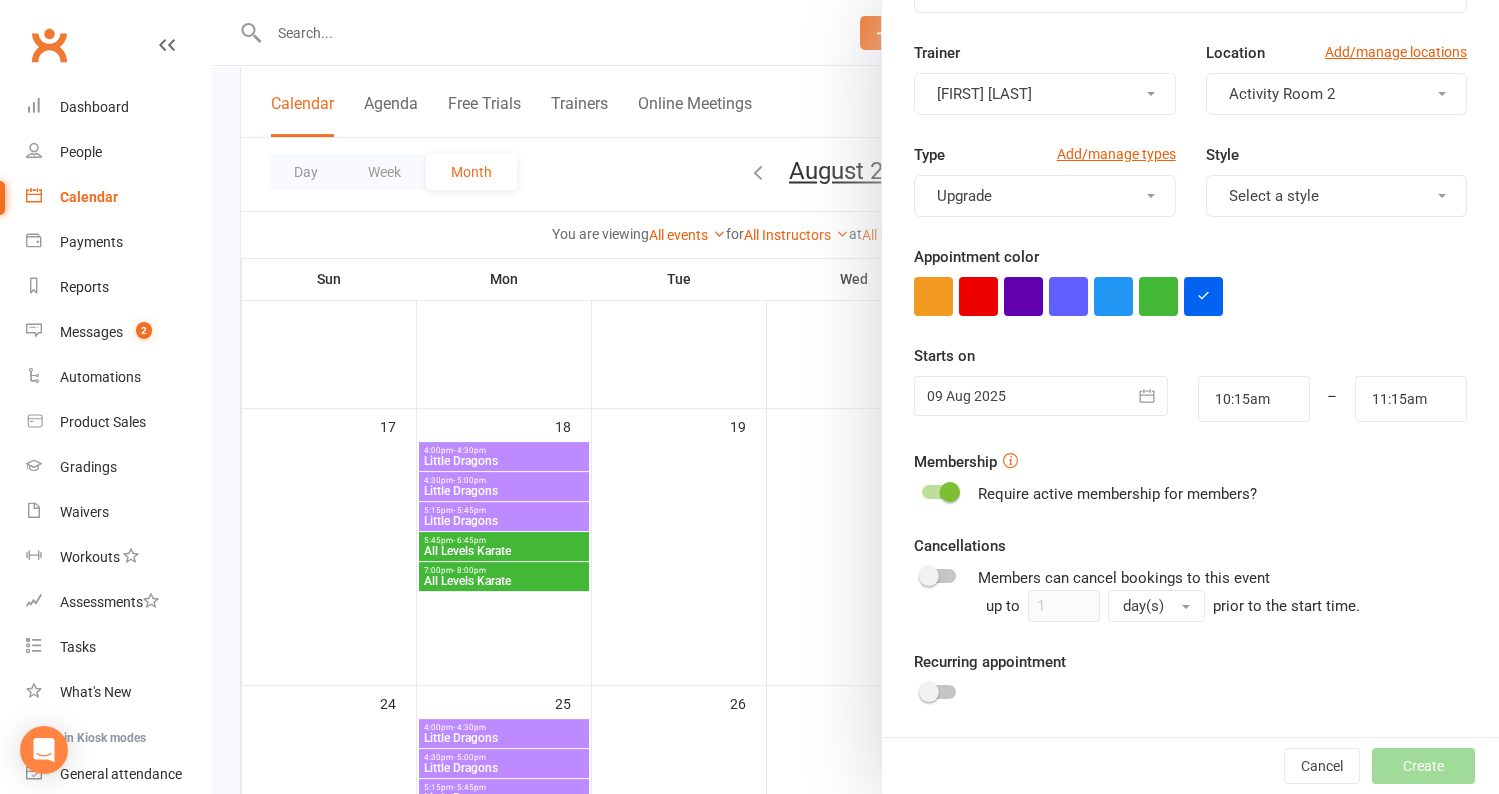 scroll, scrollTop: 202, scrollLeft: 0, axis: vertical 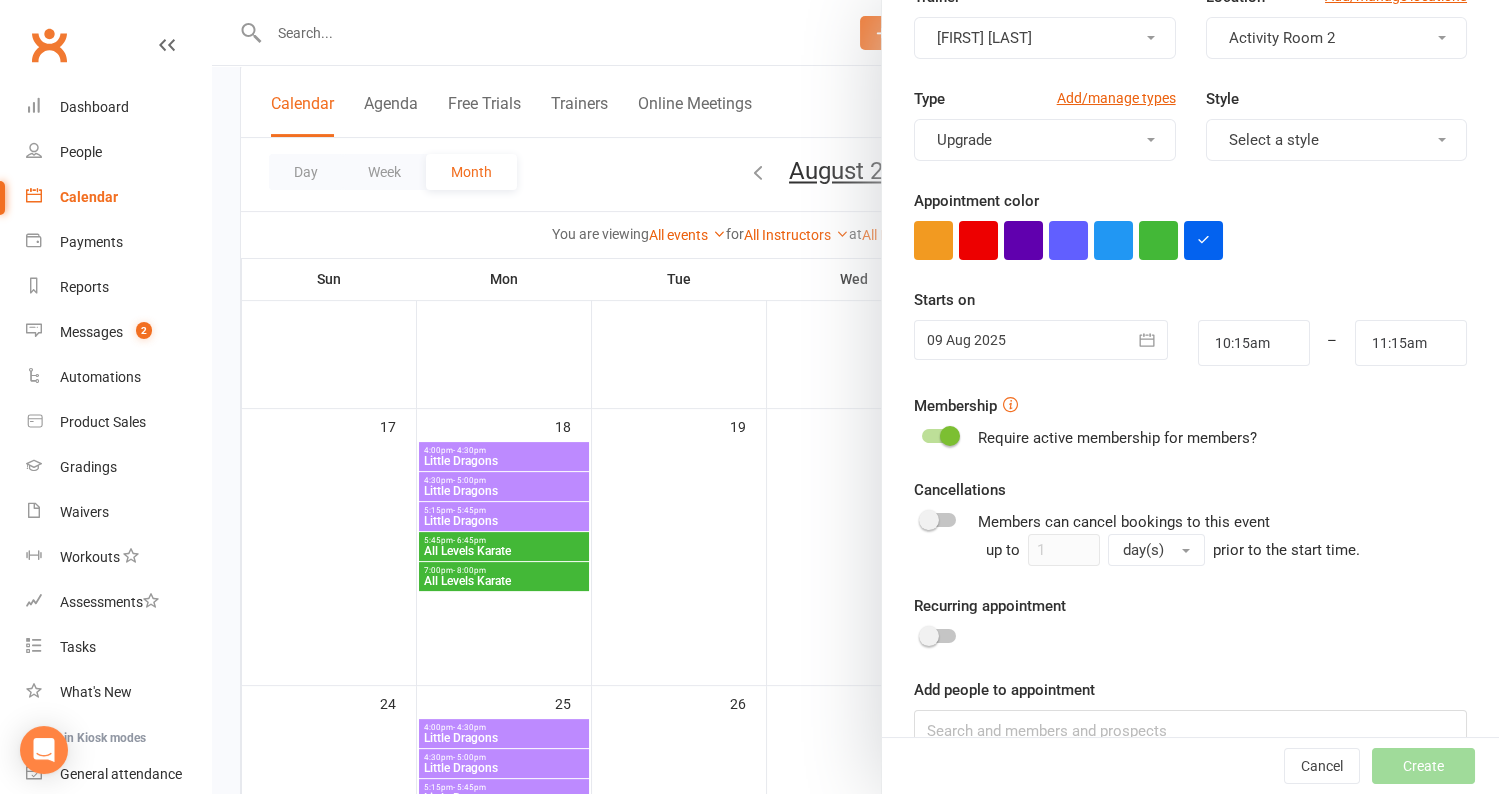 click at bounding box center [939, 438] 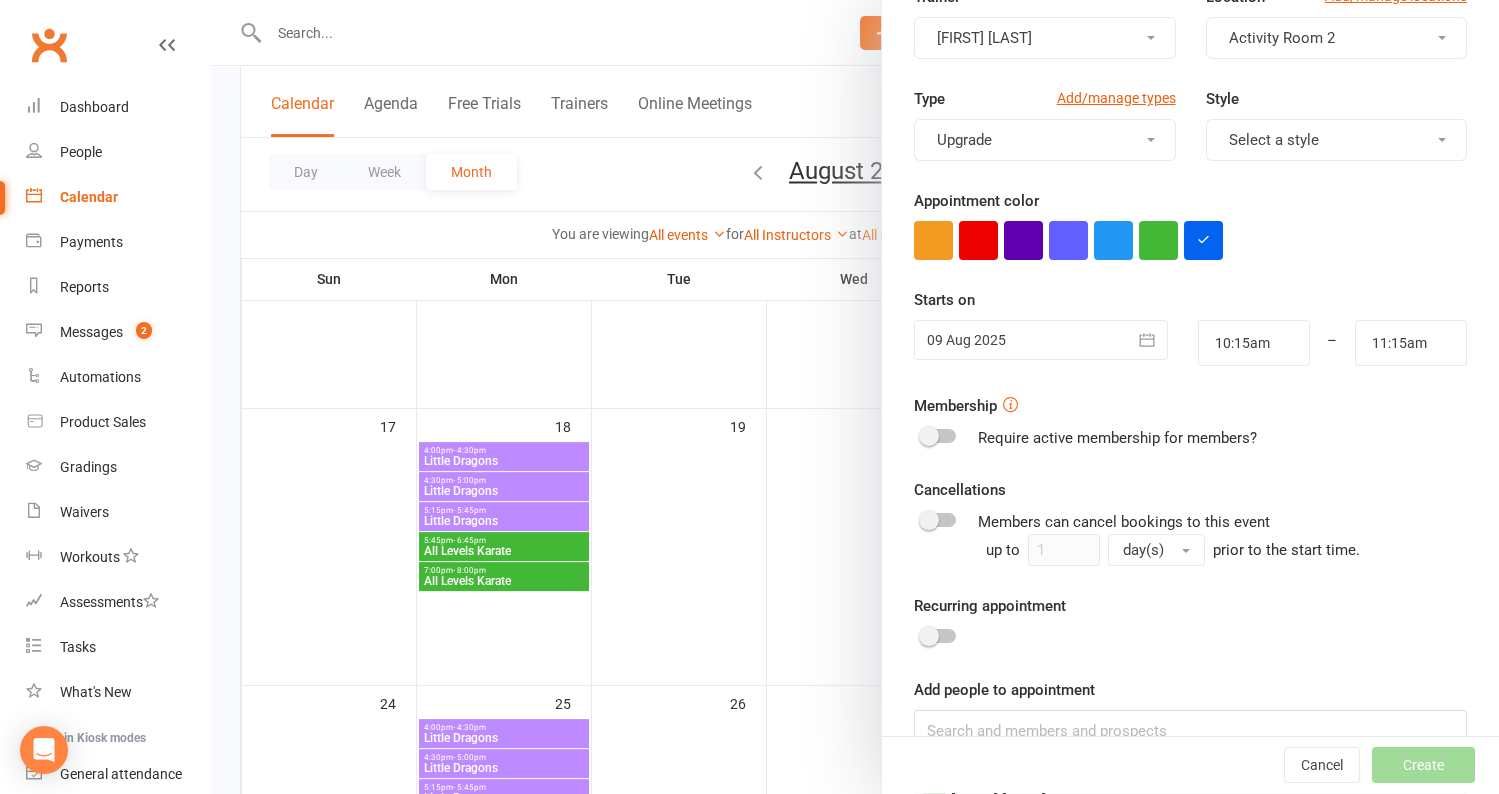scroll, scrollTop: 296, scrollLeft: 0, axis: vertical 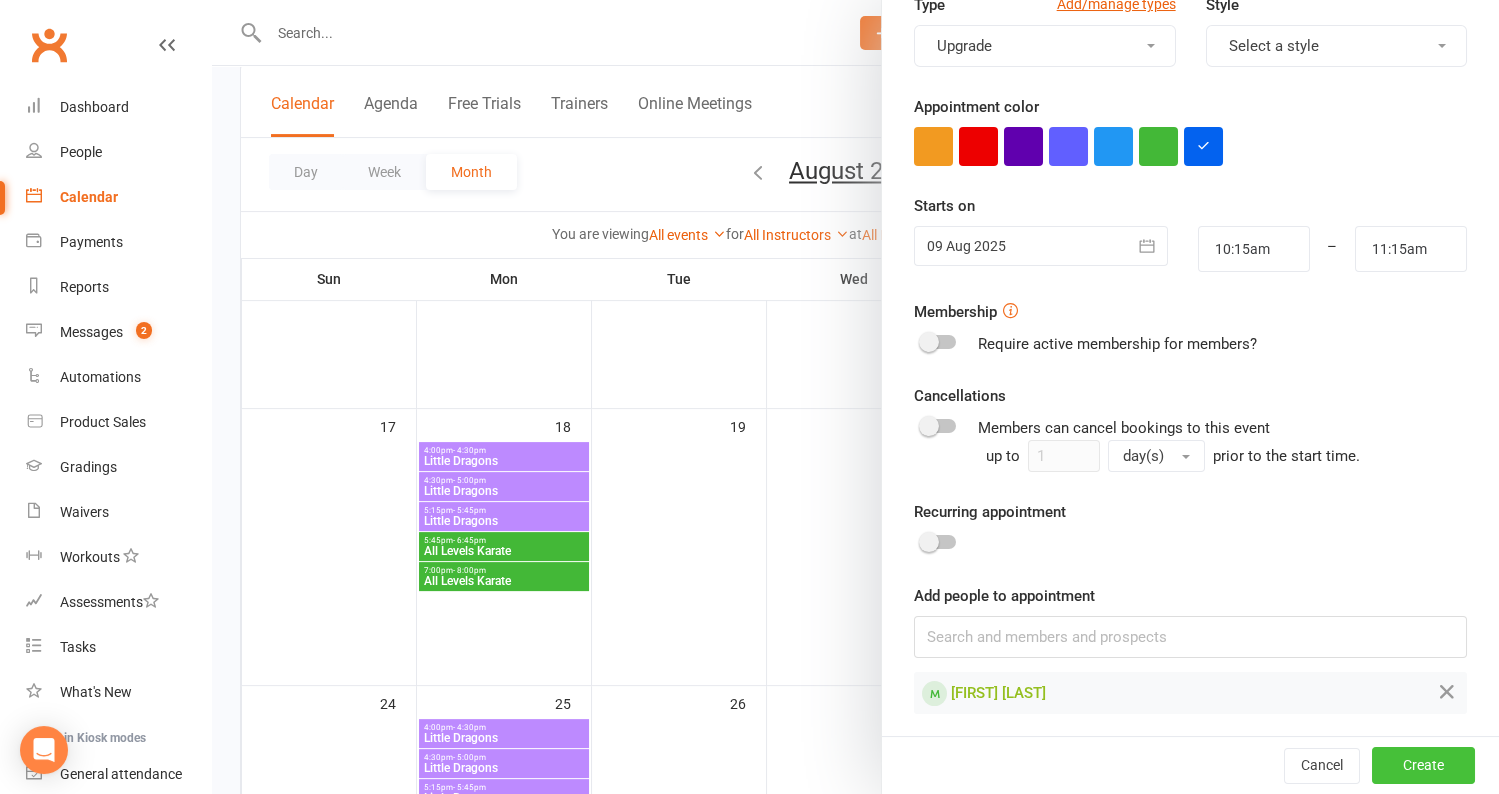 click on "Create" at bounding box center (1423, 766) 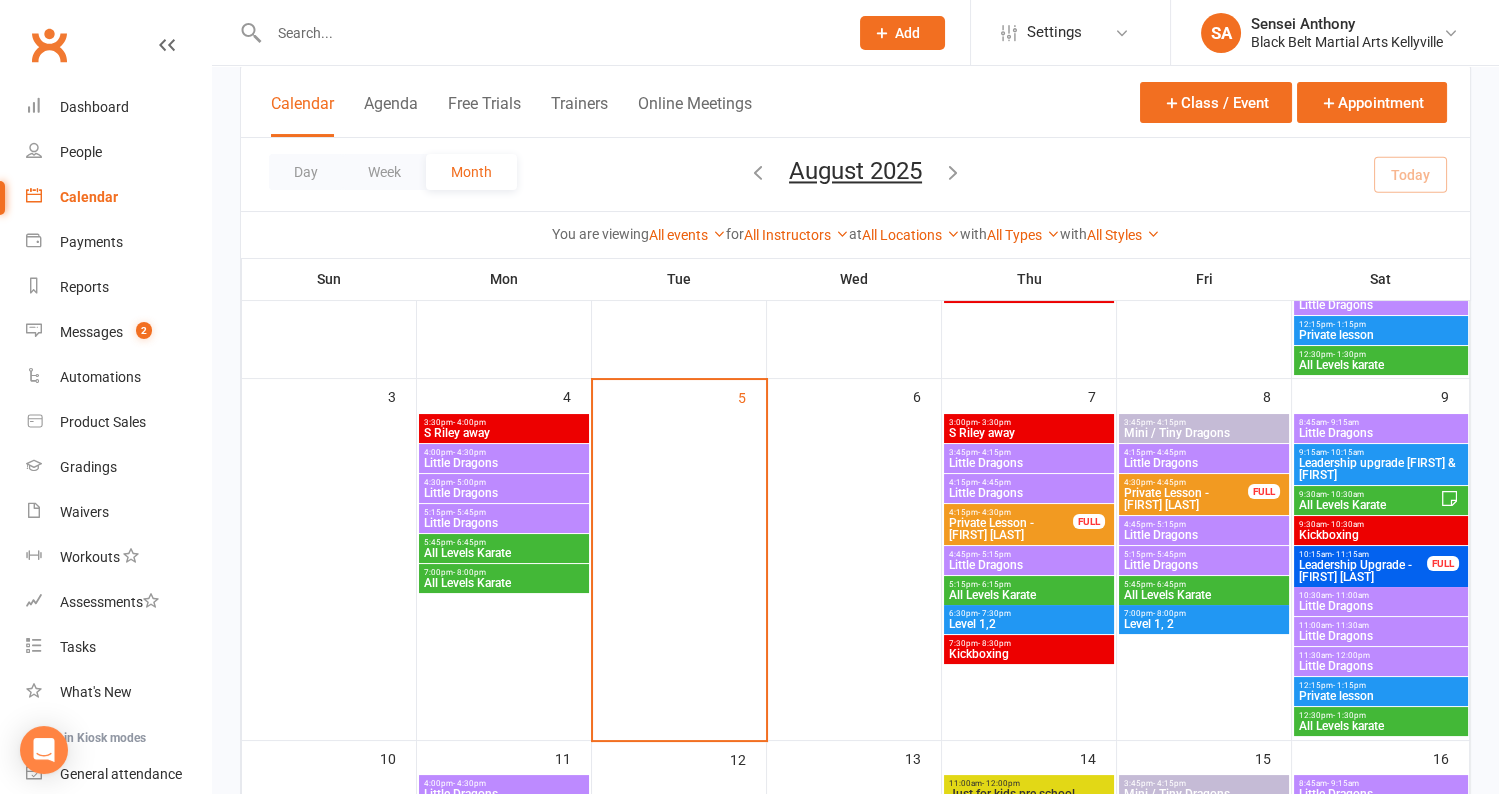 scroll, scrollTop: 372, scrollLeft: 0, axis: vertical 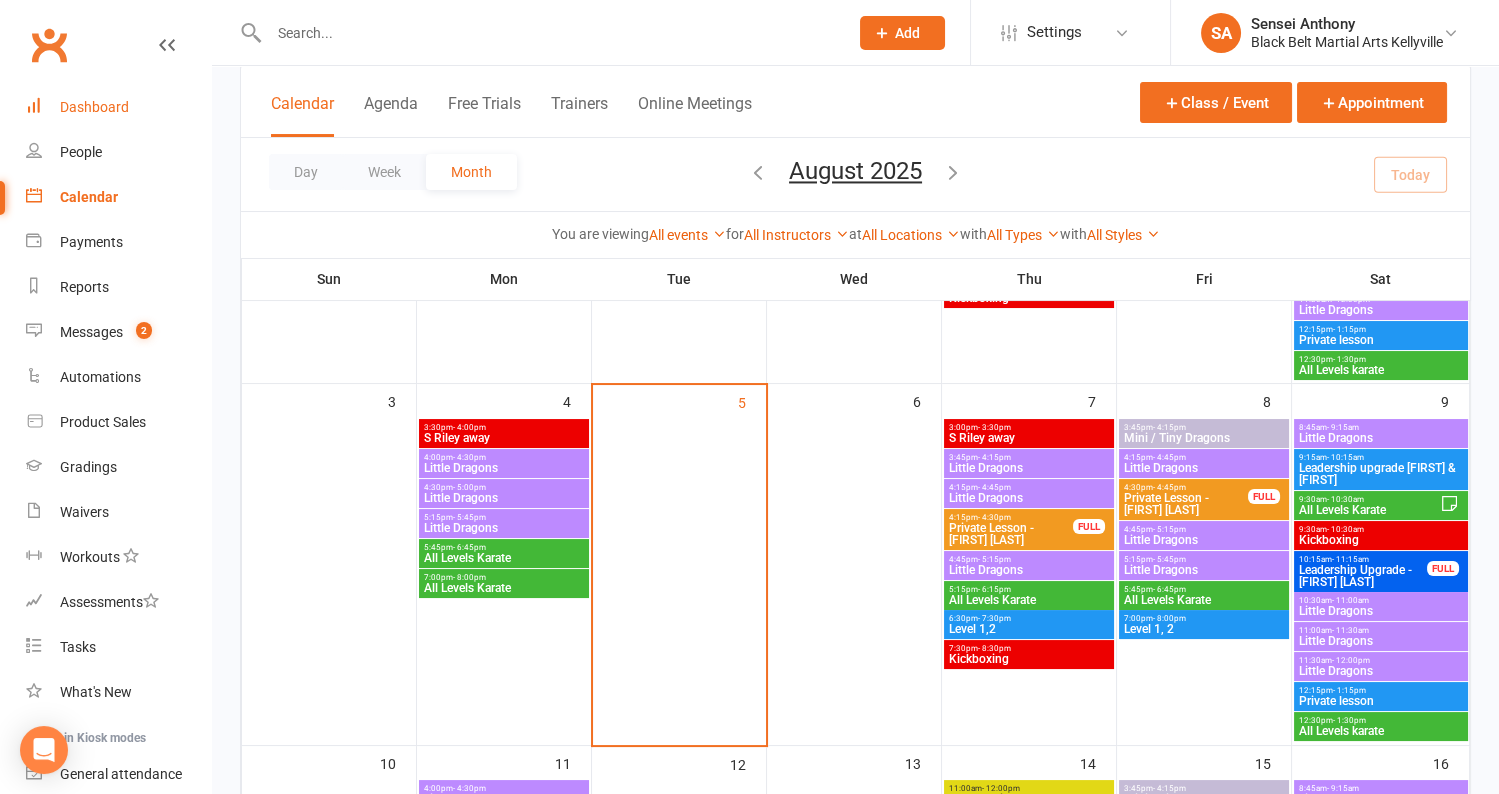 click on "Dashboard" at bounding box center [118, 107] 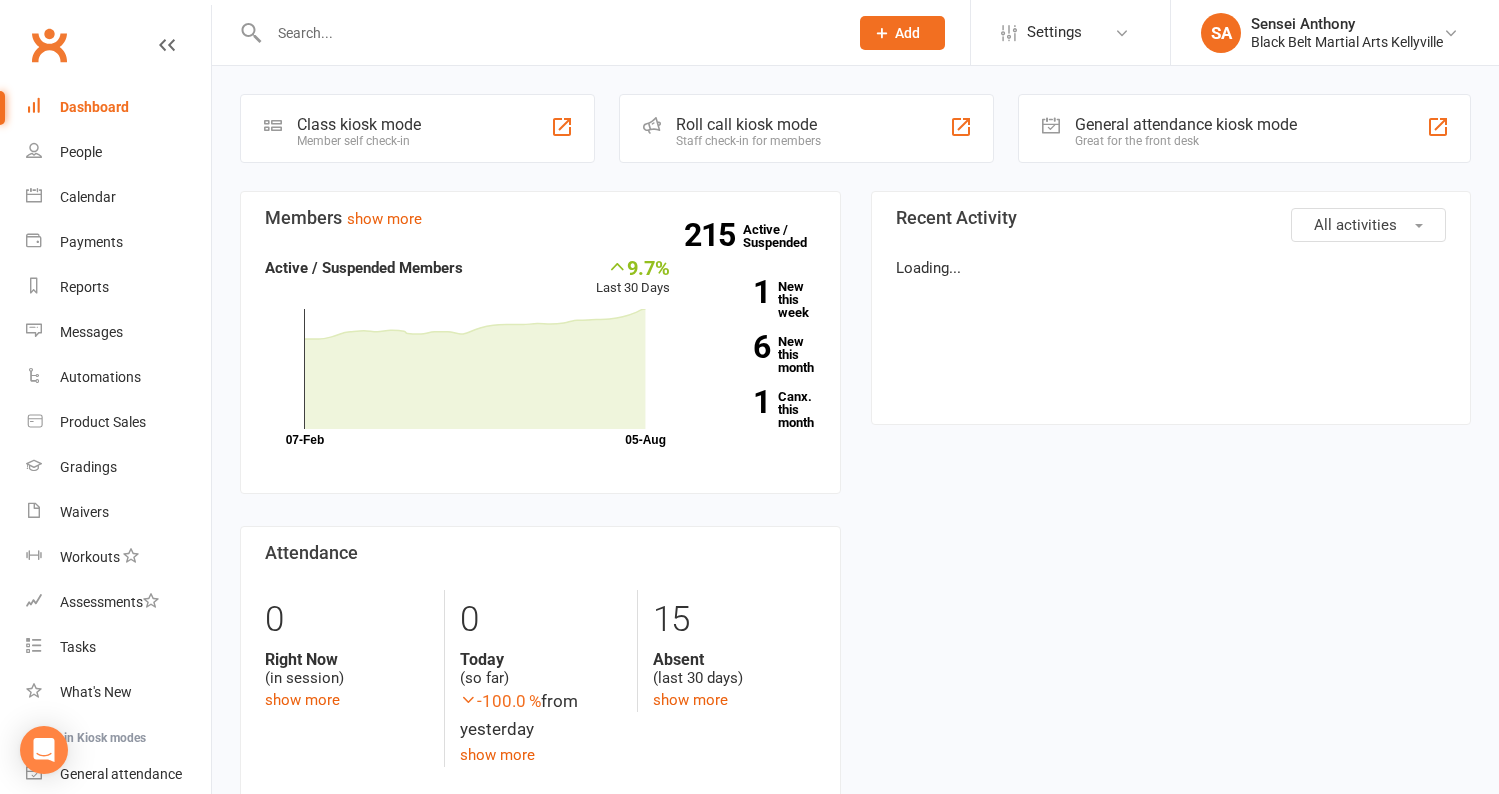 scroll, scrollTop: 0, scrollLeft: 0, axis: both 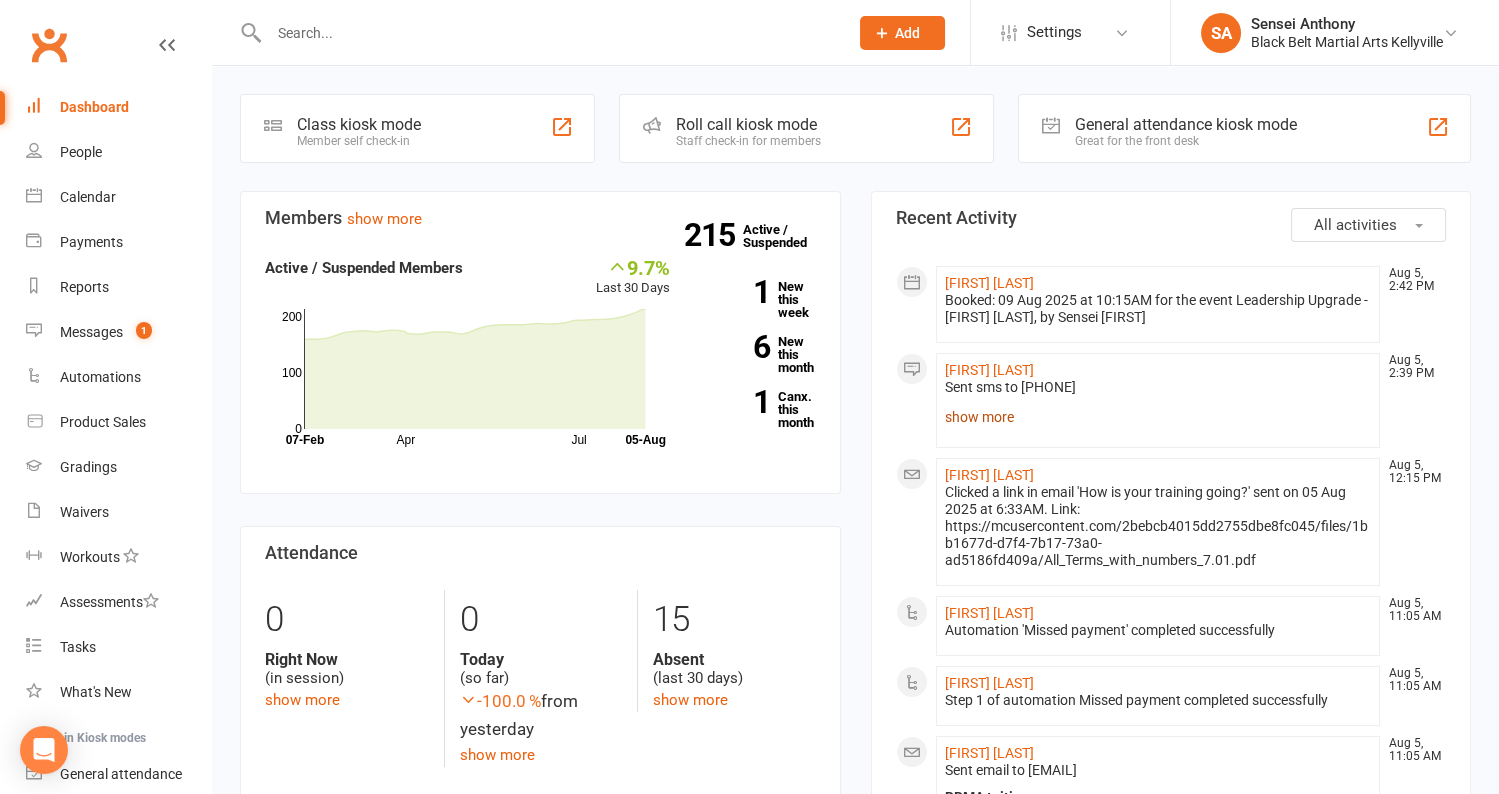 click on "show more" 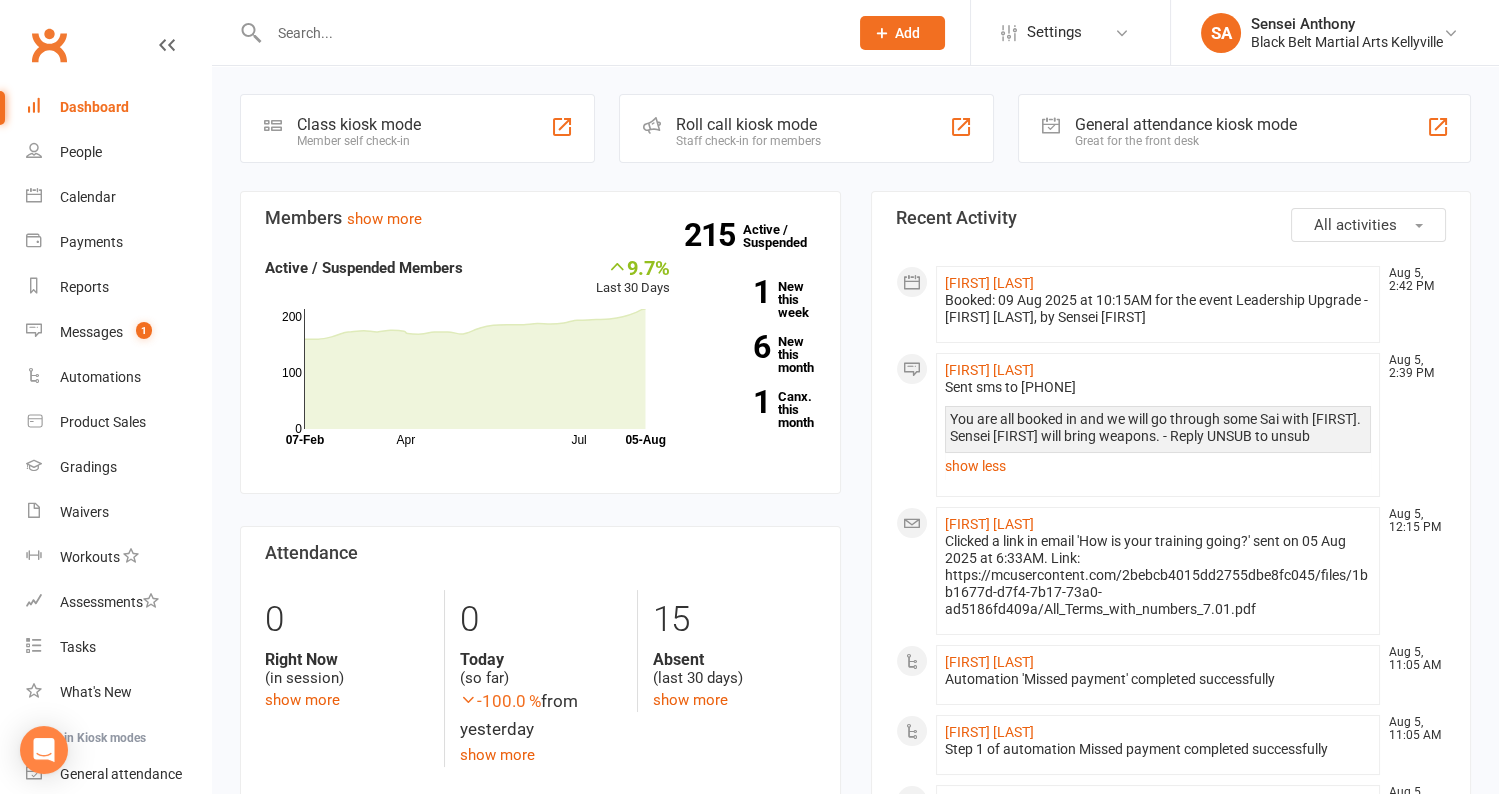 click on "Dashboard" at bounding box center [118, 107] 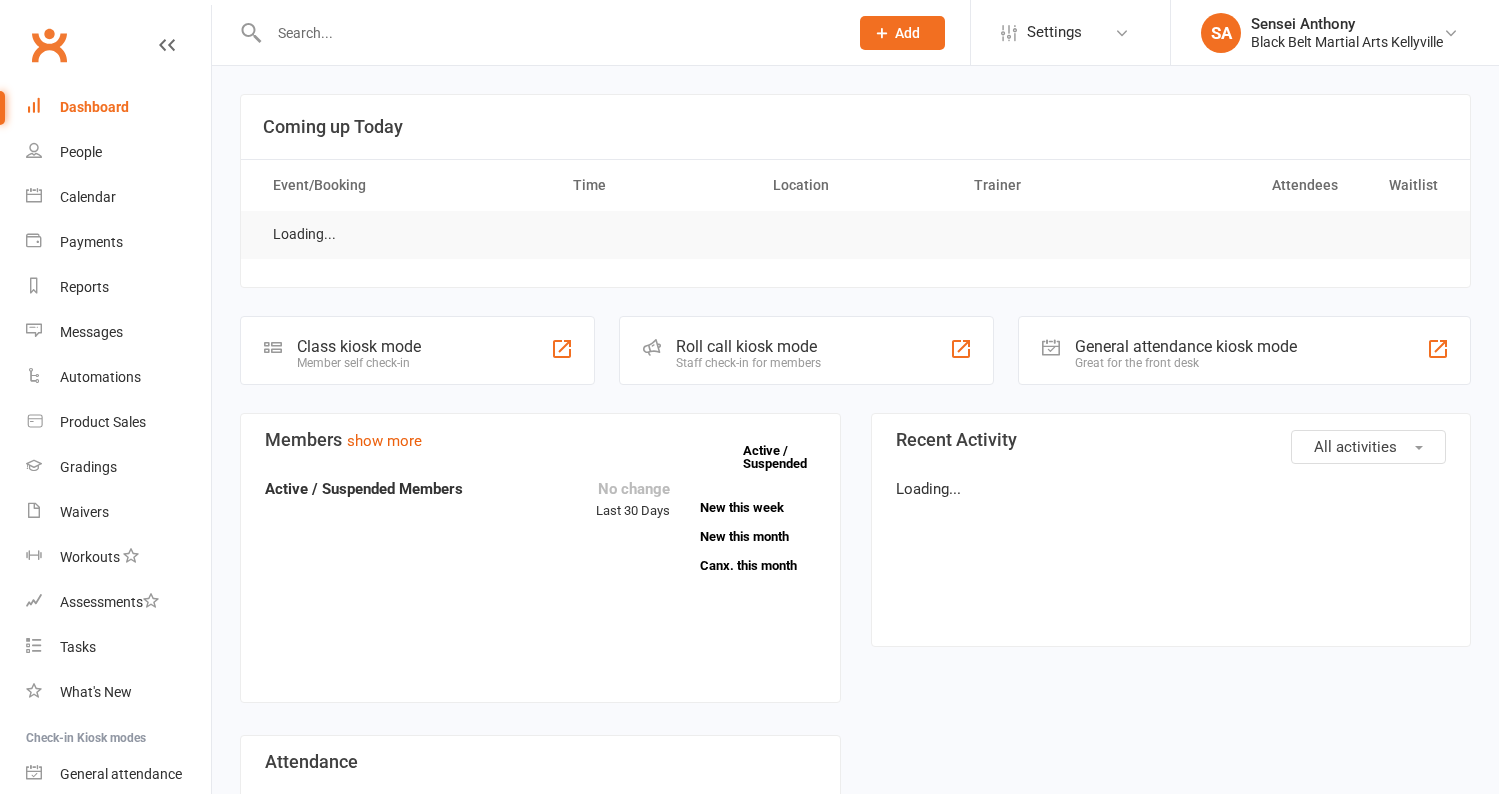 scroll, scrollTop: 0, scrollLeft: 0, axis: both 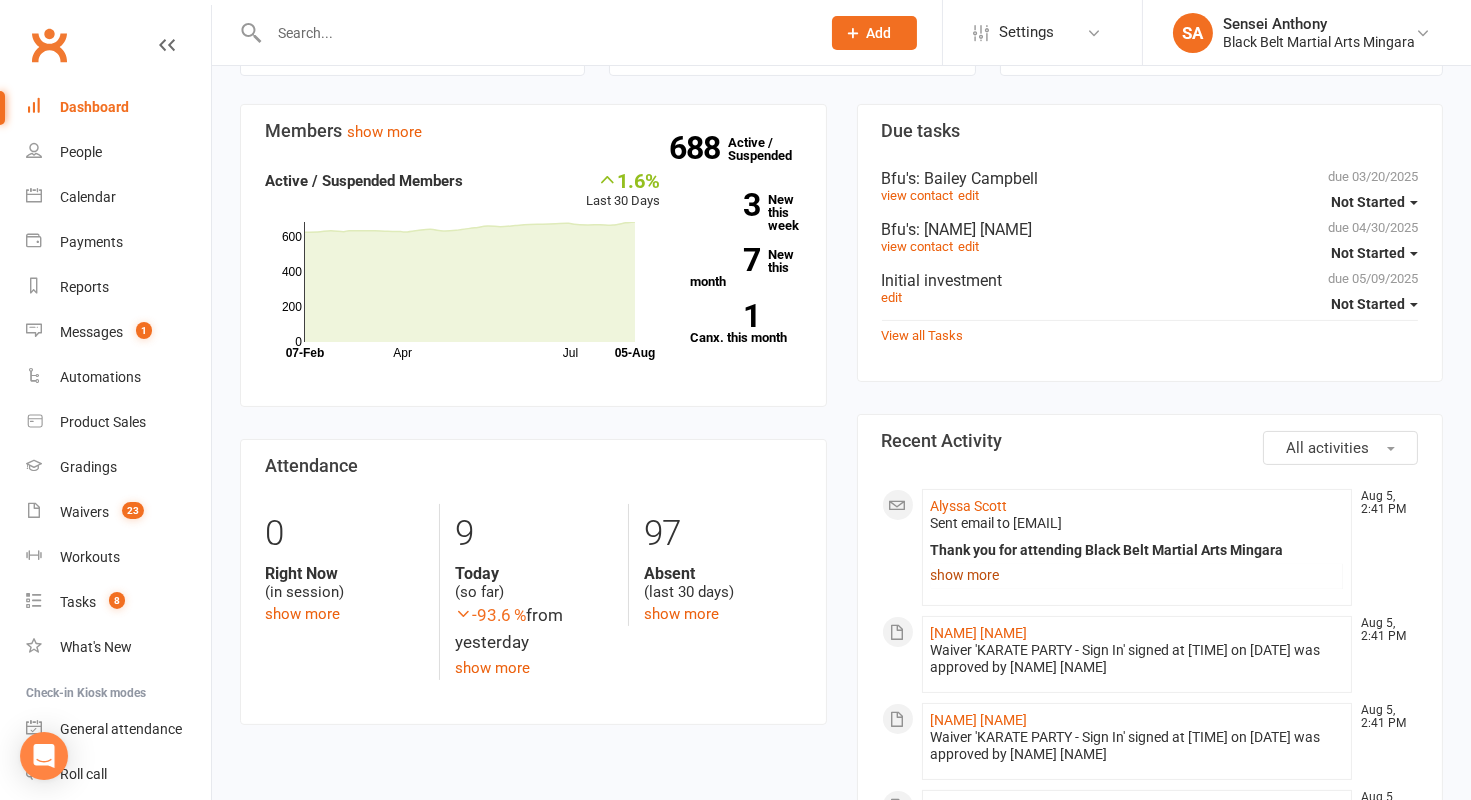 click on "show more" 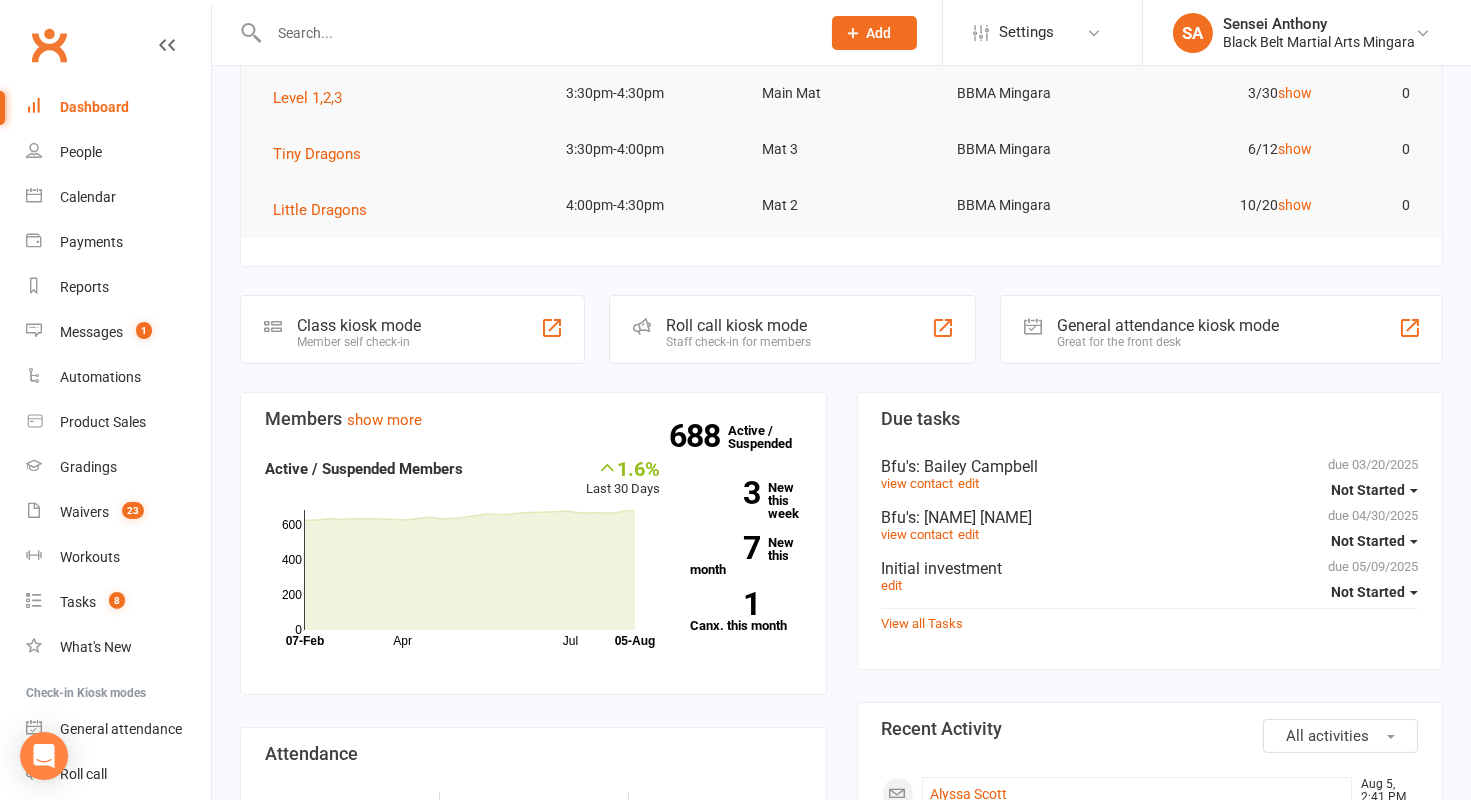 scroll, scrollTop: 0, scrollLeft: 0, axis: both 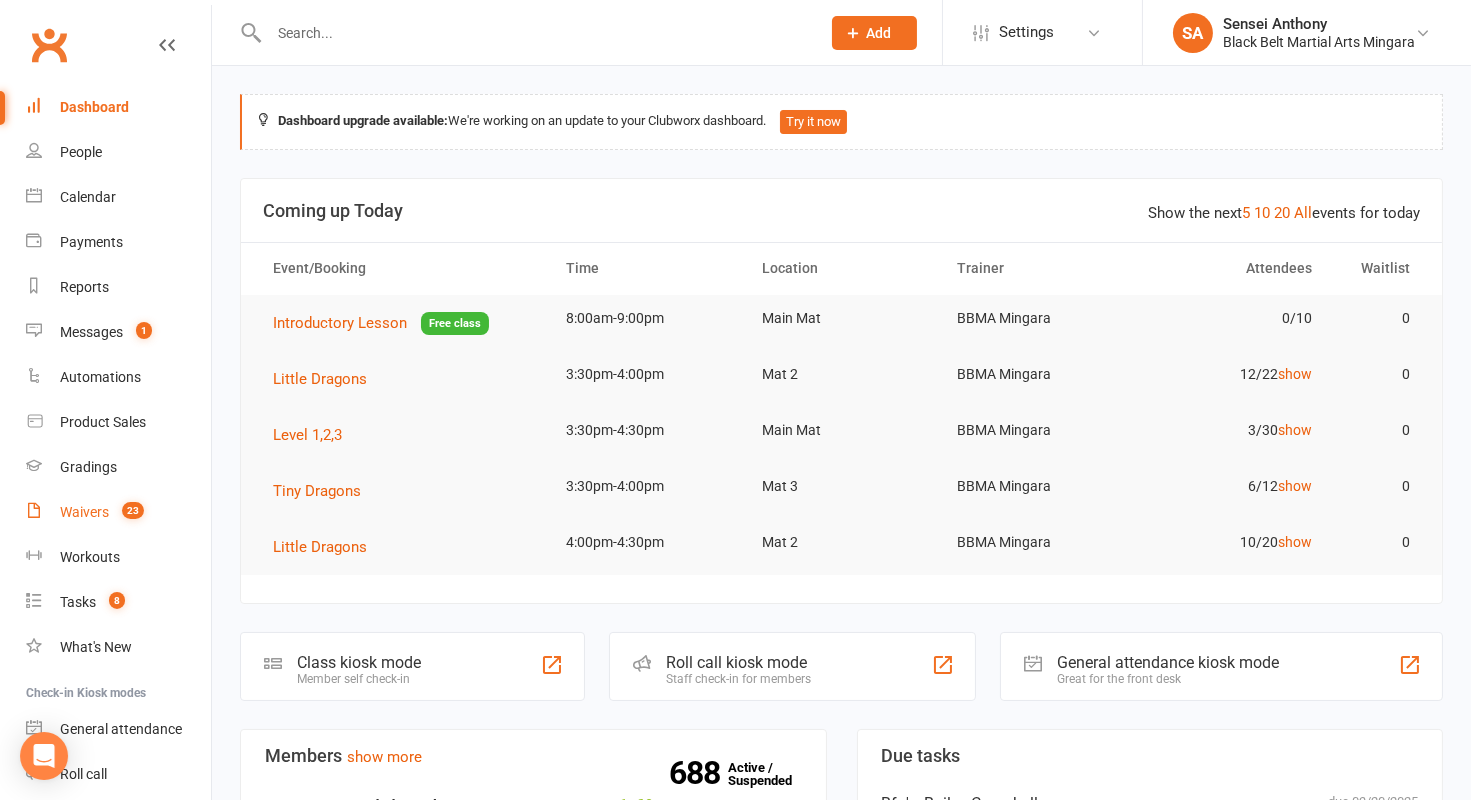 click on "Waivers   23" at bounding box center [118, 512] 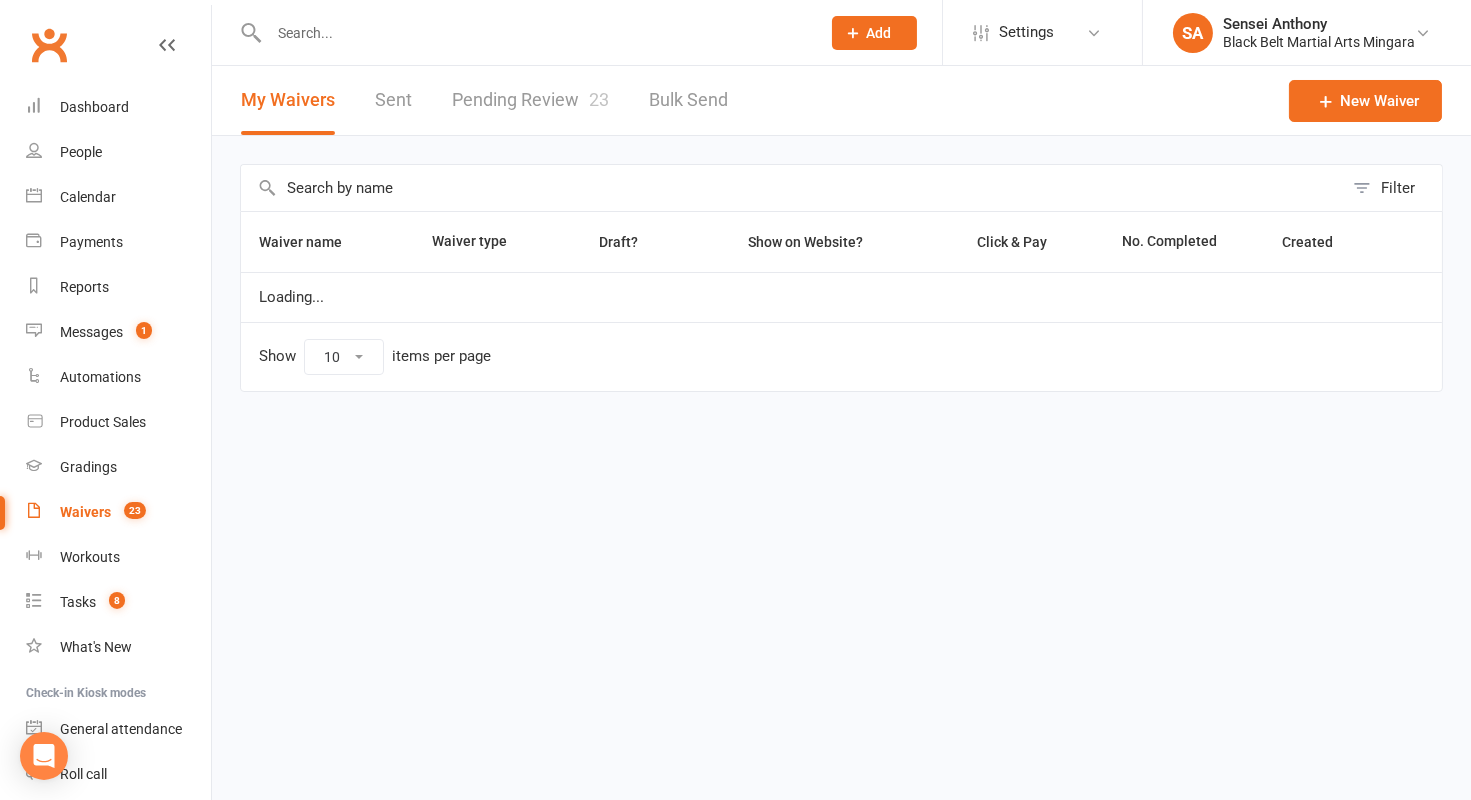select on "100" 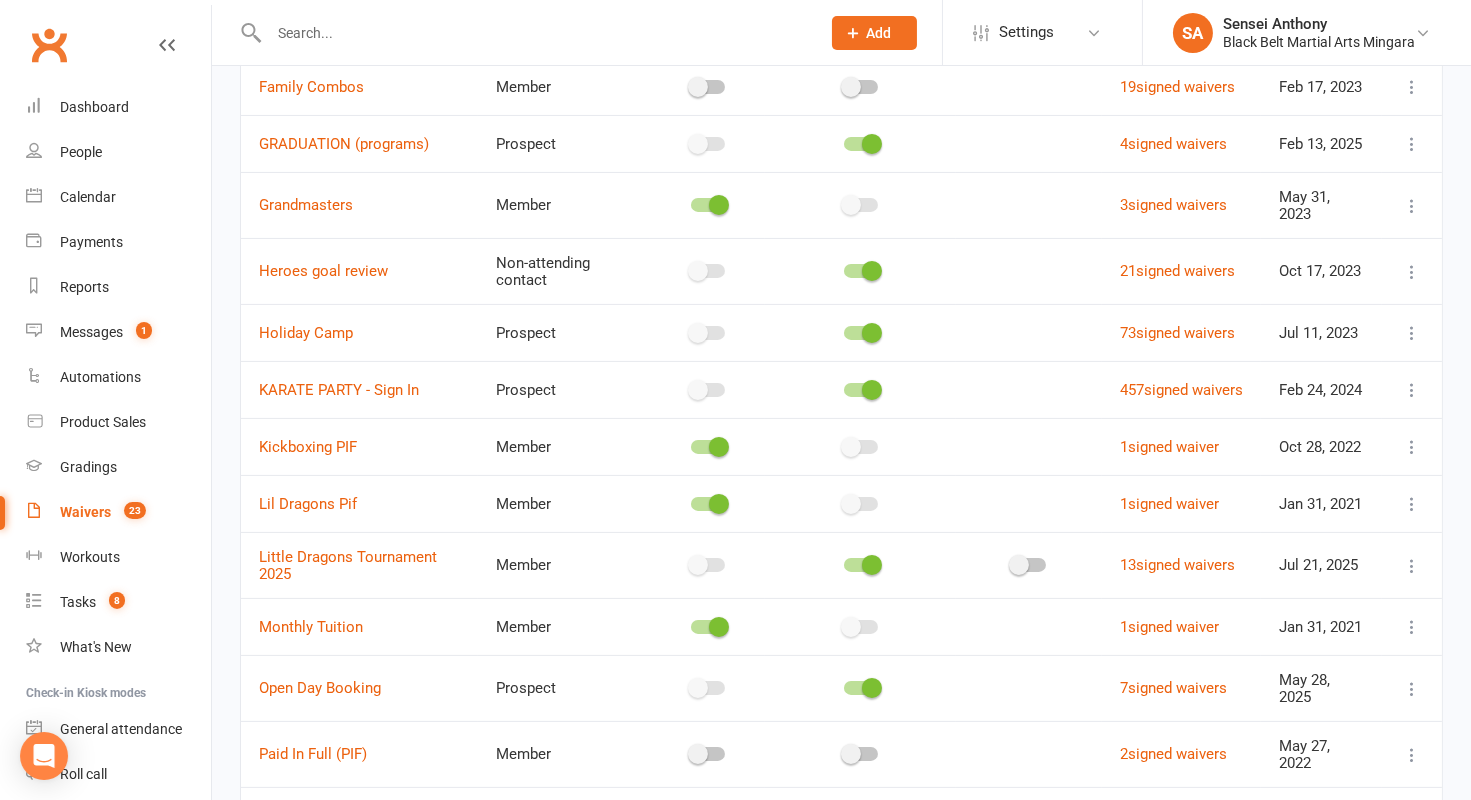 scroll, scrollTop: 788, scrollLeft: 0, axis: vertical 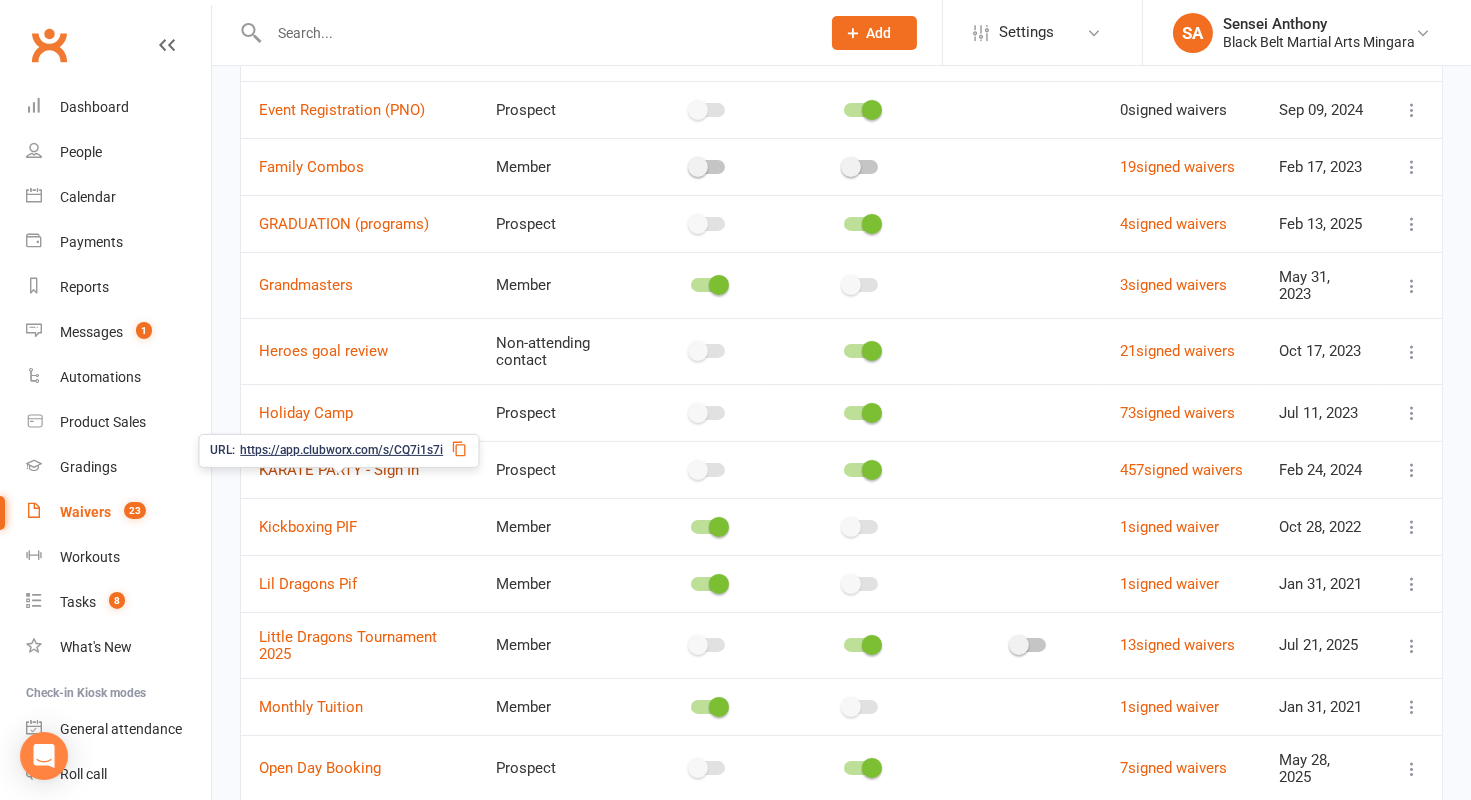 click on "KARATE PARTY - Sign In" at bounding box center (339, 470) 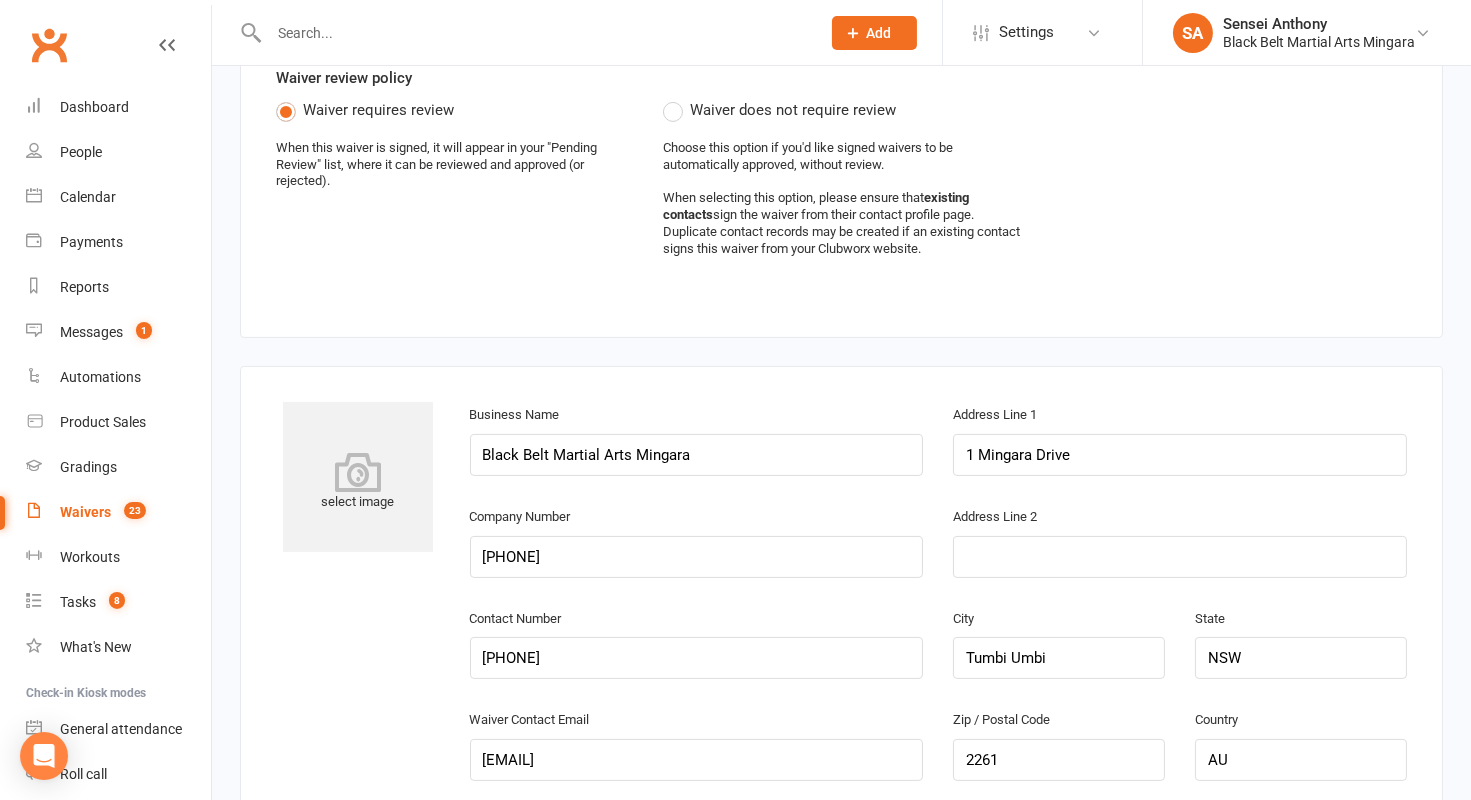 scroll, scrollTop: 0, scrollLeft: 0, axis: both 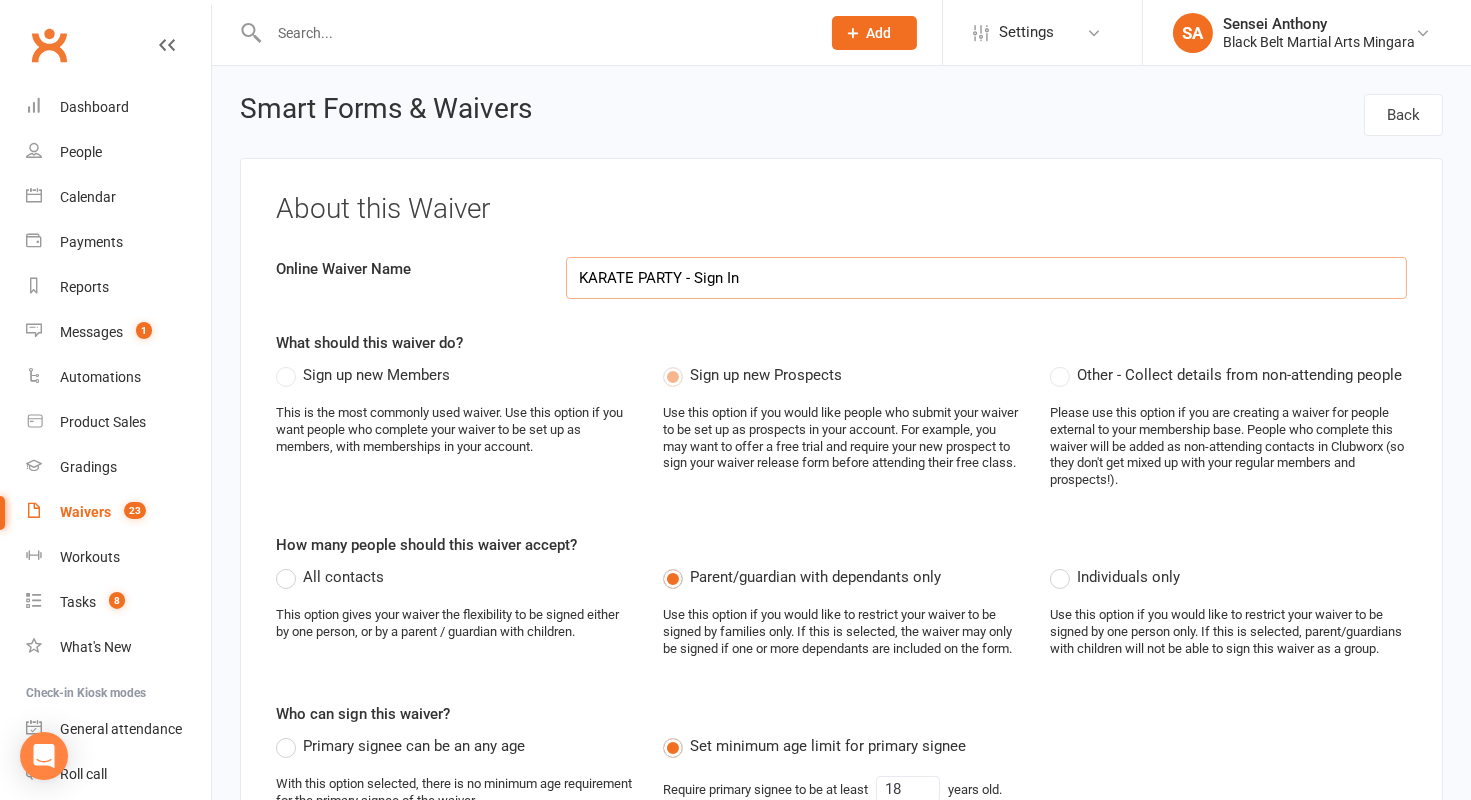 select on "applies_to_all_signees" 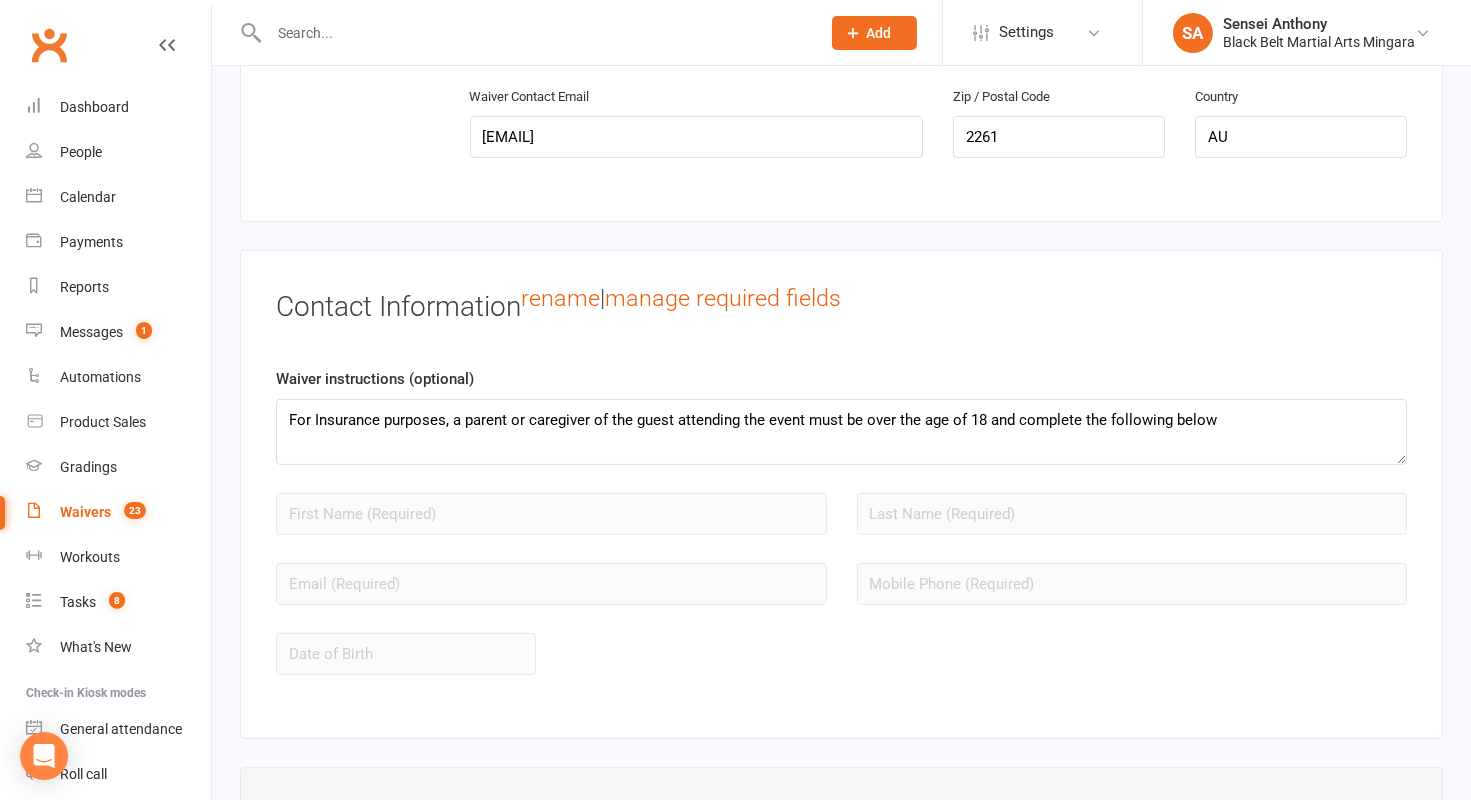 scroll, scrollTop: 1408, scrollLeft: 0, axis: vertical 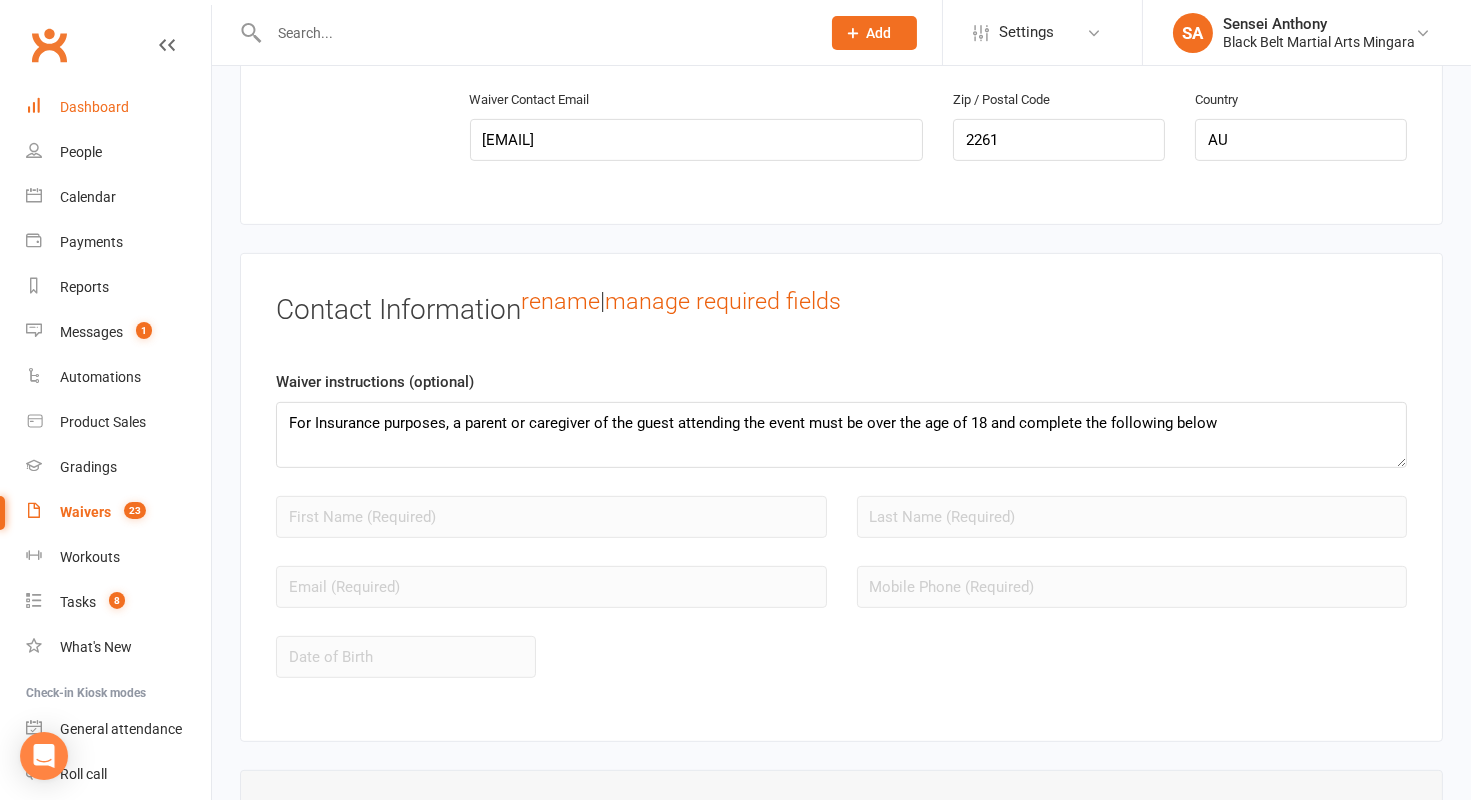 click on "Dashboard" at bounding box center (94, 107) 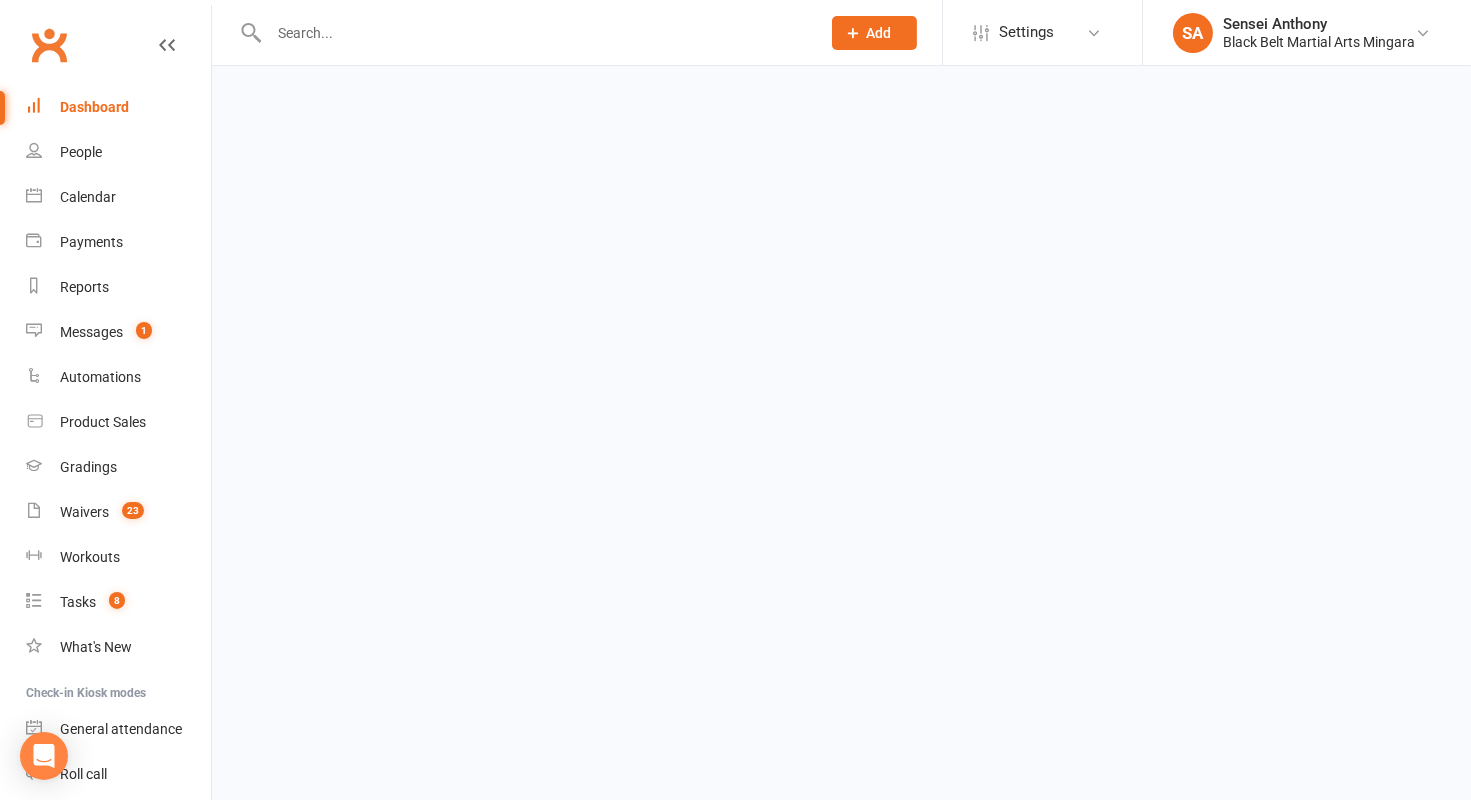 scroll, scrollTop: 0, scrollLeft: 0, axis: both 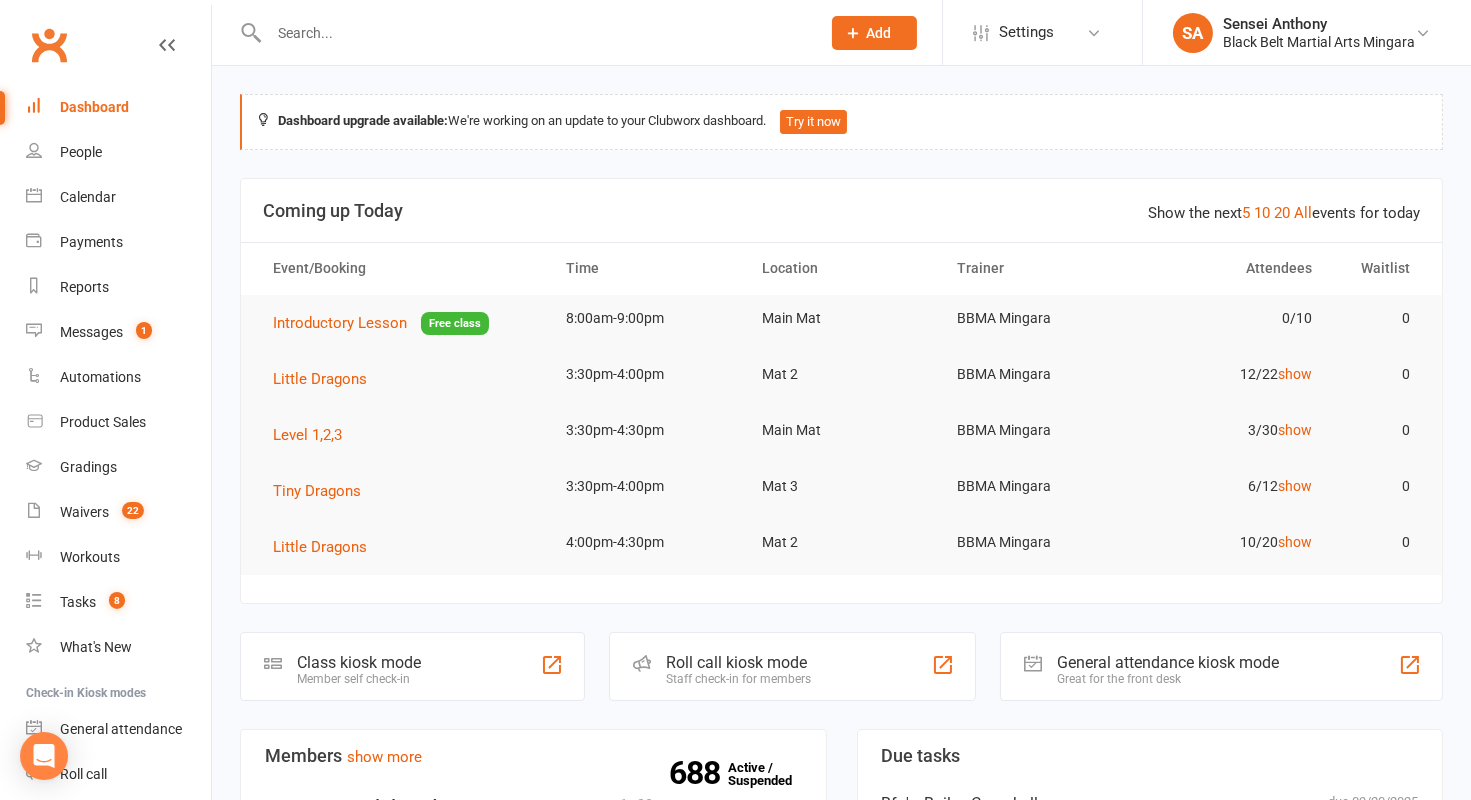 click on "Dashboard" at bounding box center (94, 107) 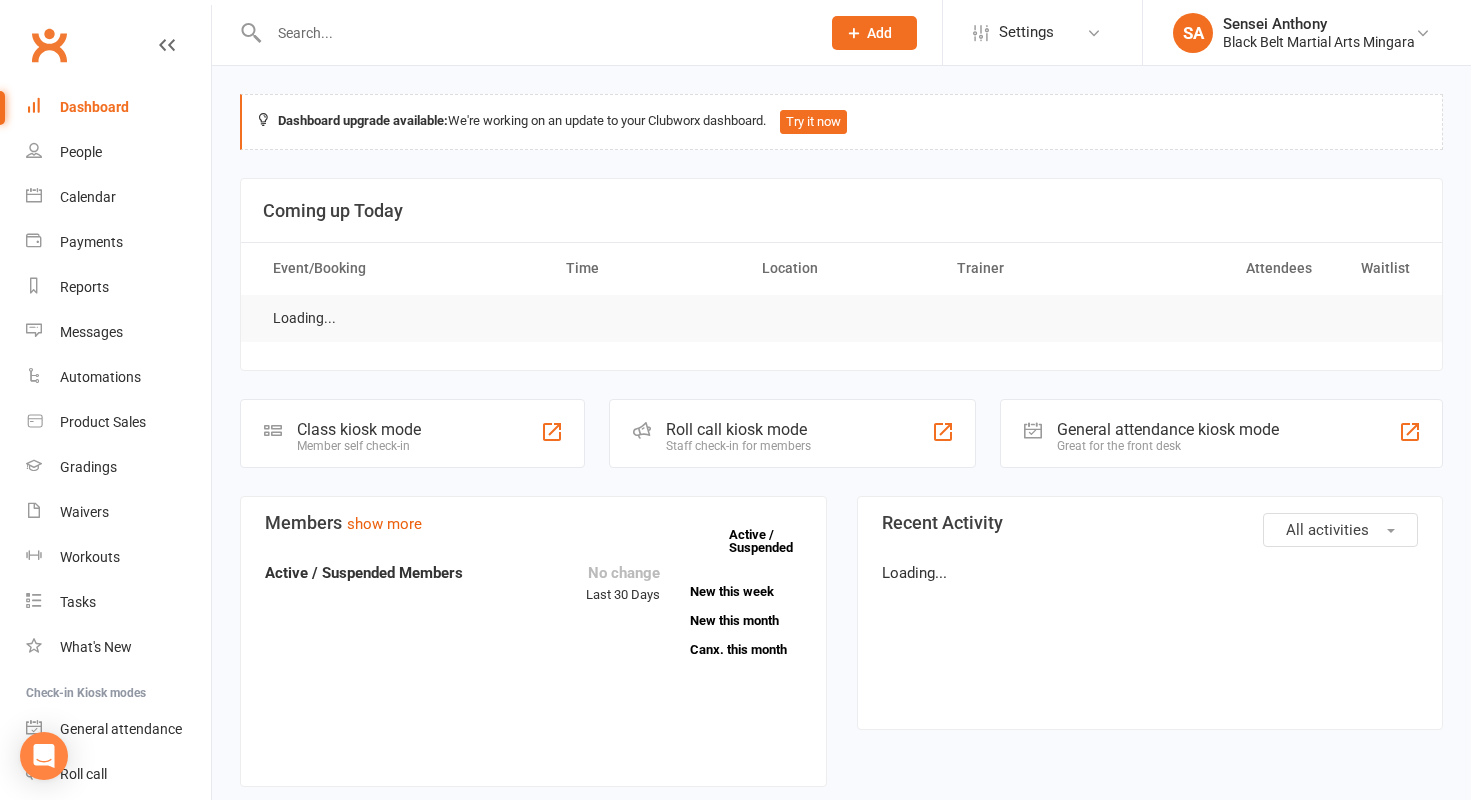 scroll, scrollTop: 0, scrollLeft: 0, axis: both 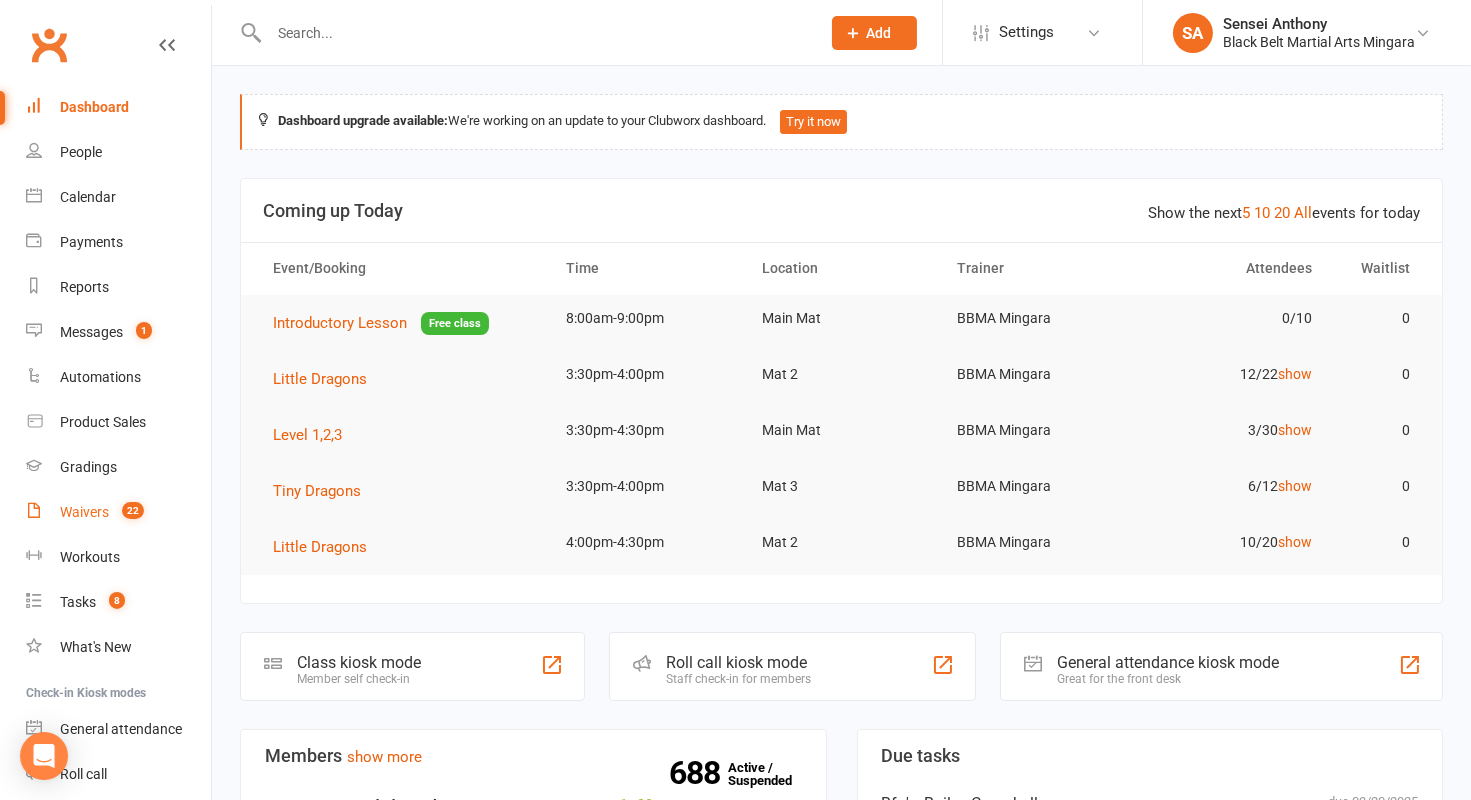 click on "Waivers" at bounding box center (84, 512) 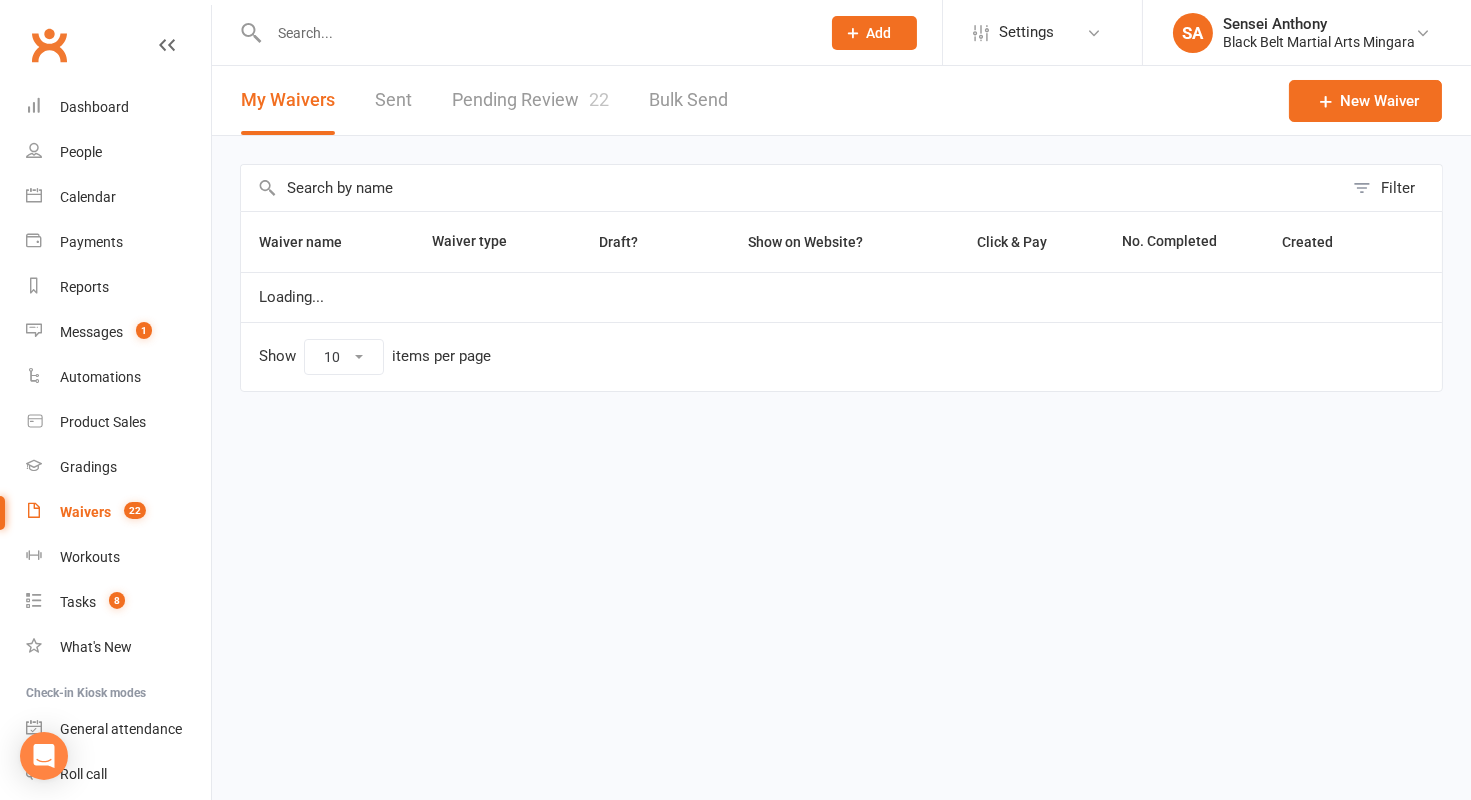 select on "100" 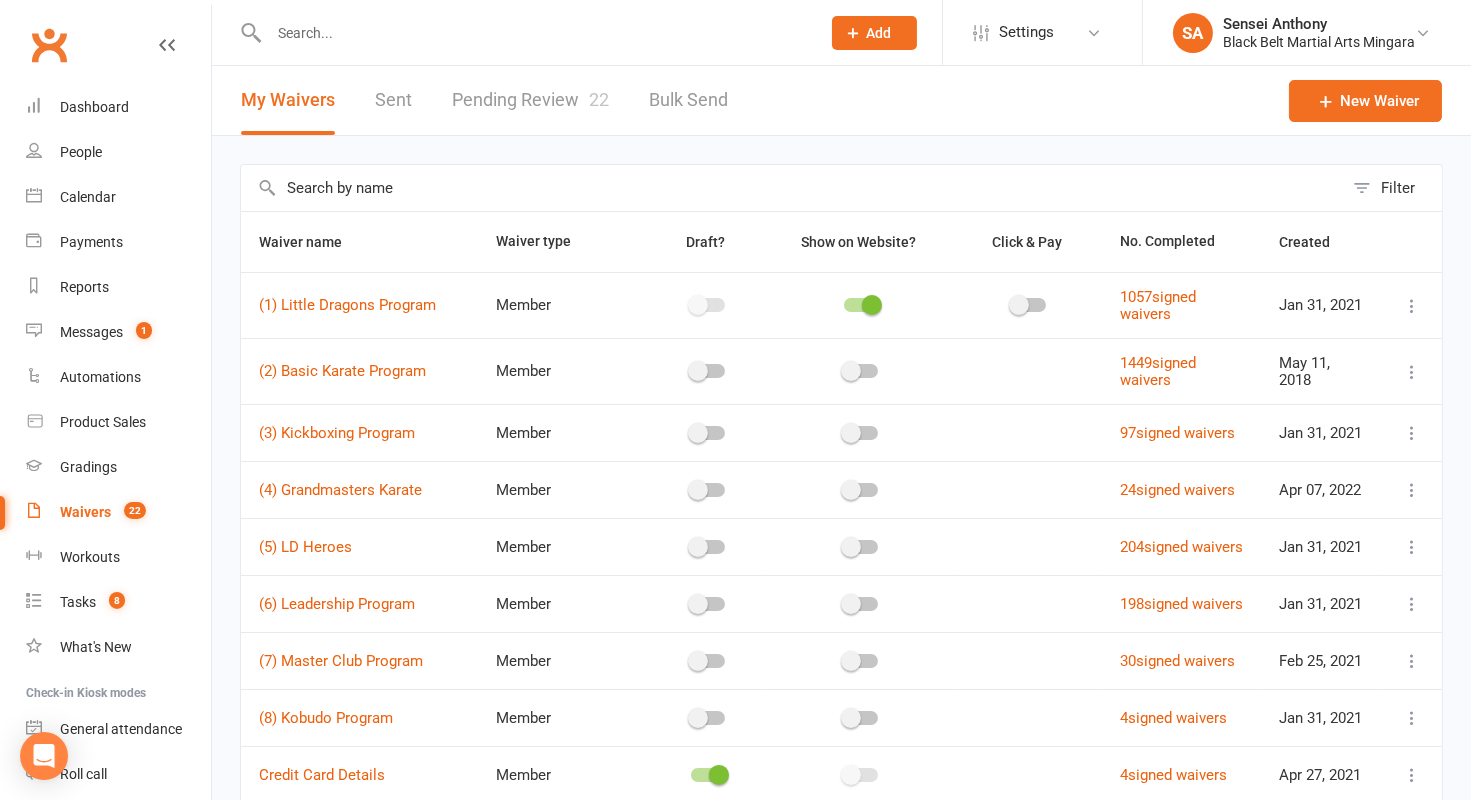 click on "Pending Review 22" at bounding box center [530, 100] 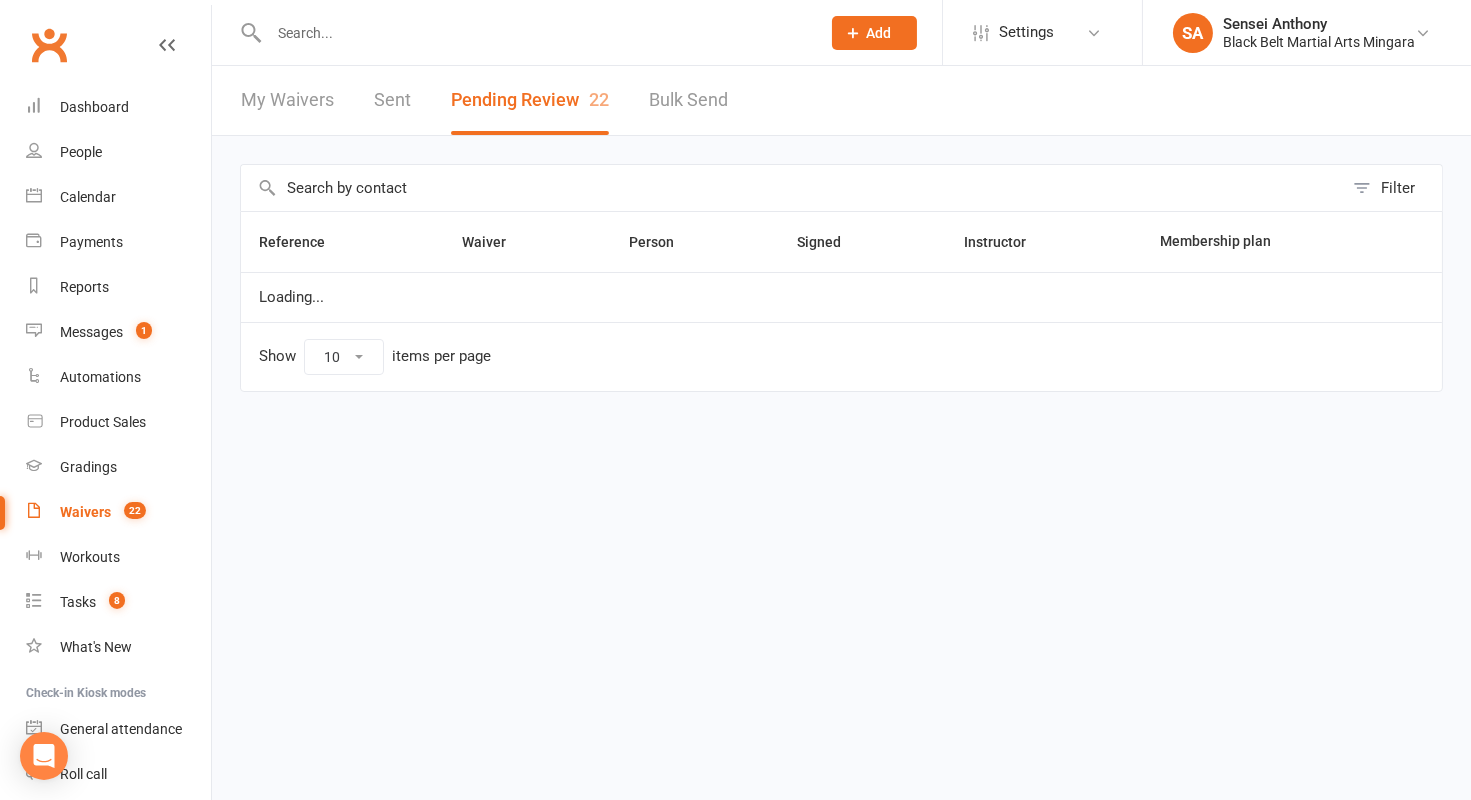select on "50" 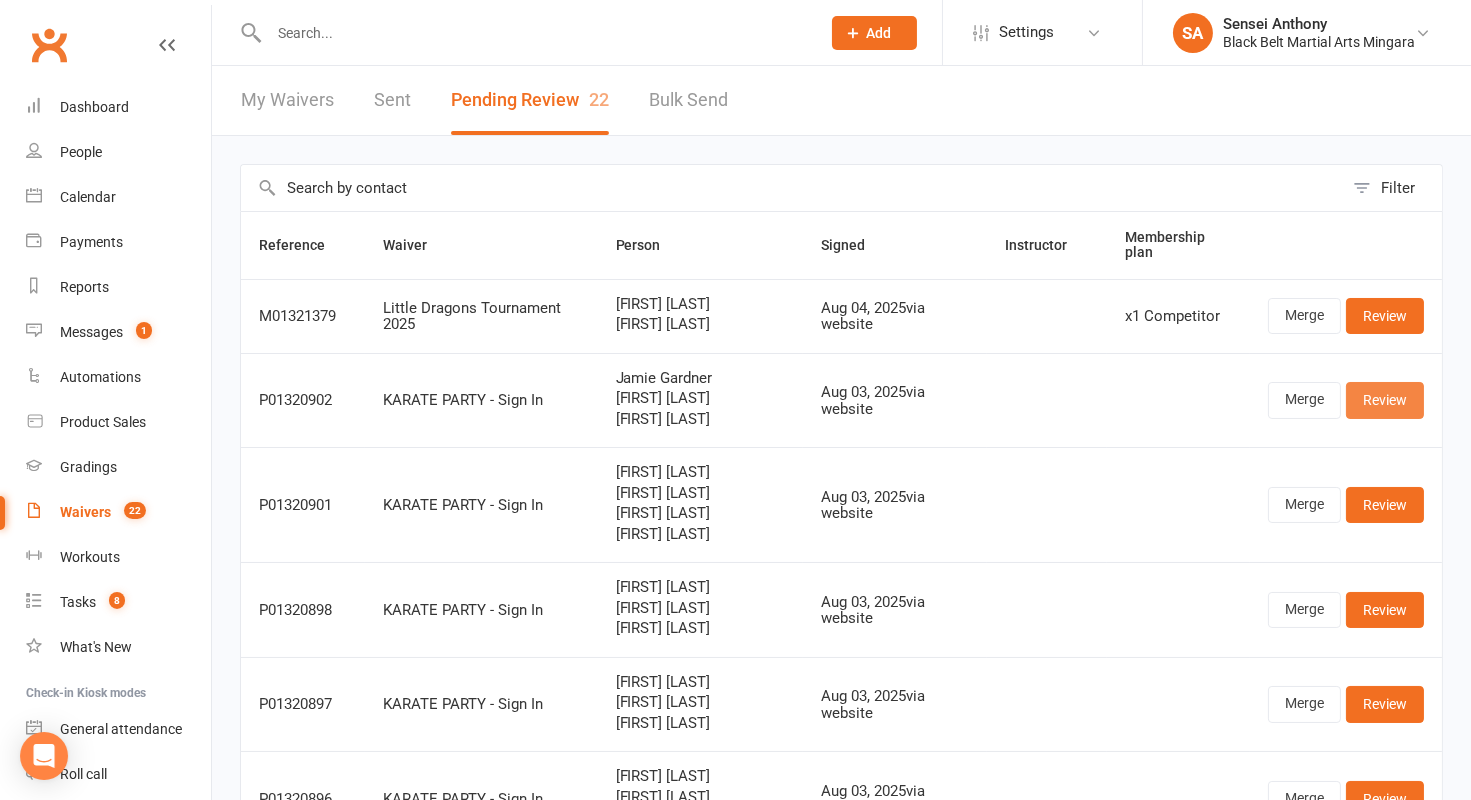 click on "Review" at bounding box center [1385, 400] 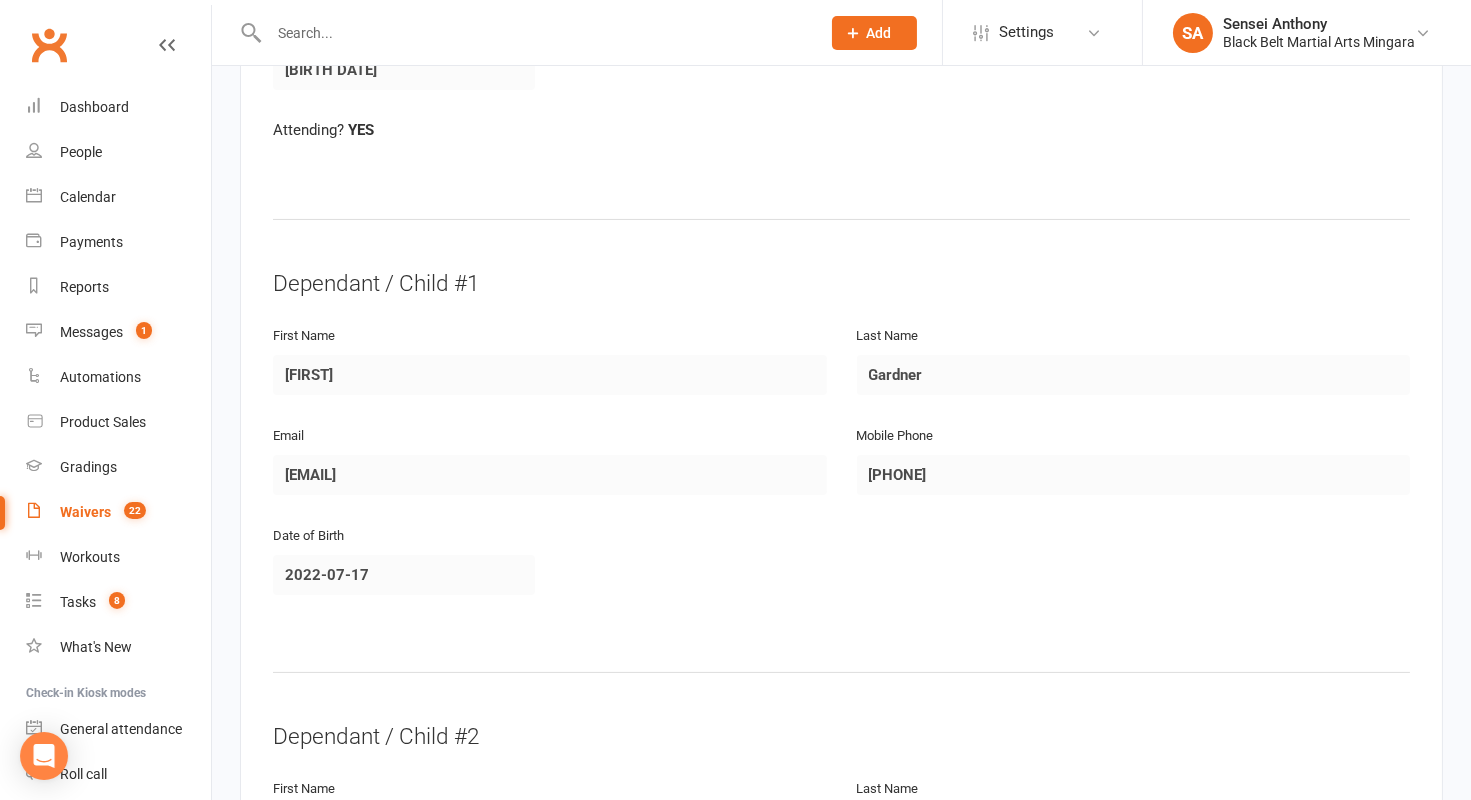 scroll, scrollTop: 0, scrollLeft: 0, axis: both 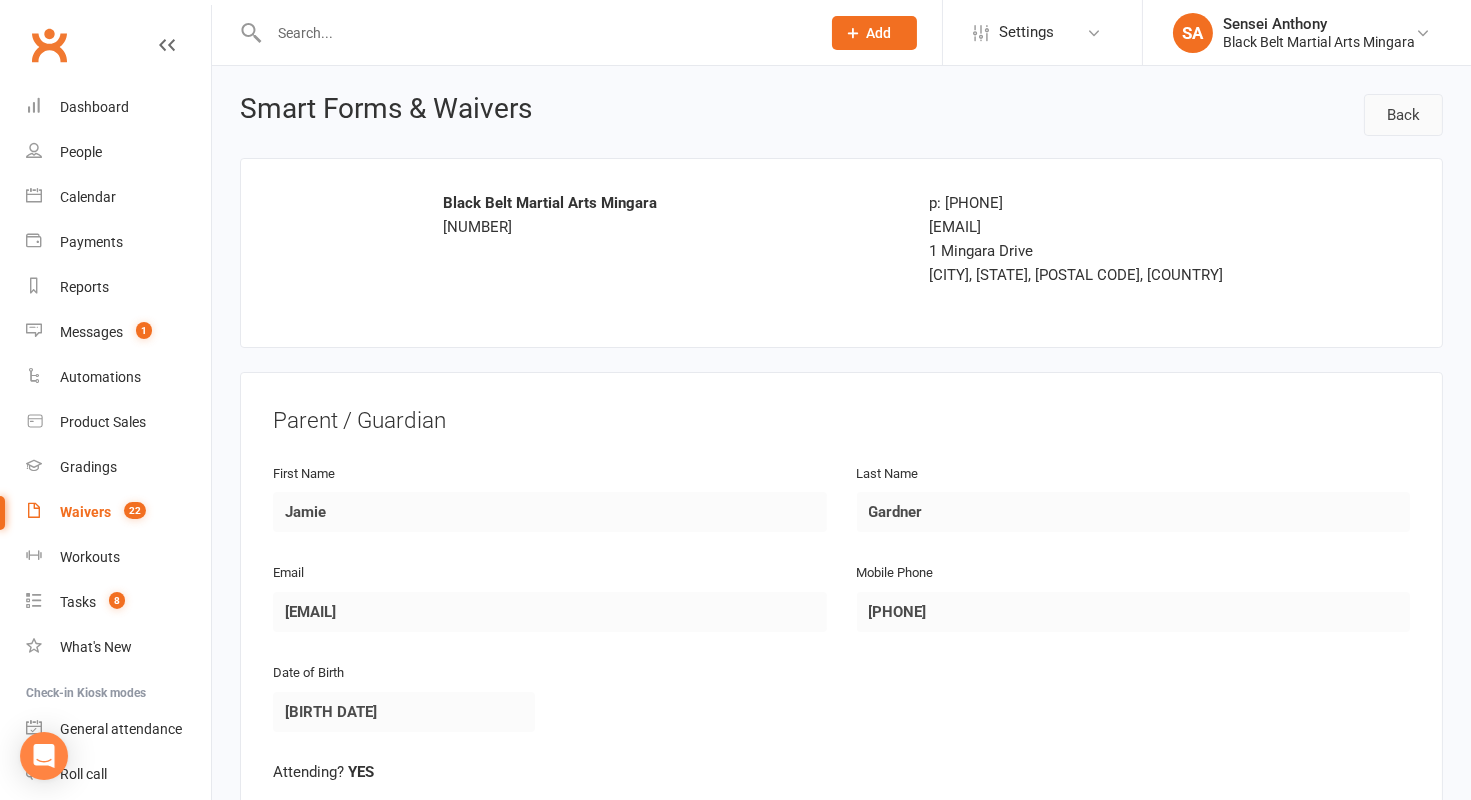 click on "Back" at bounding box center (1403, 115) 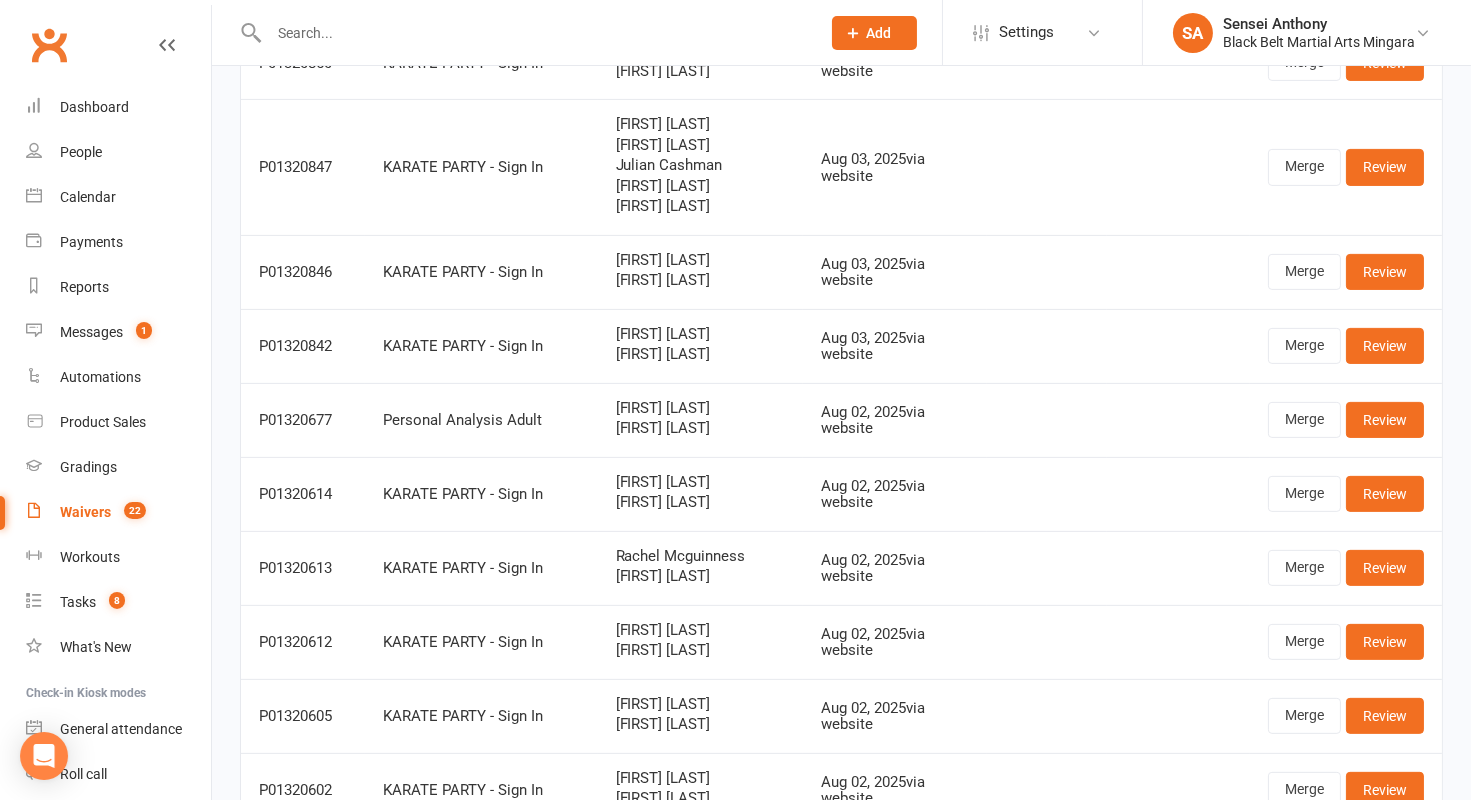 scroll, scrollTop: 1205, scrollLeft: 0, axis: vertical 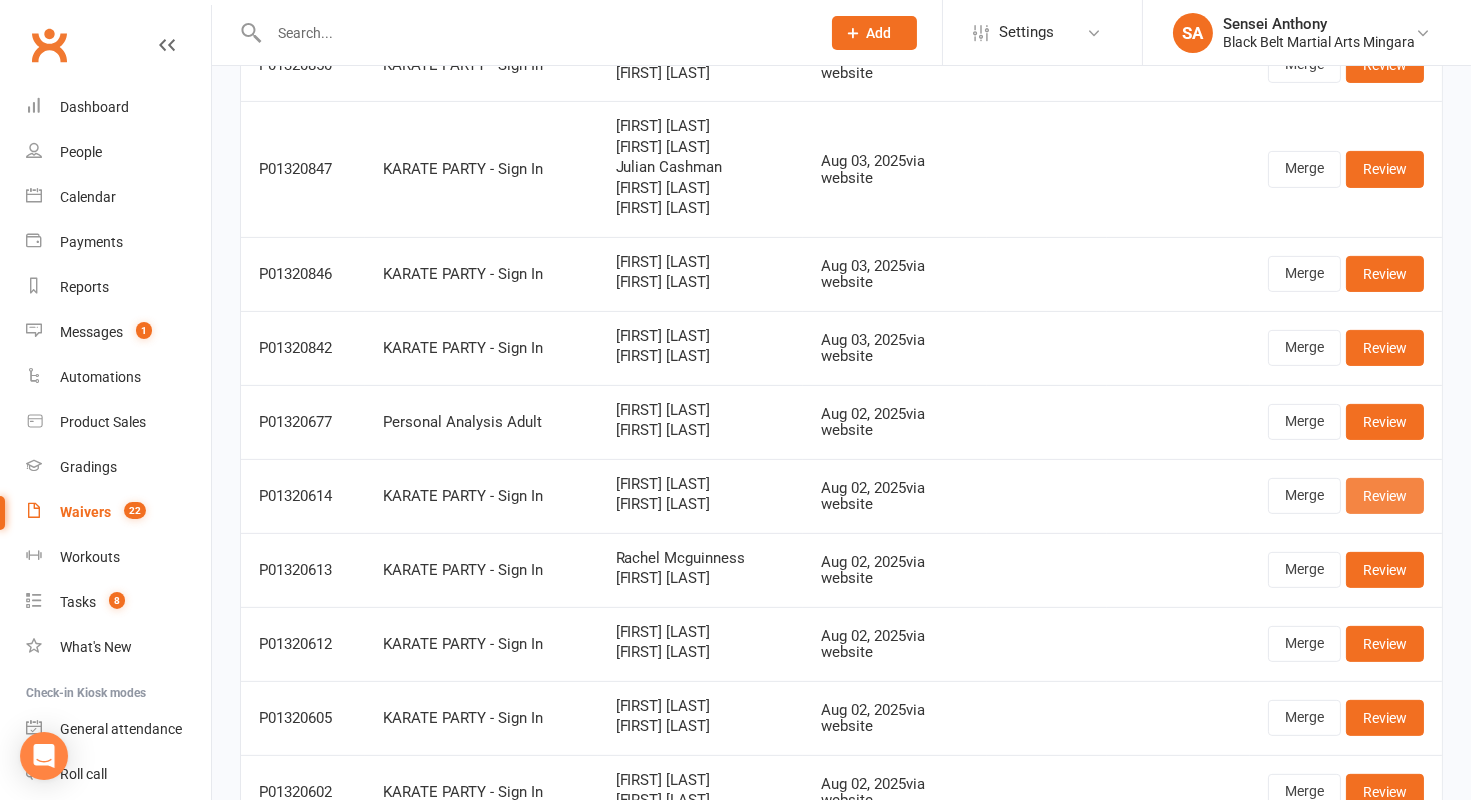 click on "Review" at bounding box center (1385, 496) 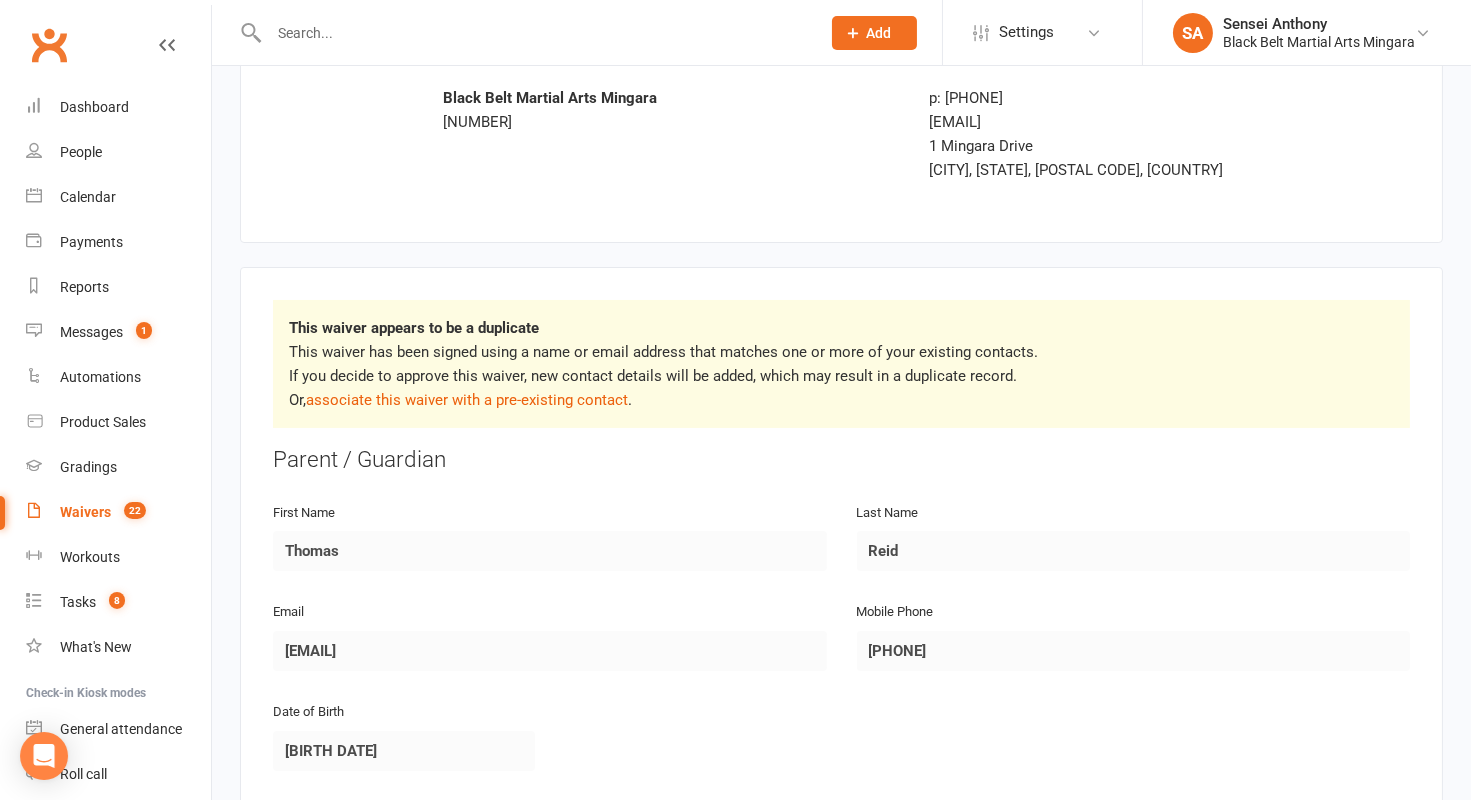 scroll, scrollTop: 0, scrollLeft: 0, axis: both 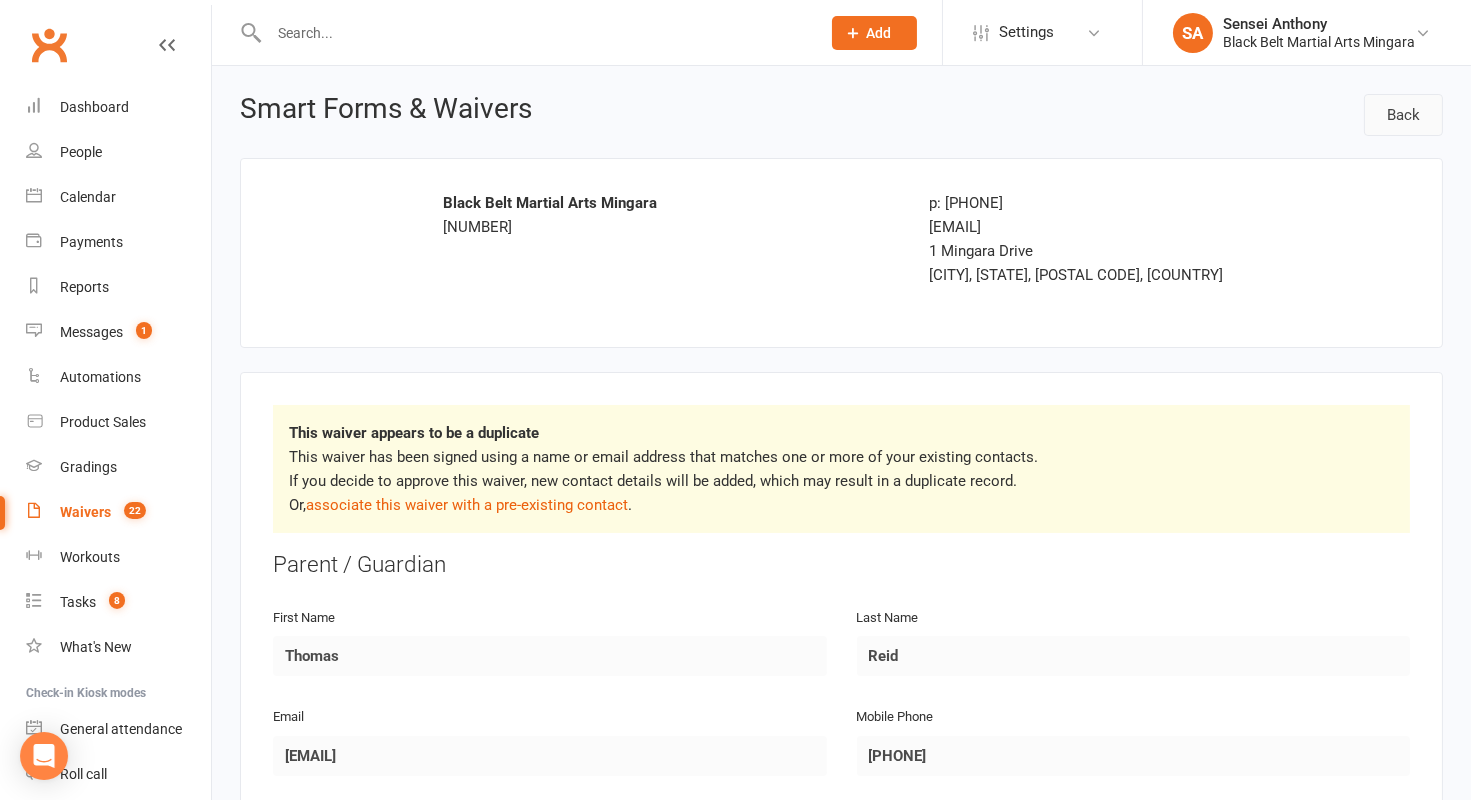 click on "Back" at bounding box center (1403, 115) 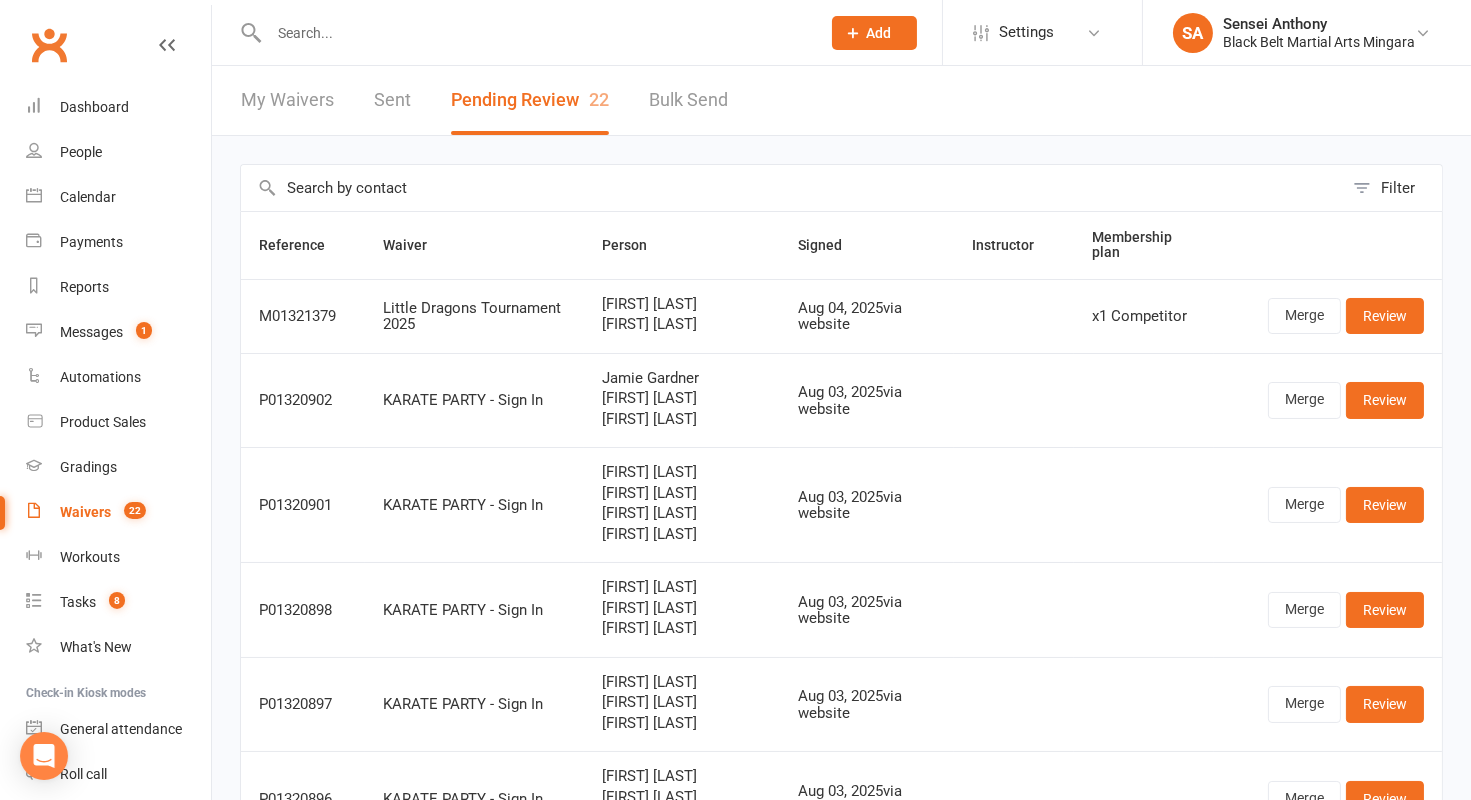 click on "My Waivers" at bounding box center [287, 100] 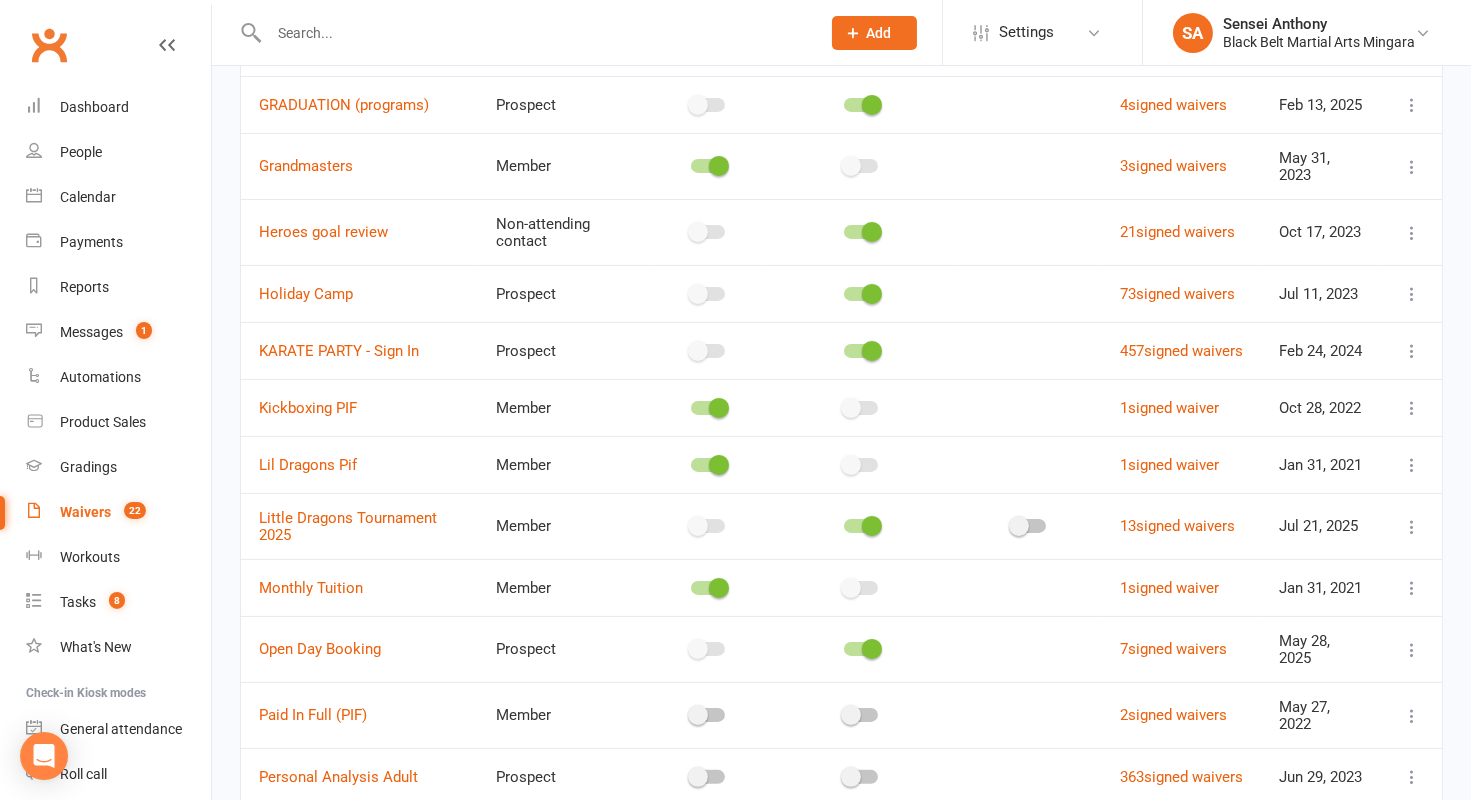 scroll, scrollTop: 850, scrollLeft: 0, axis: vertical 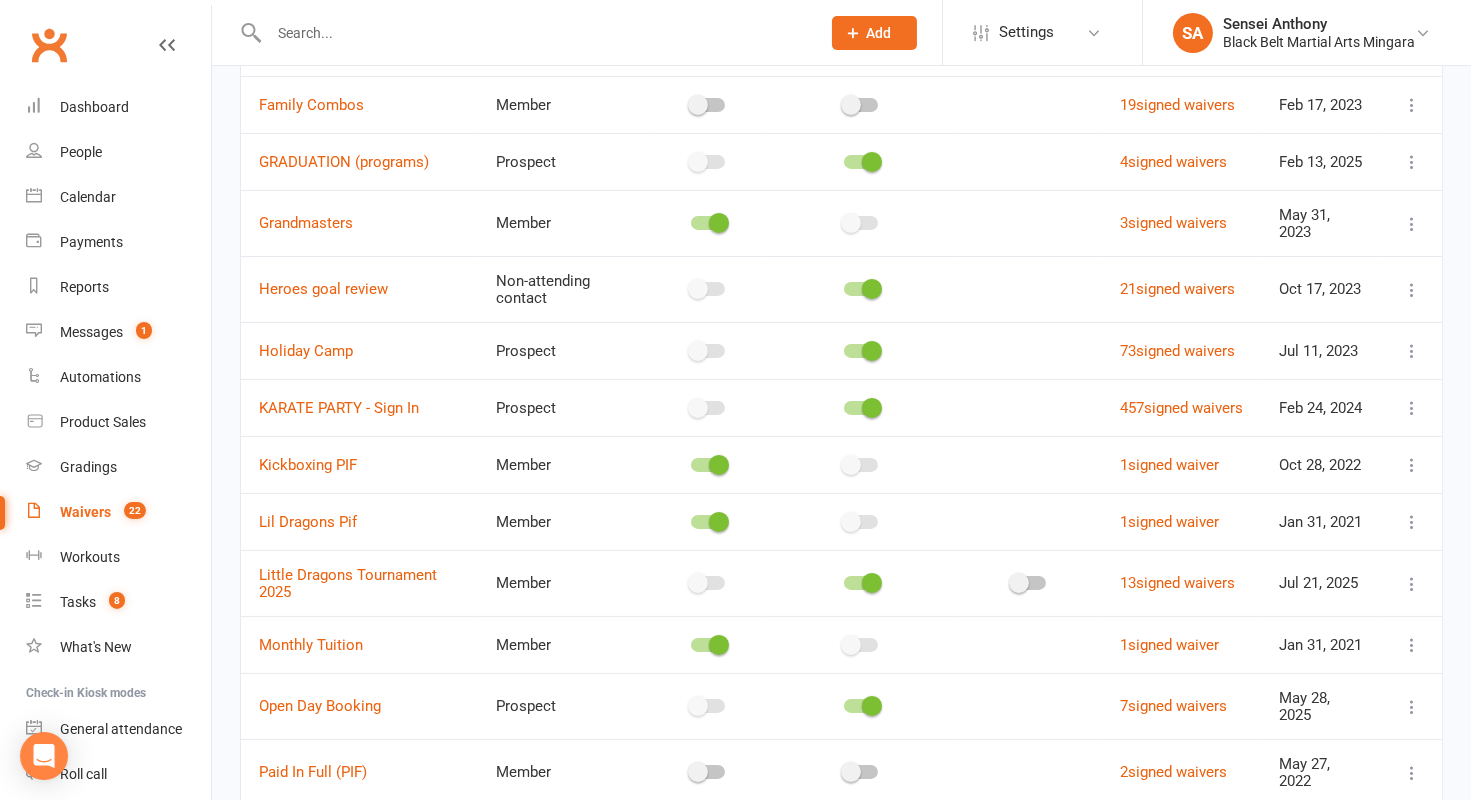 click at bounding box center (1412, 408) 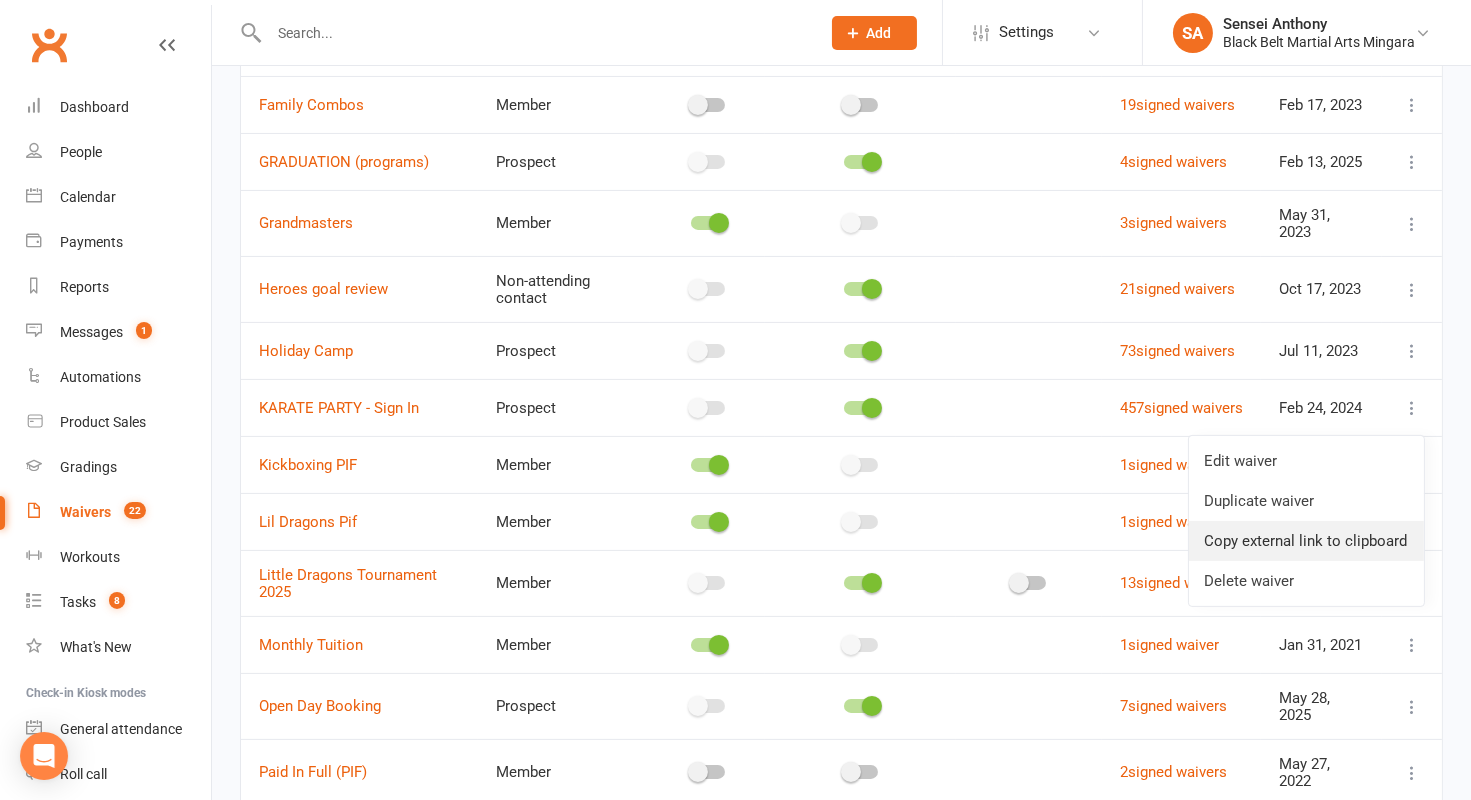 click on "Copy external link to clipboard" at bounding box center (1306, 541) 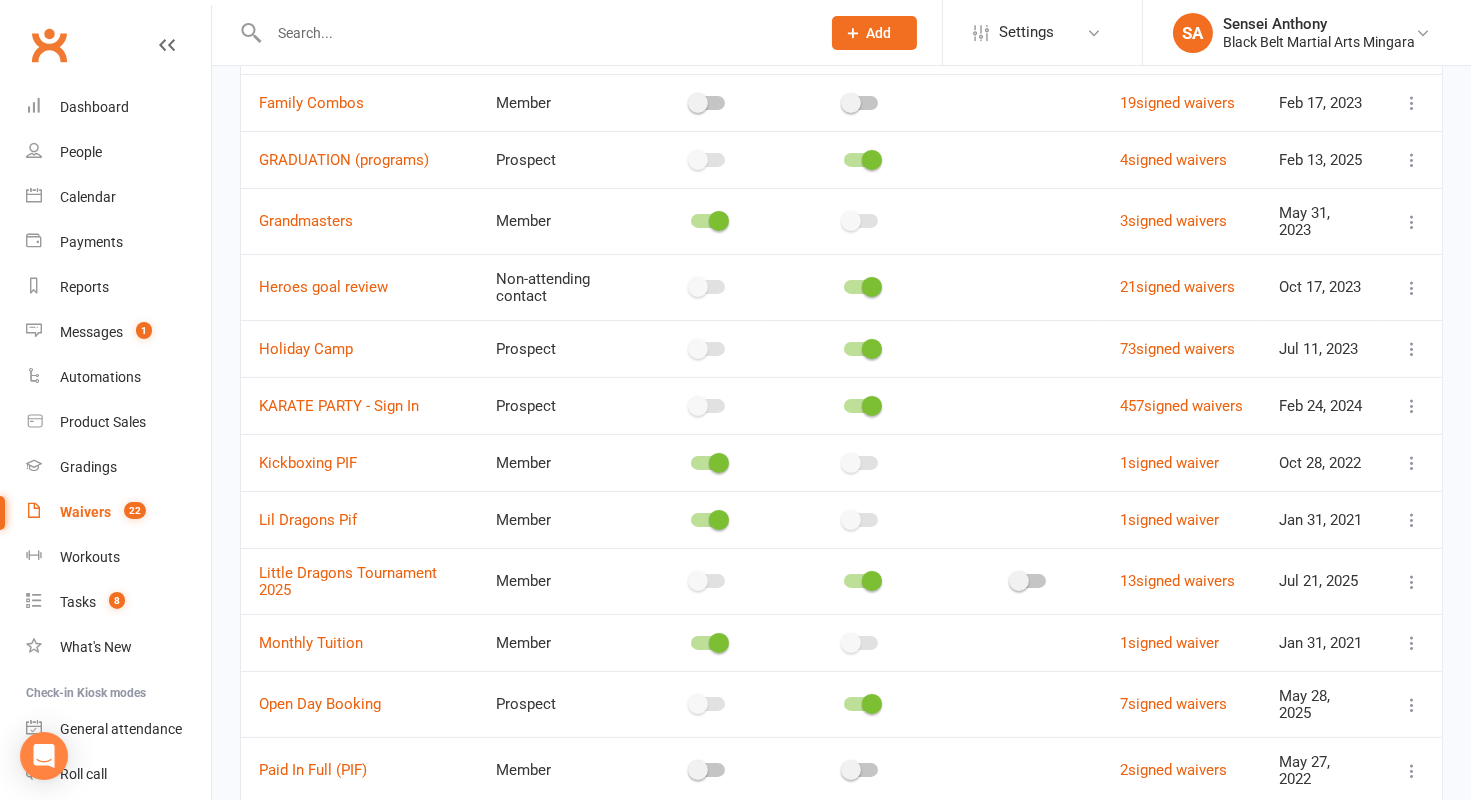 scroll, scrollTop: 853, scrollLeft: 0, axis: vertical 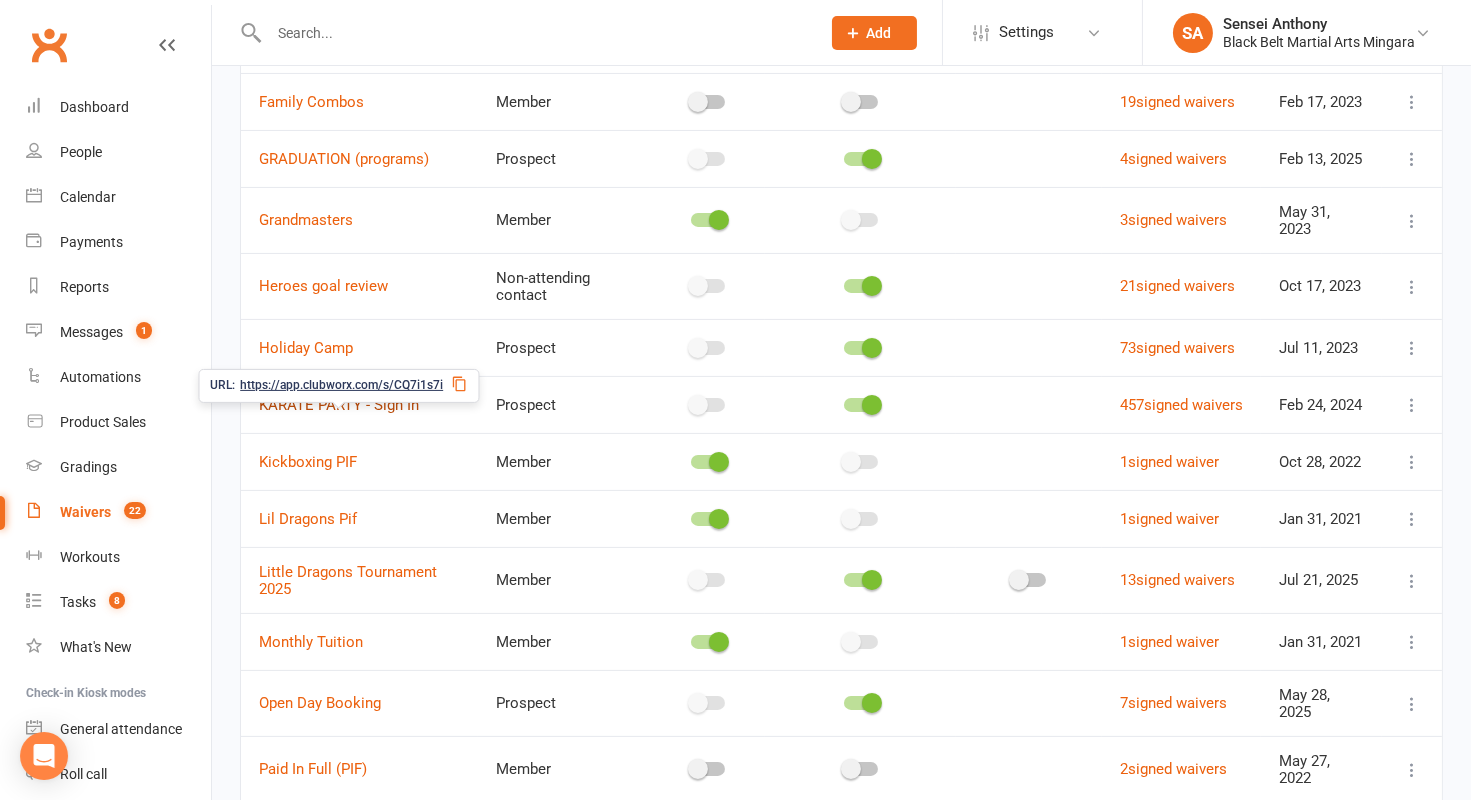 click on "KARATE PARTY - Sign In" at bounding box center [339, 405] 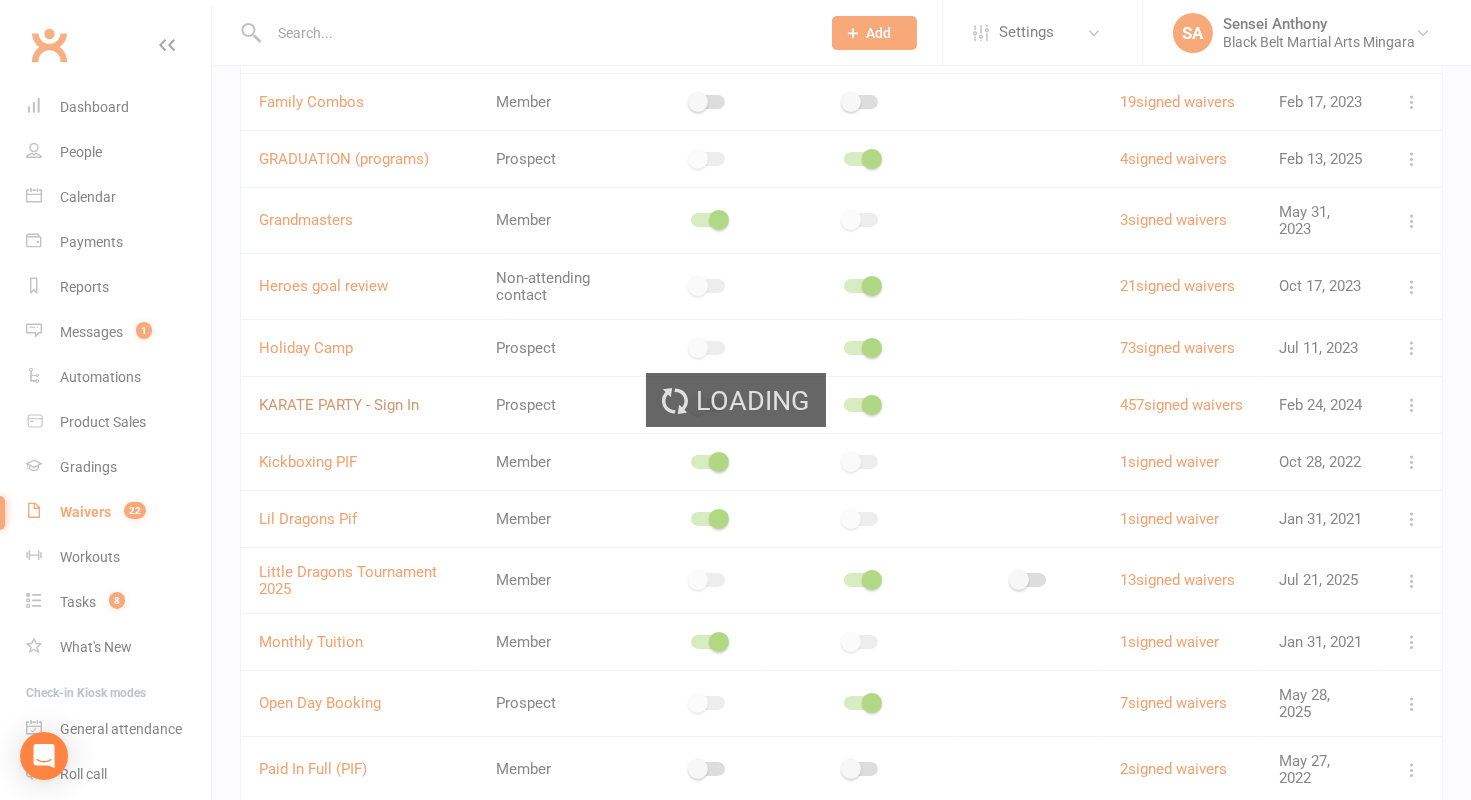 scroll, scrollTop: 0, scrollLeft: 0, axis: both 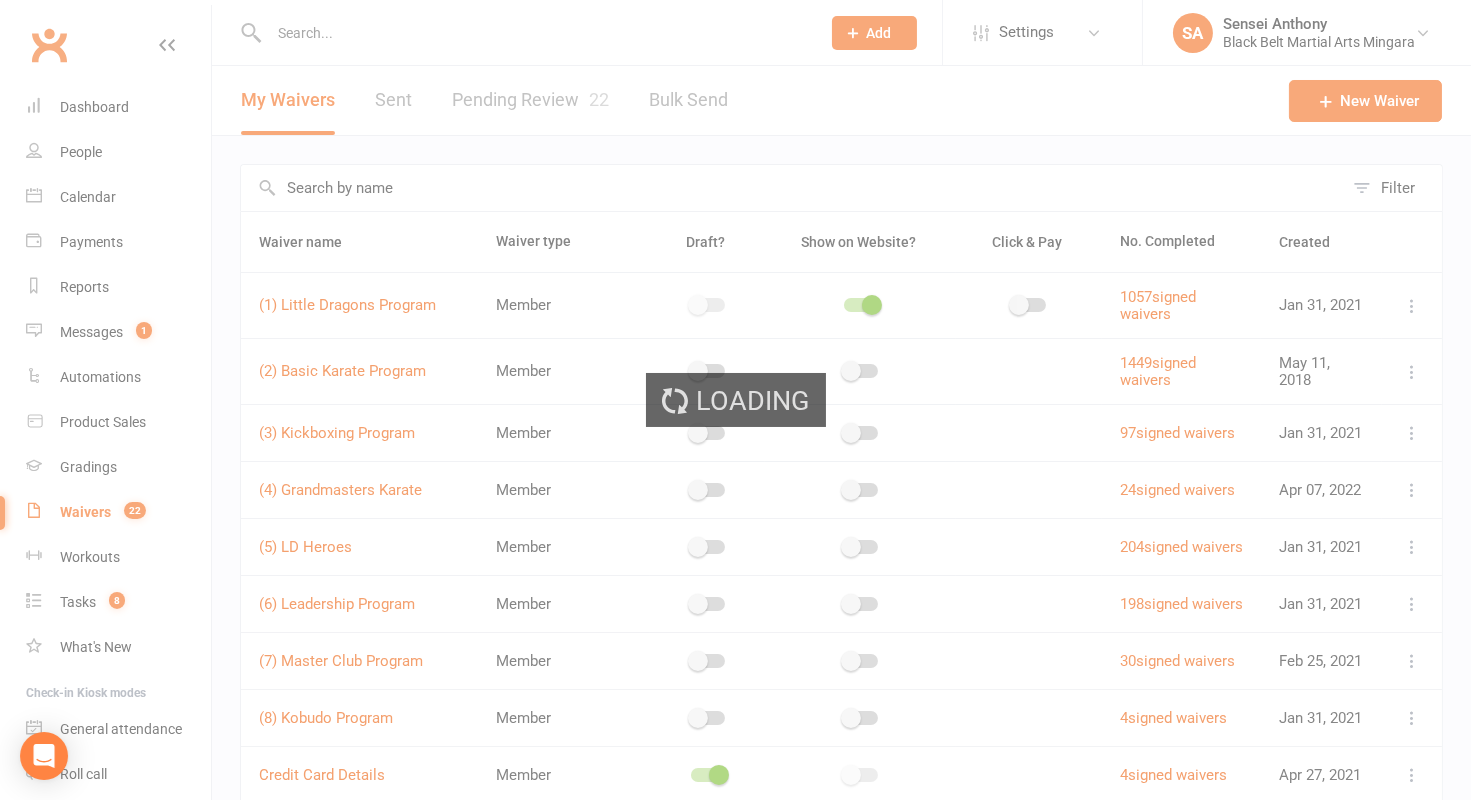 select on "applies_to_all_signees" 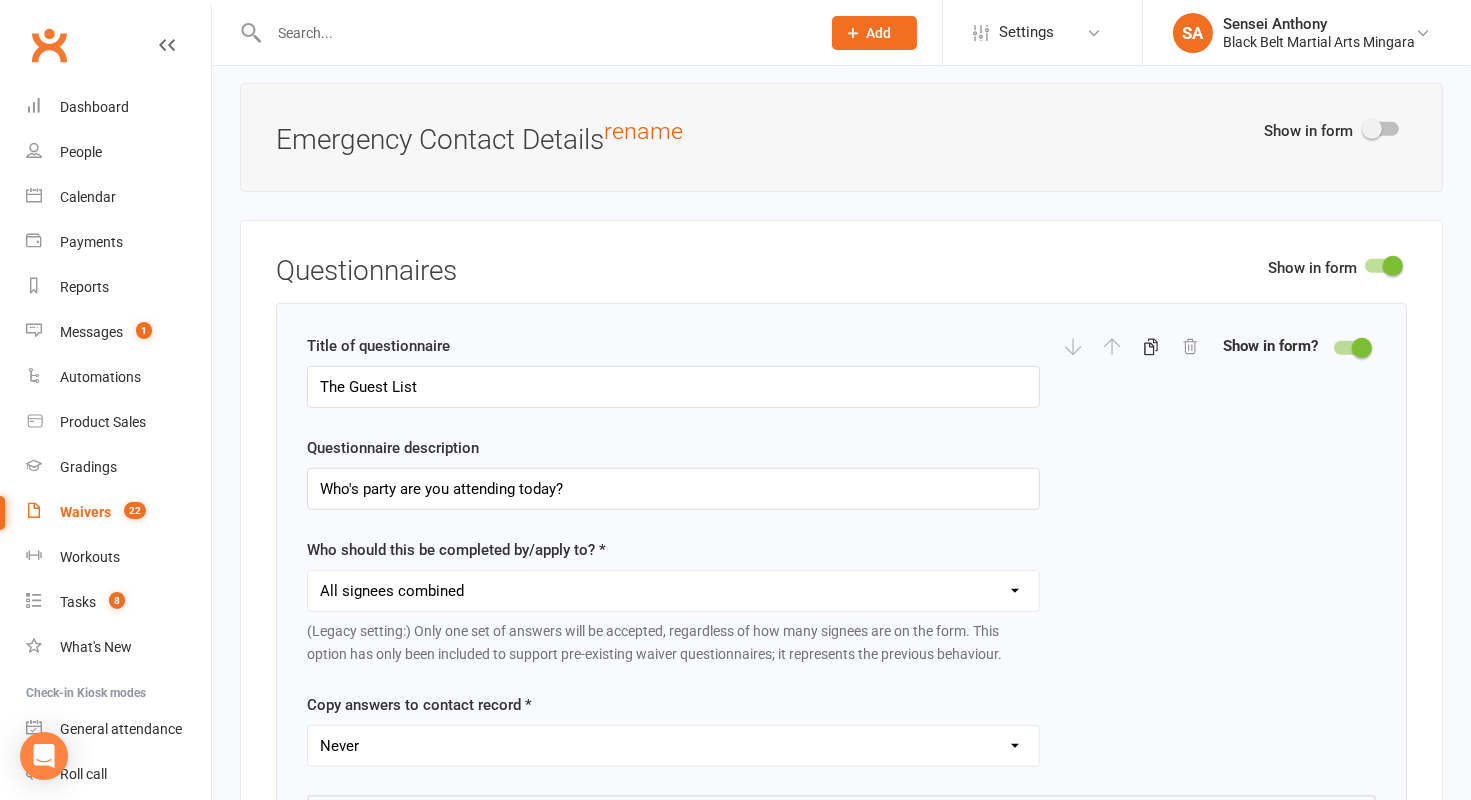 scroll, scrollTop: 2131, scrollLeft: 0, axis: vertical 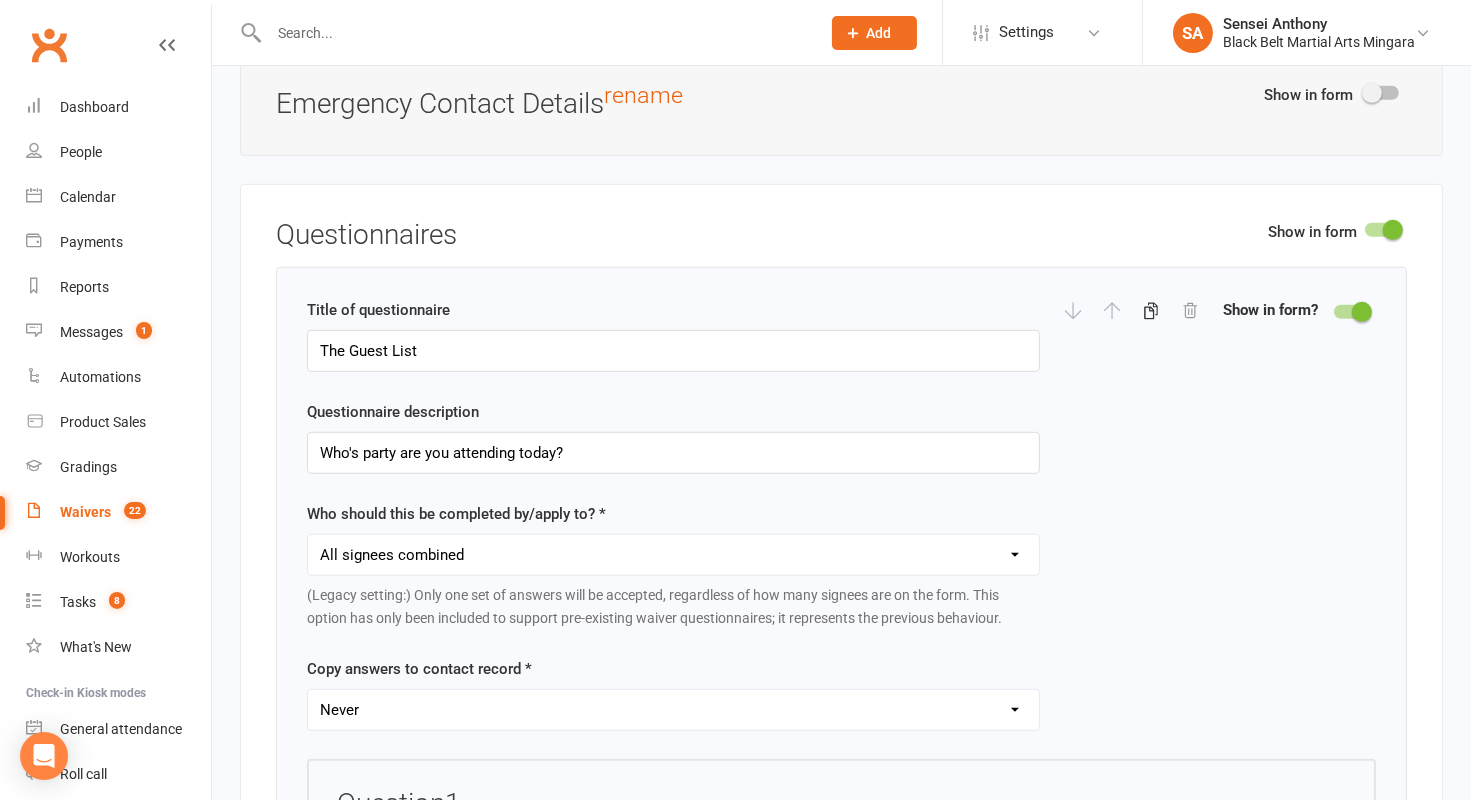 click on "Each individual signee Primary signee only Dependent signees only Attending signees only Non-attending signees only All signees combined" at bounding box center (673, 555) 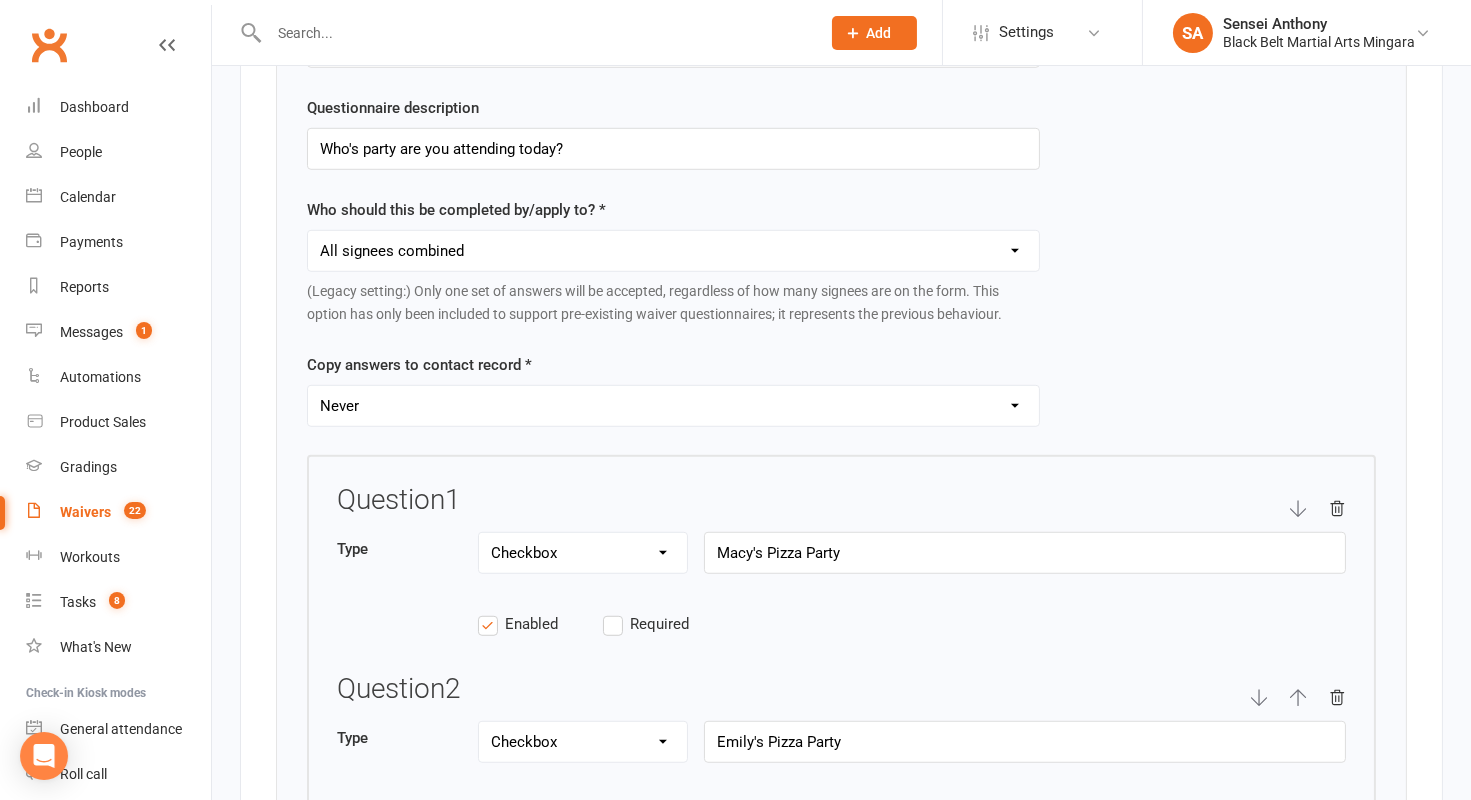scroll, scrollTop: 2440, scrollLeft: 0, axis: vertical 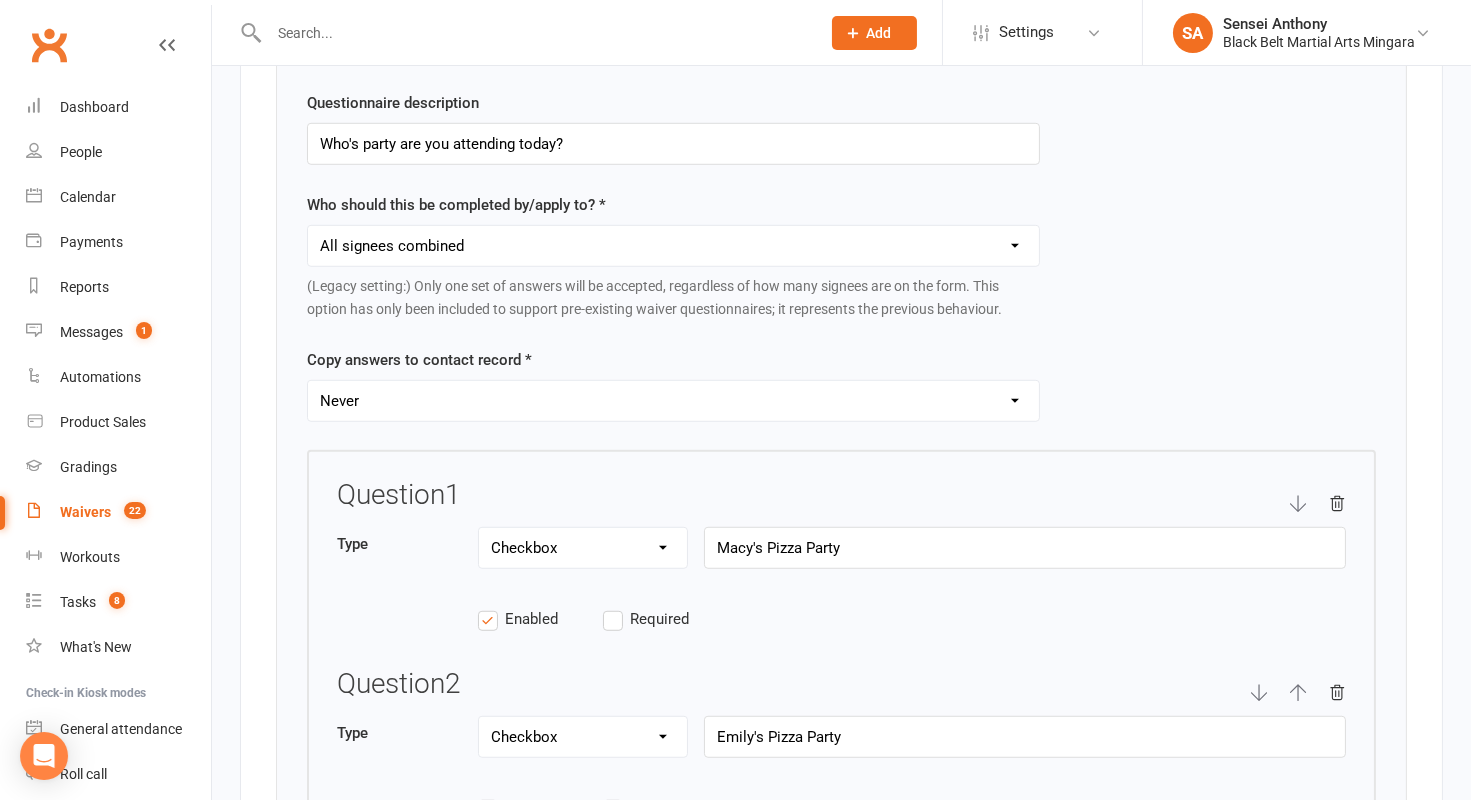 click on "Never For primary signee only For all signees" at bounding box center (673, 401) 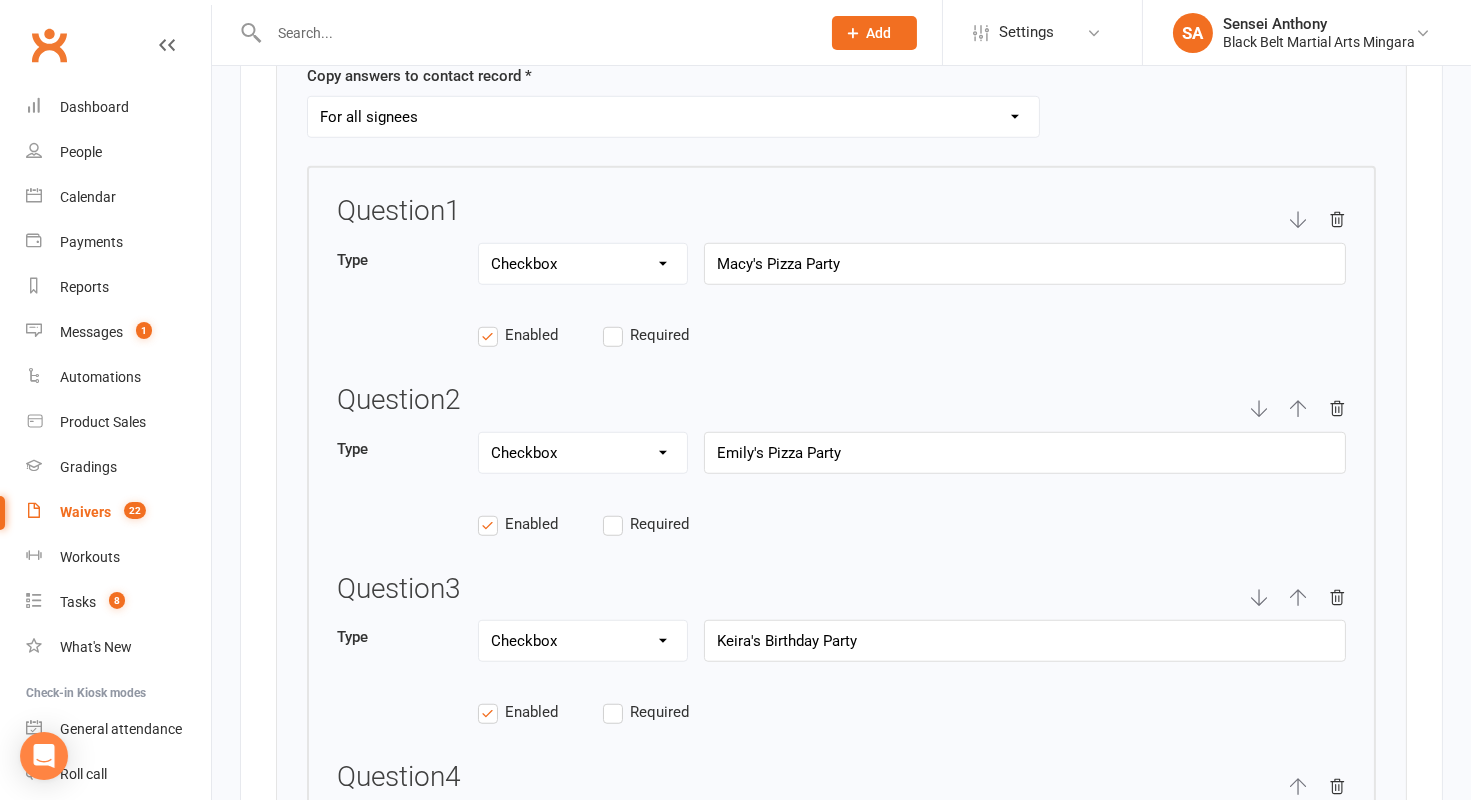 scroll, scrollTop: 2725, scrollLeft: 0, axis: vertical 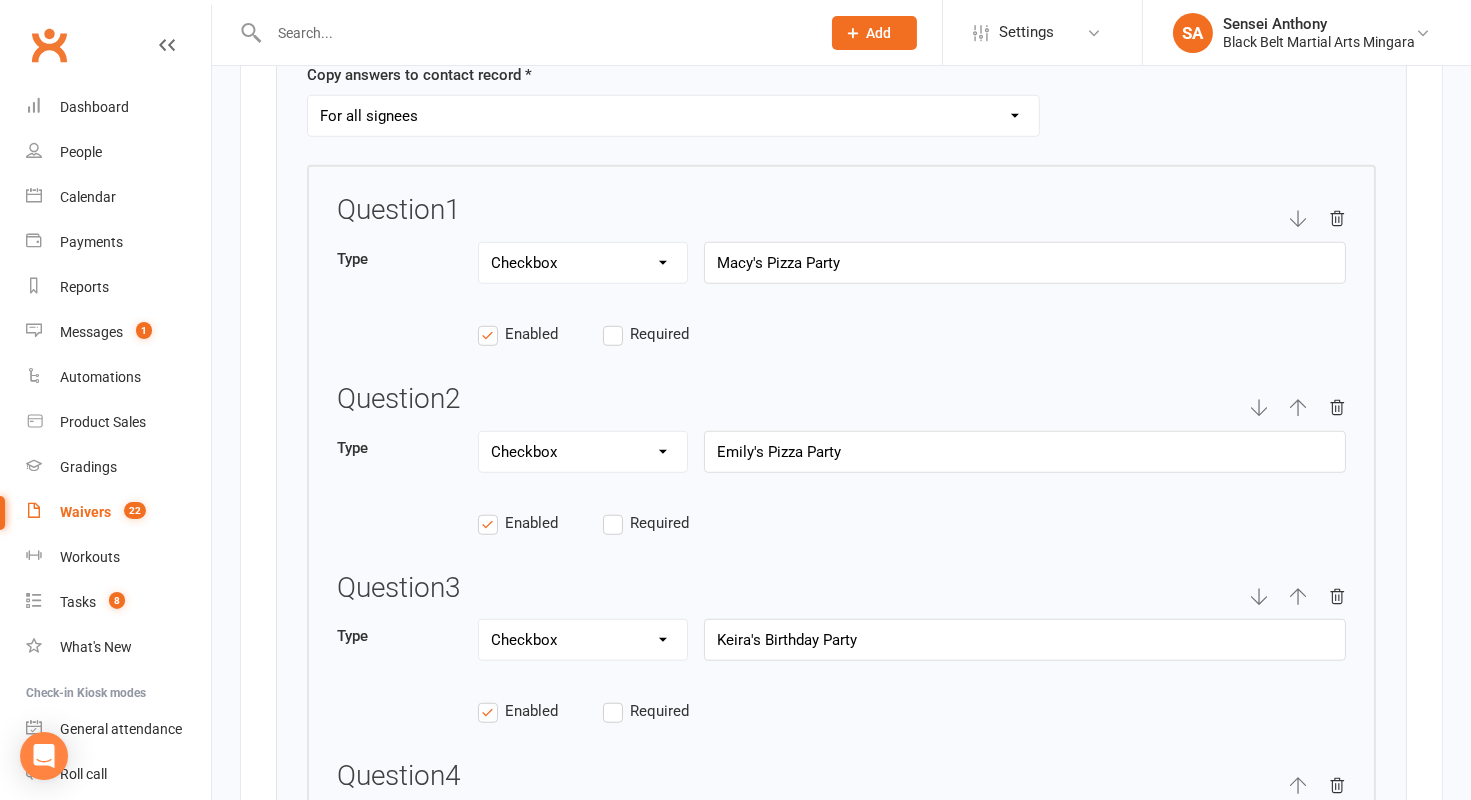 click on "Text Select Checkbox" at bounding box center (583, 263) 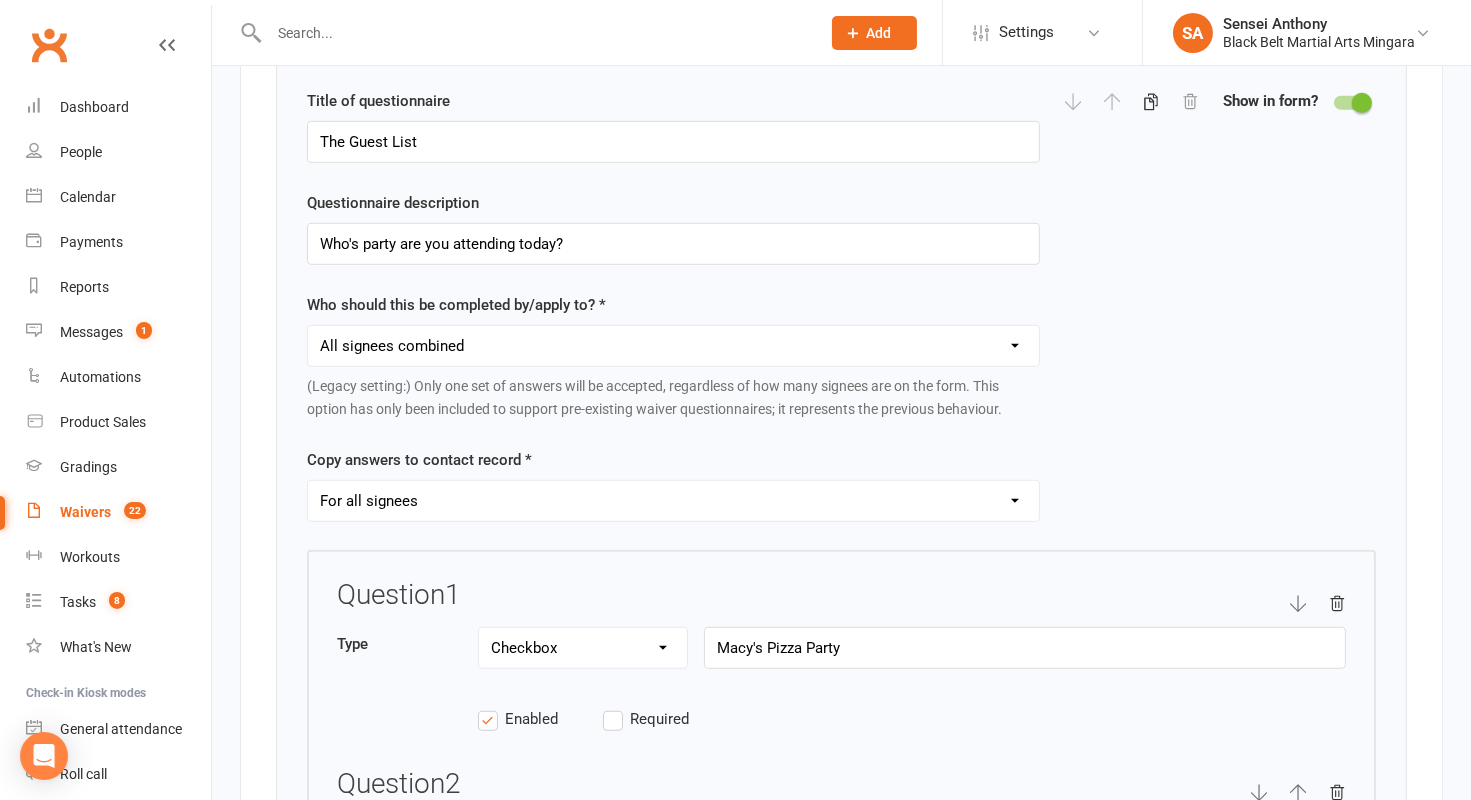 scroll, scrollTop: 2335, scrollLeft: 0, axis: vertical 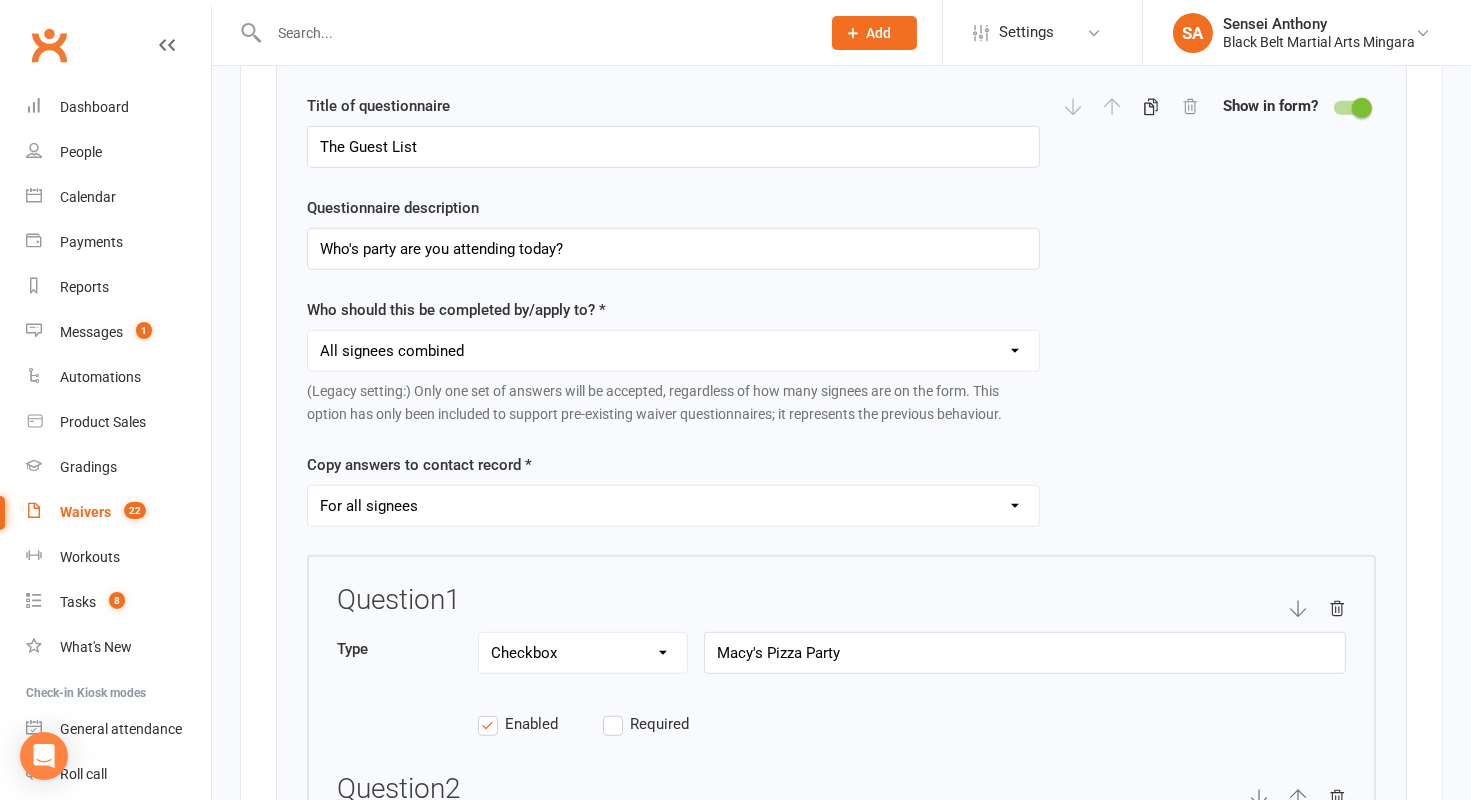 click on "Waivers" at bounding box center (85, 512) 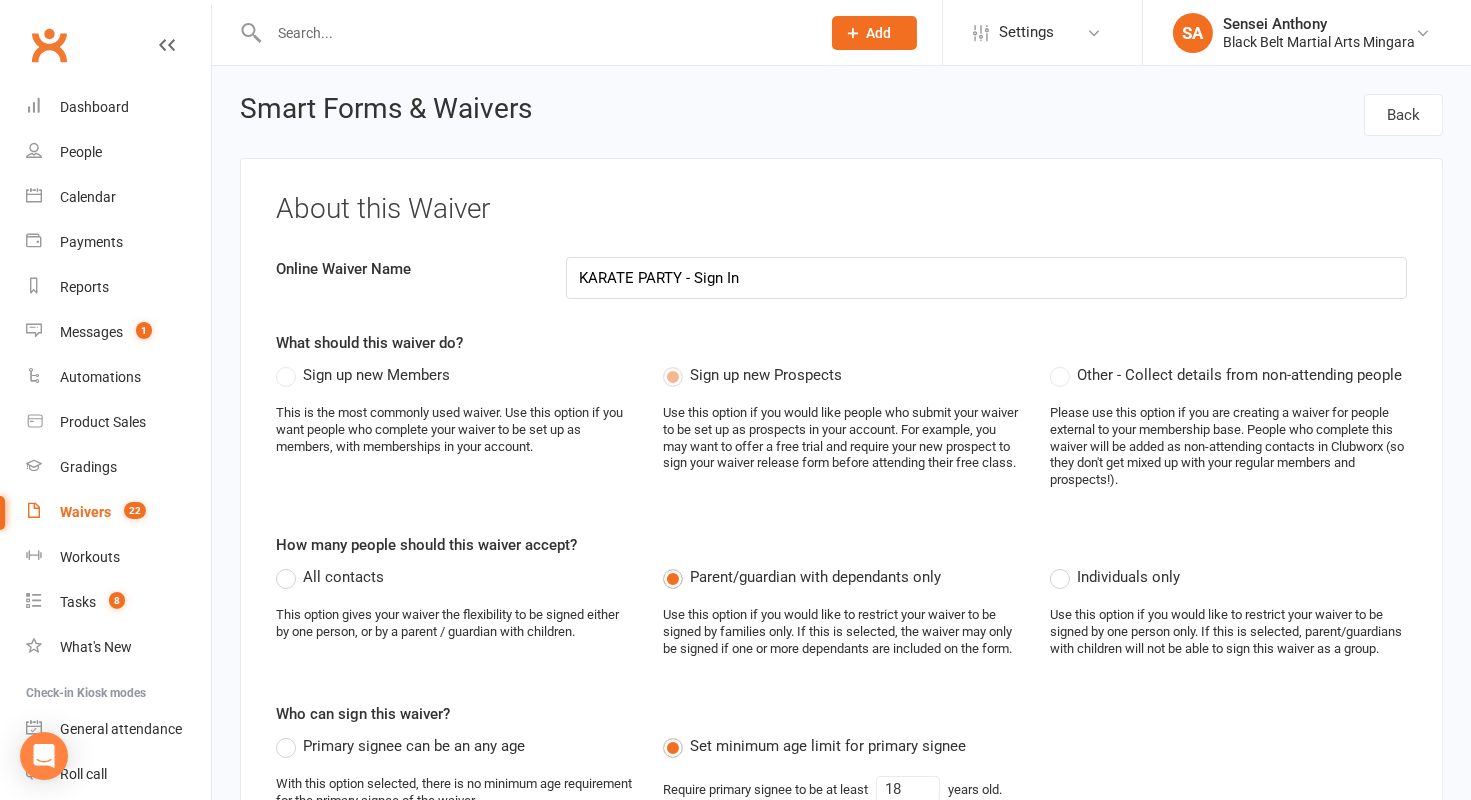 select on "100" 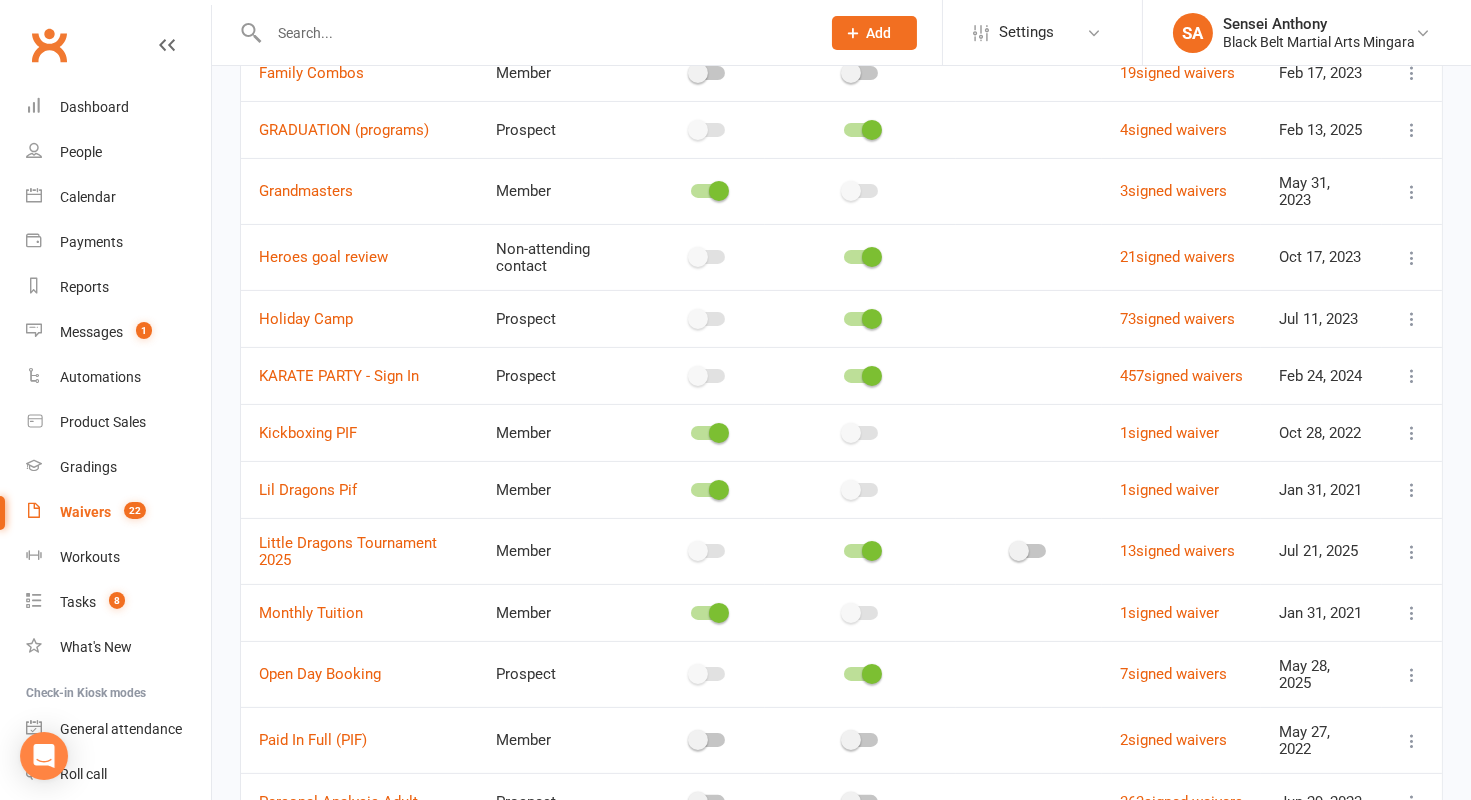 scroll, scrollTop: 867, scrollLeft: 0, axis: vertical 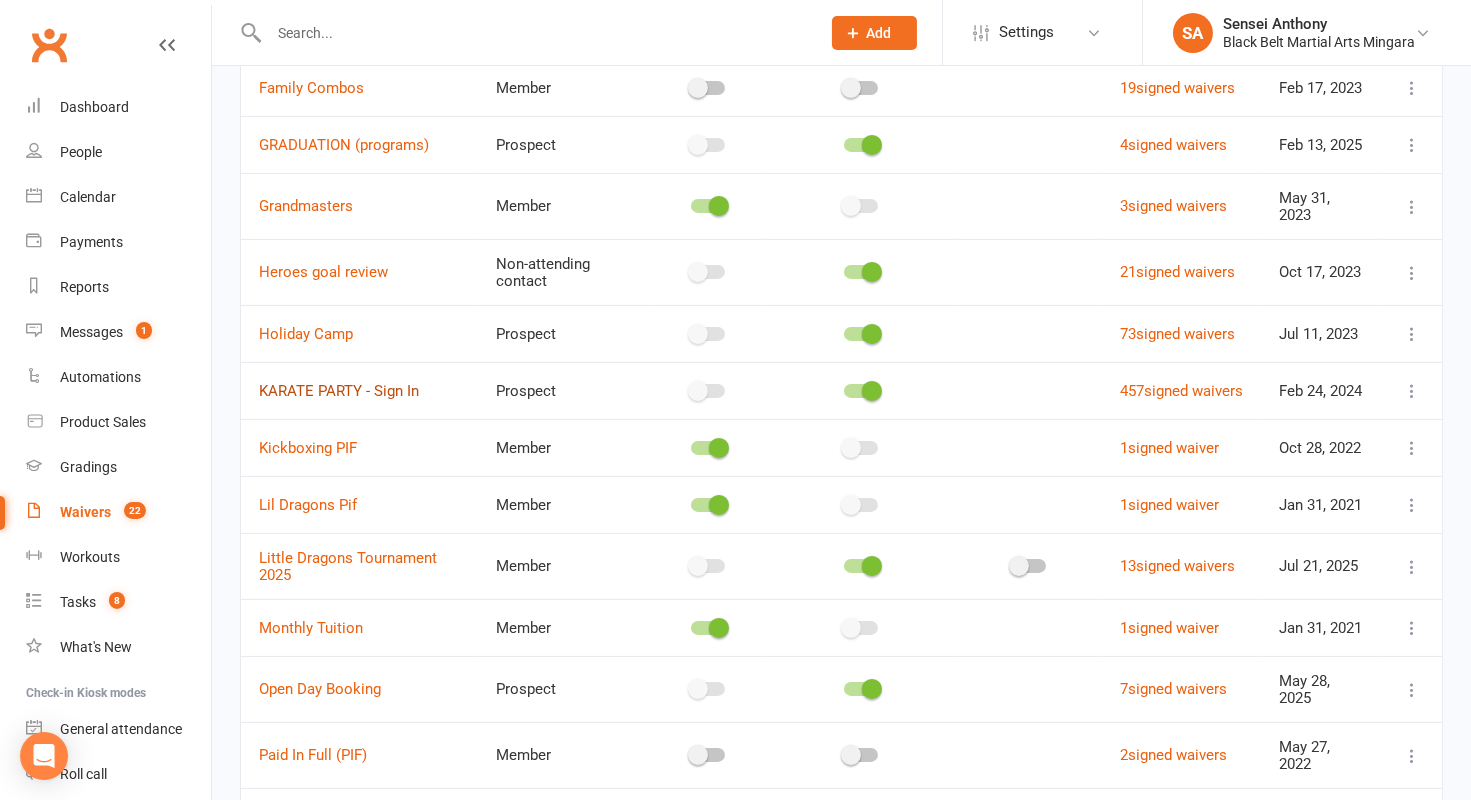 click on "KARATE PARTY - Sign In" at bounding box center [339, 391] 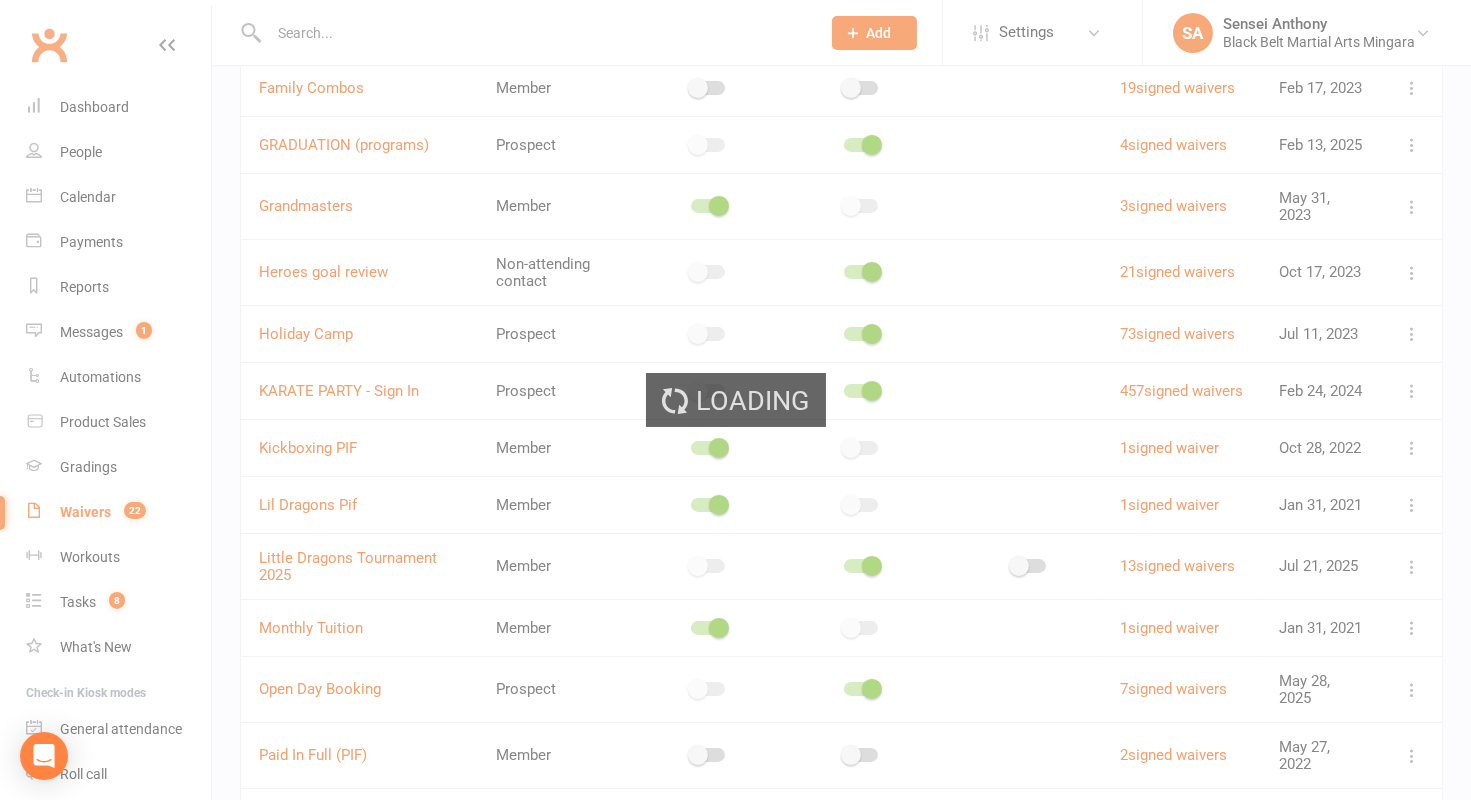 scroll, scrollTop: 0, scrollLeft: 0, axis: both 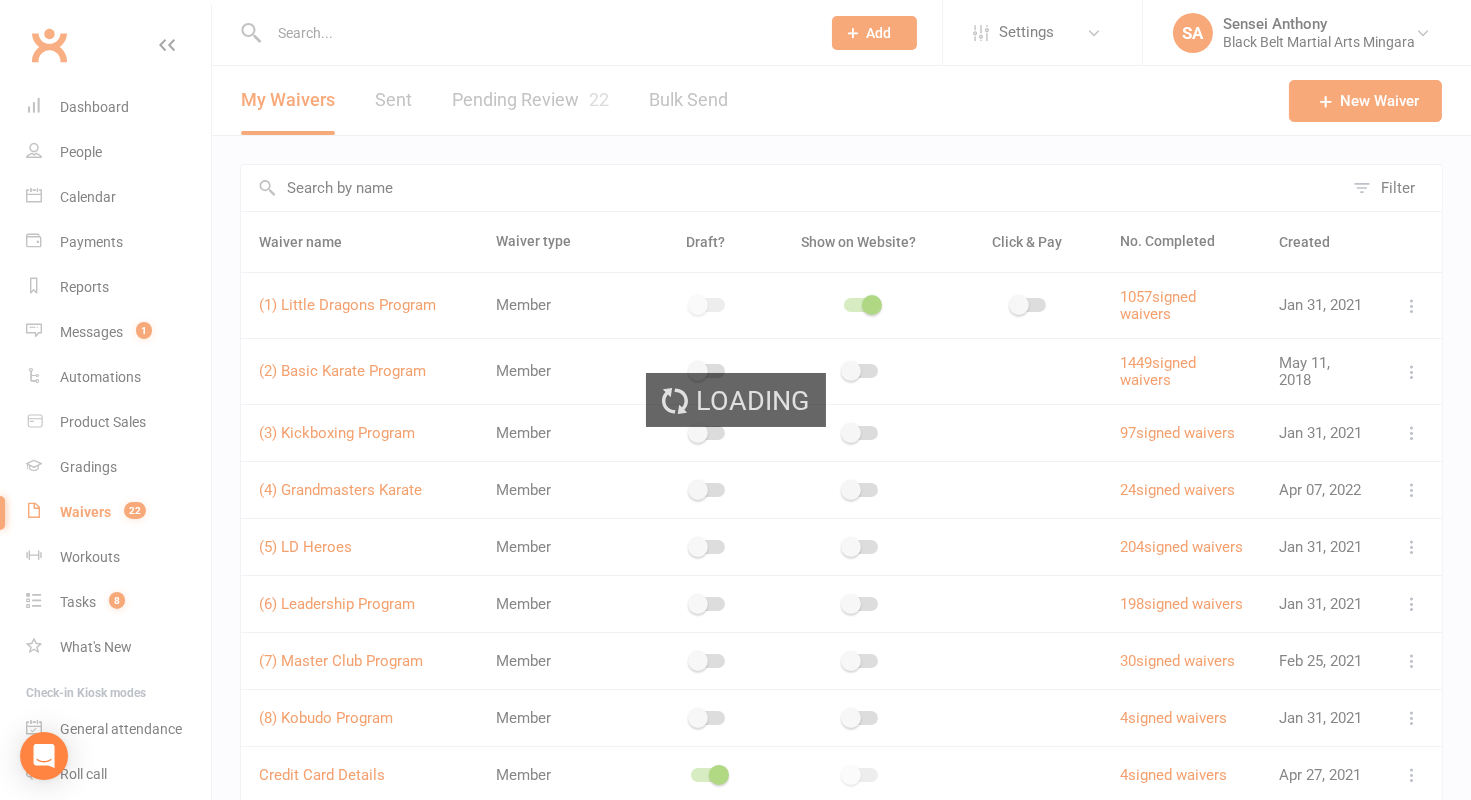 select on "applies_to_all_signees" 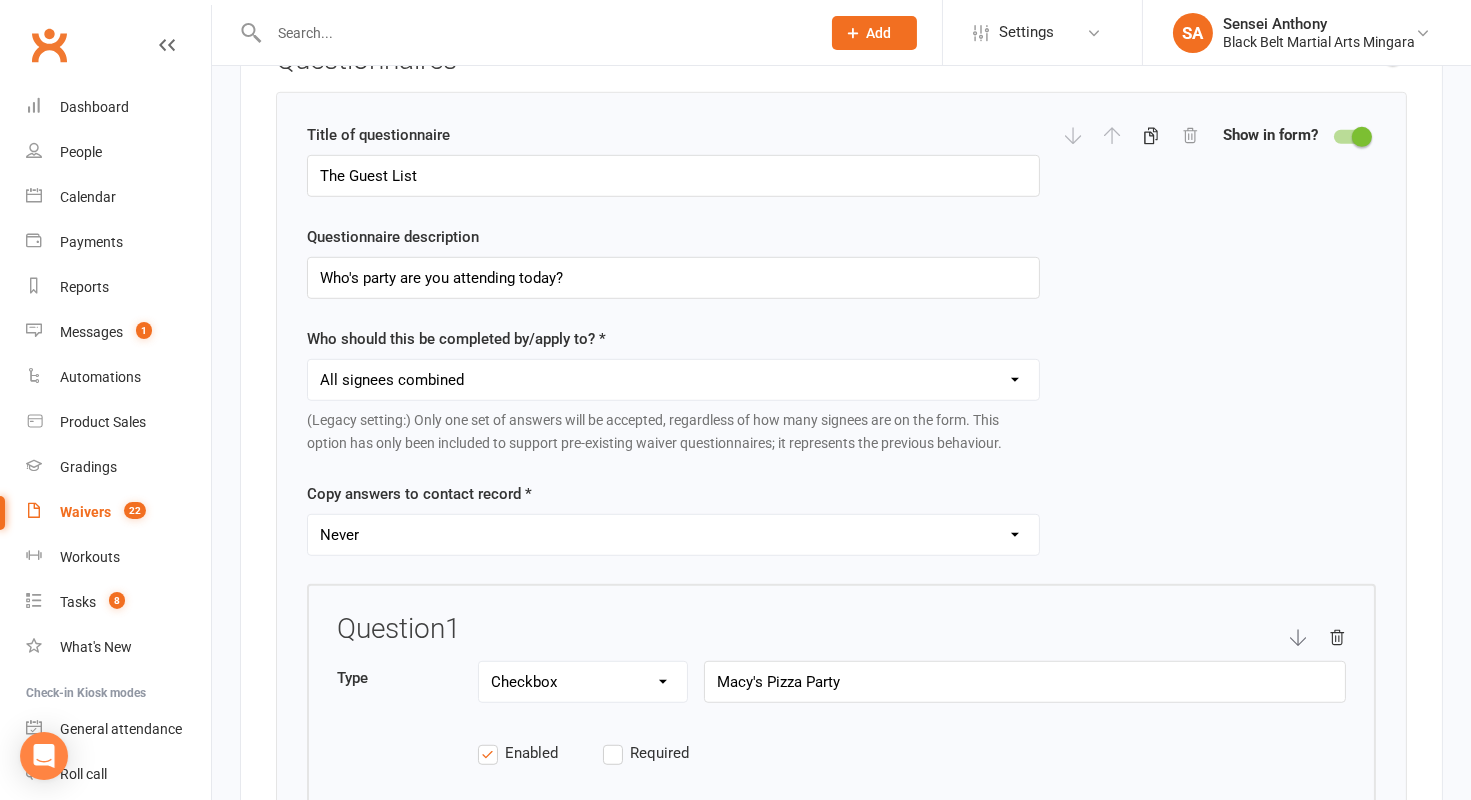 scroll, scrollTop: 2326, scrollLeft: 0, axis: vertical 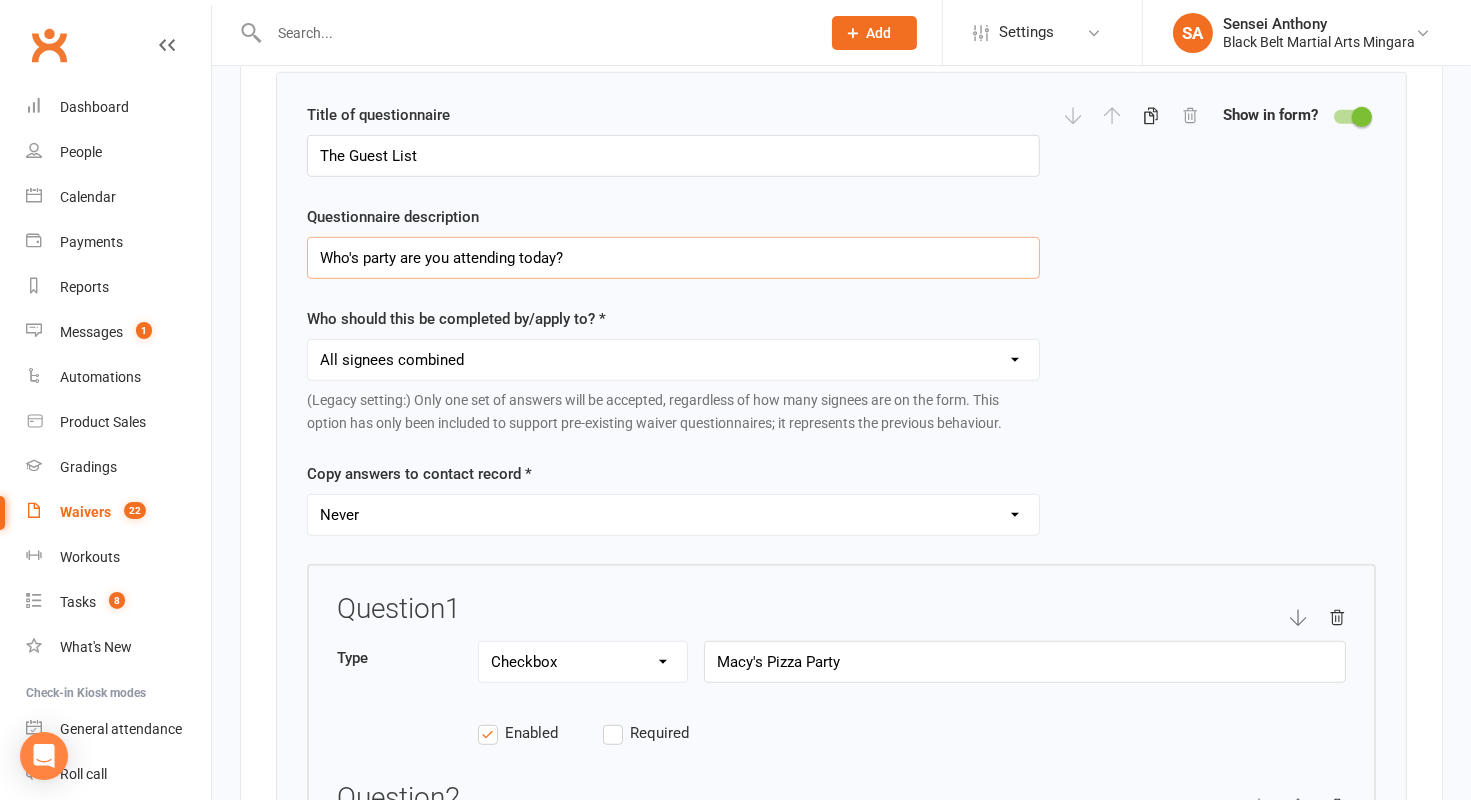 drag, startPoint x: 640, startPoint y: 255, endPoint x: 275, endPoint y: 255, distance: 365 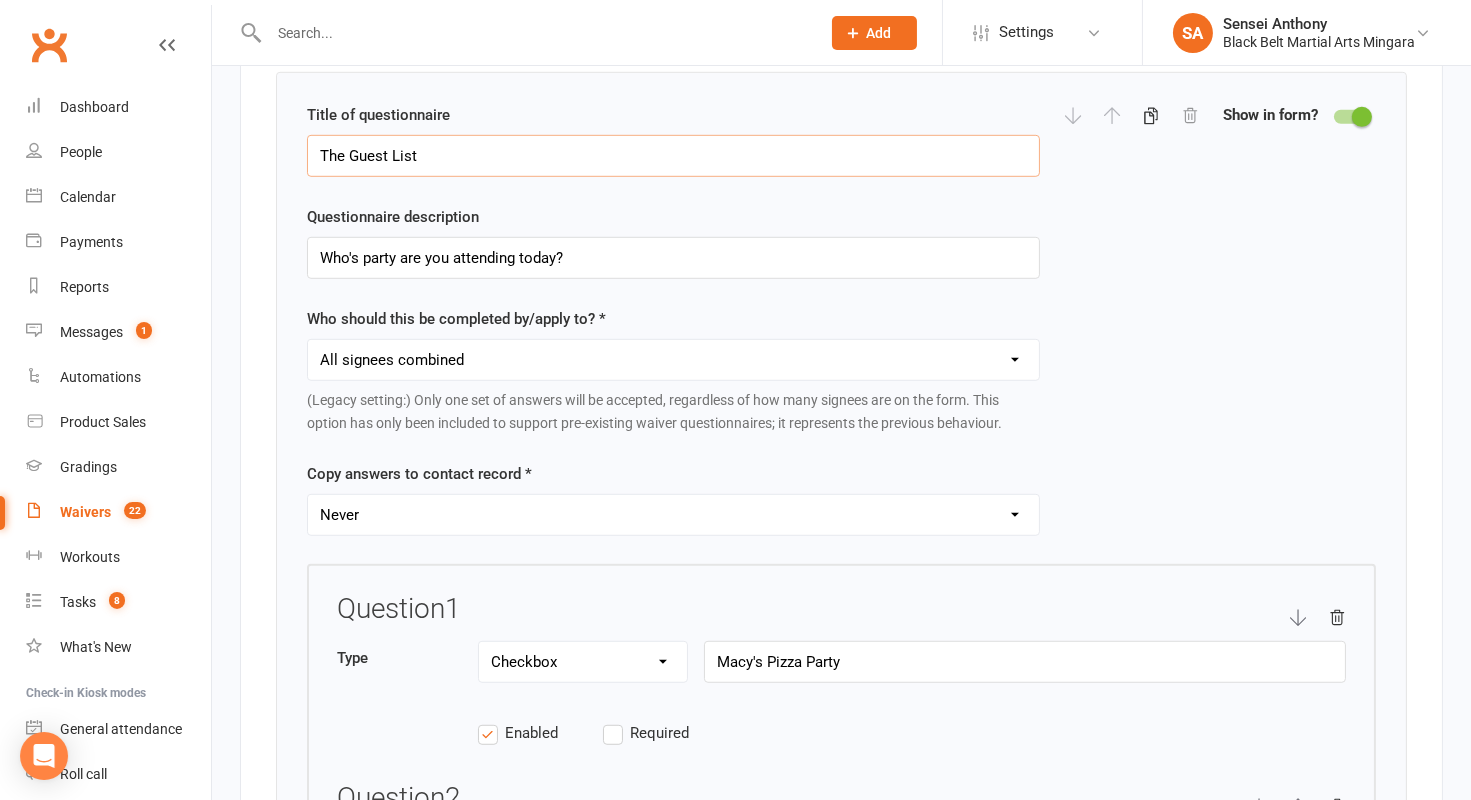 click on "The Guest List" at bounding box center [673, 156] 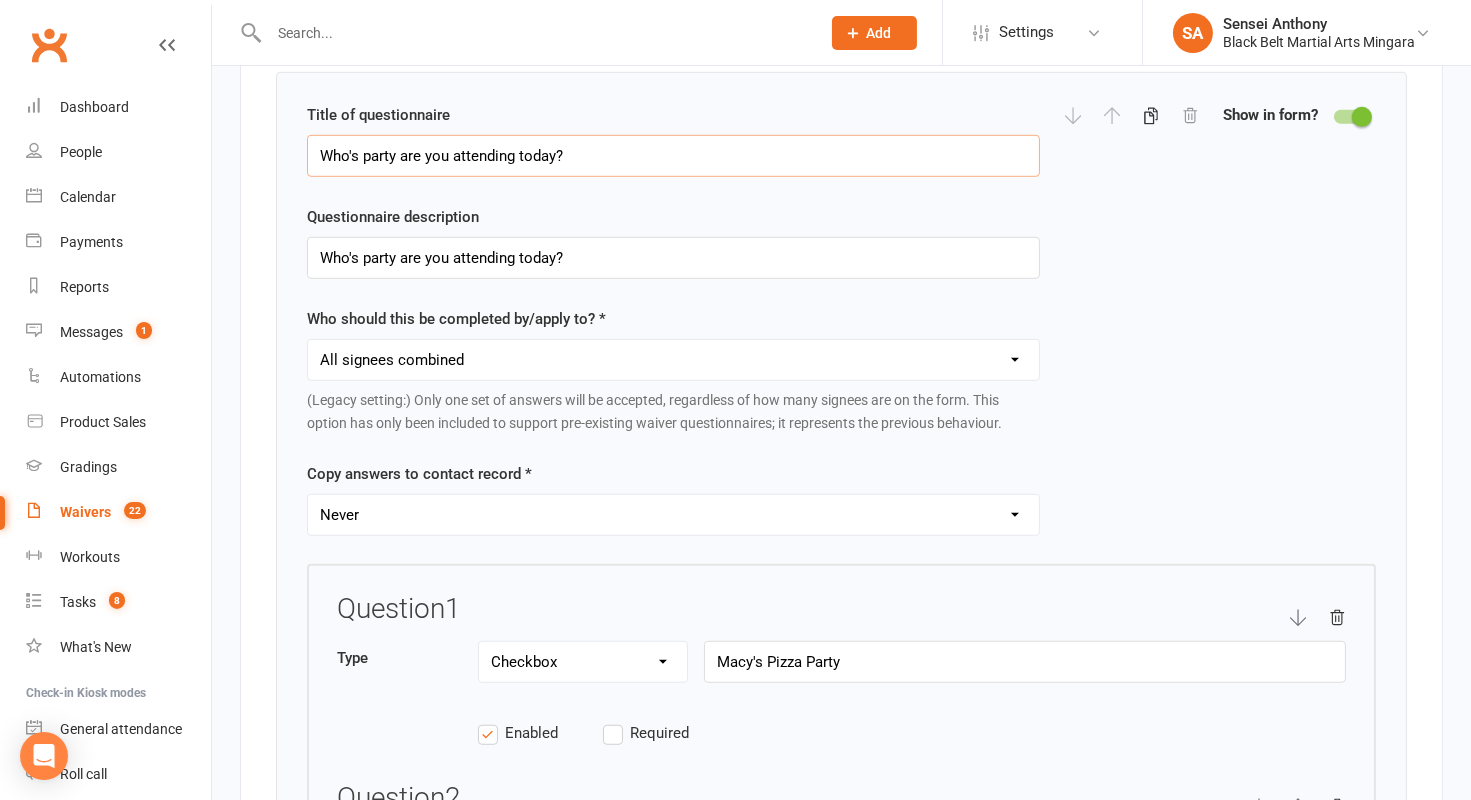 type on "Who's party are you attending today?" 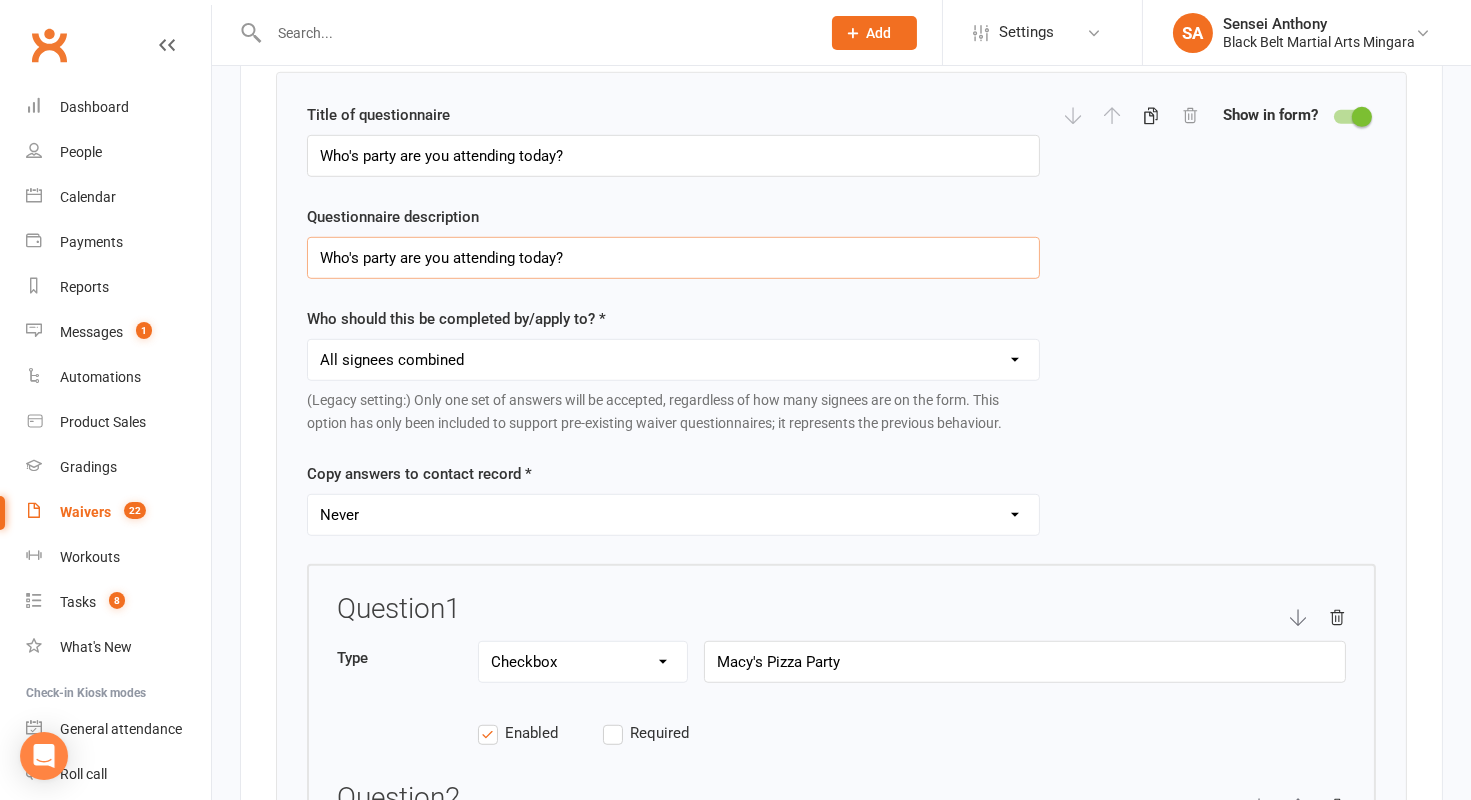 drag, startPoint x: 604, startPoint y: 252, endPoint x: 220, endPoint y: 252, distance: 384 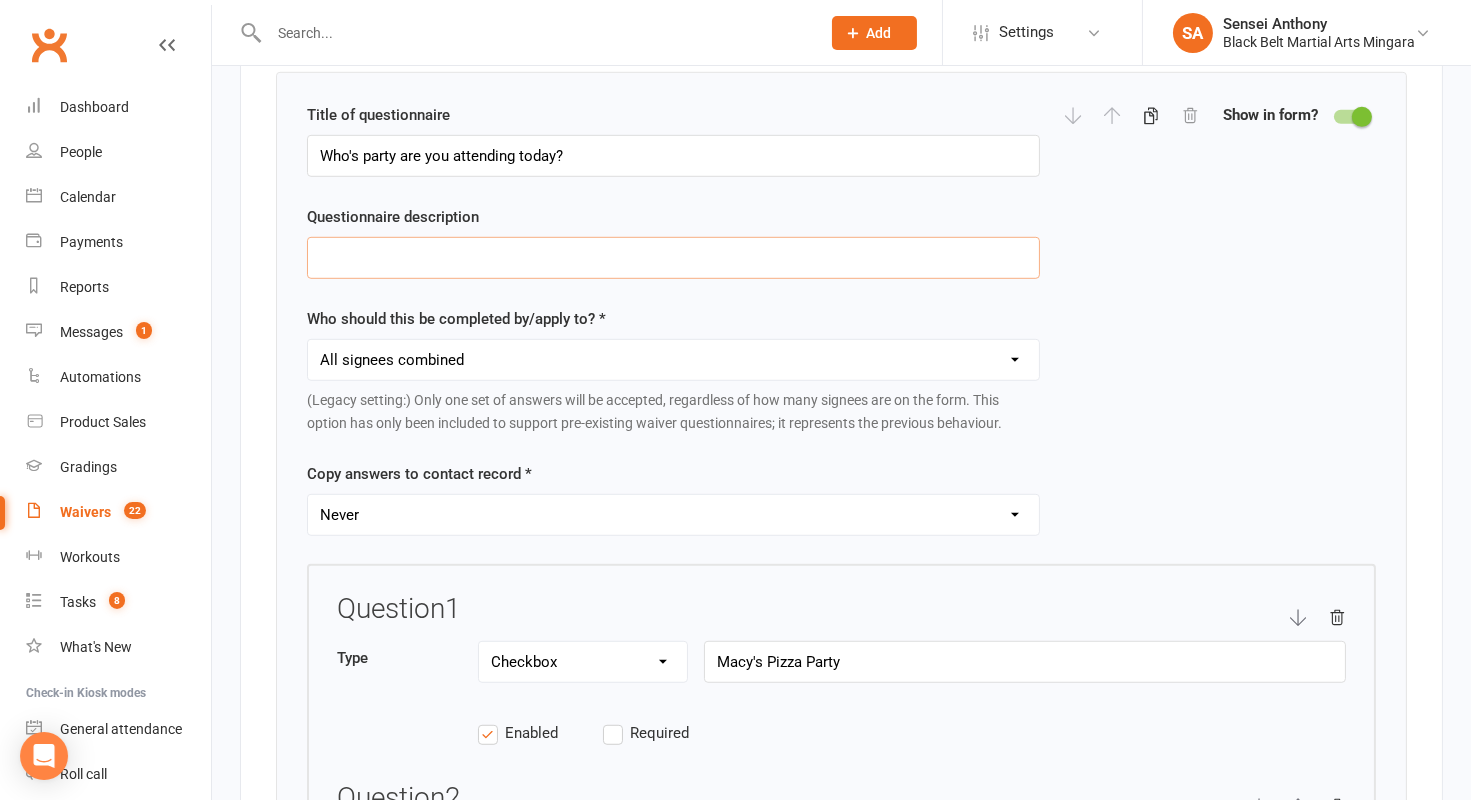 type 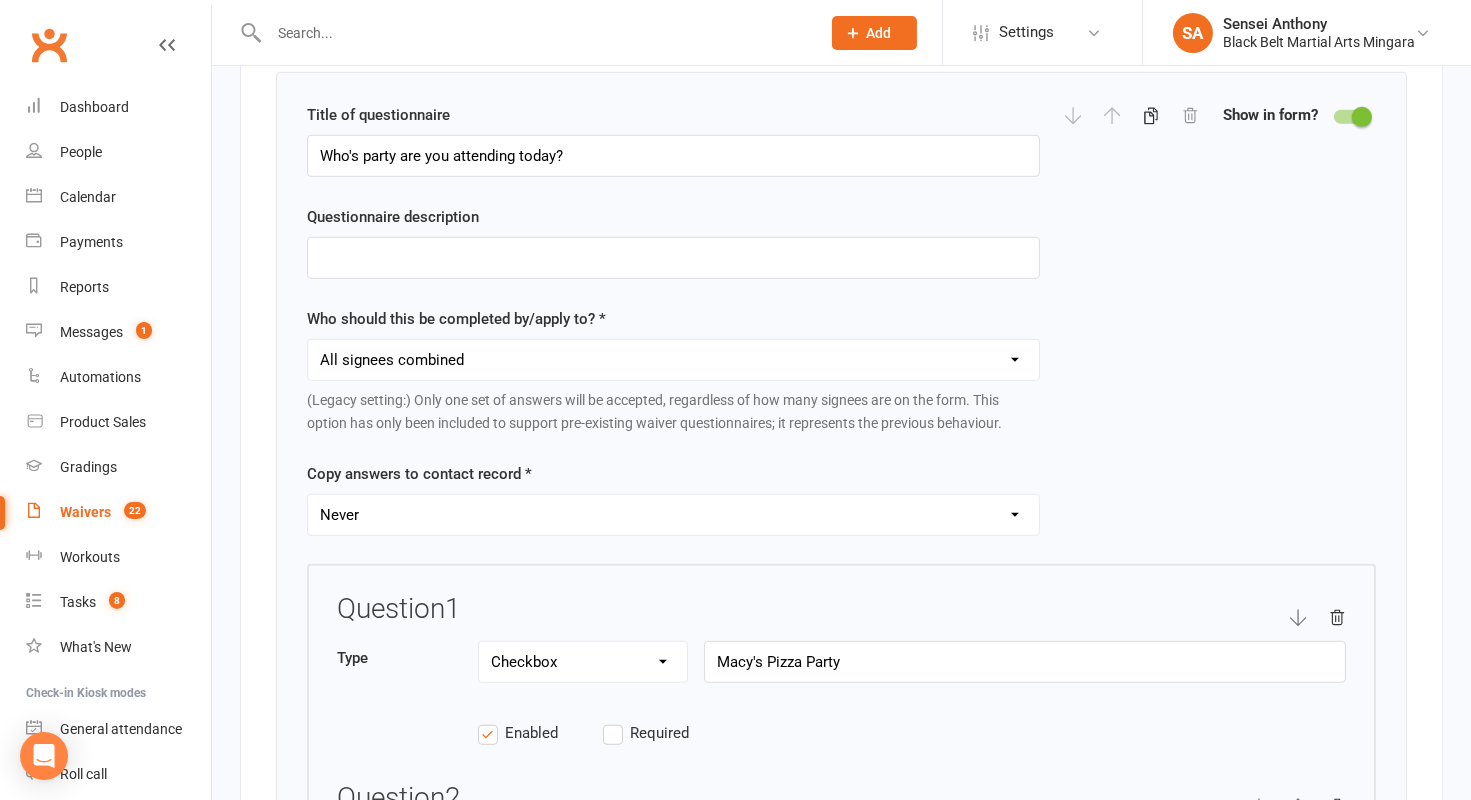 click on "Title of questionnaire Who's party are you attending today? Questionnaire description Who should this be completed by/apply to? * Each individual signee Primary signee only Dependent signees only Attending signees only Non-attending signees only All signees combined (Legacy setting:) Only one set of answers will be accepted, regardless of how many signees are on the form. This option has only been included to support pre-existing waiver questionnaires; it represents the previous behaviour. Copy answers to contact record * Never For primary signee only For all signees Show in form?" at bounding box center [841, 333] 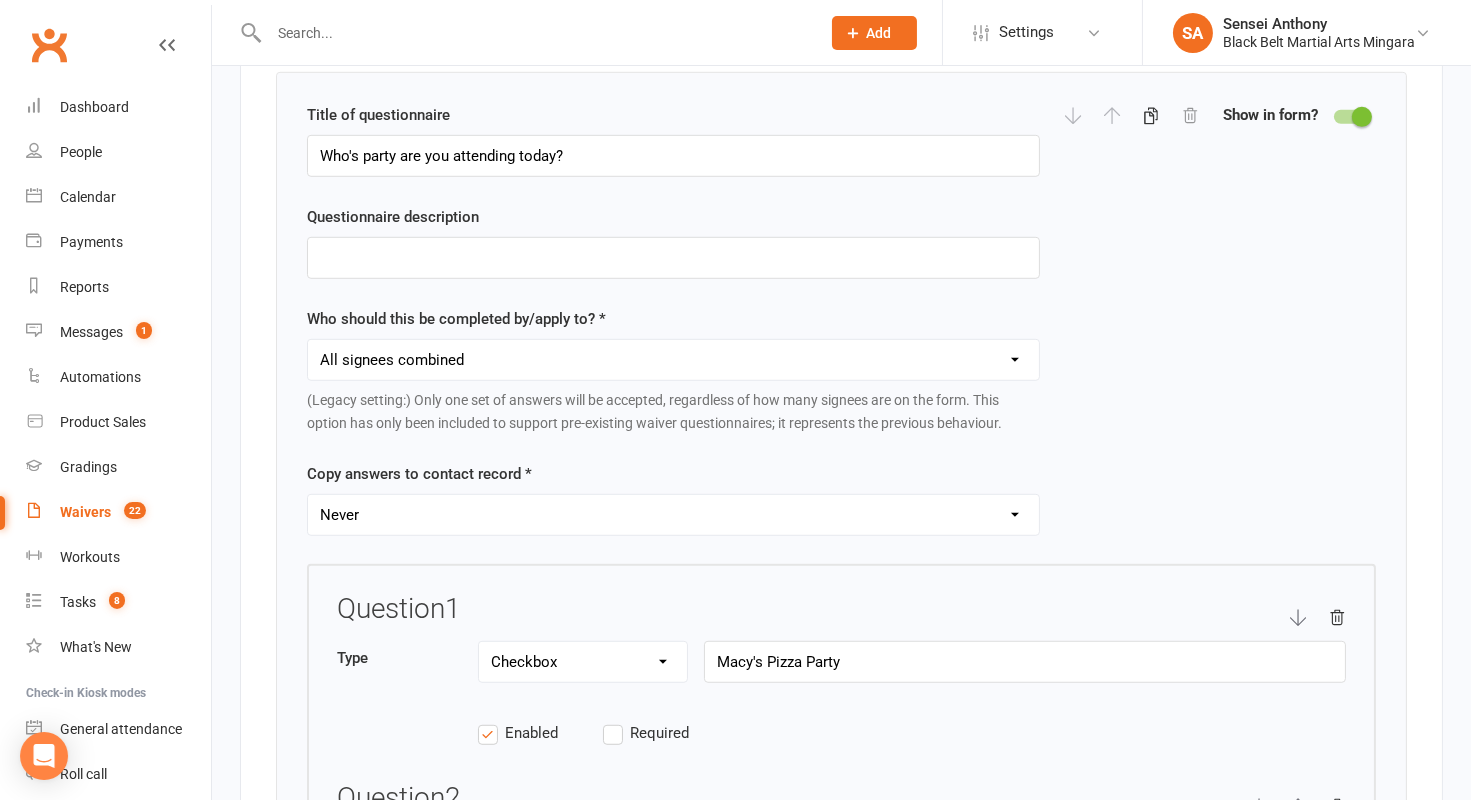 click on "Each individual signee Primary signee only Dependent signees only Attending signees only Non-attending signees only All signees combined" at bounding box center (673, 360) 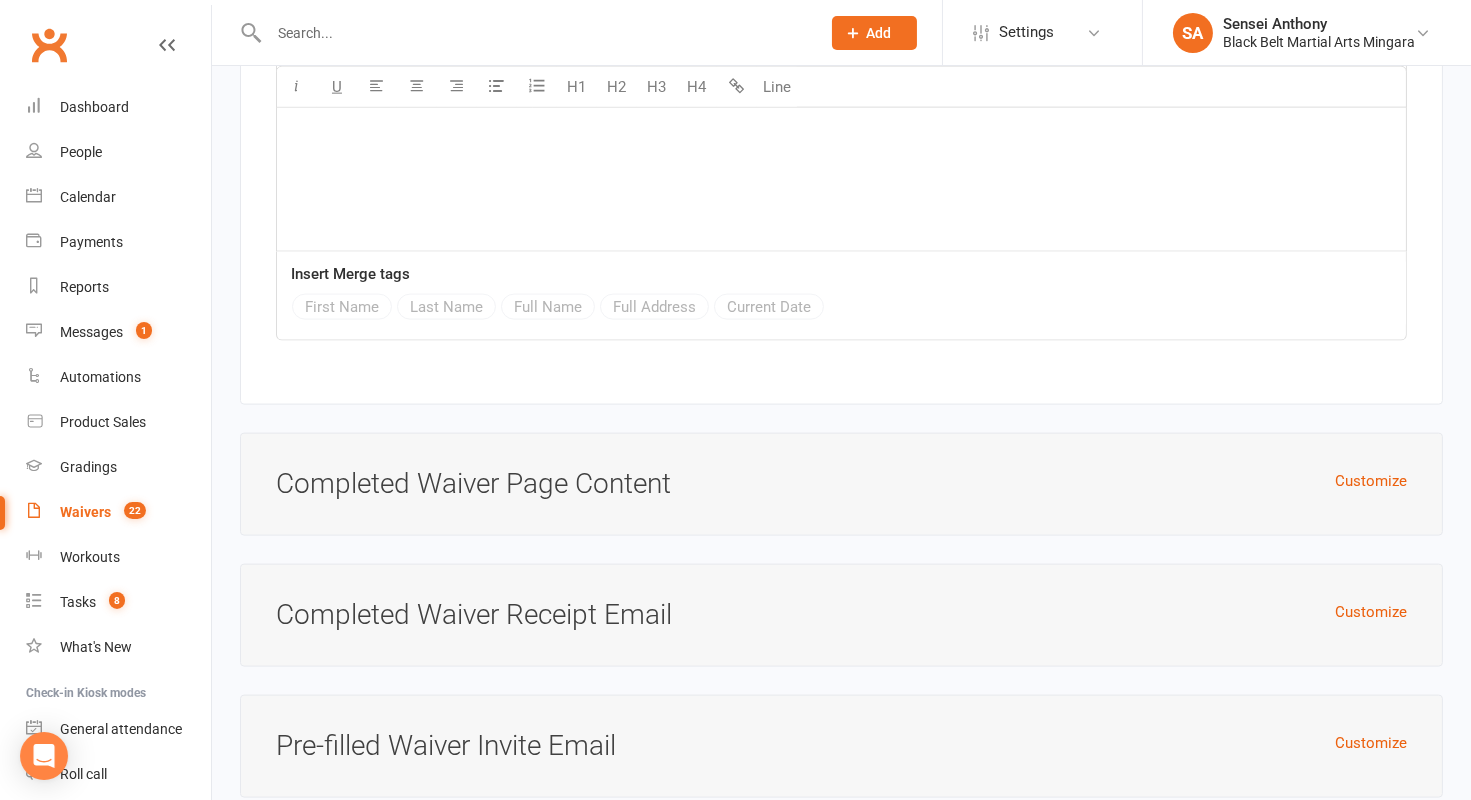 scroll, scrollTop: 5012, scrollLeft: 0, axis: vertical 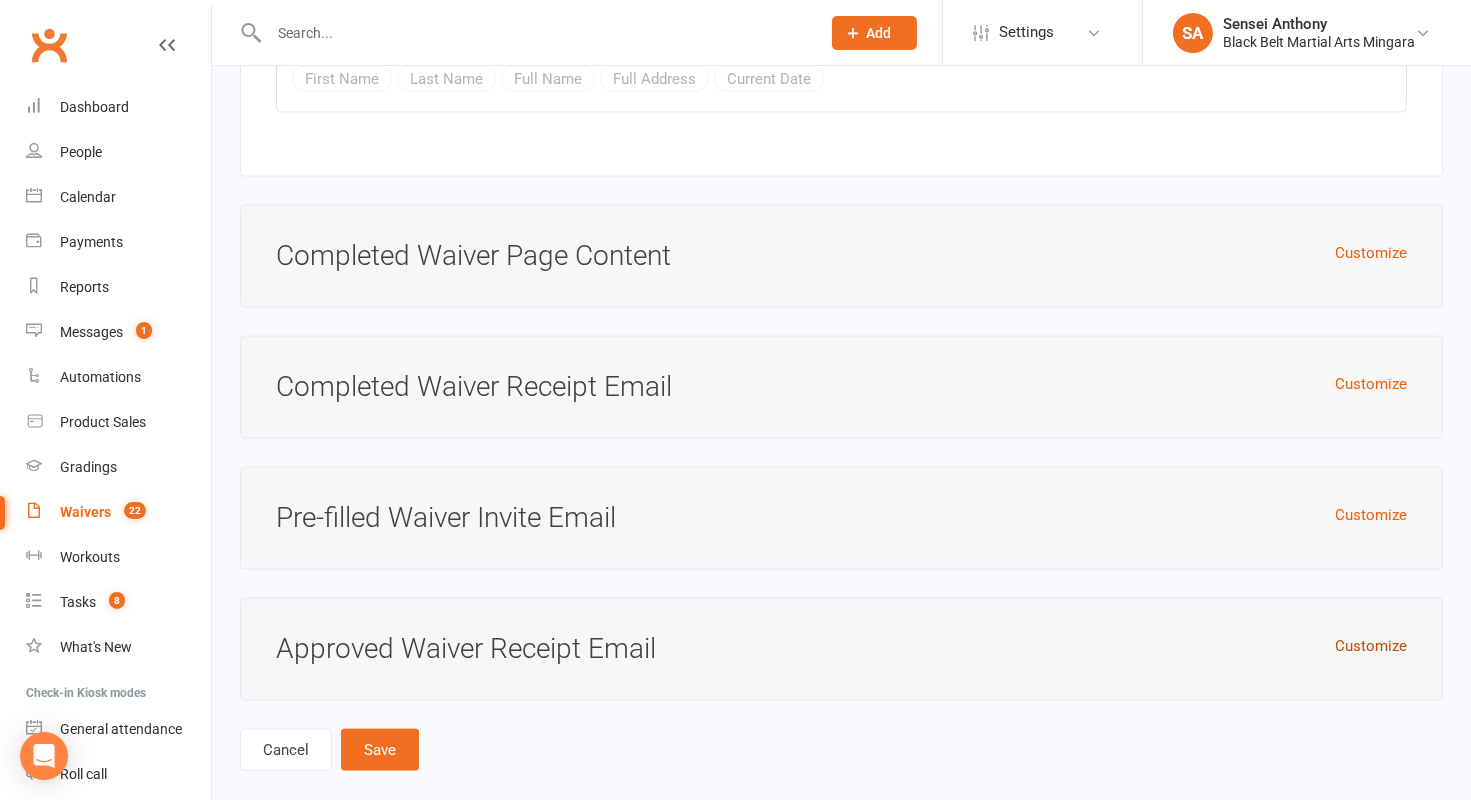 click on "Customize" at bounding box center [1371, 646] 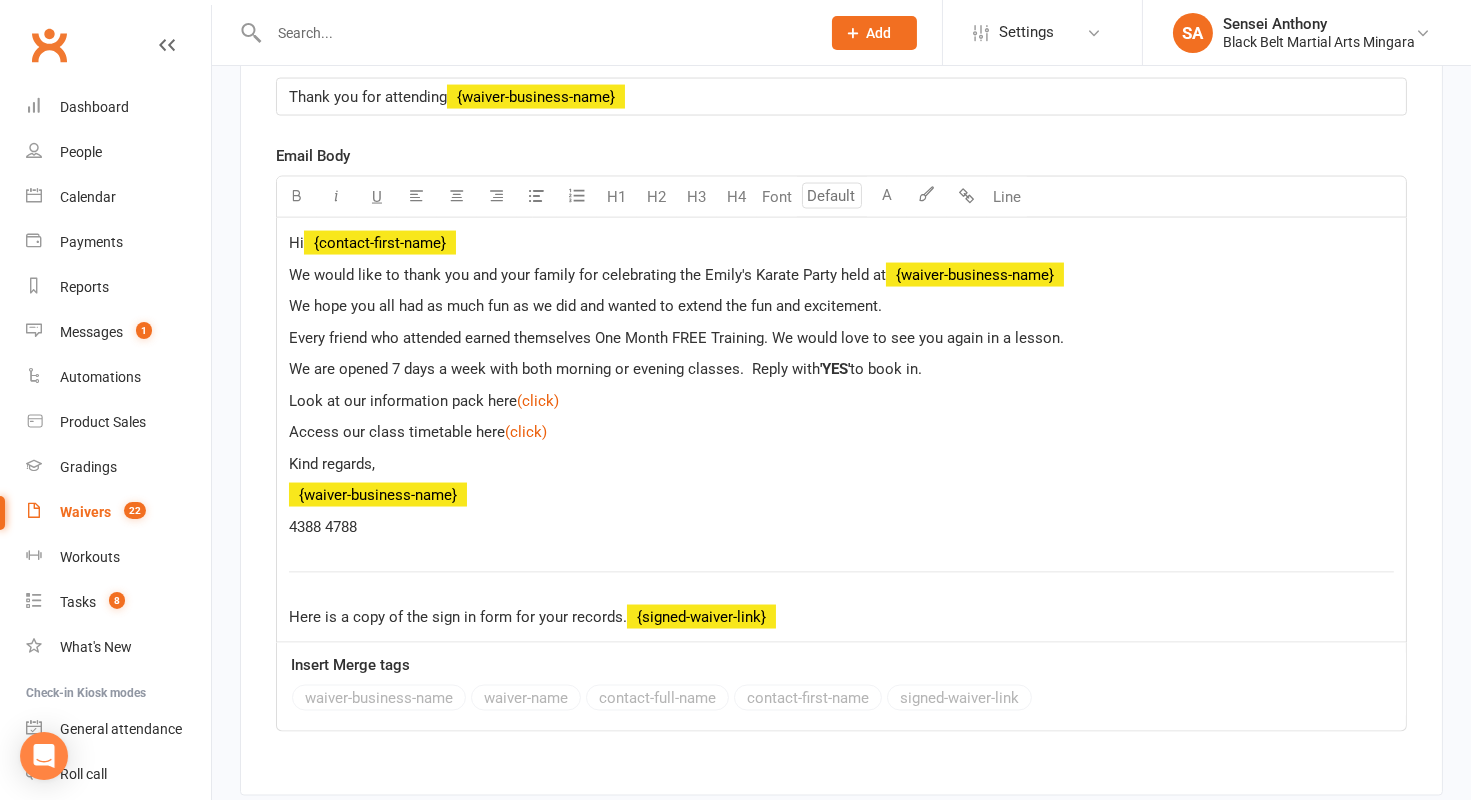 scroll, scrollTop: 5742, scrollLeft: 0, axis: vertical 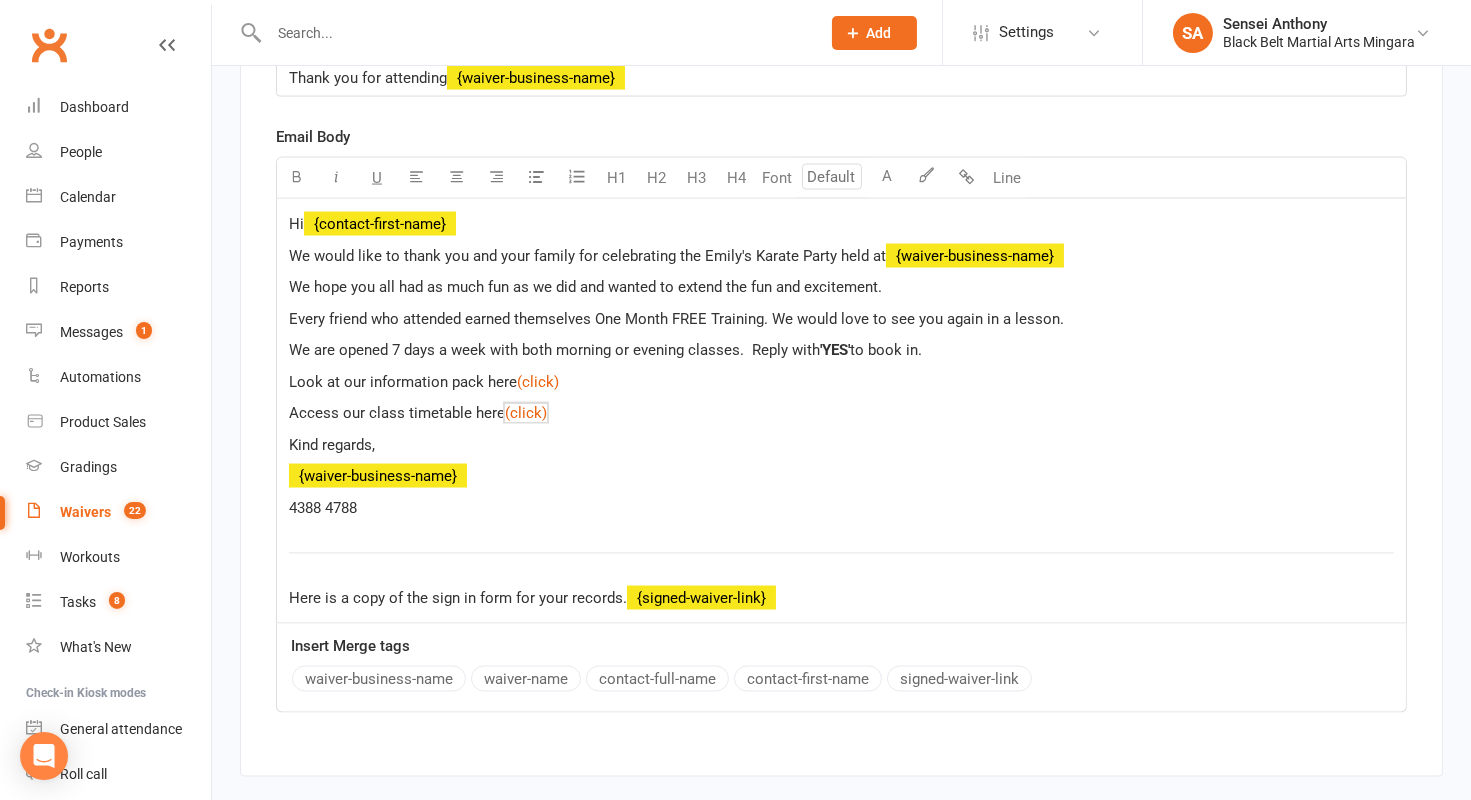 click on "Access our class timetable here $    (click) $" at bounding box center [841, 413] 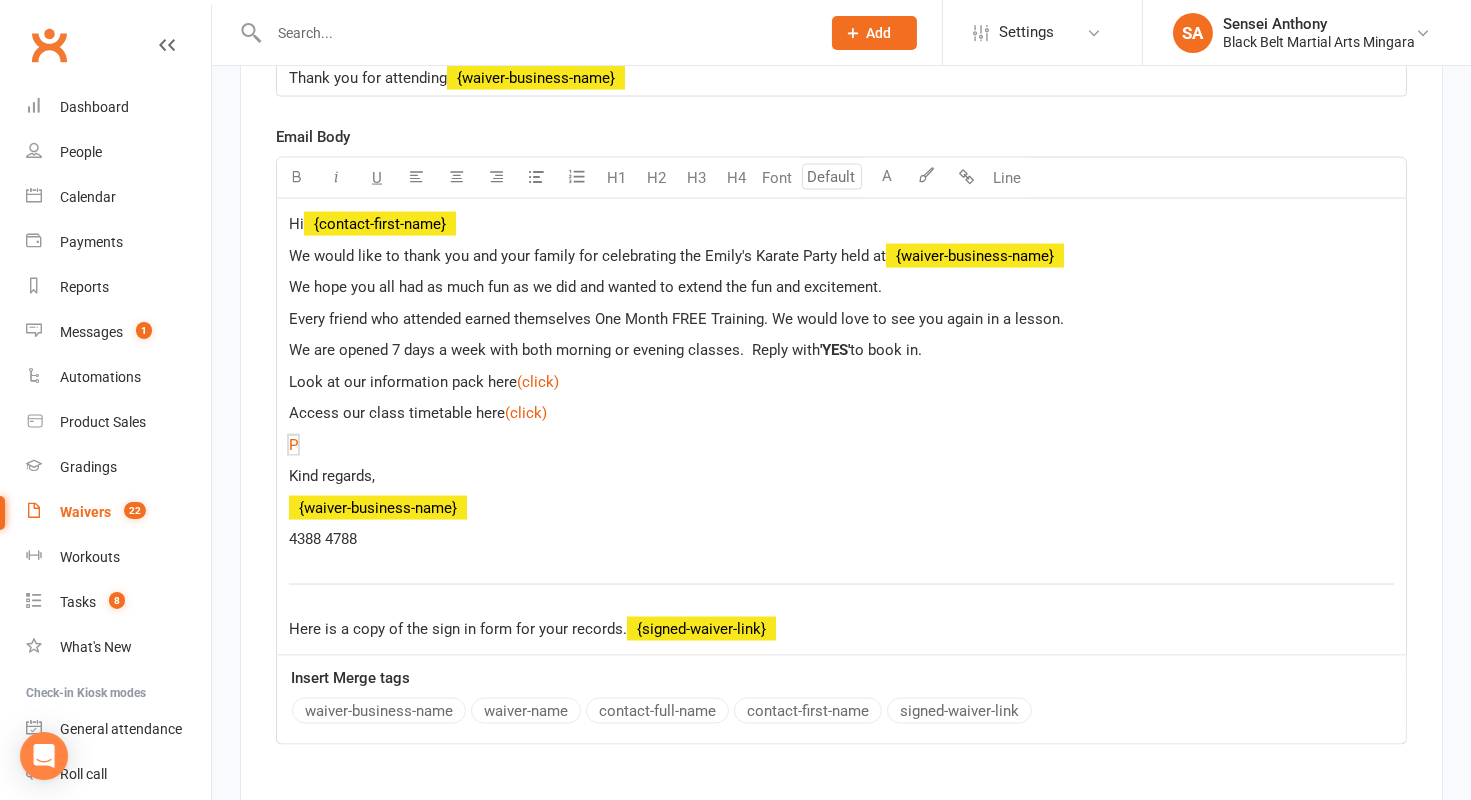 type 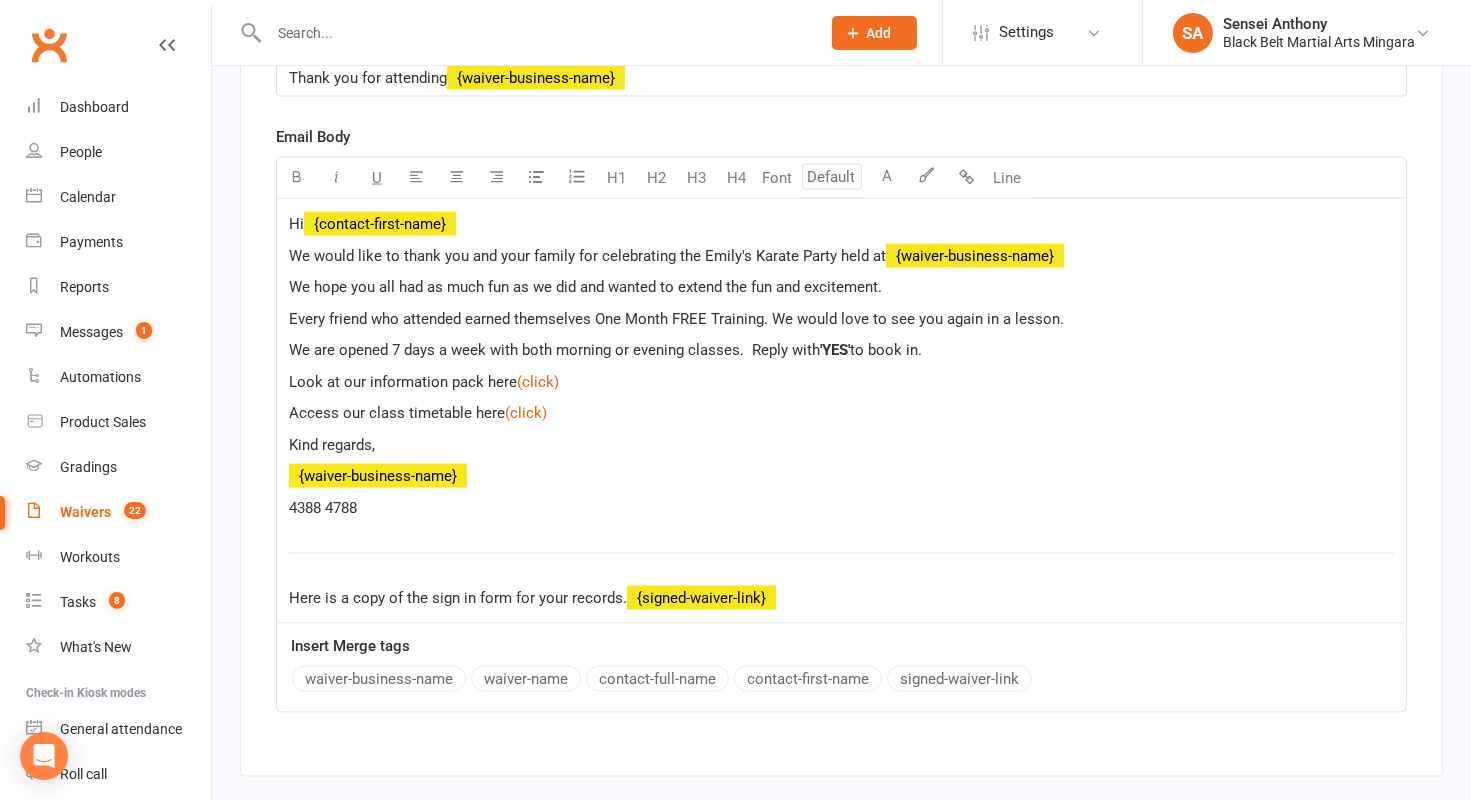 click on "Hi  ﻿ {contact-first-name} We would like to thank you and your family for celebrating the Emily's Karate Party held at  ﻿ {waiver-business-name} We hope you all had as much fun as we did and wanted to extend the fun and excitement.  Every friend who attended earned themselves One Month FREE Training. We would love to see you again in a lesson.  We are opened 7 days a week with both morning or evening classes.  Reply with  'YES'  to book in.  Look at our information pack here $    (click) $   Access our class timetable here $    (click) $   ﻿ $   ﻿ $   ﻿ Kind regards, ﻿ {waiver-business-name} 4388 4788 ﻿ $   $   Here is a copy of the sign in form for your records.              ﻿ {signed-waiver-link}" at bounding box center [841, 411] 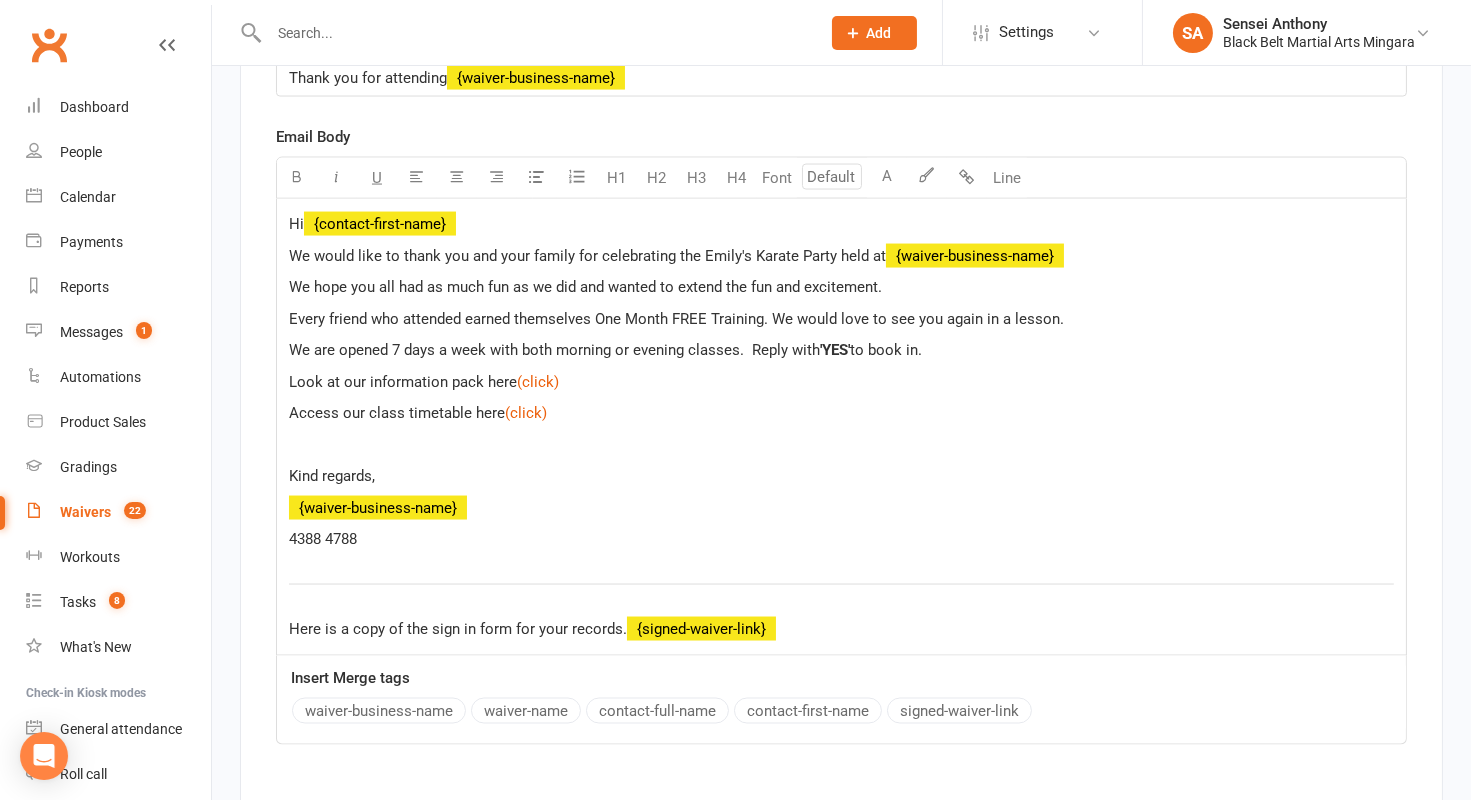 click on "﻿" at bounding box center [841, 445] 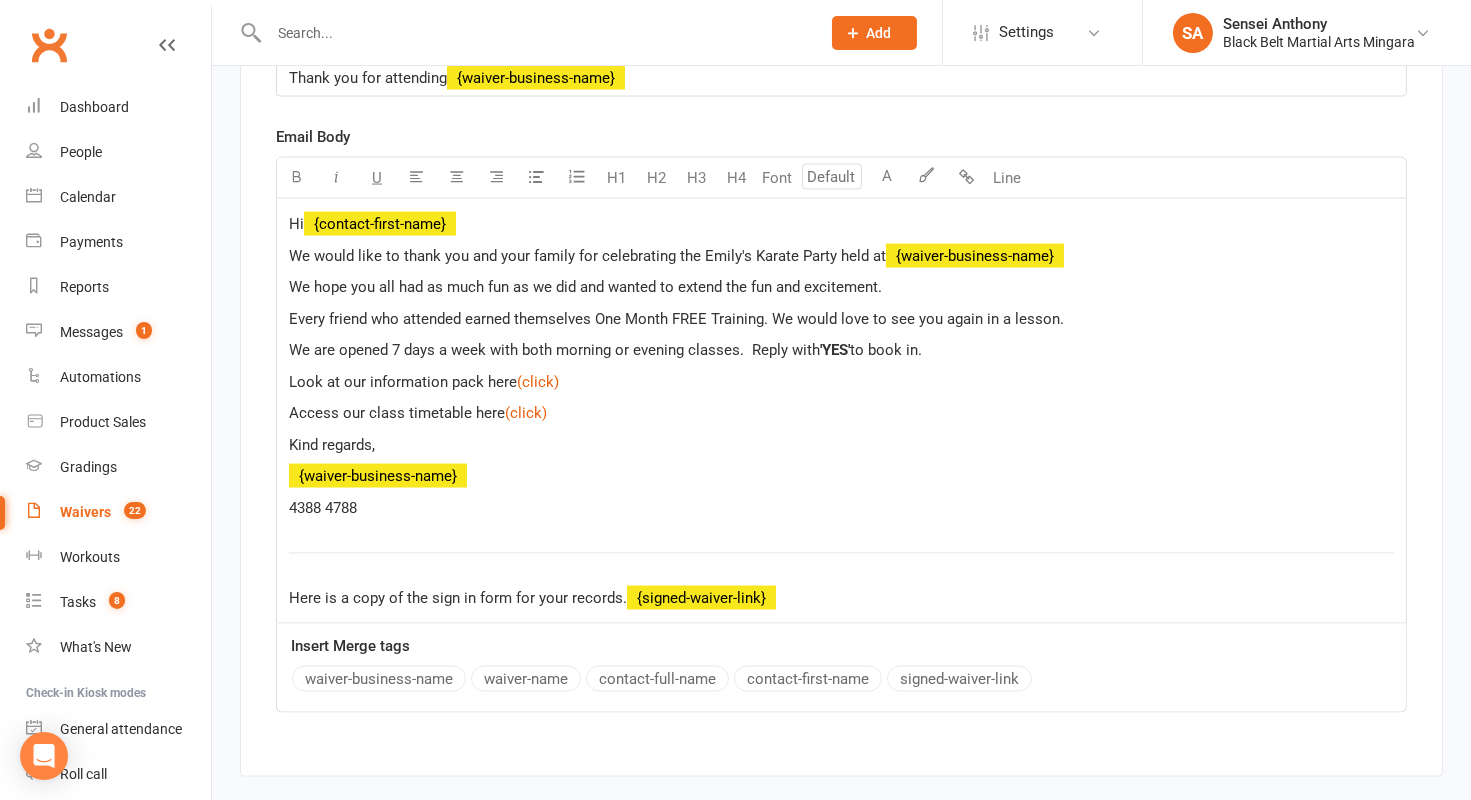 click on "Hi  ﻿ {contact-first-name} We would like to thank you and your family for celebrating the Emily's Karate Party held at  ﻿ {waiver-business-name} We hope you all had as much fun as we did and wanted to extend the fun and excitement.  Every friend who attended earned themselves One Month FREE Training. We would love to see you again in a lesson.  We are opened 7 days a week with both morning or evening classes.  Reply with  'YES'  to book in.  Look at our information pack here $    (click) $   Access our class timetable here $    (click) $   ﻿ $   ﻿ $   ﻿ Kind regards, ﻿ {waiver-business-name} 4388 4788 ﻿ $   $   Here is a copy of the sign in form for your records.              ﻿ {signed-waiver-link}" at bounding box center (841, 411) 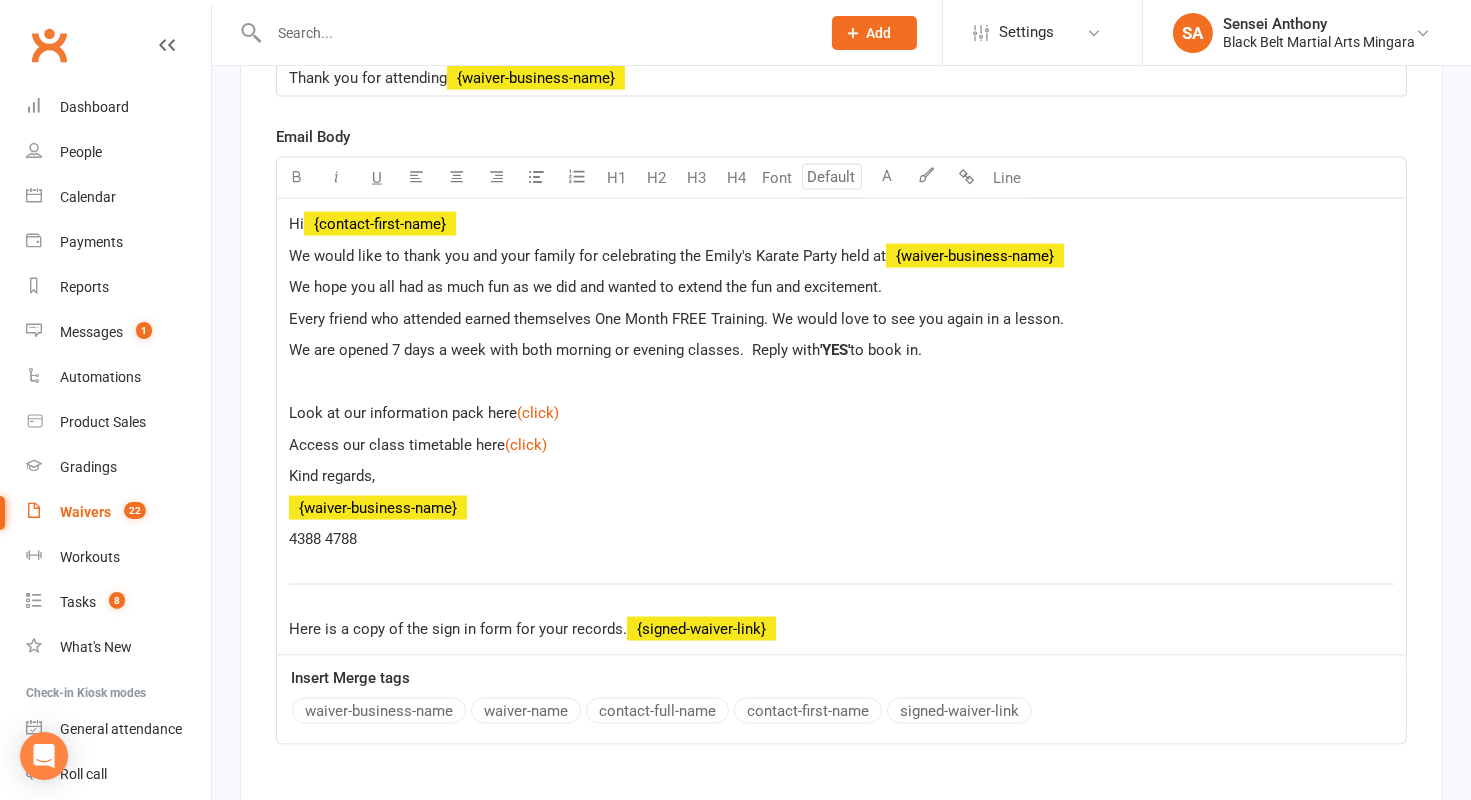 click on "﻿" at bounding box center [841, 382] 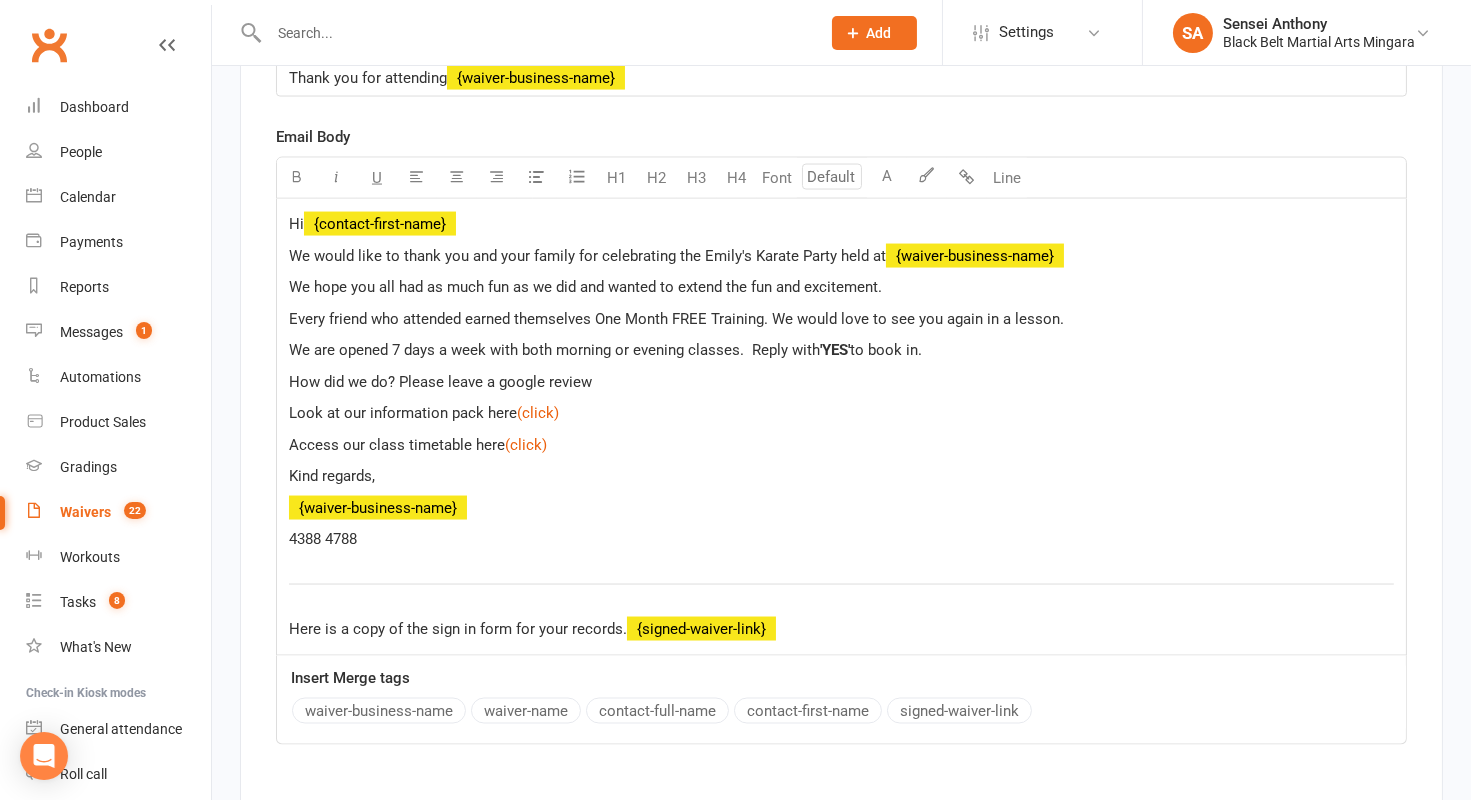 click on "How did we do? Please leave a google review" at bounding box center (440, 382) 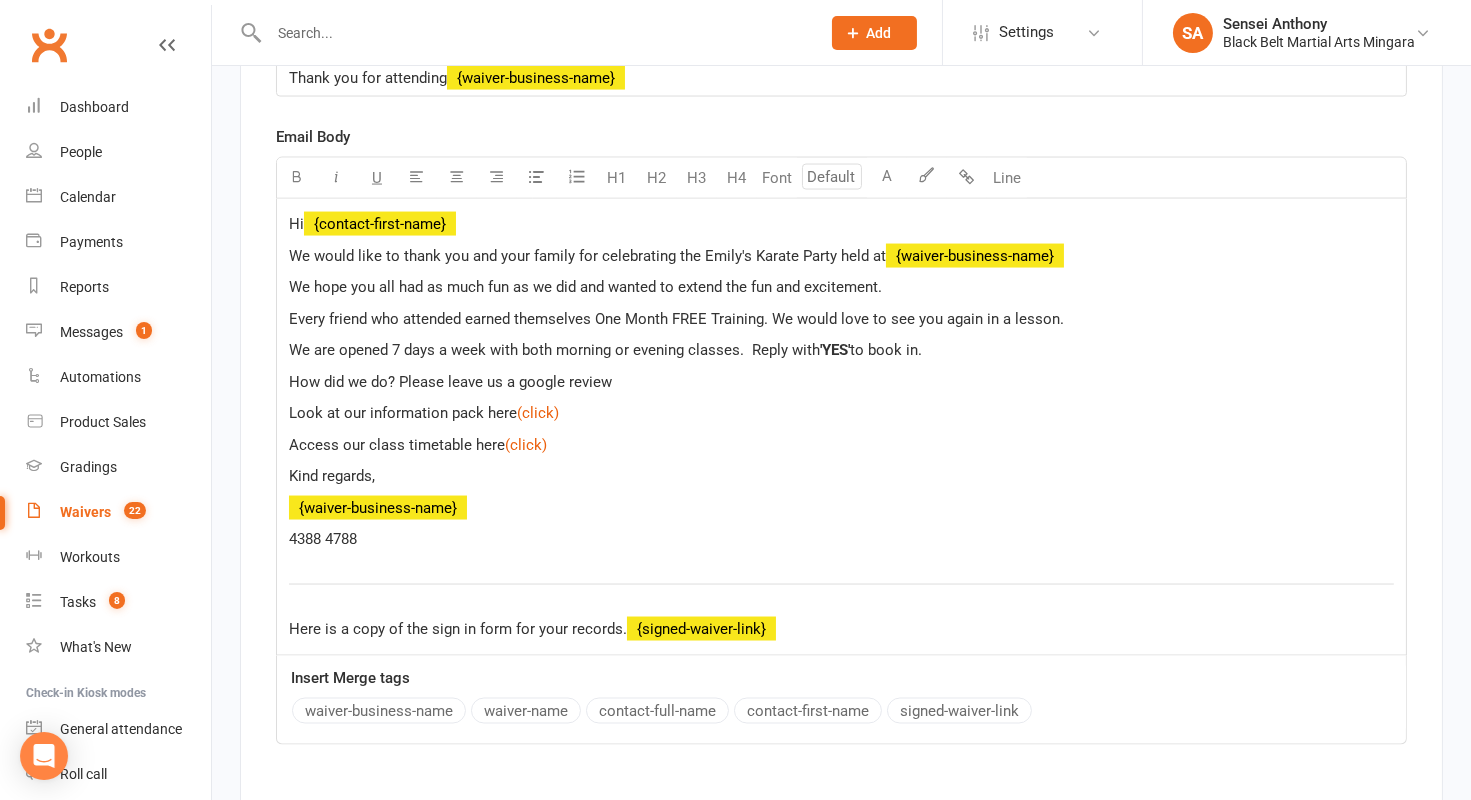 click on "How did we do? Please leave us a google review" at bounding box center [841, 382] 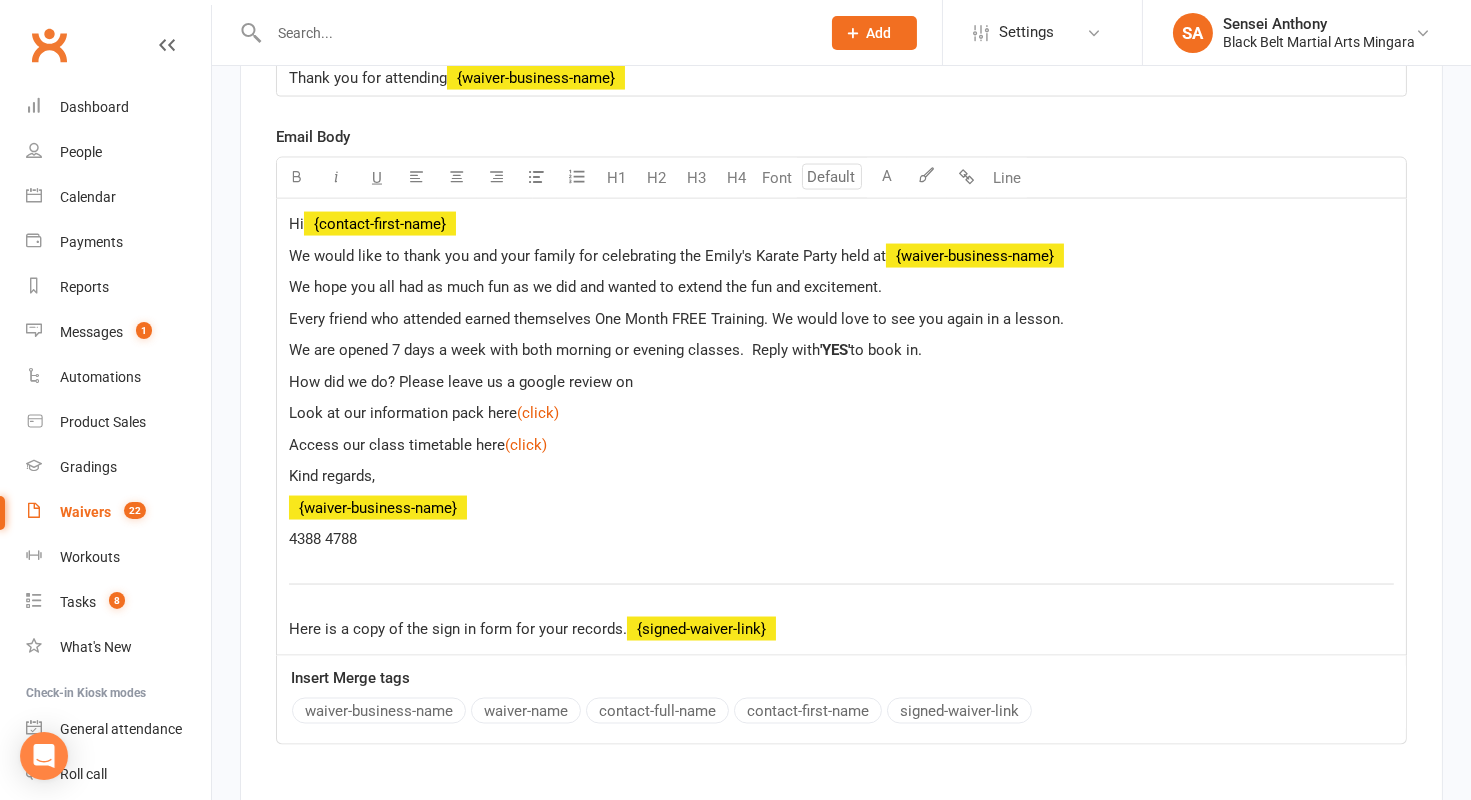 click on "How did we do? Please leave us a google review on" at bounding box center [461, 382] 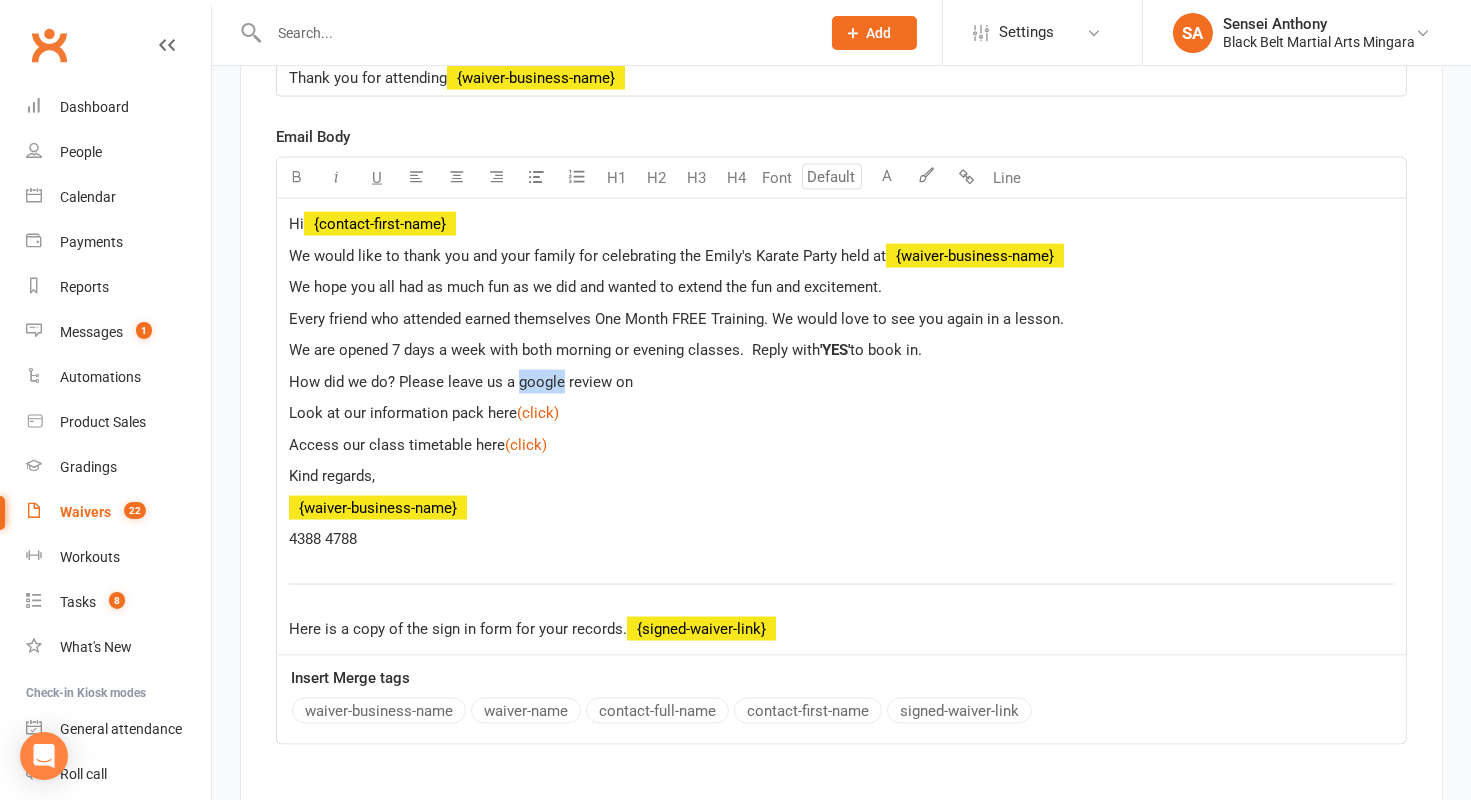 click on "How did we do? Please leave us a google review on" at bounding box center [461, 382] 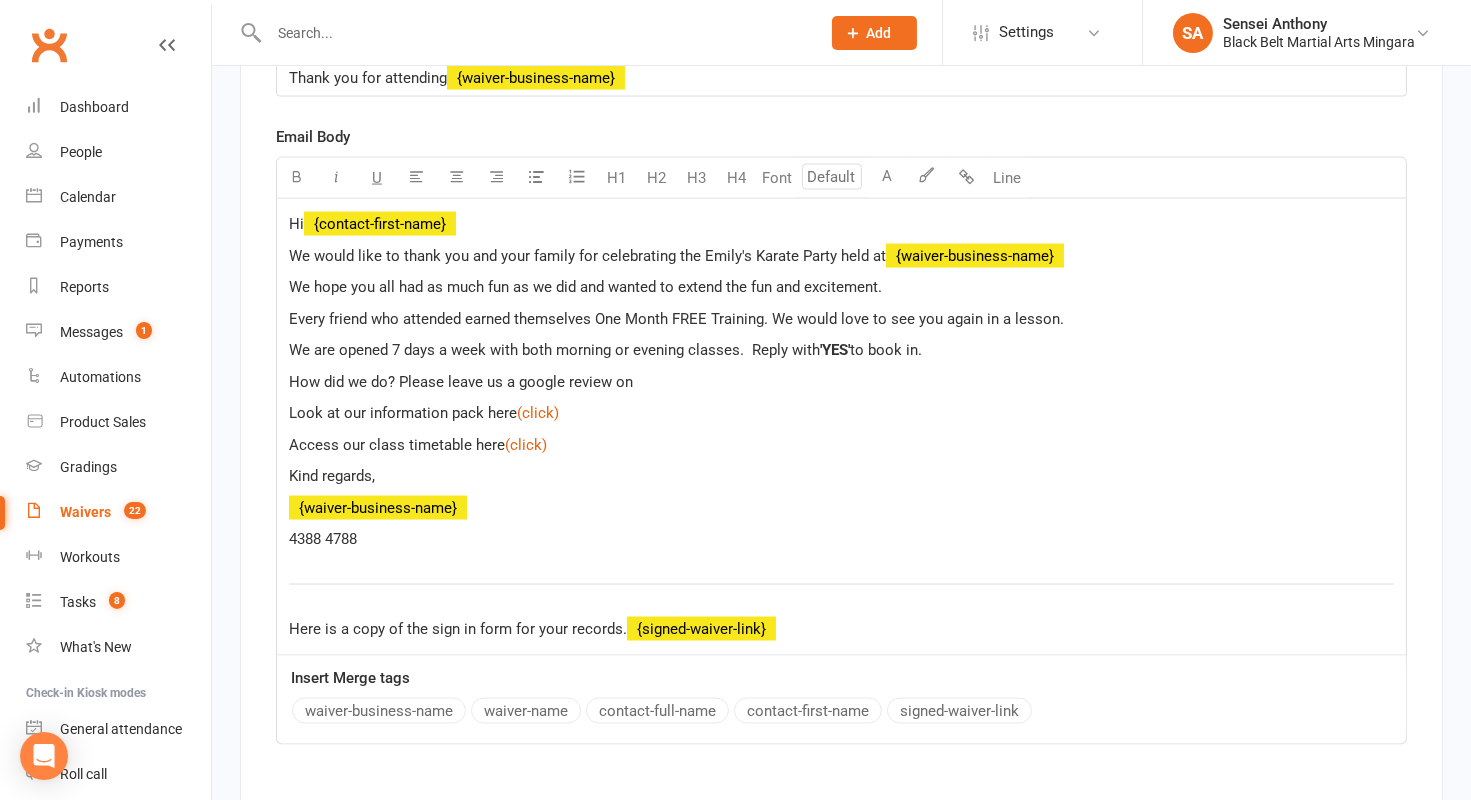 click on "How did we do? Please leave us a google review on" at bounding box center [841, 382] 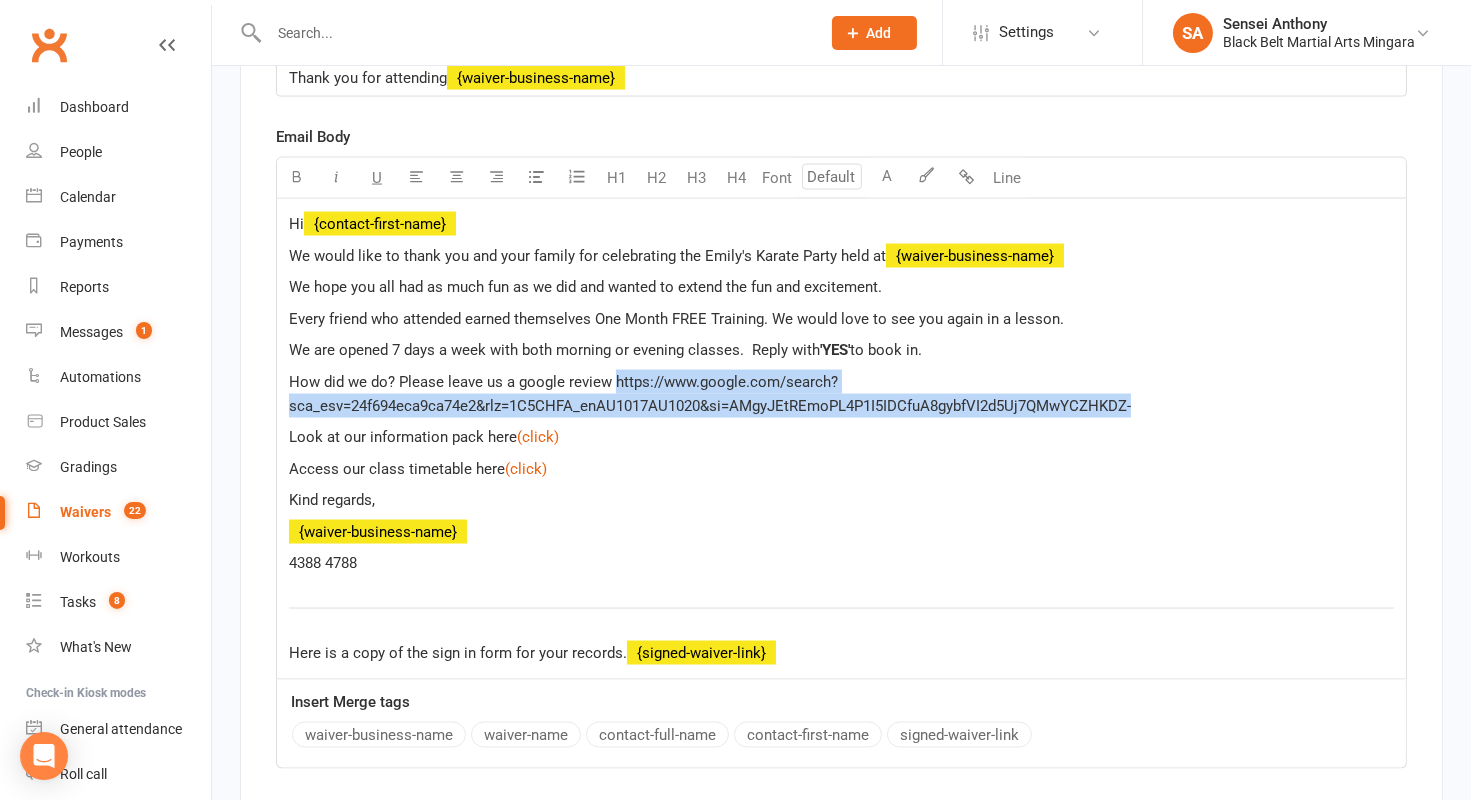 drag, startPoint x: 1153, startPoint y: 382, endPoint x: 611, endPoint y: 359, distance: 542.4878 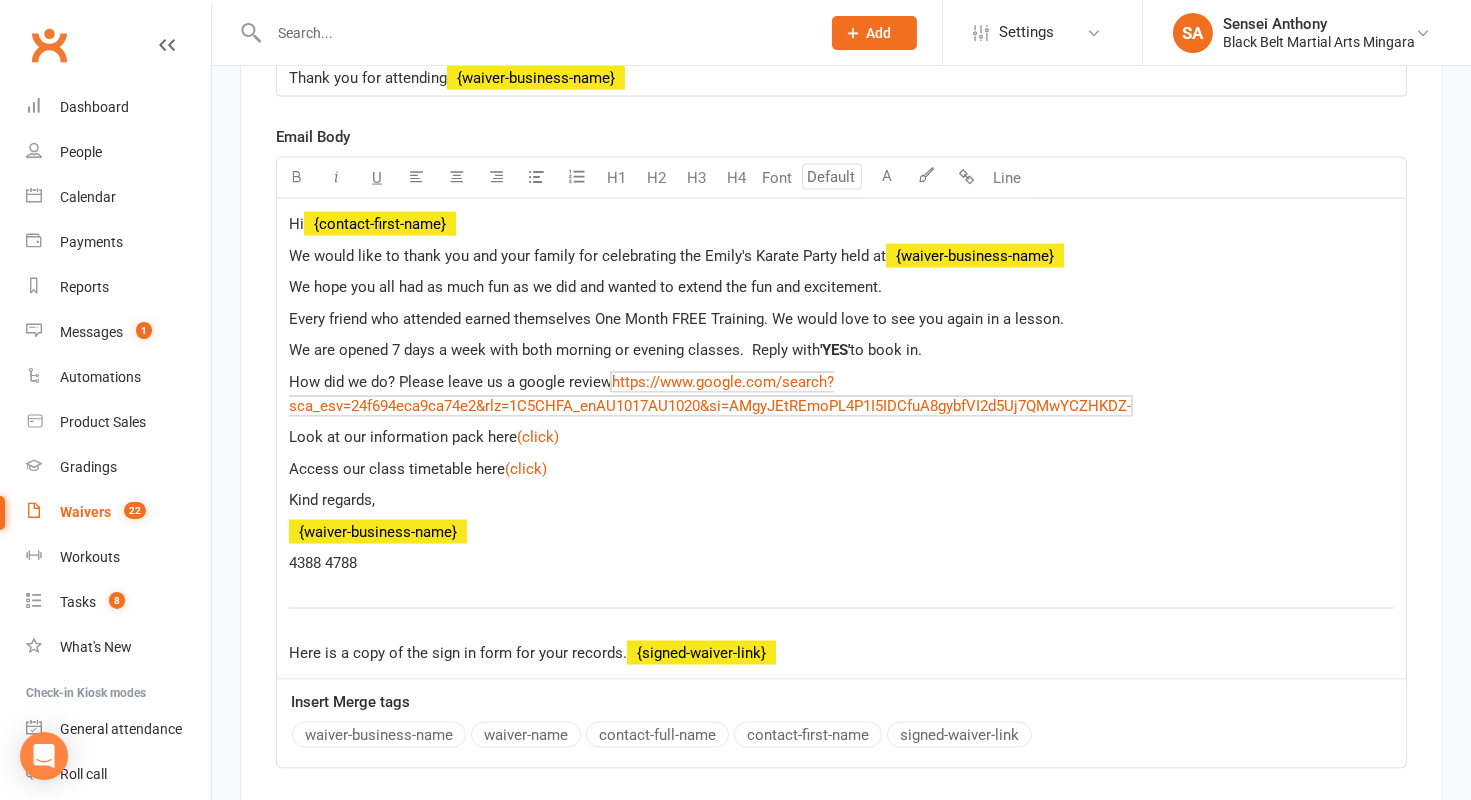 click on "How did we do? Please leave us a google review  $   https://www.google.com/search?sca_esv=24f694eca9ca74e2&rlz=1C5CHFA_enAU1017AU1020&si=AMgyJEtREmoPL4P1I5IDCfuA8gybfVI2d5Uj7QMwYCZHKDZ- $   ﻿" at bounding box center (841, 394) 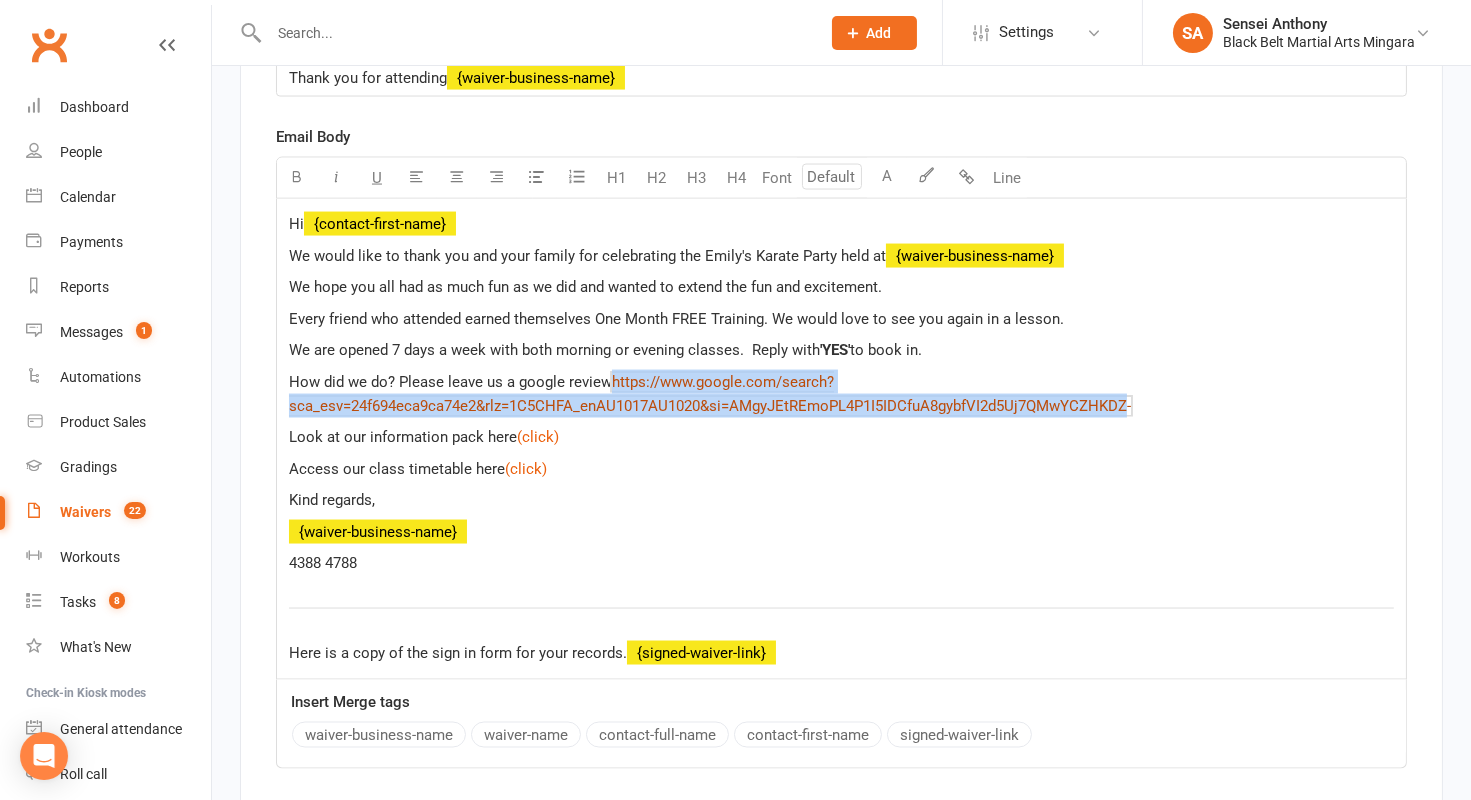 drag, startPoint x: 1181, startPoint y: 374, endPoint x: 620, endPoint y: 350, distance: 561.5131 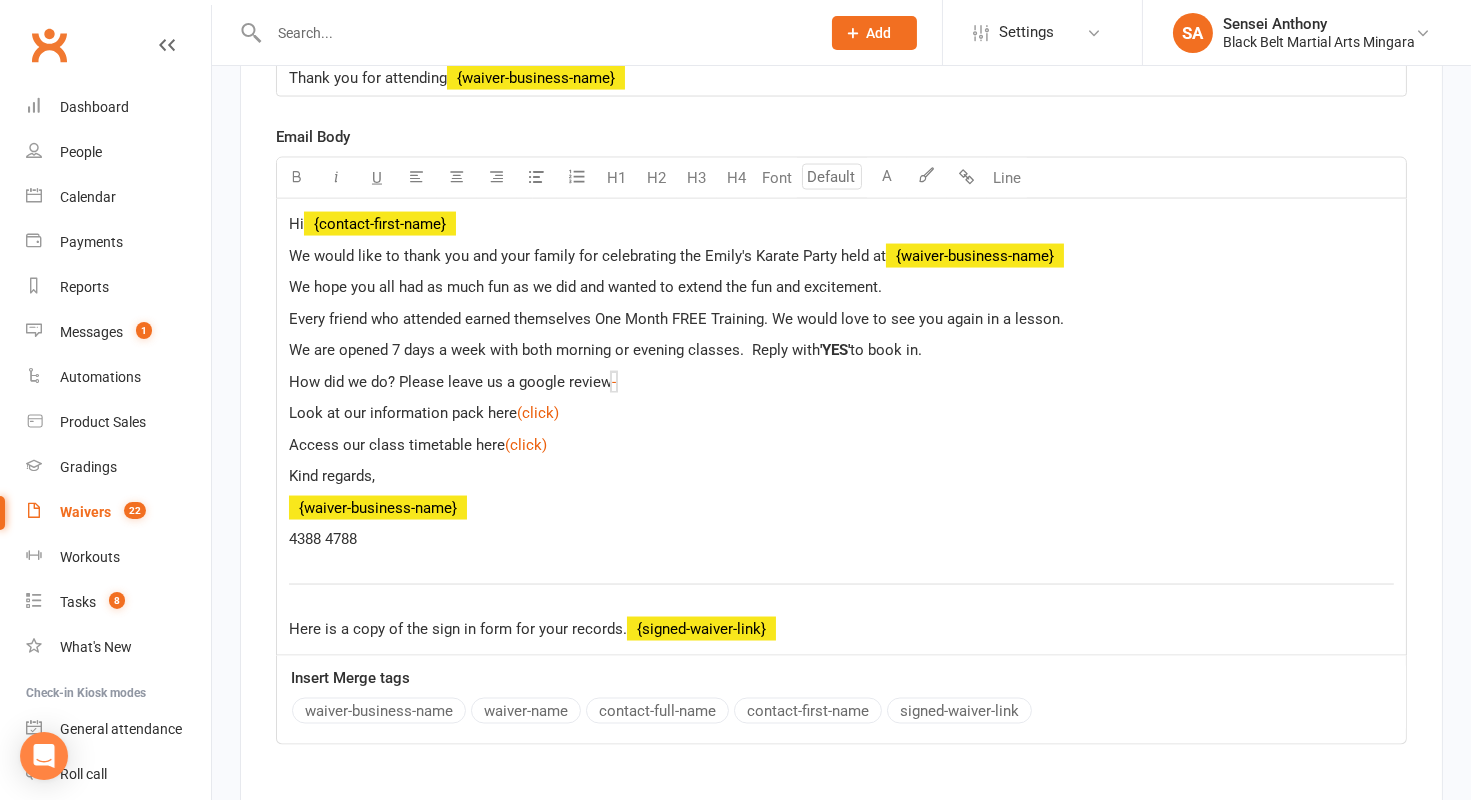 click on "How did we do? Please leave us a google review  $   - $   ﻿" at bounding box center [841, 382] 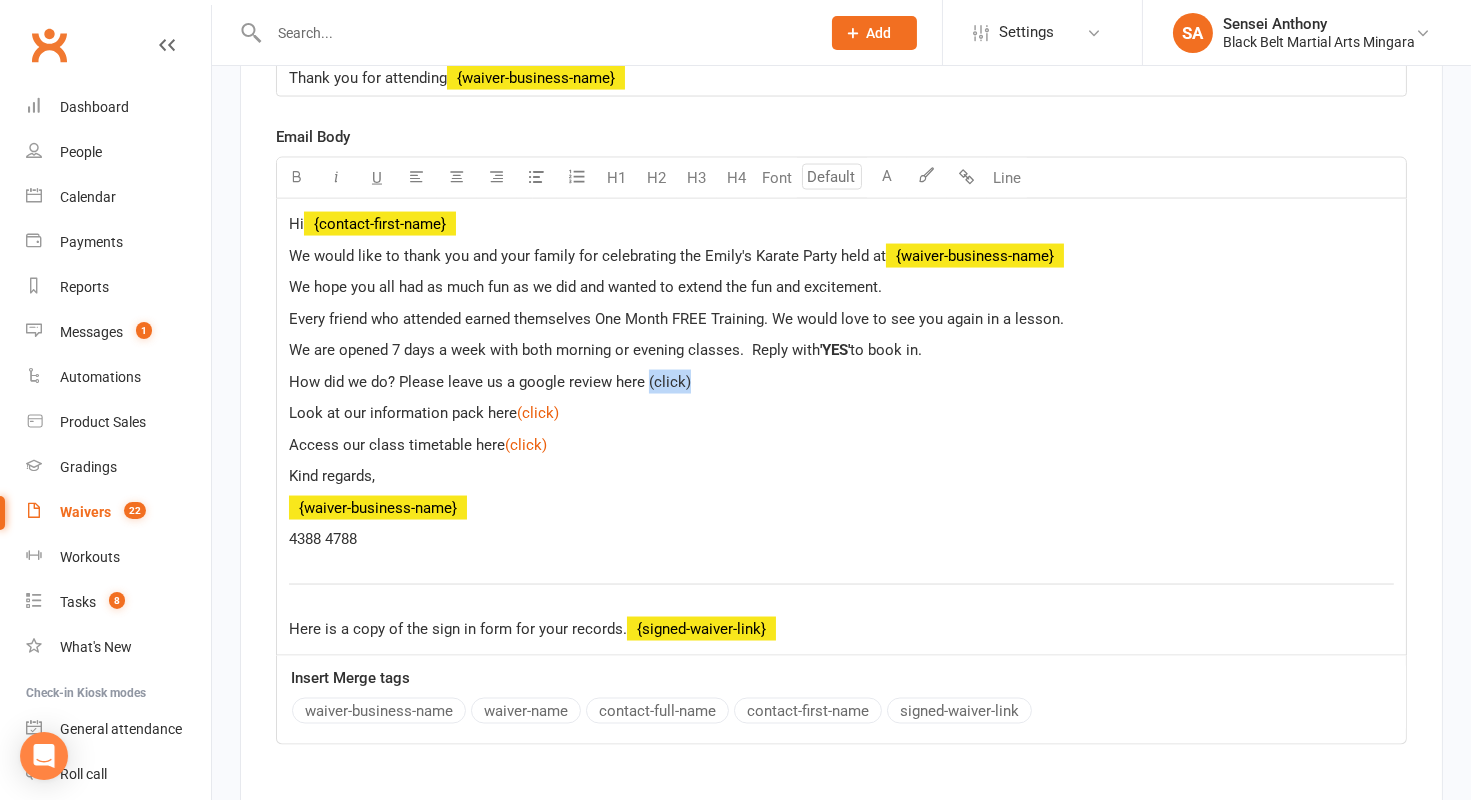 drag, startPoint x: 706, startPoint y: 351, endPoint x: 647, endPoint y: 355, distance: 59.135437 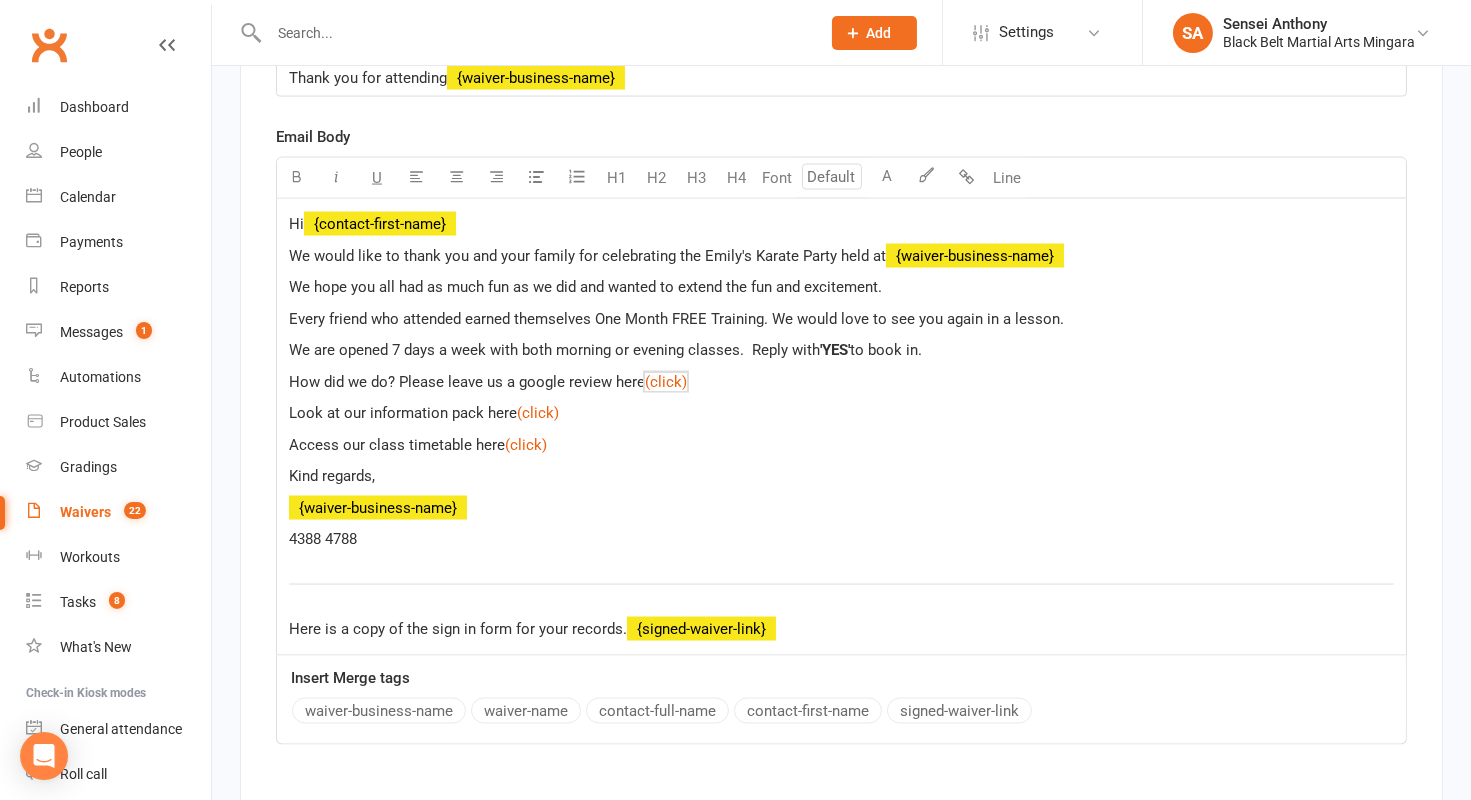 click on "Look at our information pack here $    (click) $   ﻿" at bounding box center [841, 413] 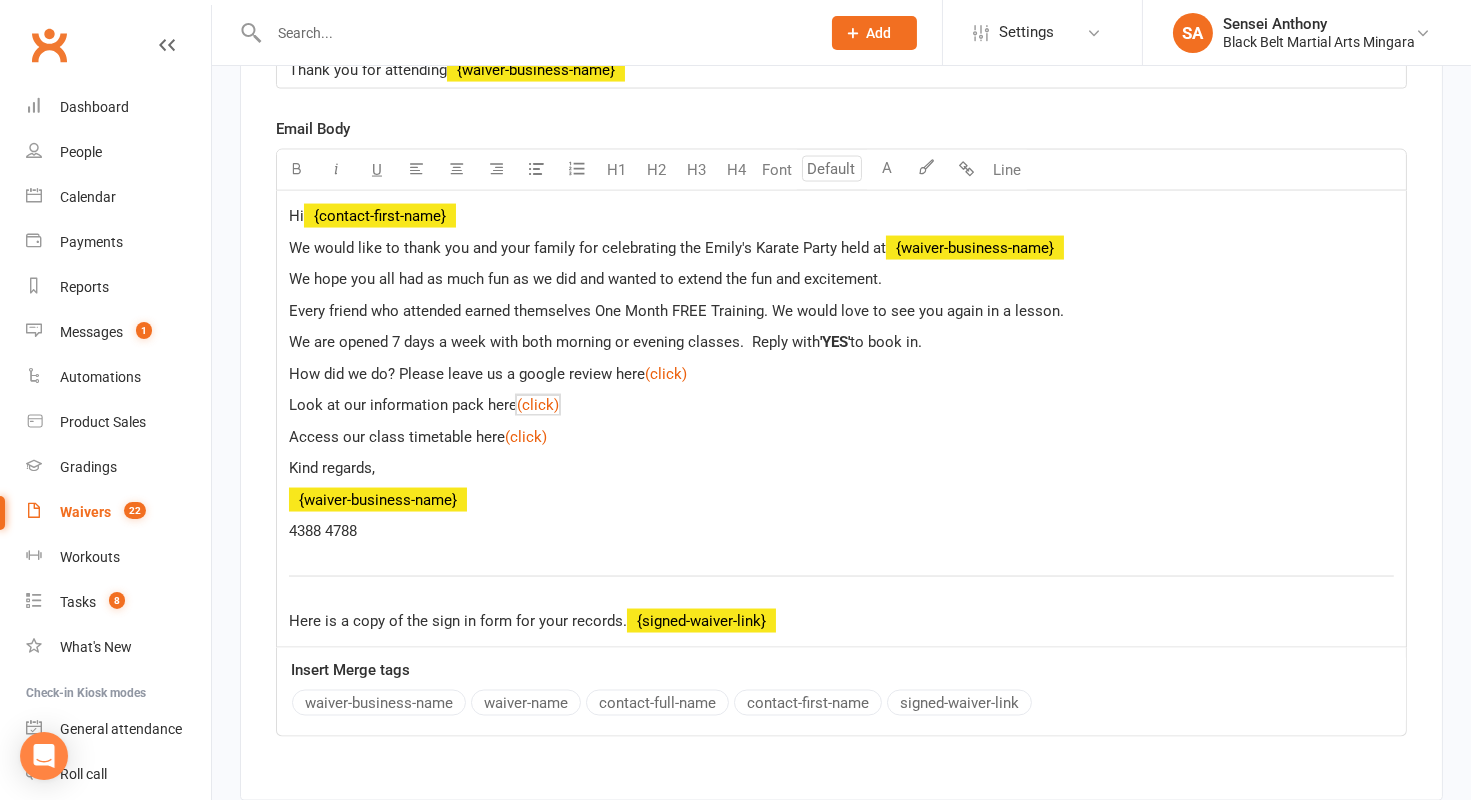 scroll, scrollTop: 5847, scrollLeft: 0, axis: vertical 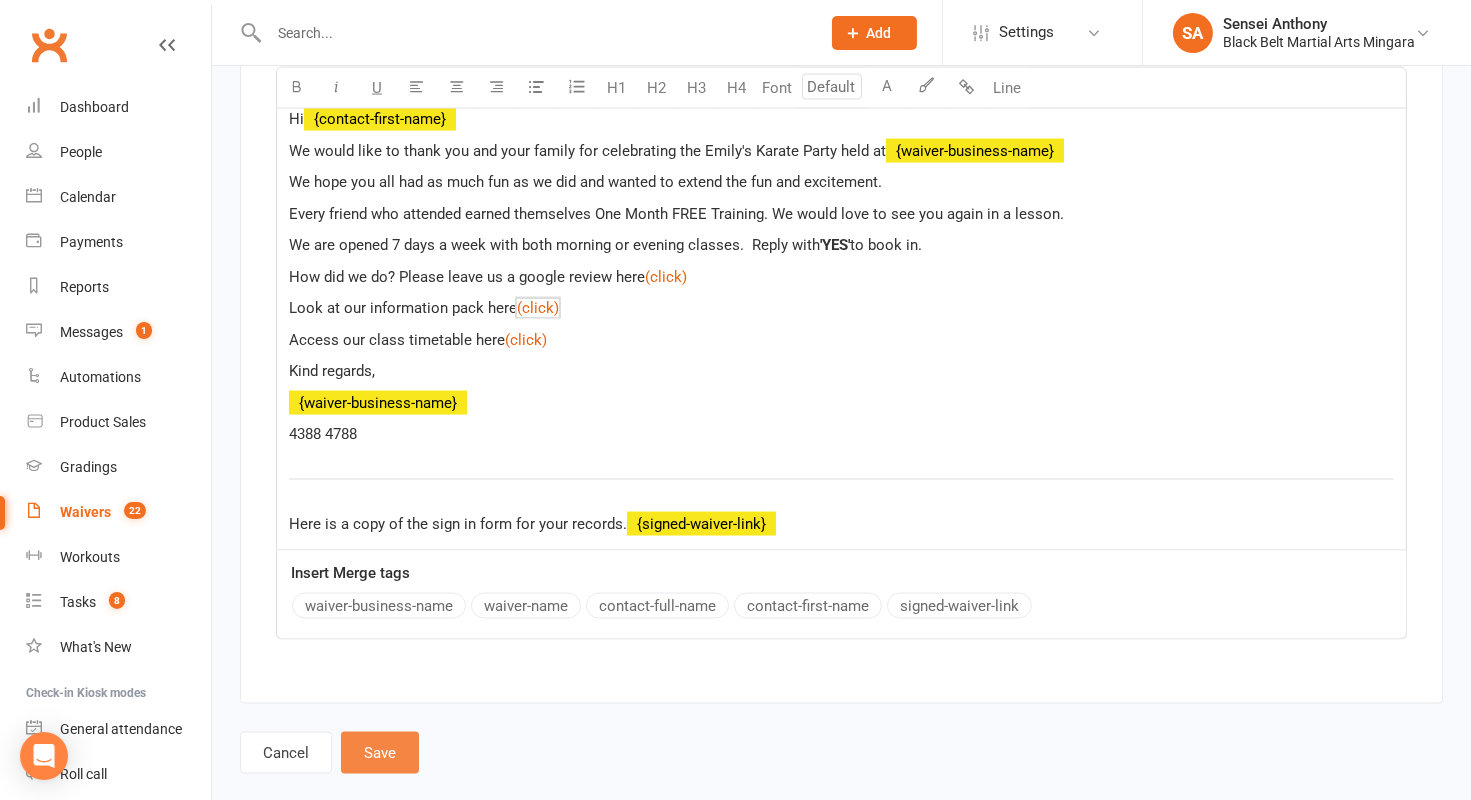 click on "Save" at bounding box center (380, 753) 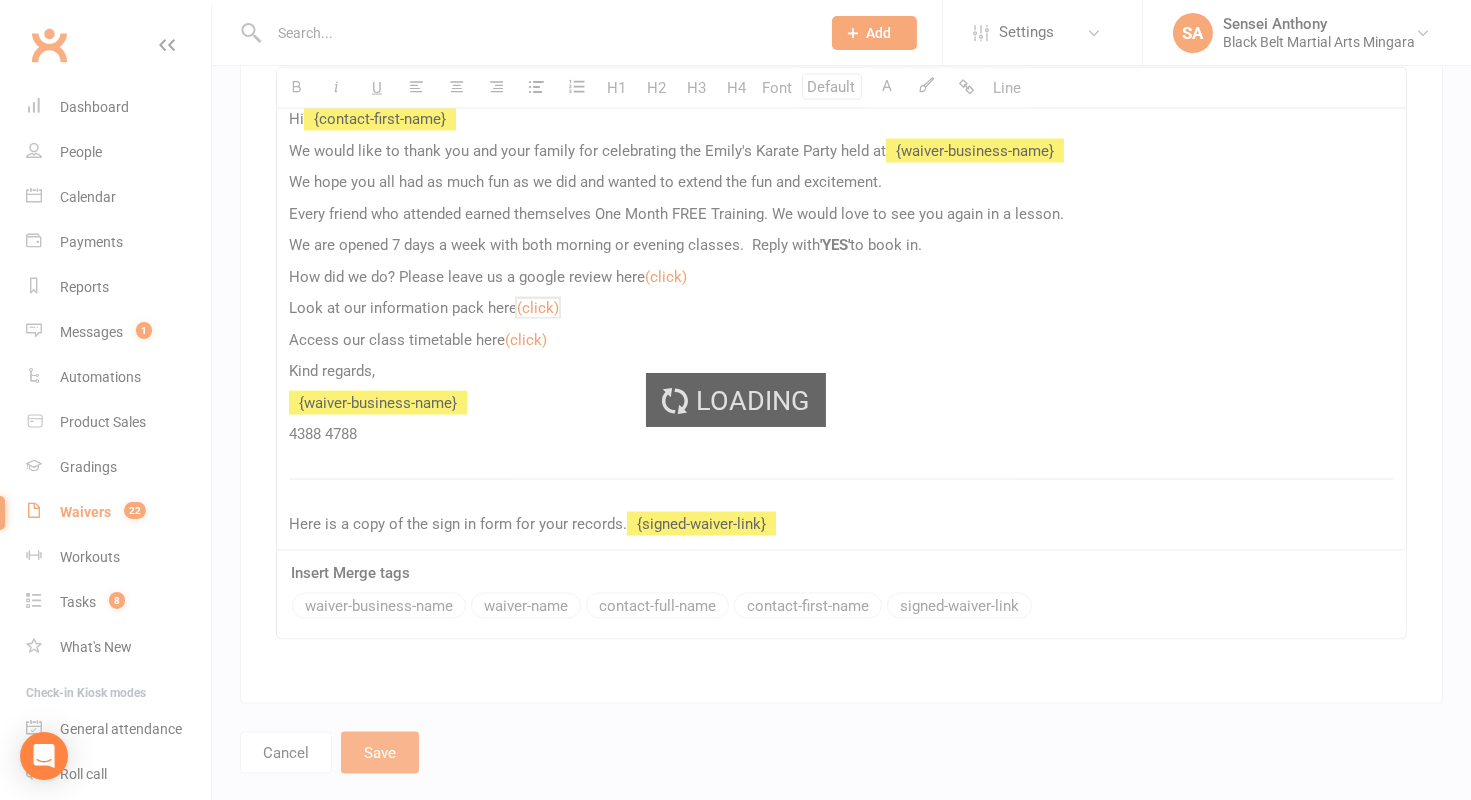 scroll, scrollTop: 0, scrollLeft: 0, axis: both 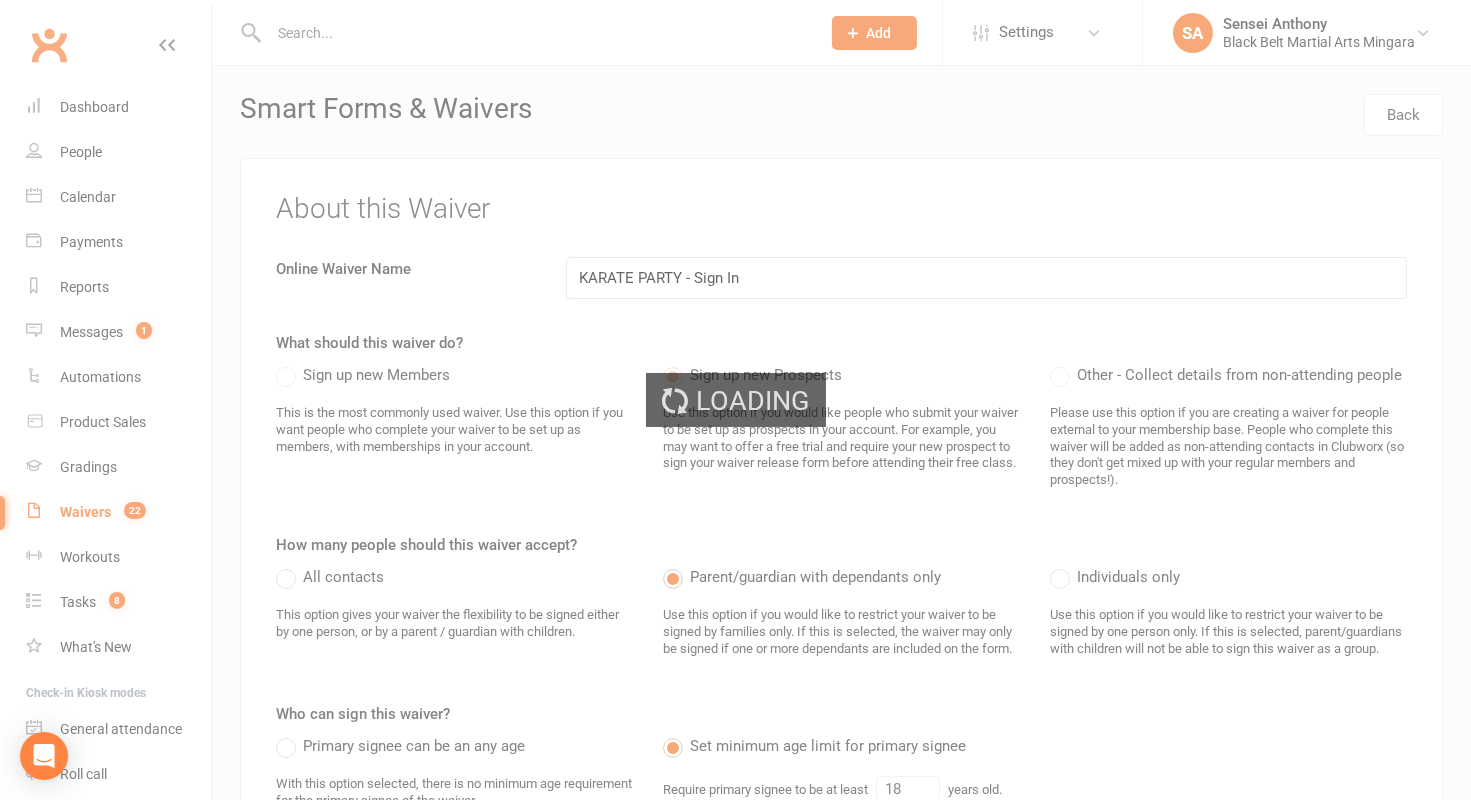 select on "100" 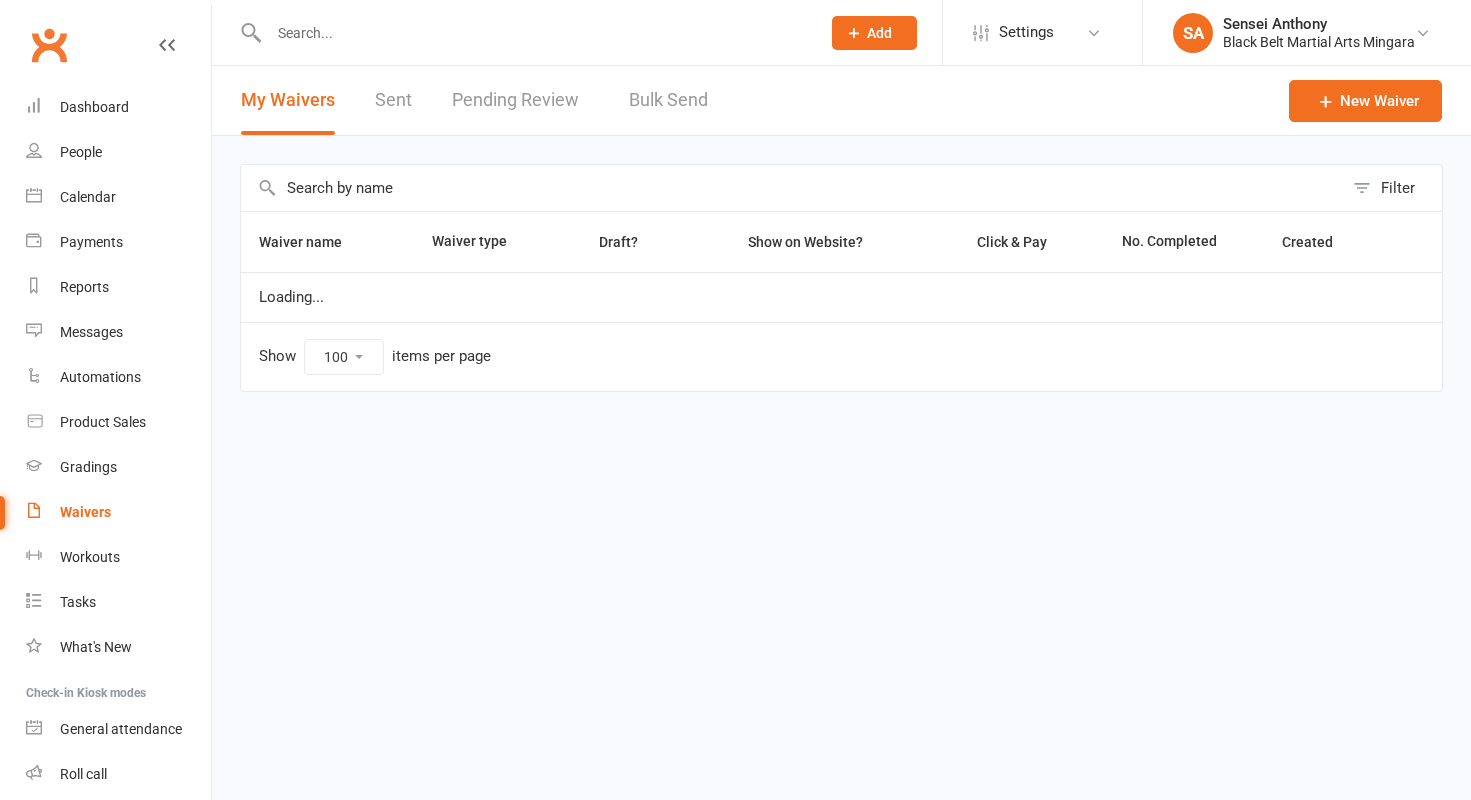 select on "100" 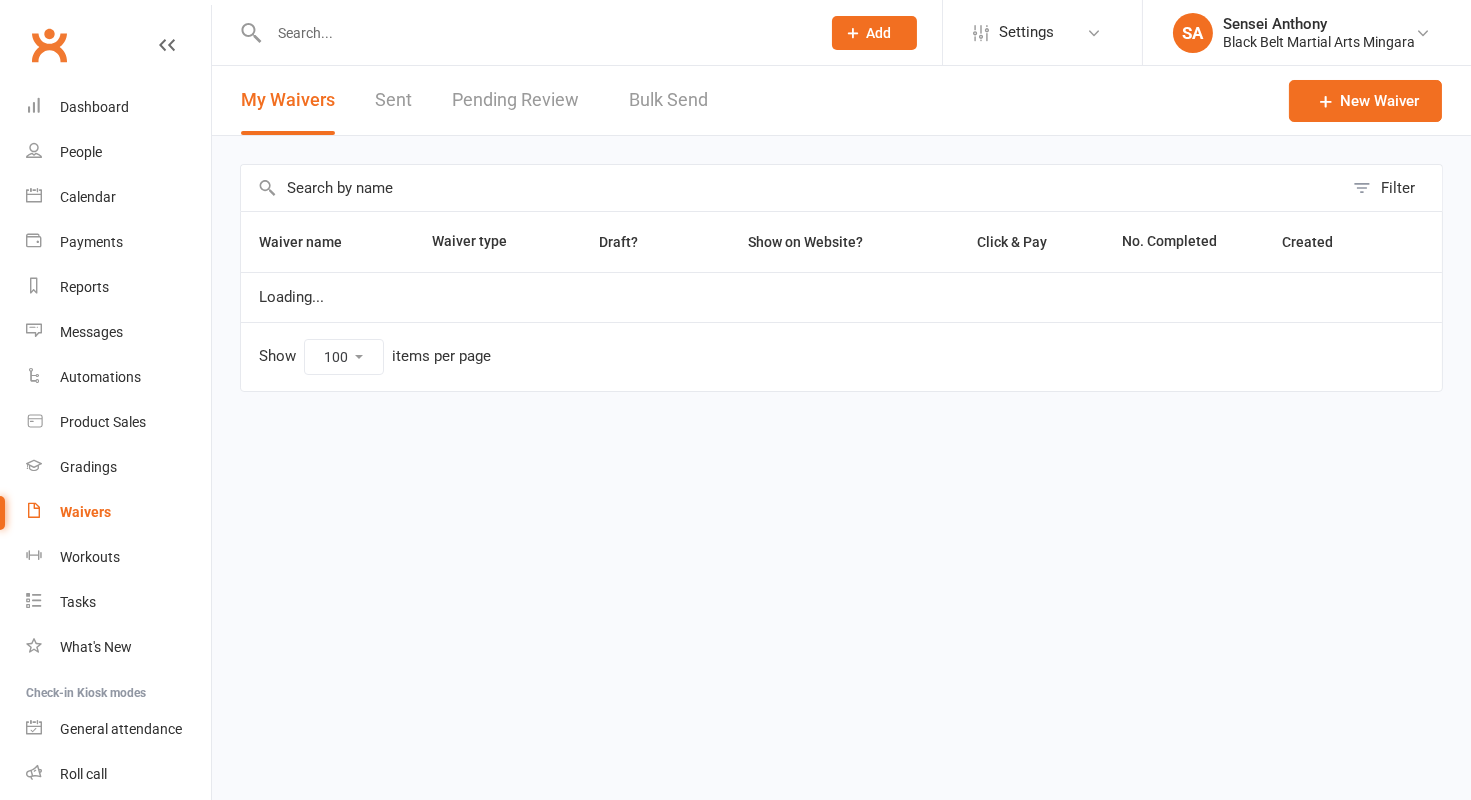 scroll, scrollTop: 0, scrollLeft: 0, axis: both 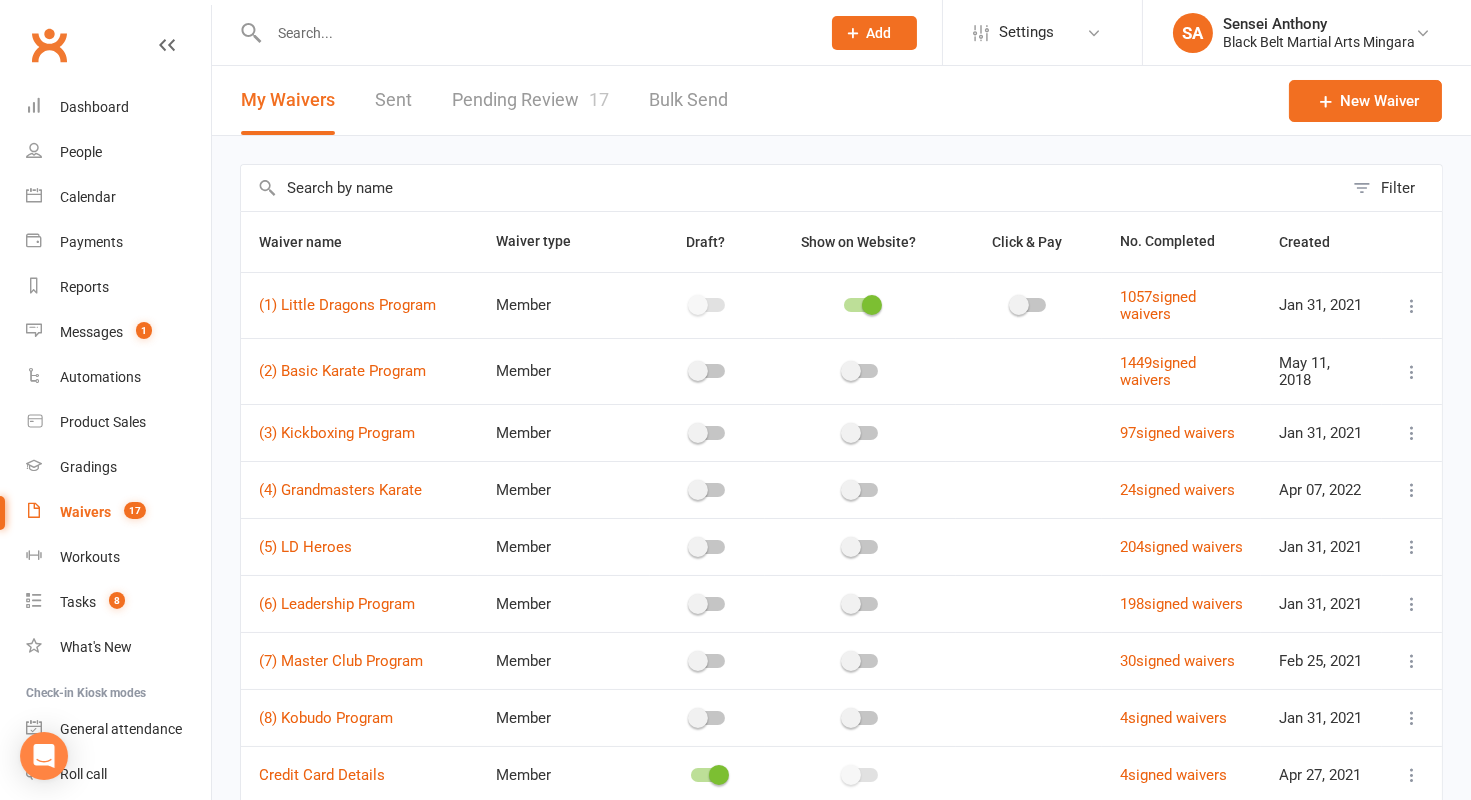 click on "Pending Review 17" at bounding box center (530, 100) 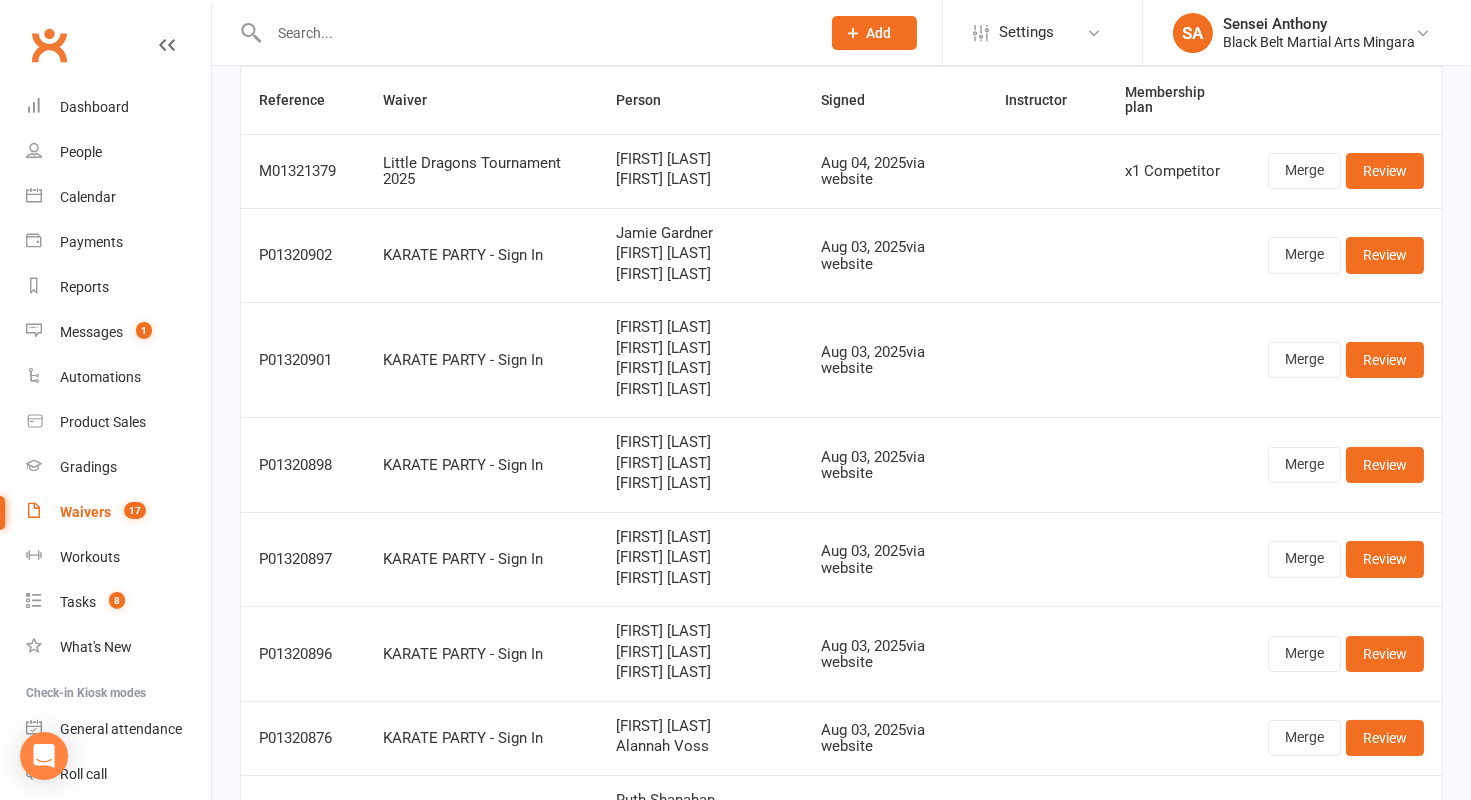 scroll, scrollTop: 0, scrollLeft: 0, axis: both 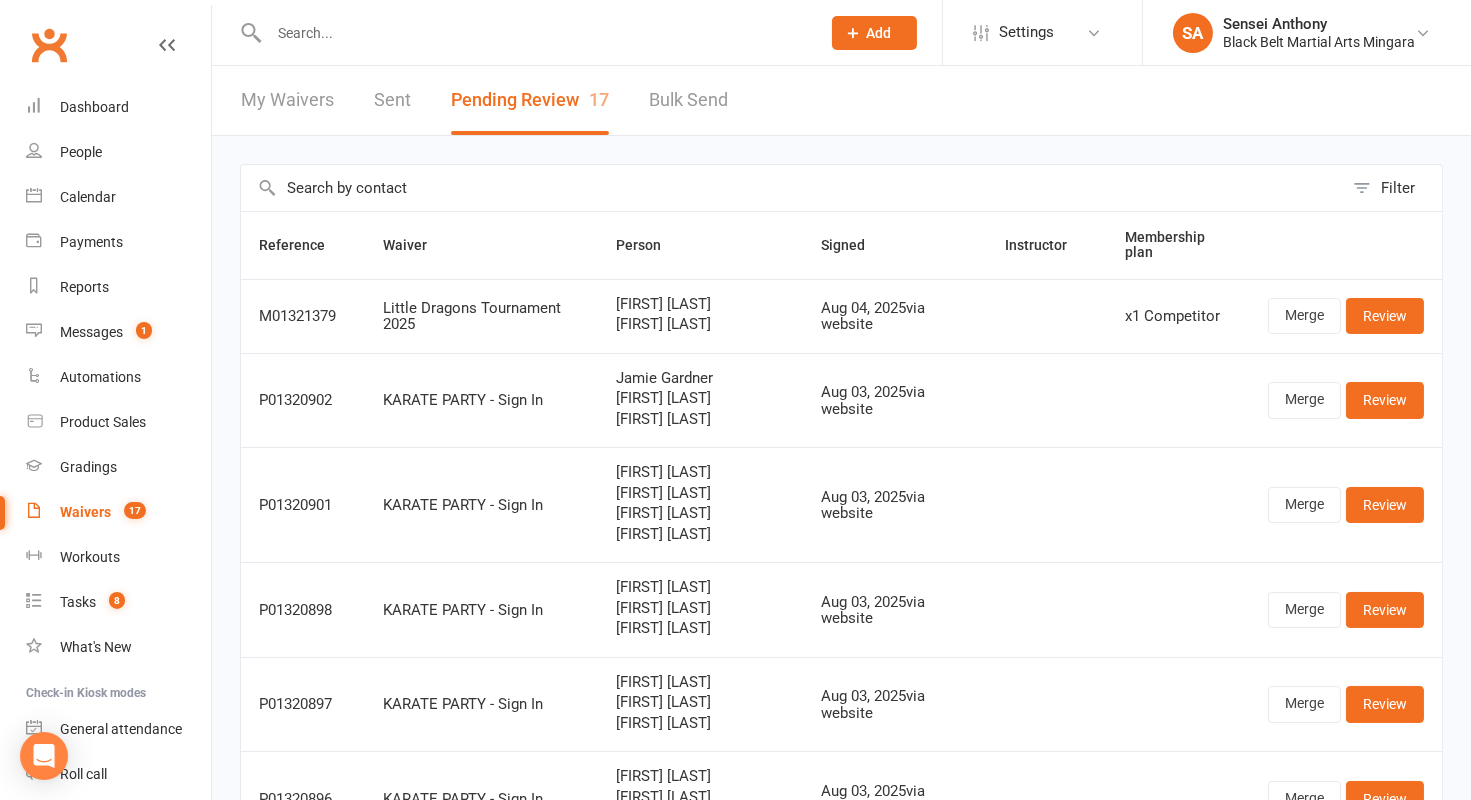 click on "My Waivers" at bounding box center [287, 100] 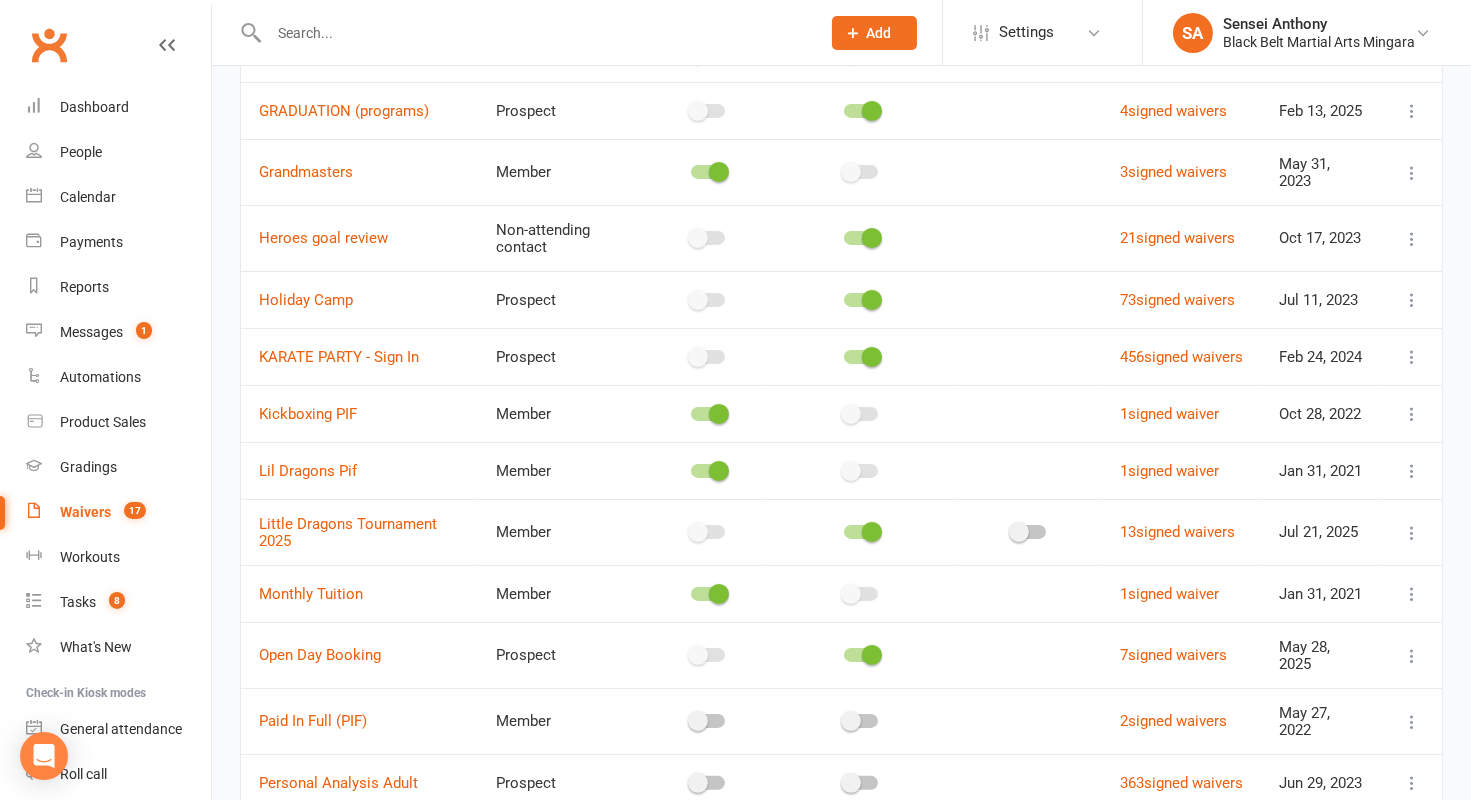 scroll, scrollTop: 902, scrollLeft: 0, axis: vertical 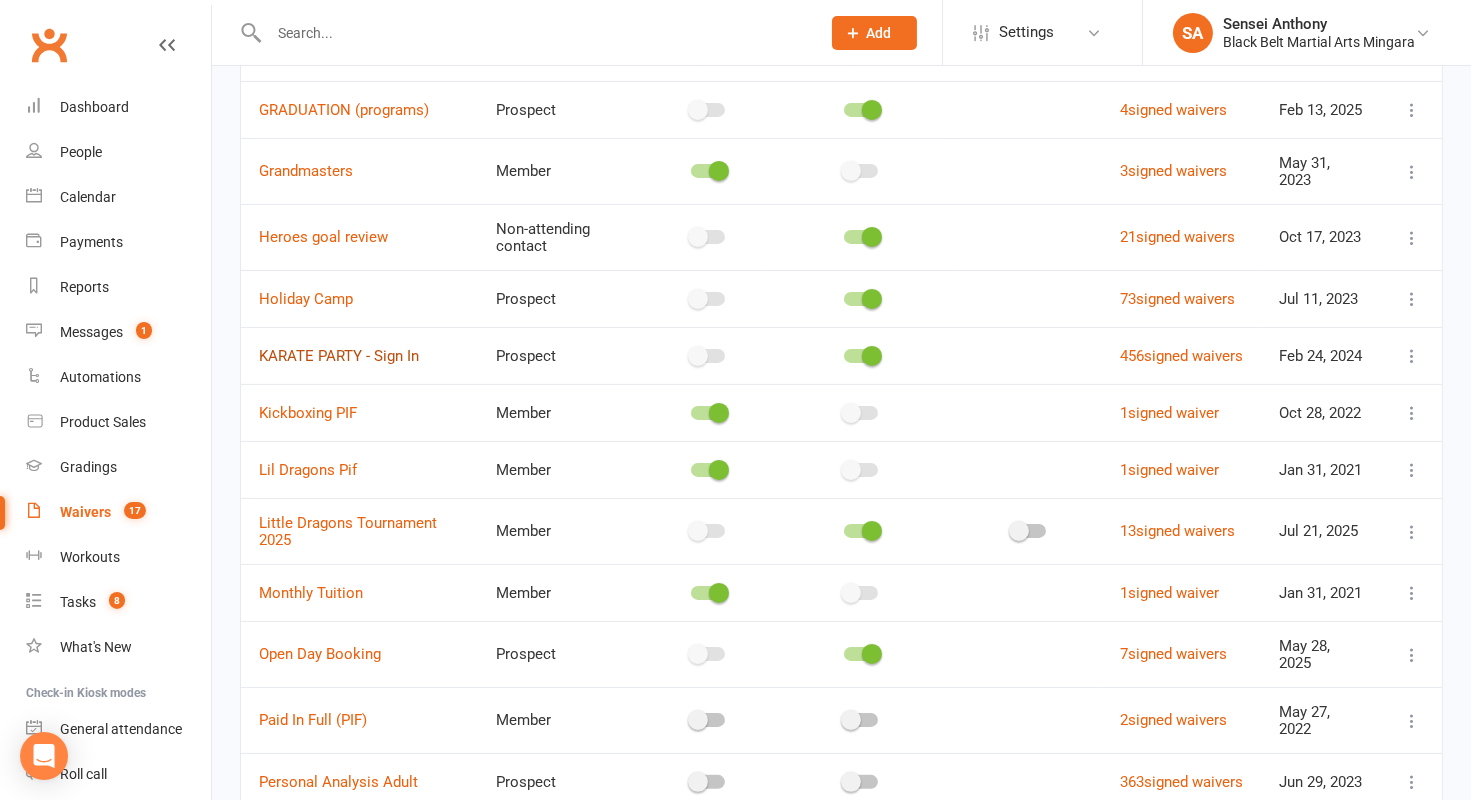 click on "KARATE PARTY - Sign In" at bounding box center [339, 356] 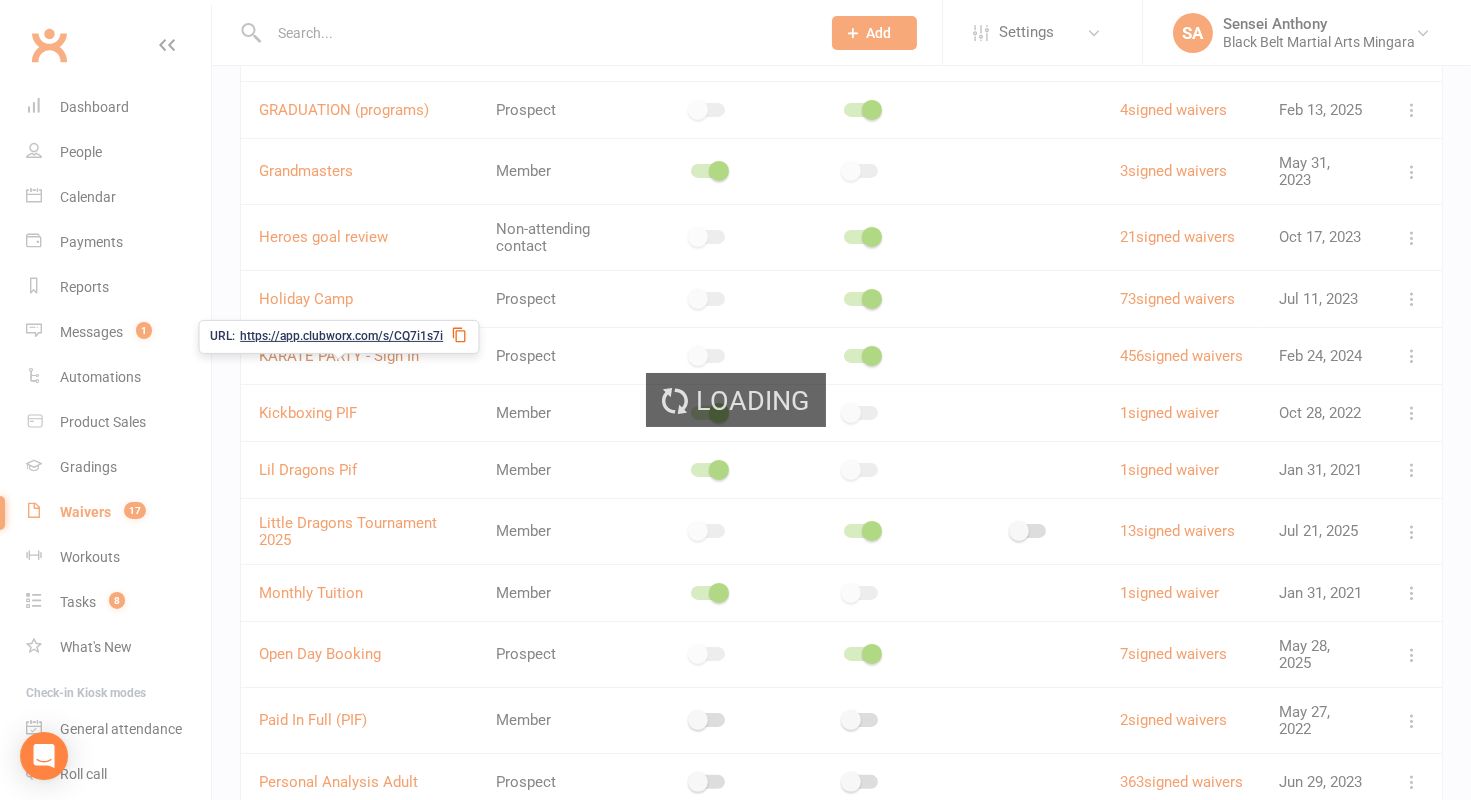 scroll, scrollTop: 0, scrollLeft: 0, axis: both 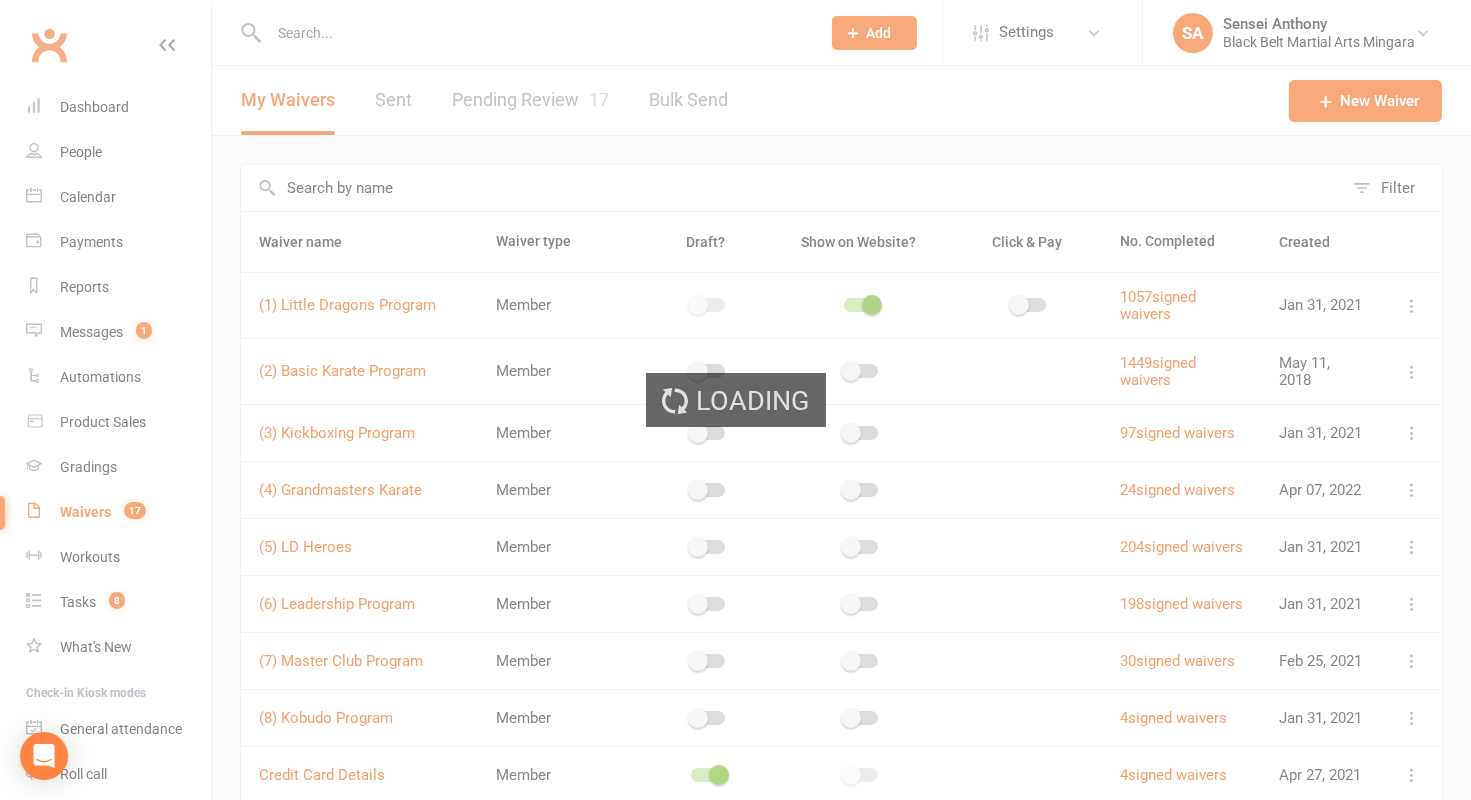 select on "applies_to_all_signees" 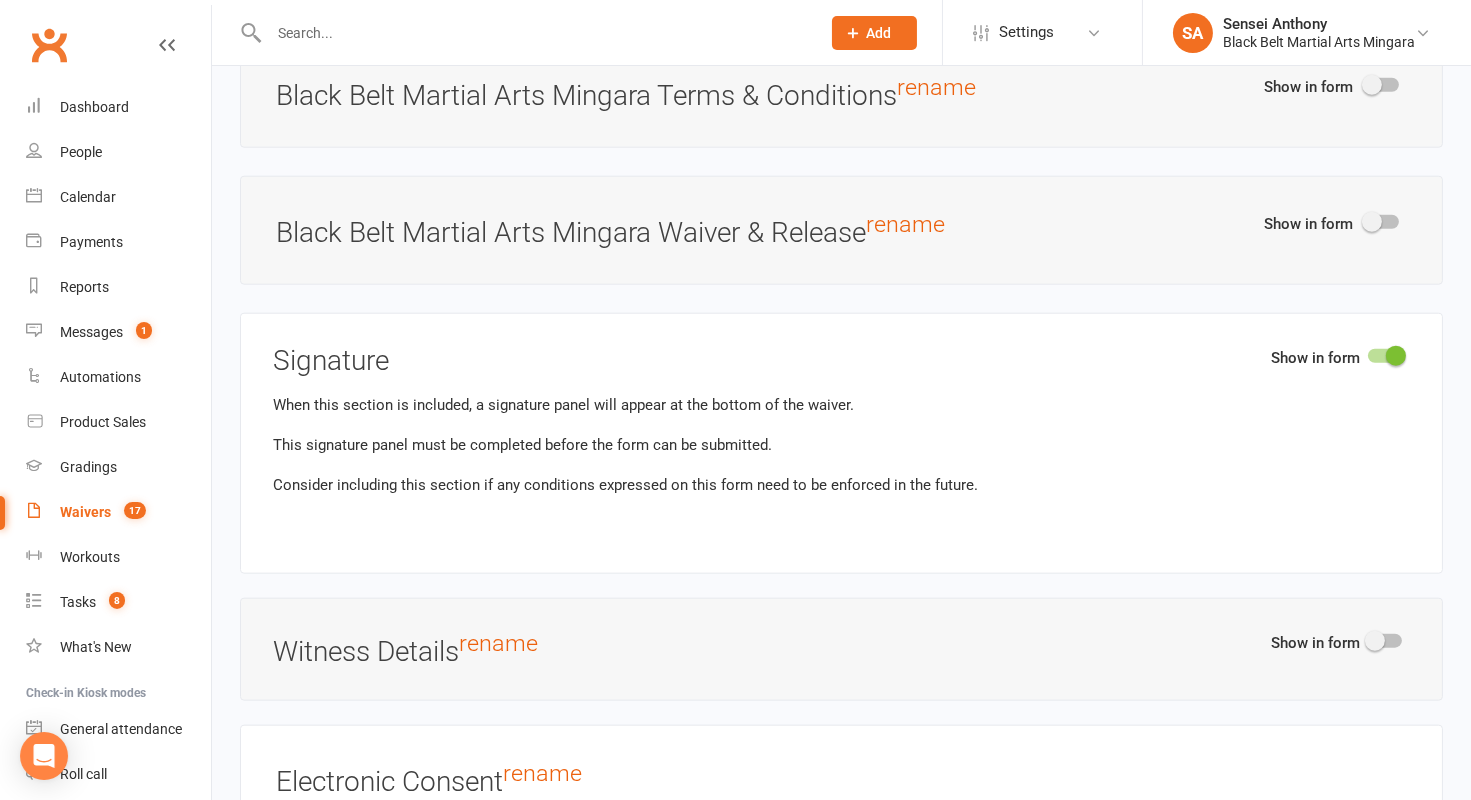 scroll, scrollTop: 5012, scrollLeft: 0, axis: vertical 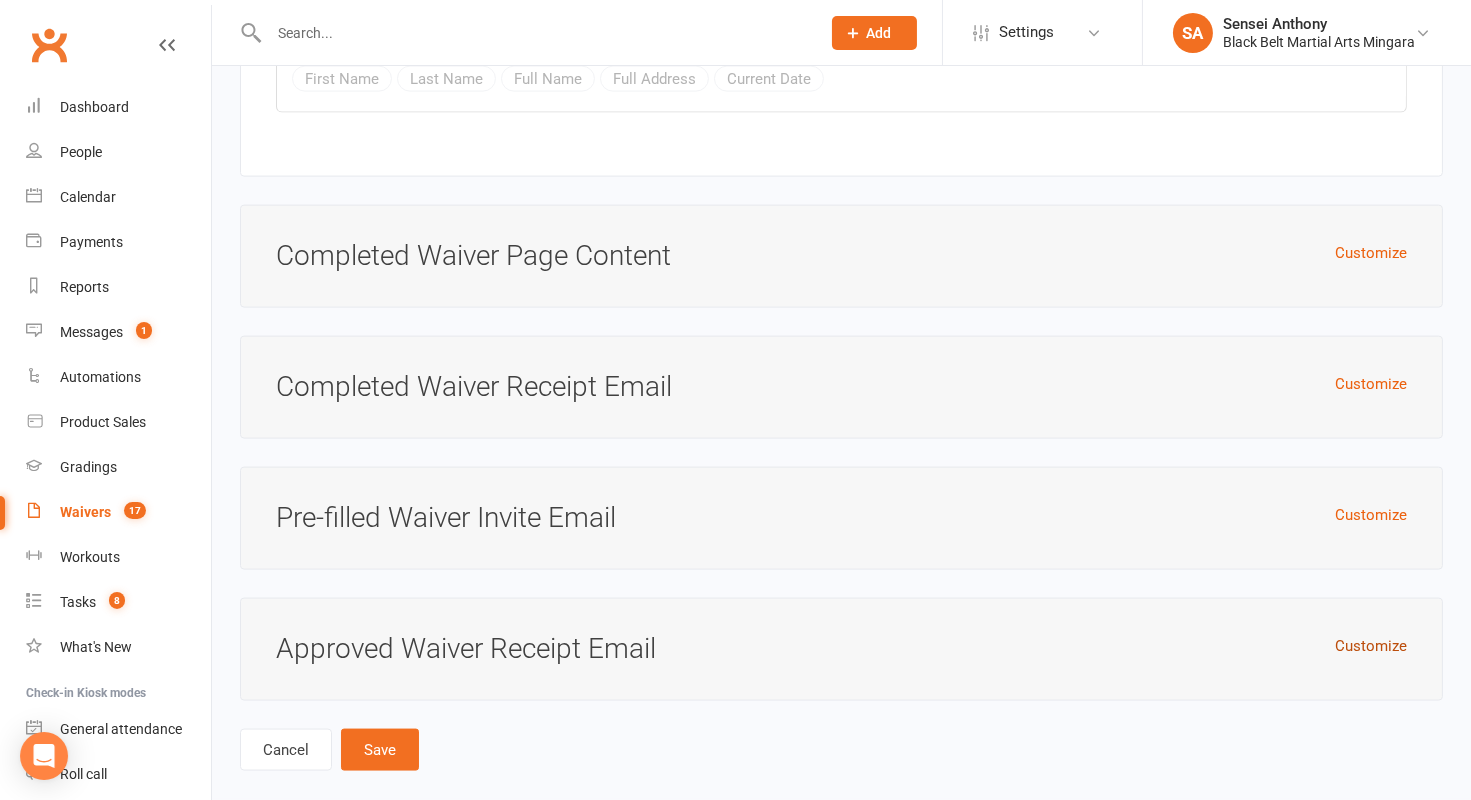 click on "Customize" at bounding box center (1371, 646) 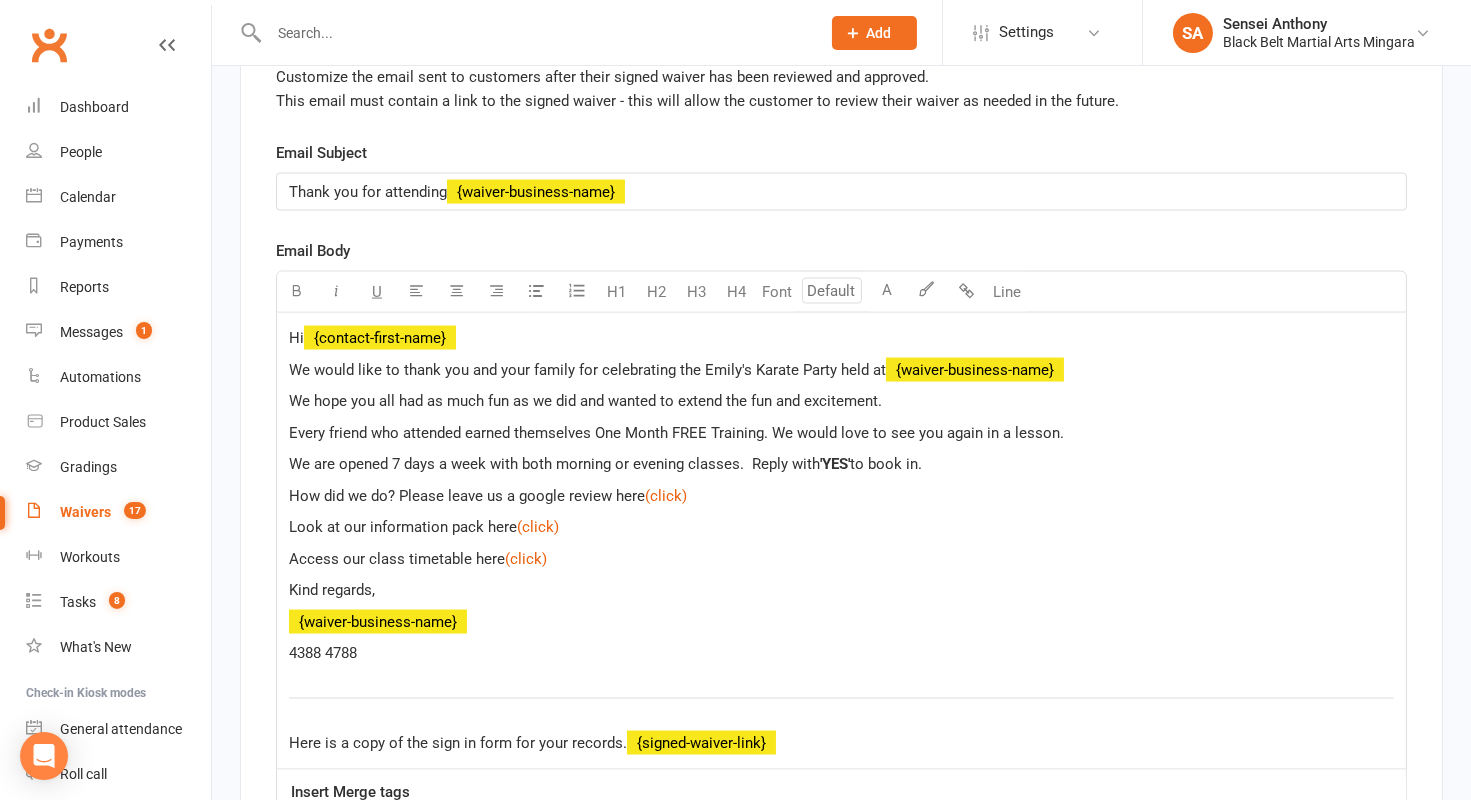 scroll, scrollTop: 5631, scrollLeft: 0, axis: vertical 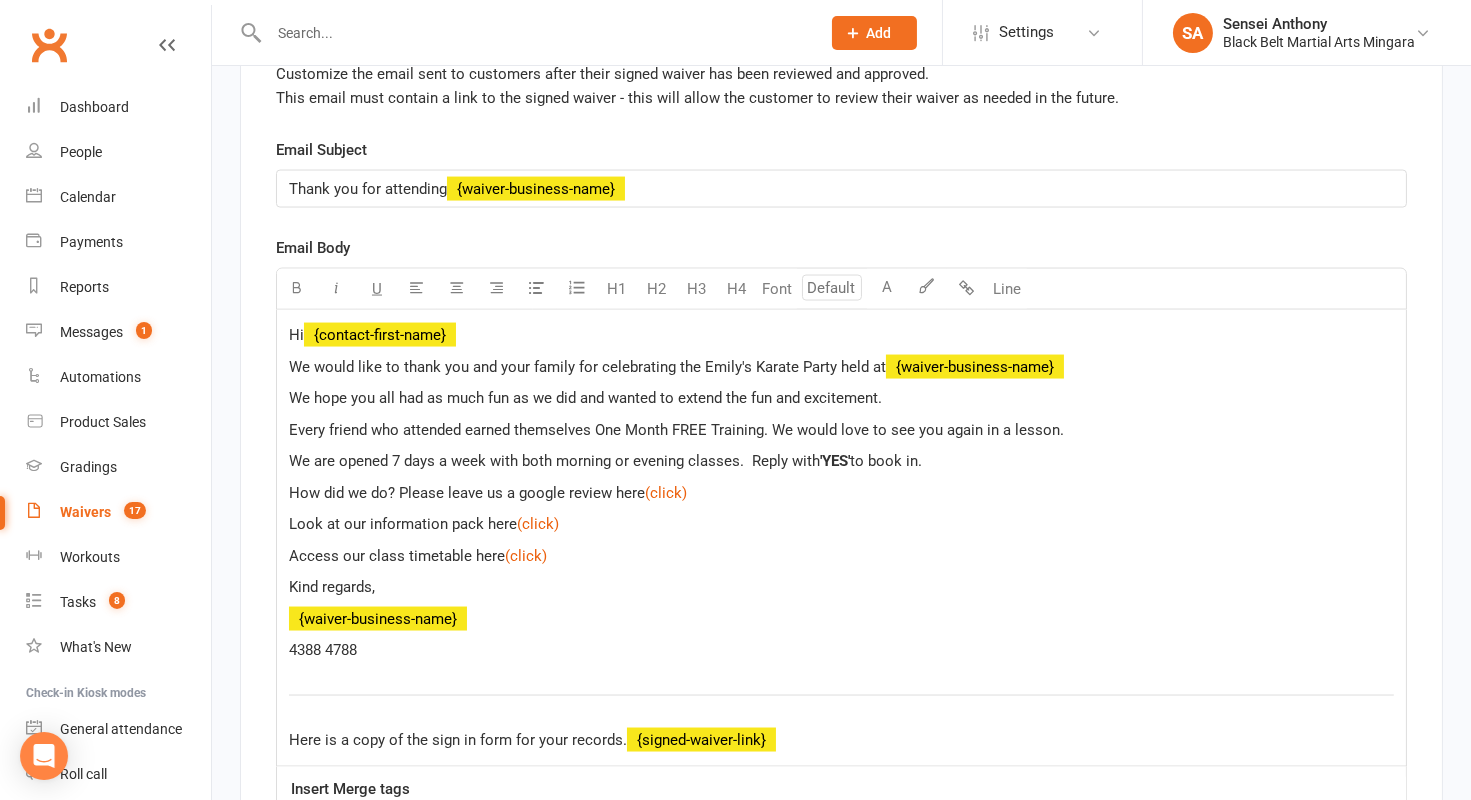 click on "How did we do? Please leave us a google review here" at bounding box center [467, 493] 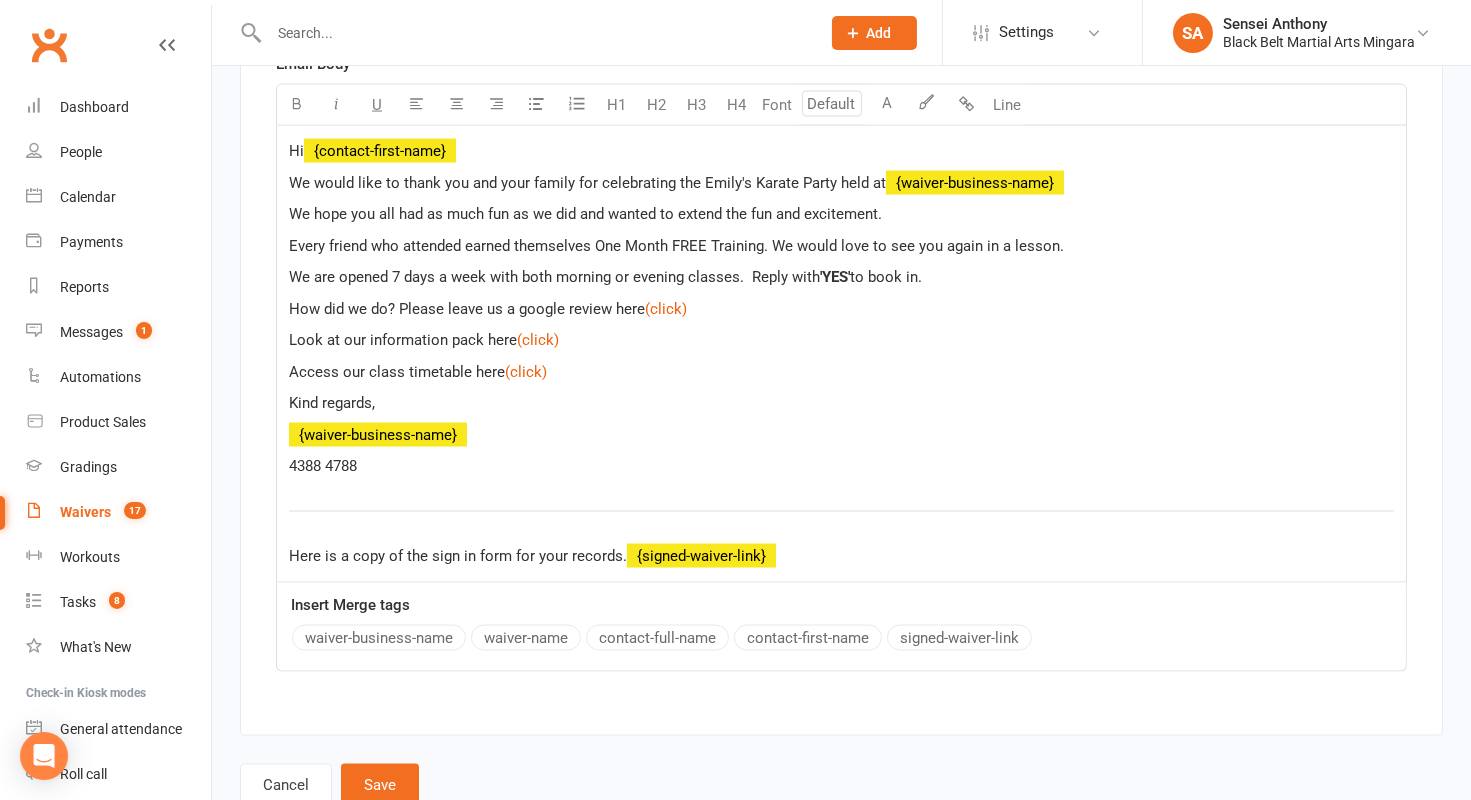scroll, scrollTop: 5847, scrollLeft: 0, axis: vertical 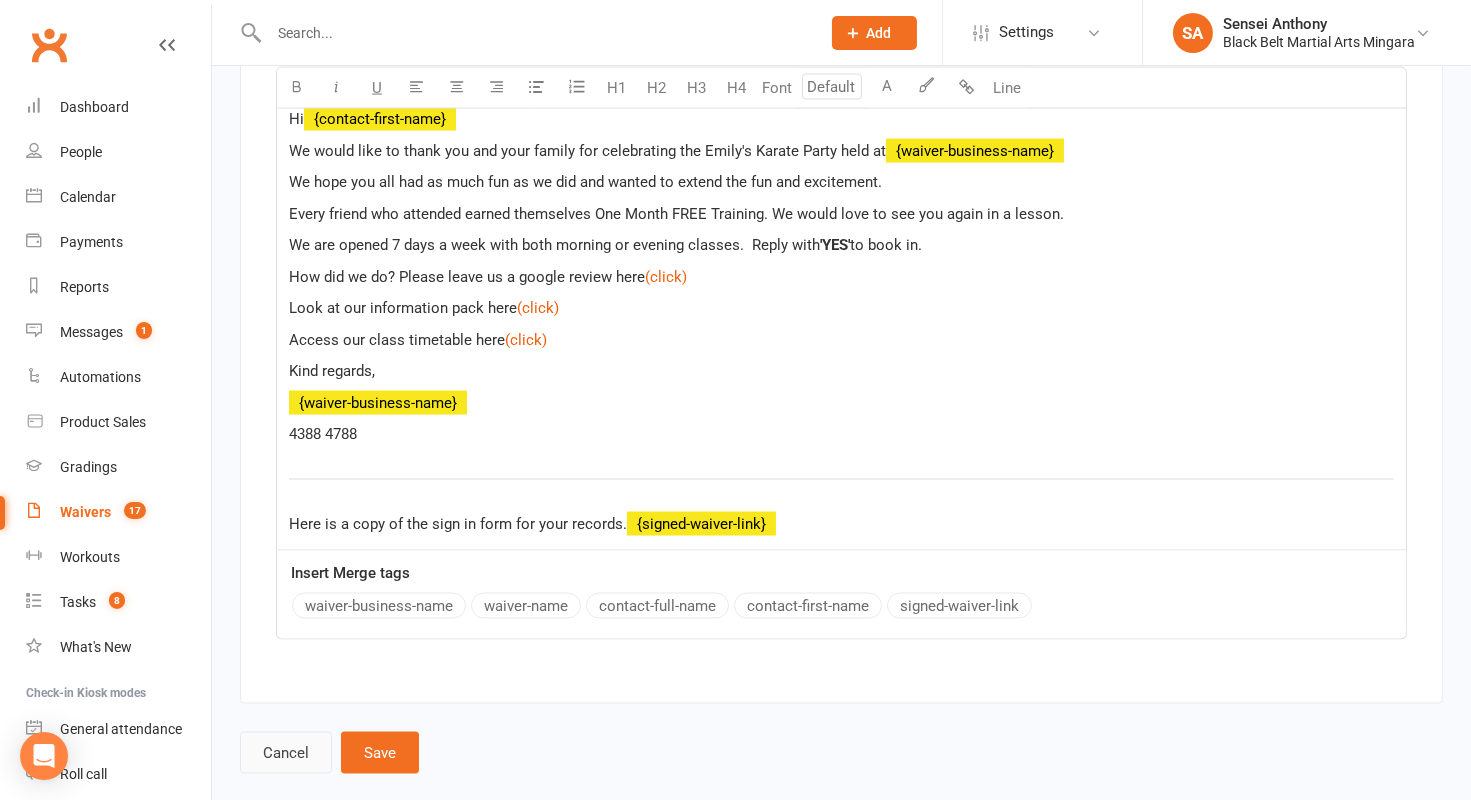 click on "Cancel" at bounding box center [286, 753] 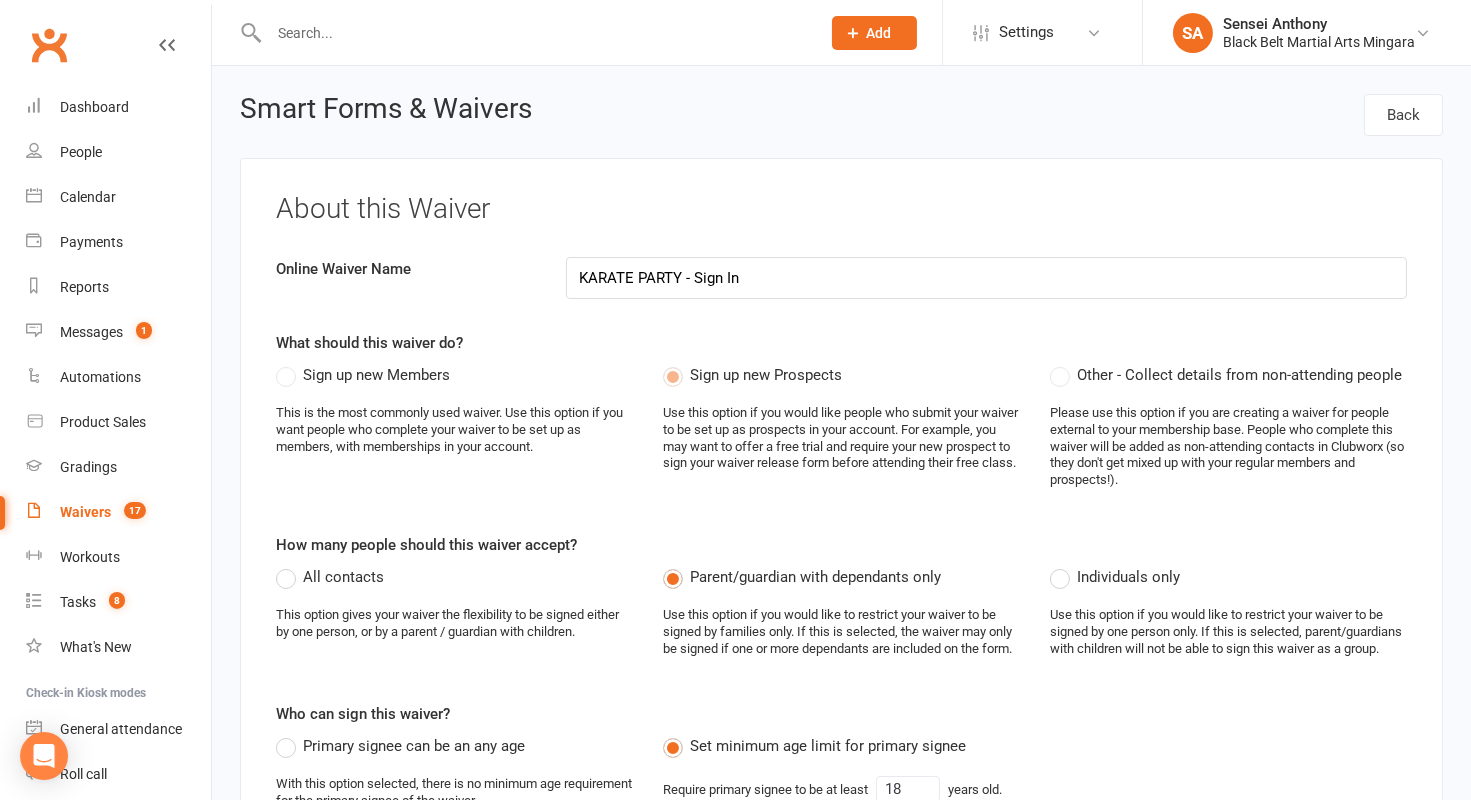 select on "100" 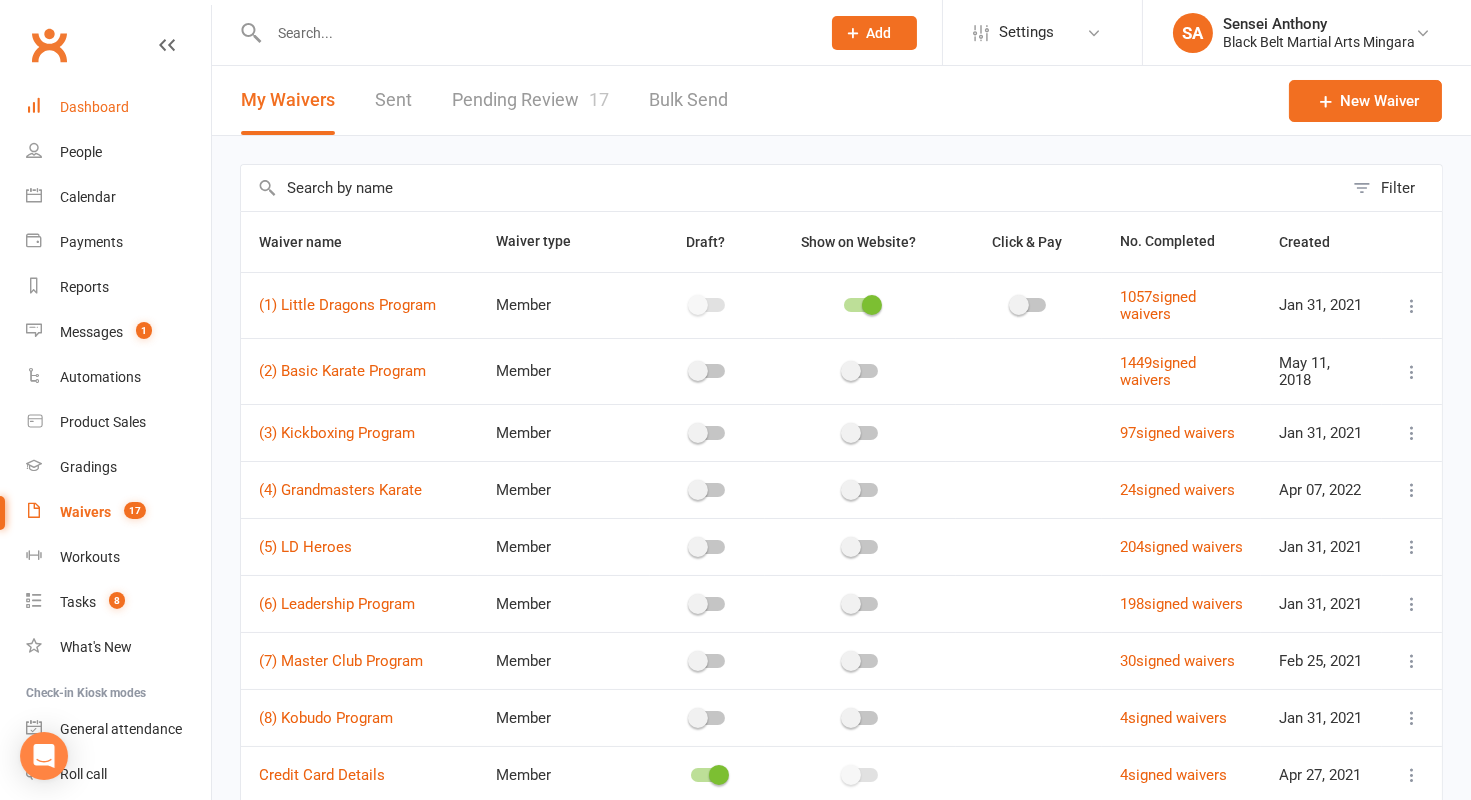 click on "Dashboard" at bounding box center (94, 107) 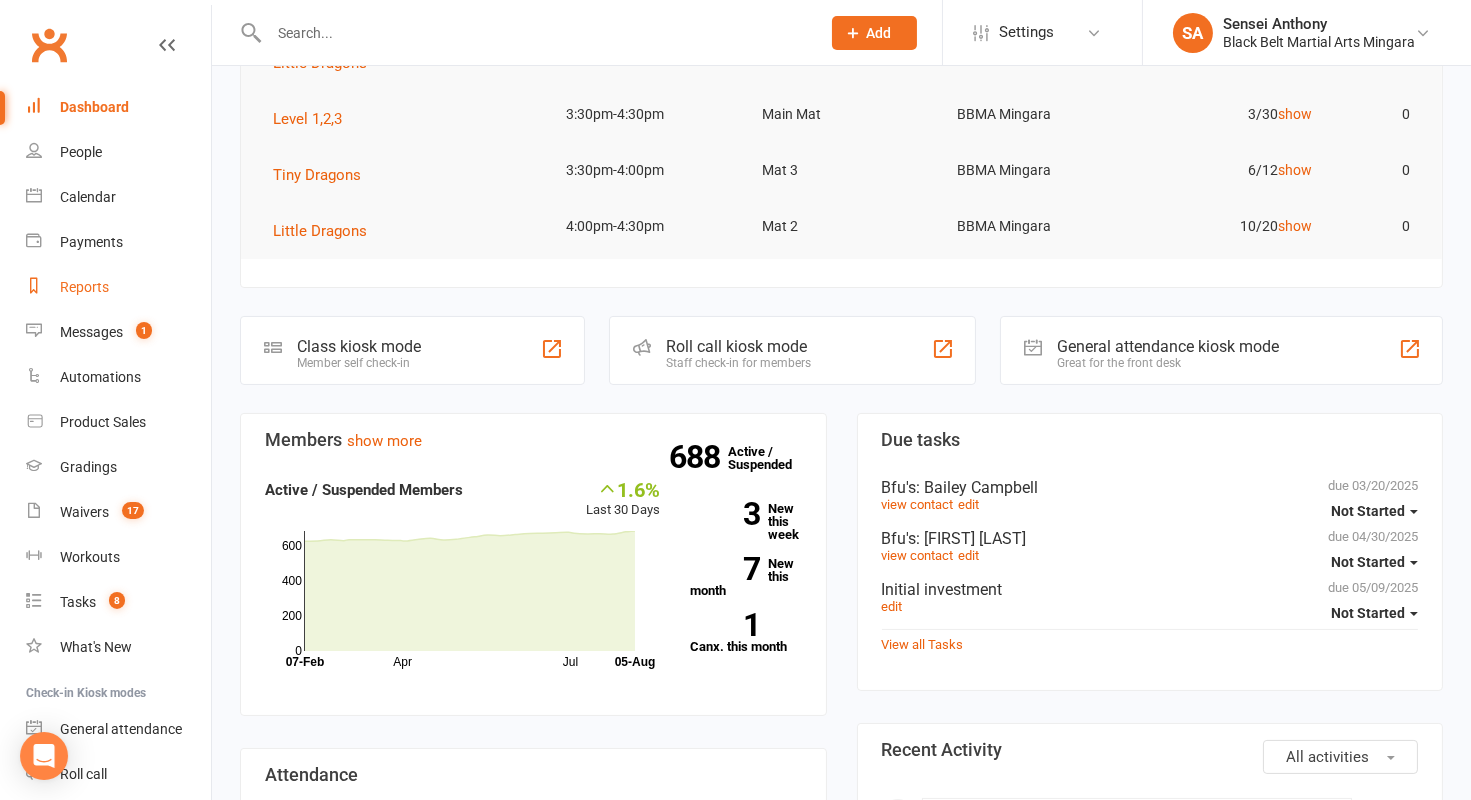 scroll, scrollTop: 0, scrollLeft: 0, axis: both 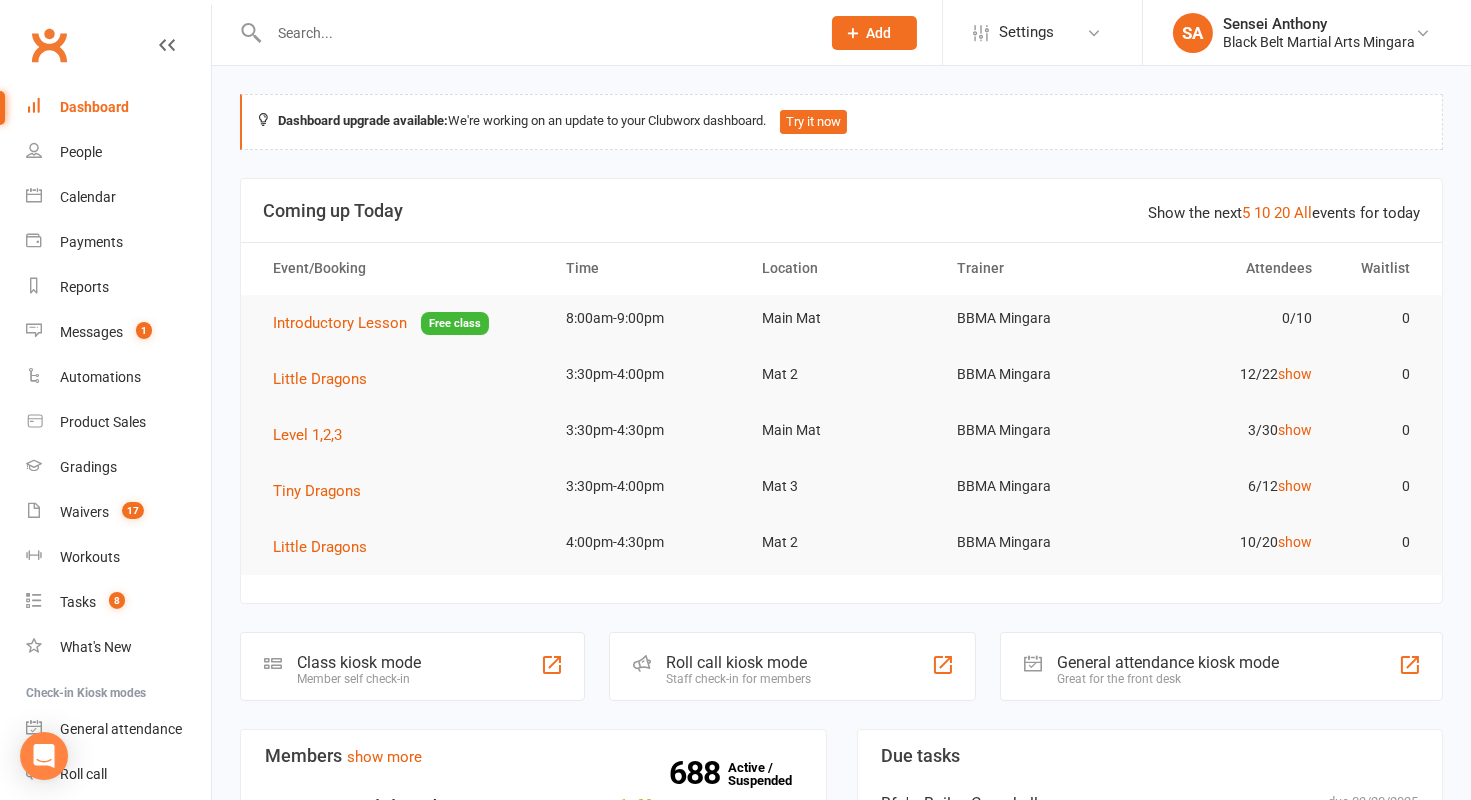 click on "Dashboard" at bounding box center (94, 107) 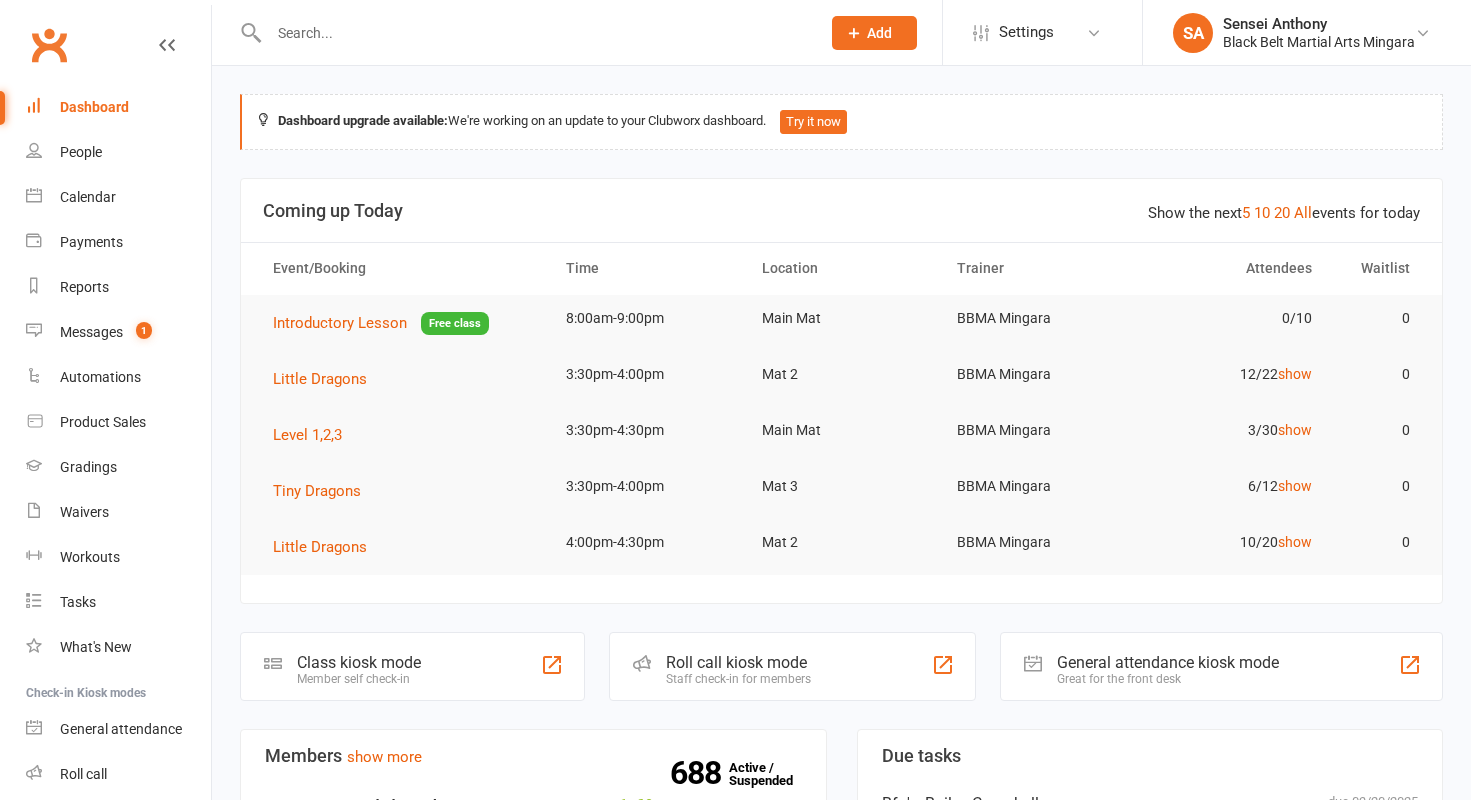 scroll, scrollTop: 0, scrollLeft: 0, axis: both 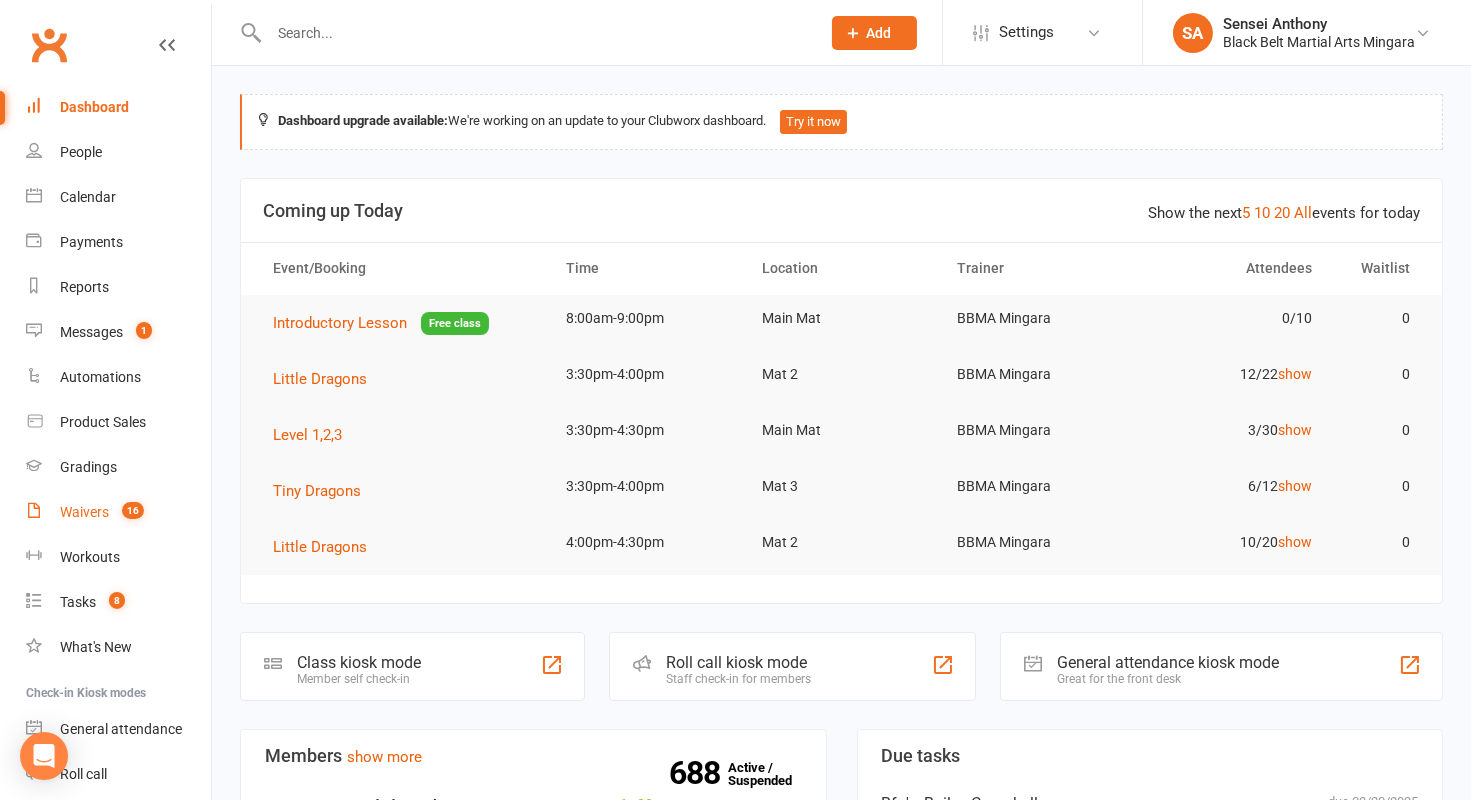 click on "Waivers" at bounding box center [84, 512] 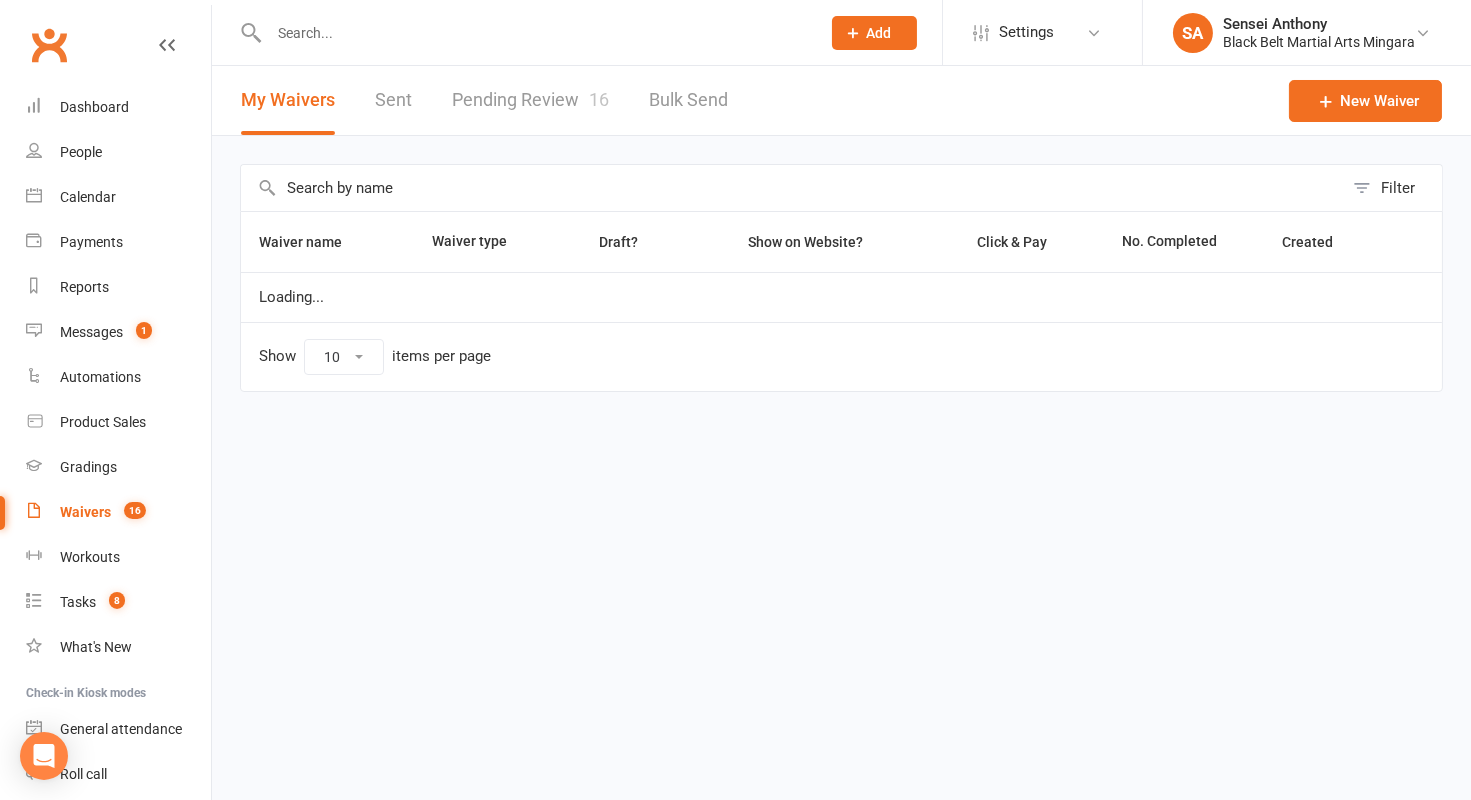 select on "100" 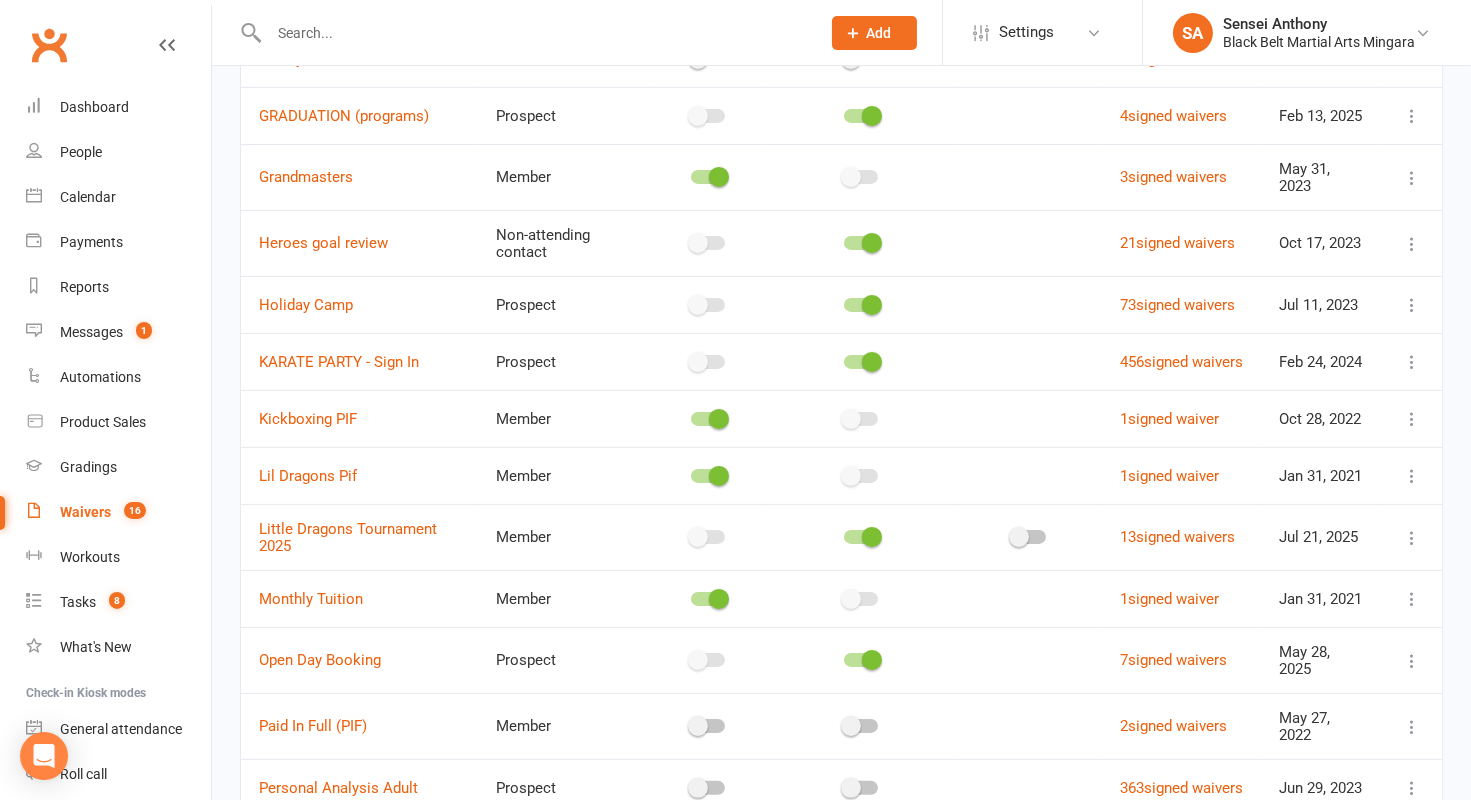scroll, scrollTop: 943, scrollLeft: 0, axis: vertical 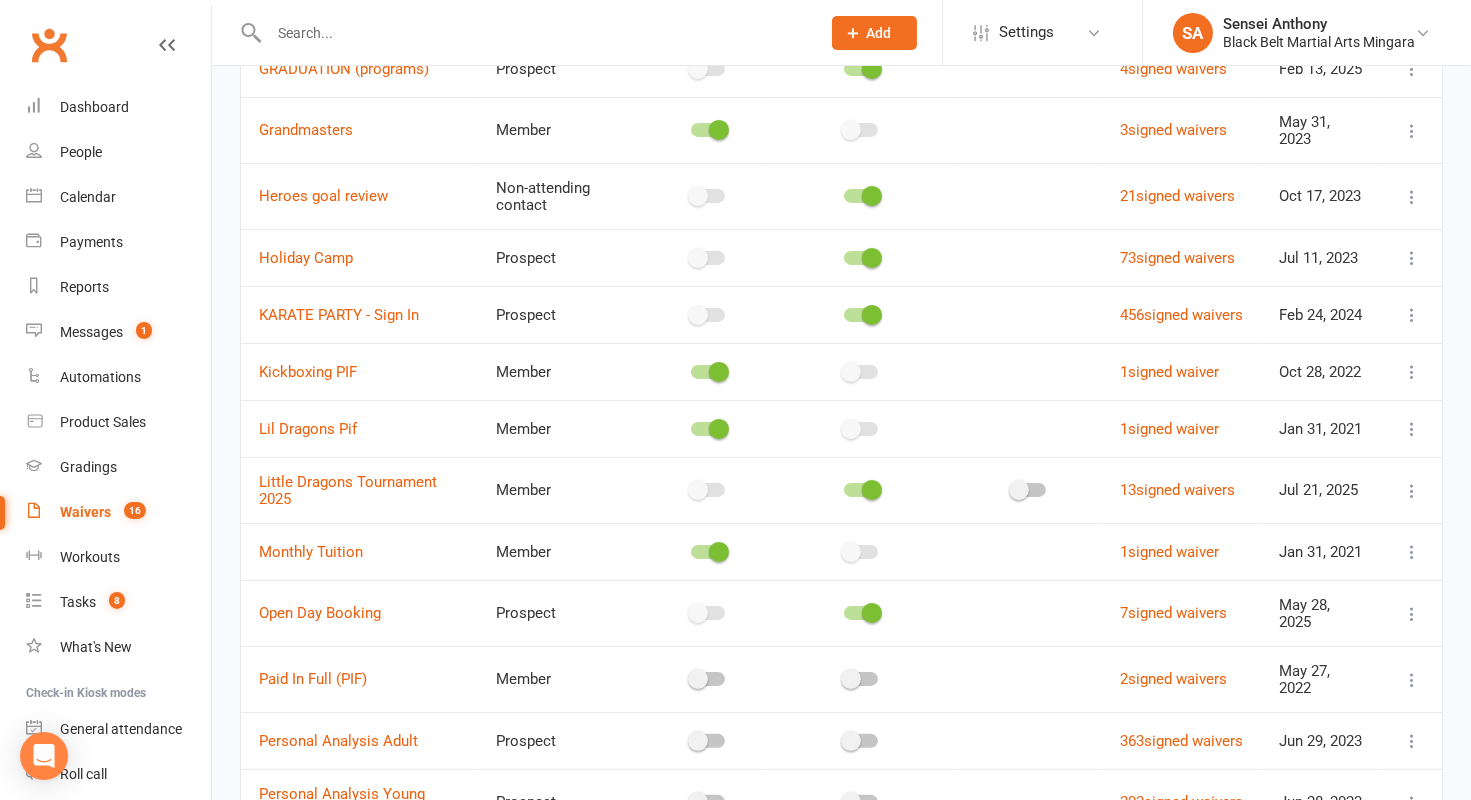 click at bounding box center (1412, 315) 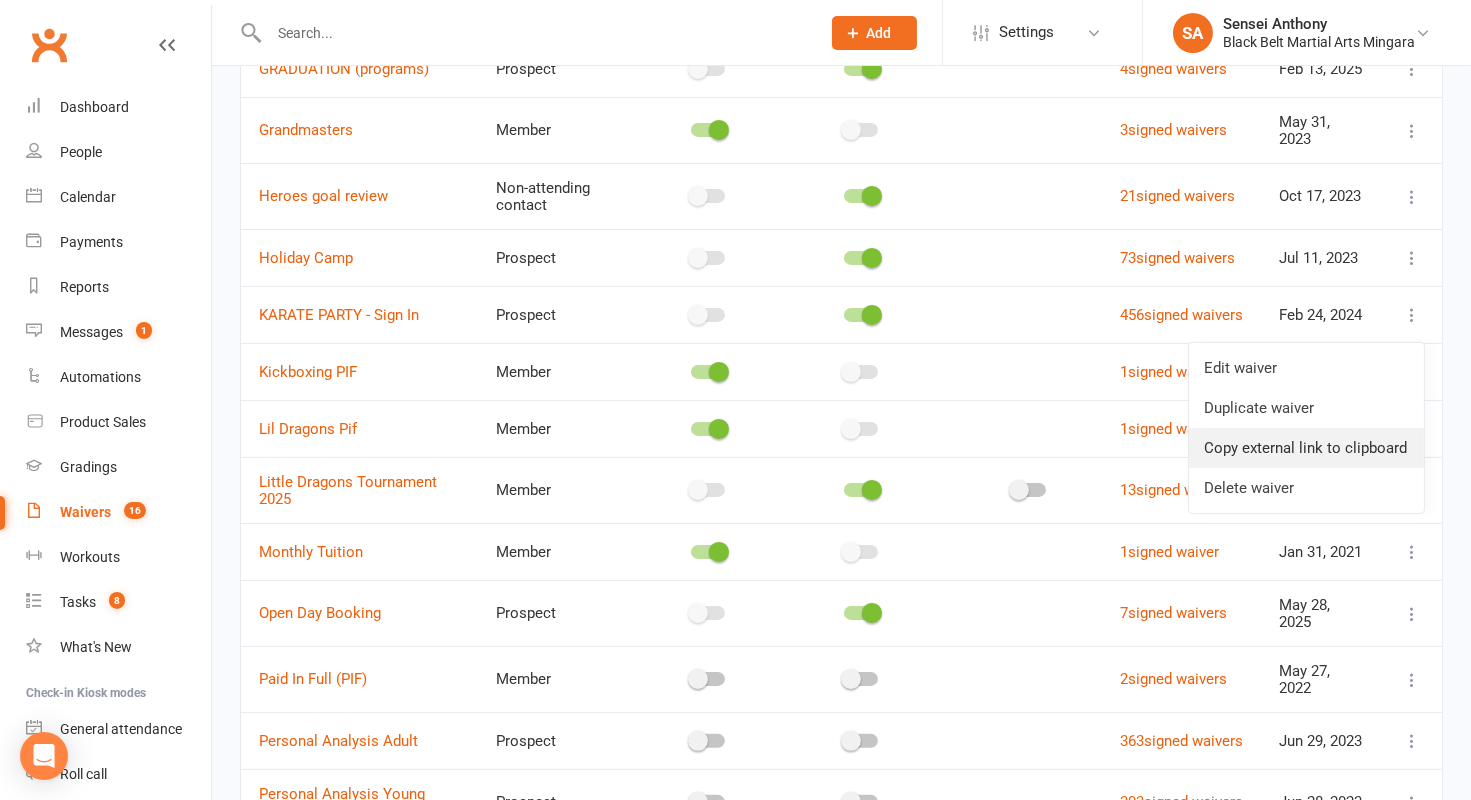 click on "Copy external link to clipboard" at bounding box center (1306, 448) 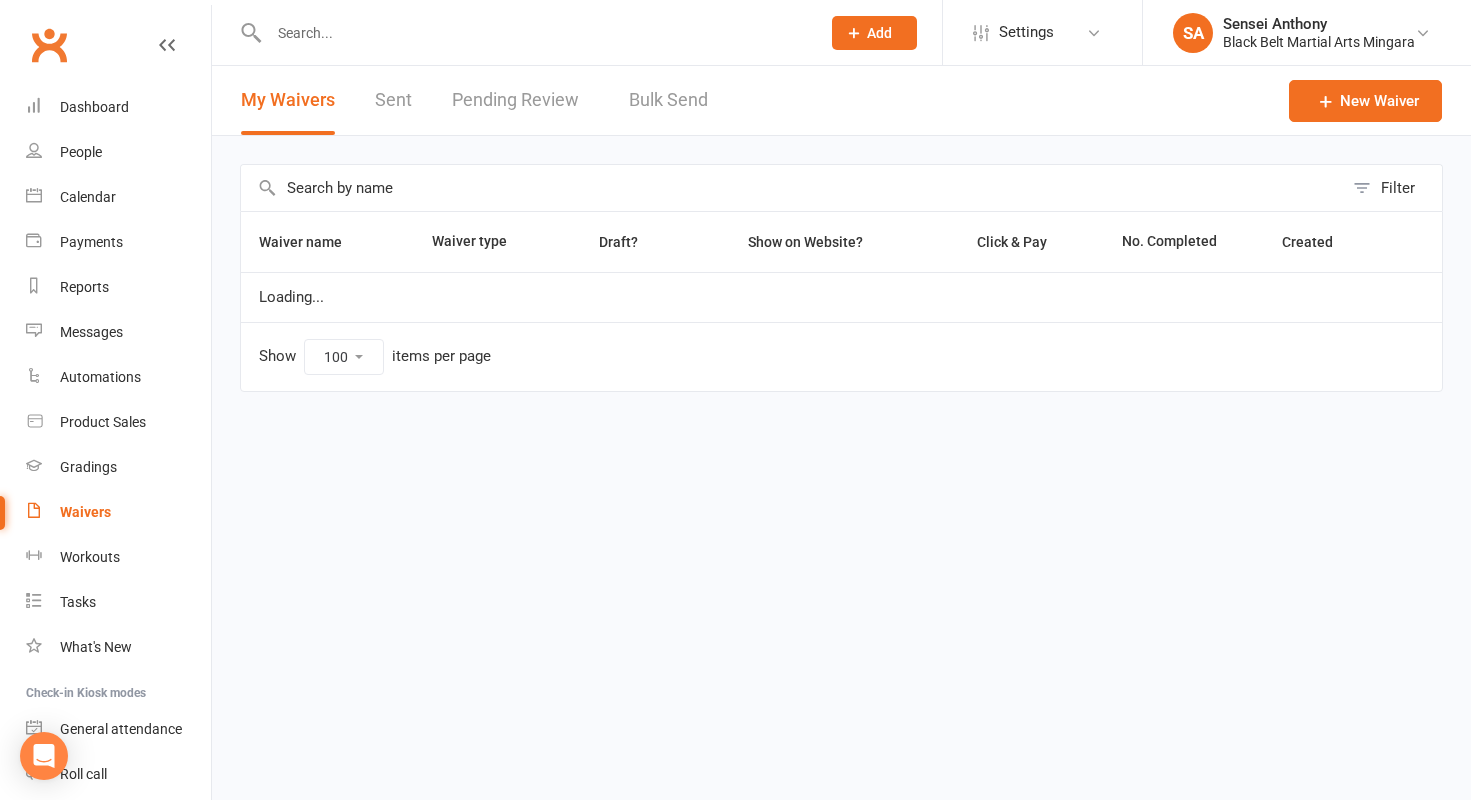 select on "100" 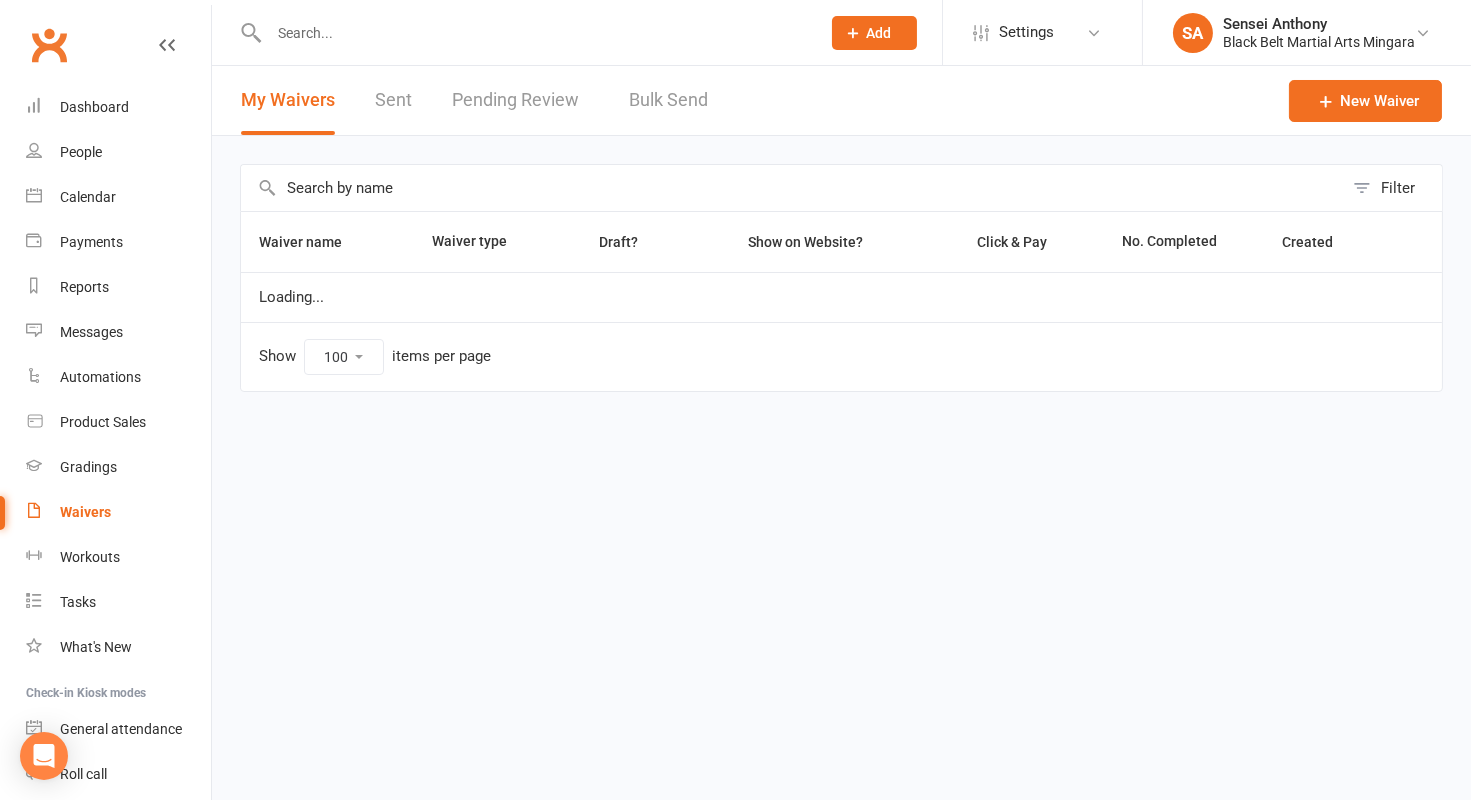 scroll, scrollTop: 0, scrollLeft: 0, axis: both 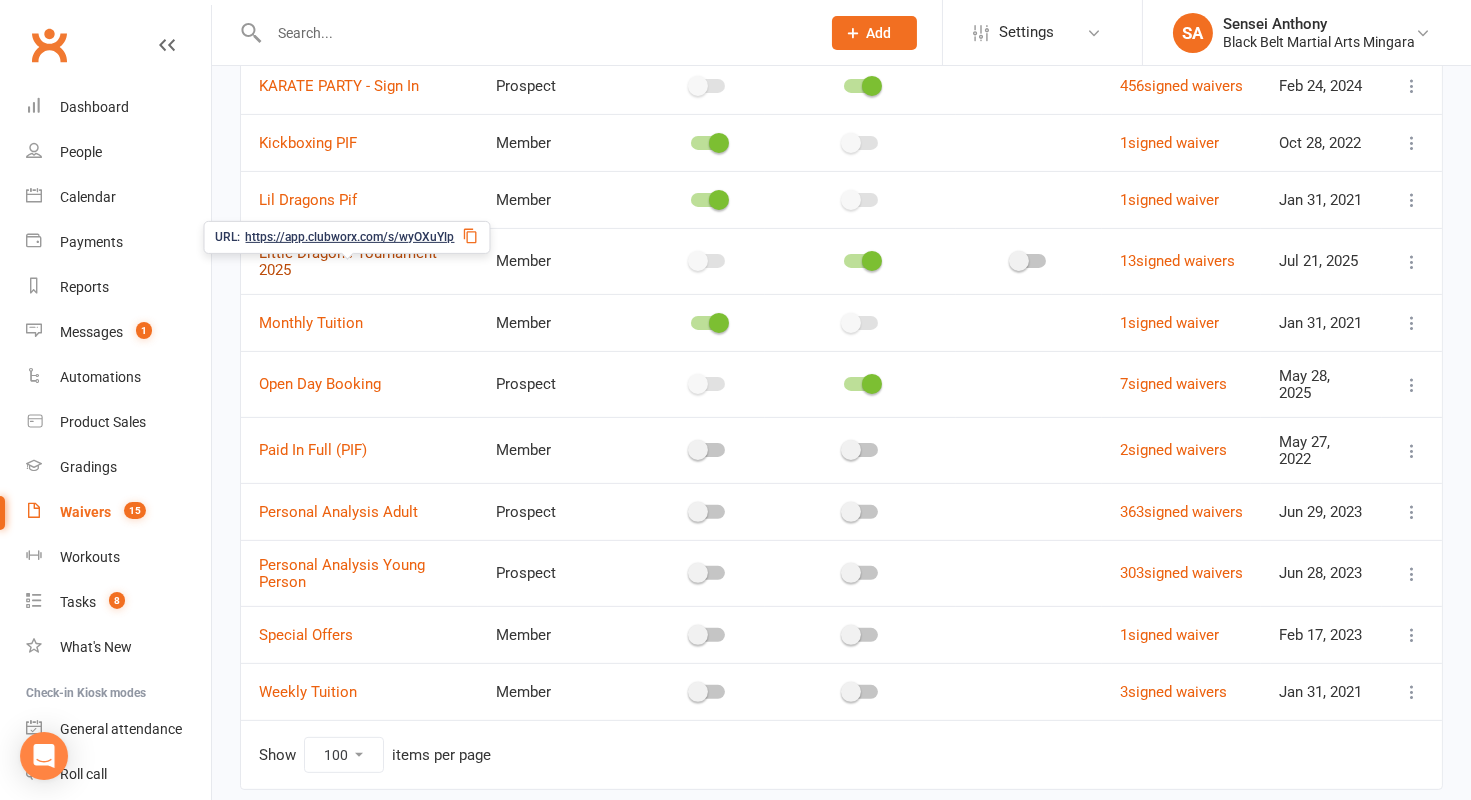 click on "Little Dragons Tournament 2025" at bounding box center (348, 261) 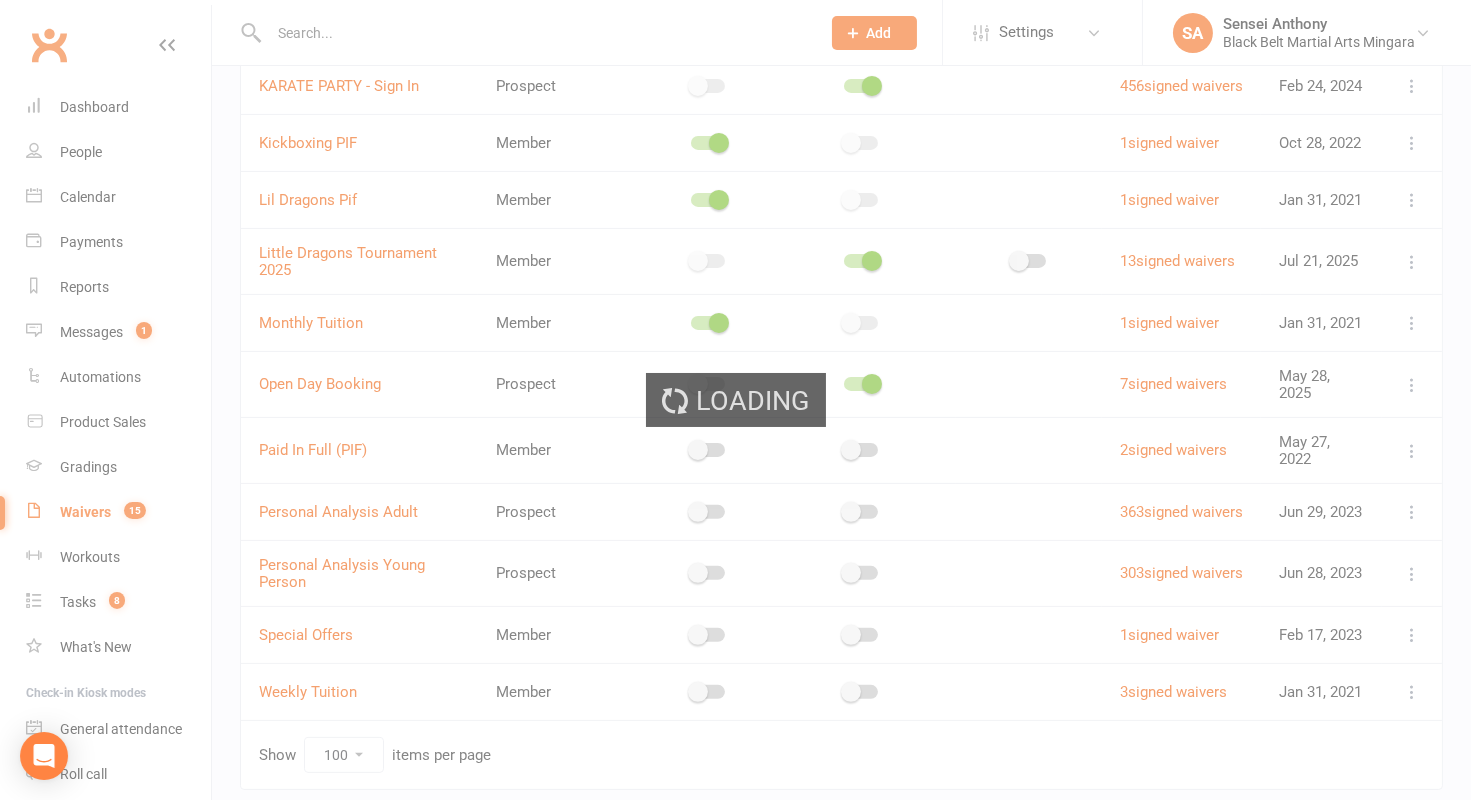 scroll, scrollTop: 0, scrollLeft: 0, axis: both 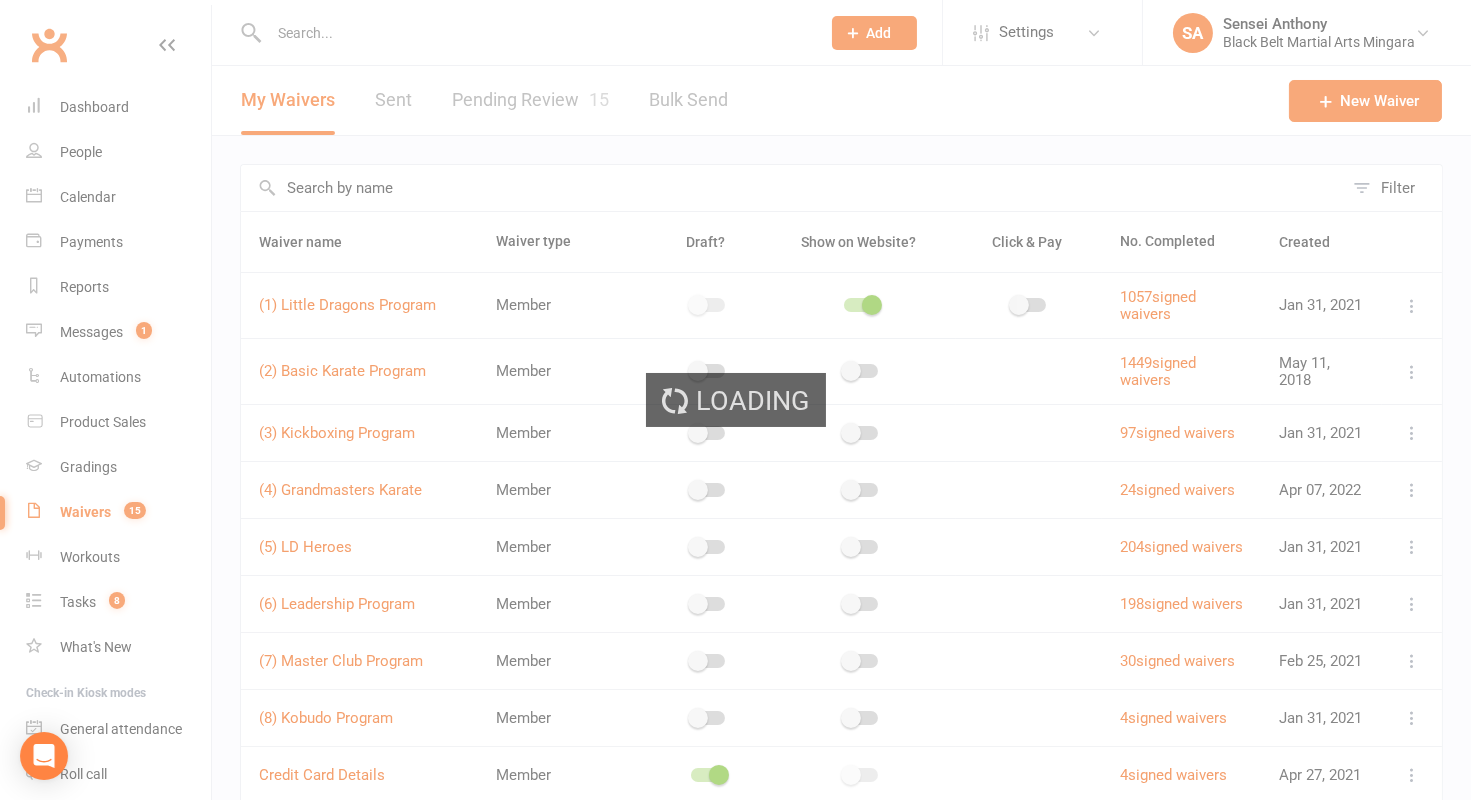 select on "applies_to_dependant_signees" 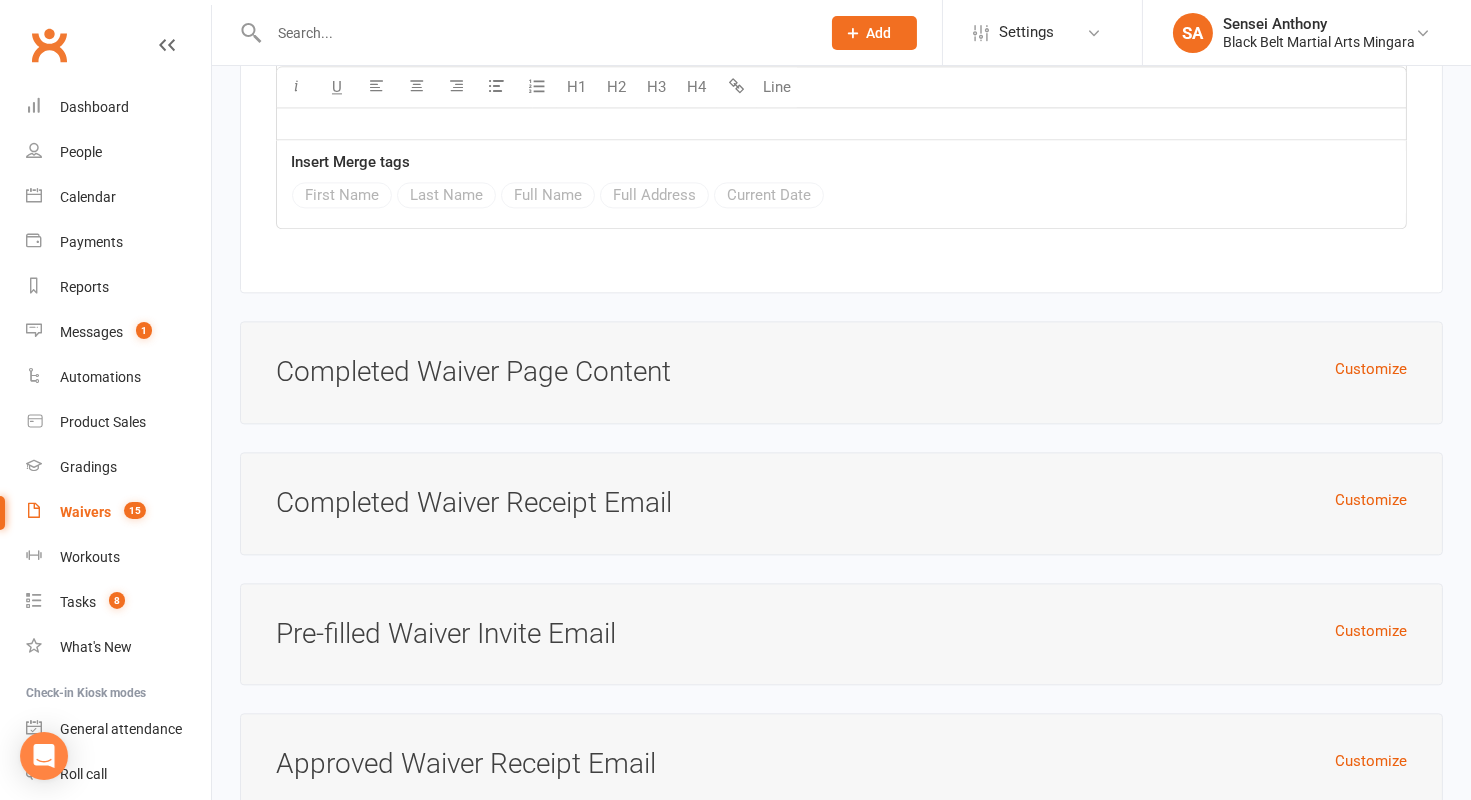 scroll, scrollTop: 8177, scrollLeft: 0, axis: vertical 